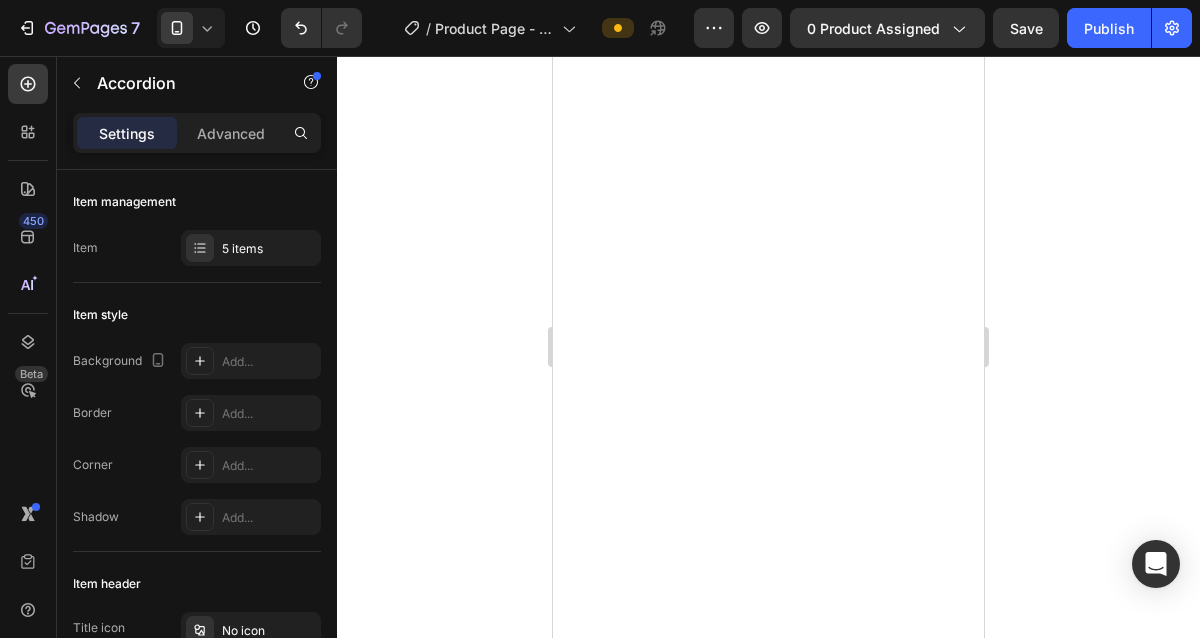 scroll, scrollTop: 0, scrollLeft: 0, axis: both 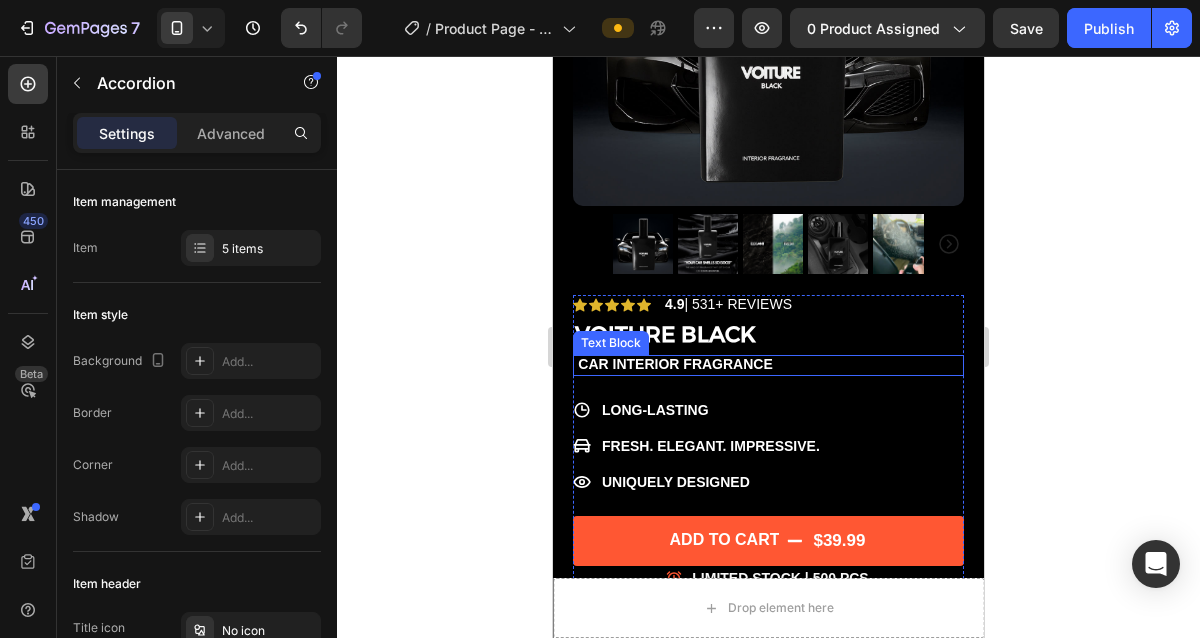 click on "CAR Interior Fragrance" at bounding box center [768, 365] 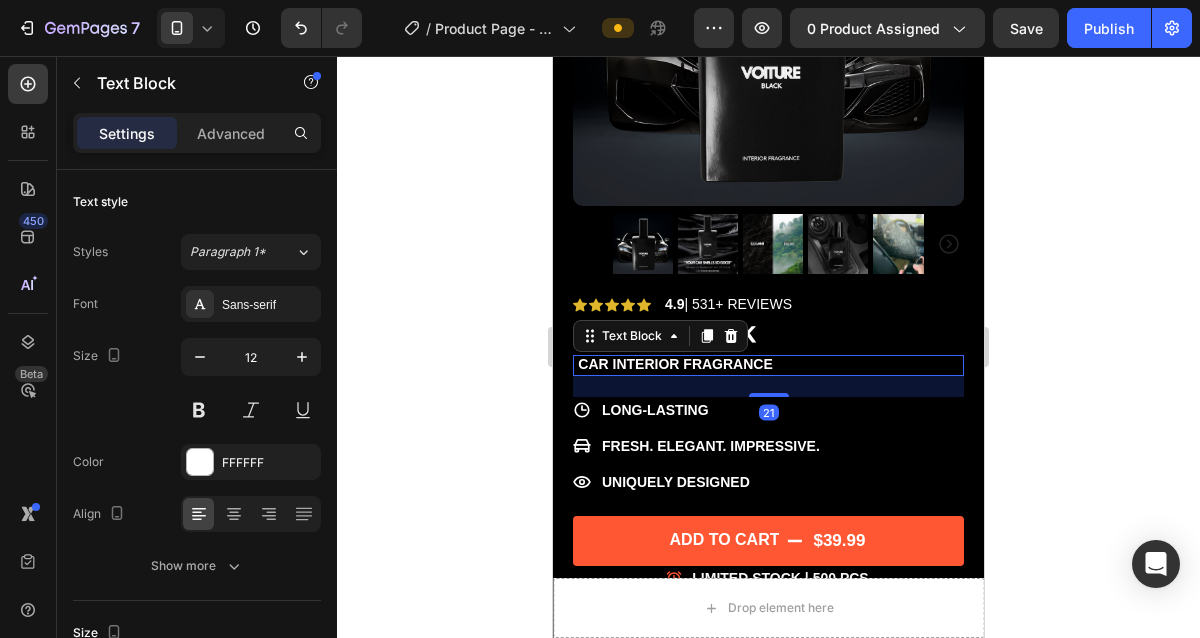 click 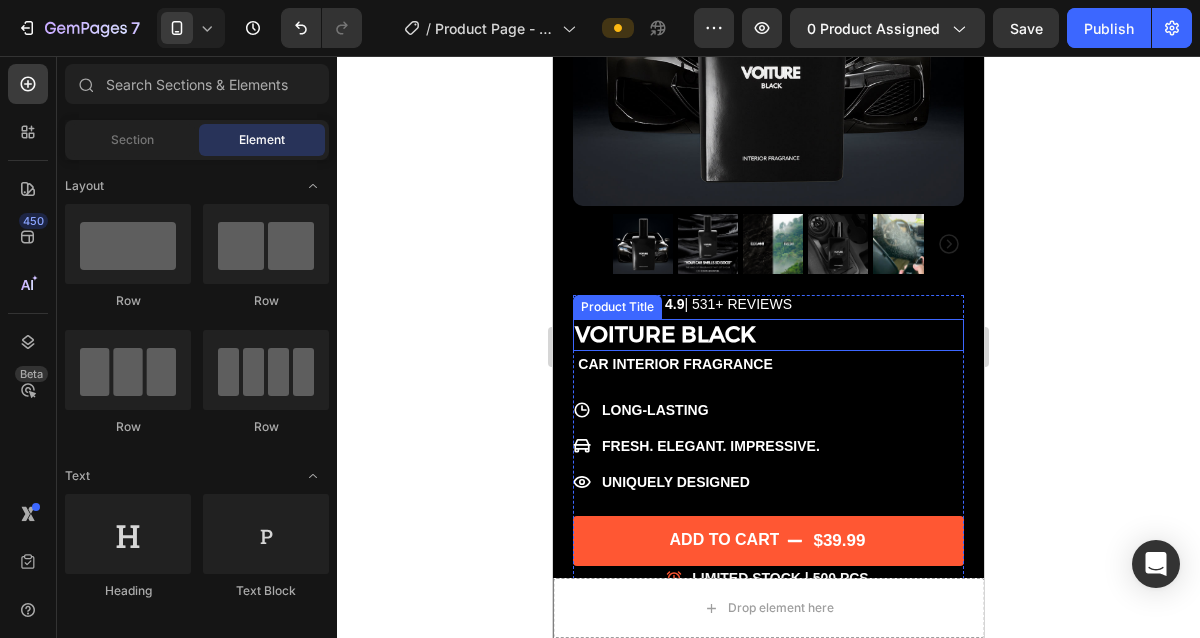 click on "VOITURE BLACK" at bounding box center (768, 335) 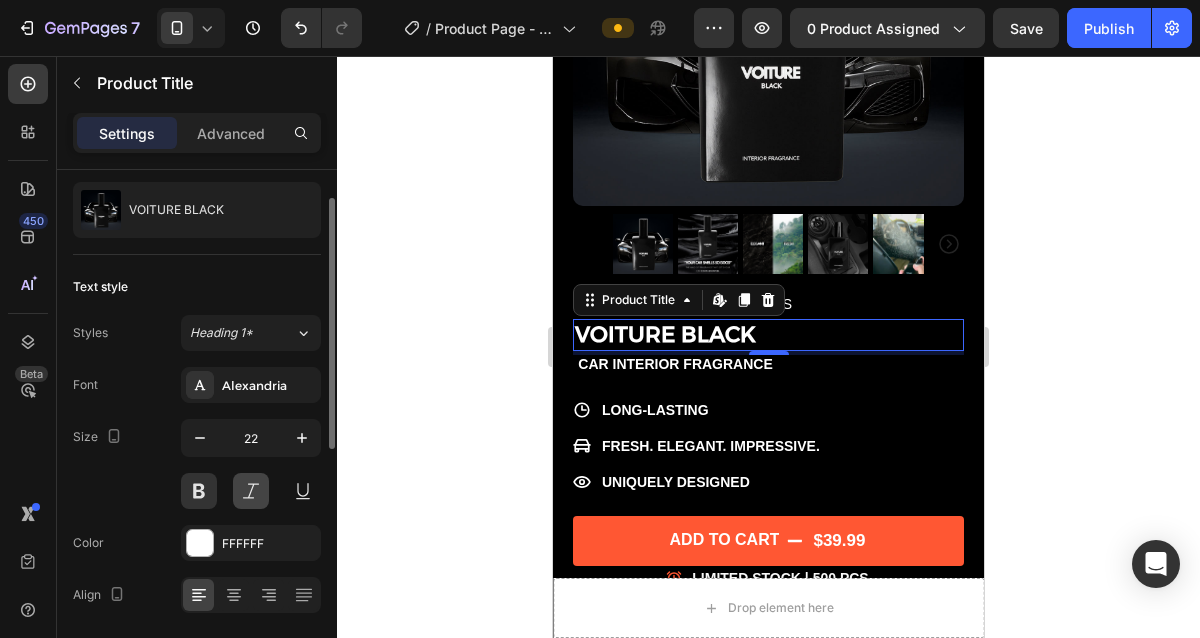 scroll, scrollTop: 49, scrollLeft: 0, axis: vertical 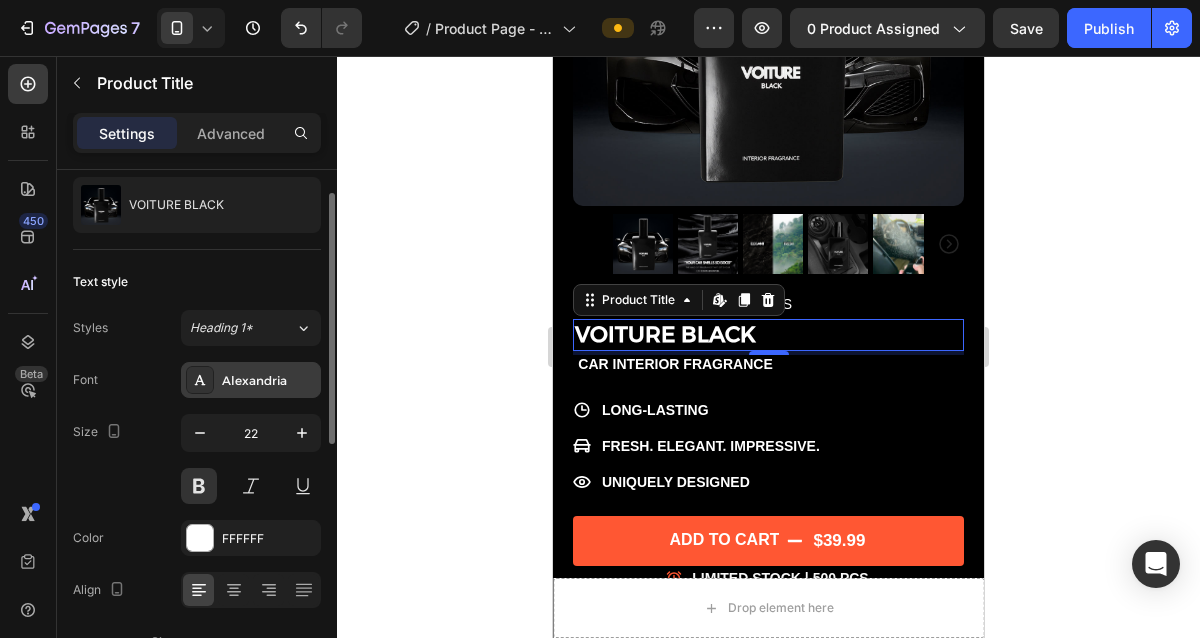 click at bounding box center [200, 380] 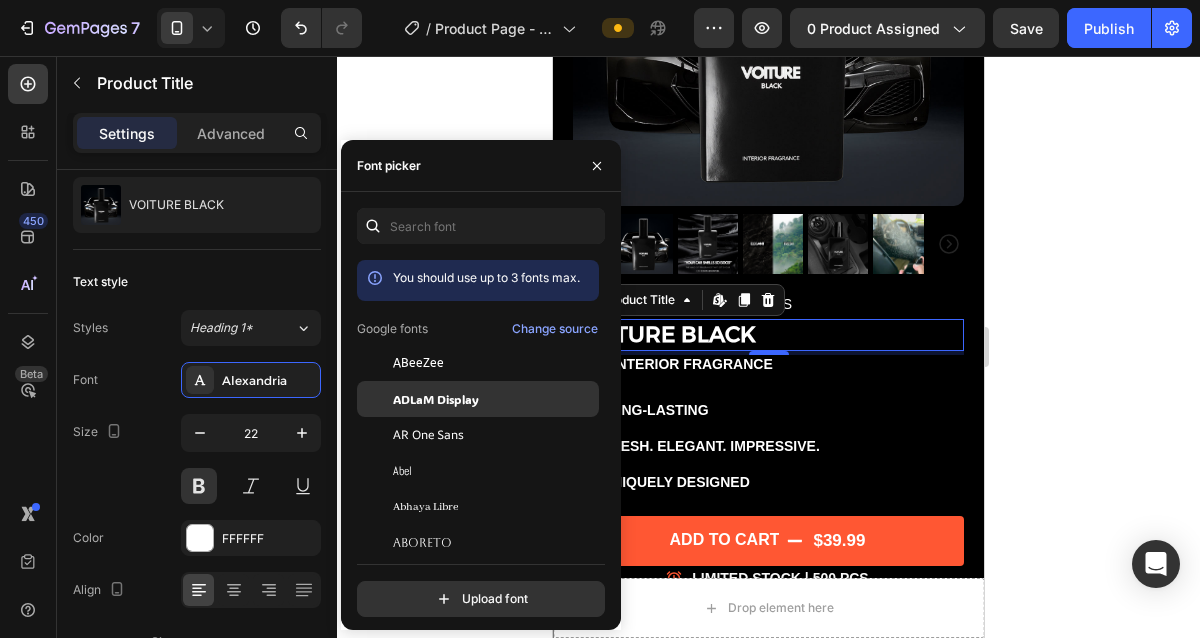 click on "ADLaM Display" at bounding box center (436, 399) 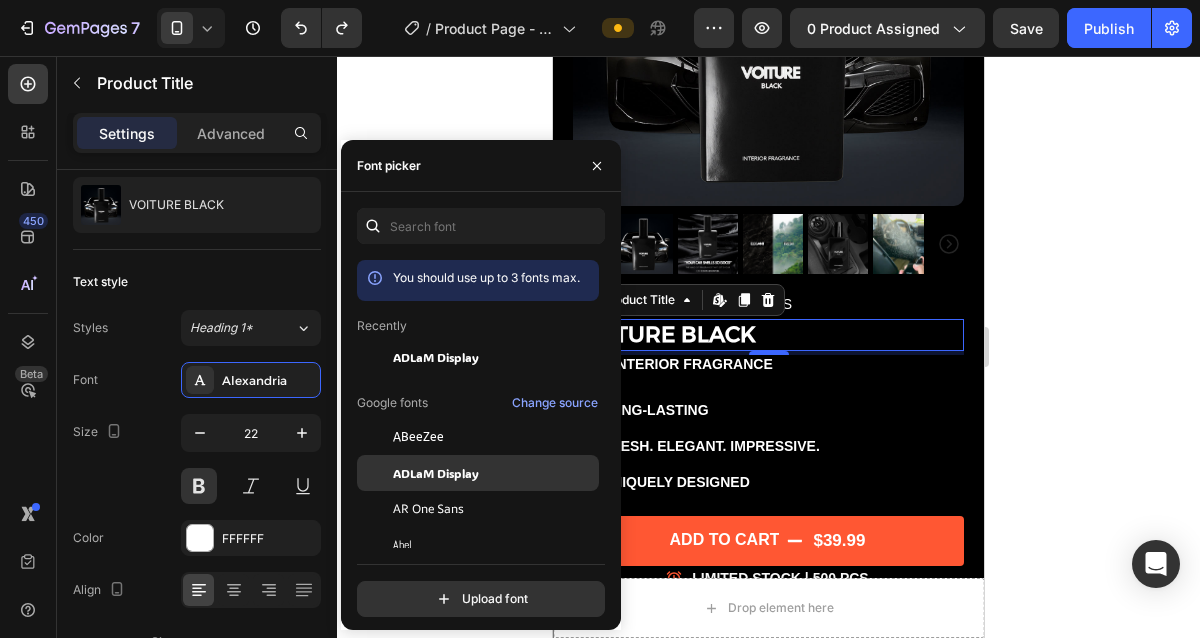 scroll, scrollTop: 47, scrollLeft: 0, axis: vertical 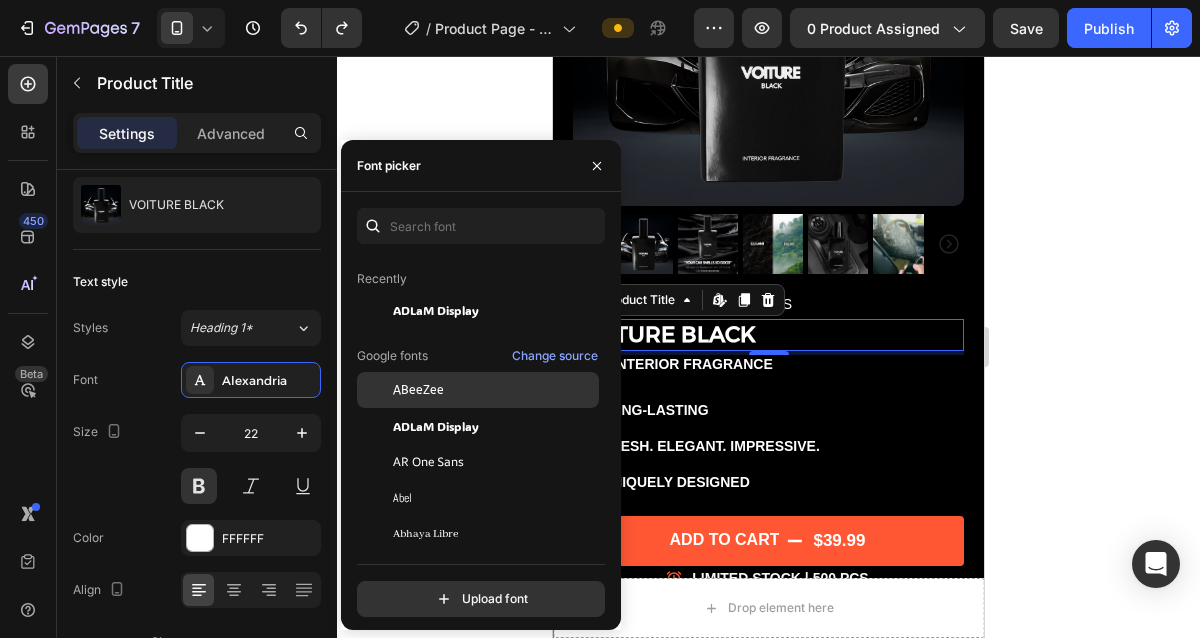 click on "ABeeZee" at bounding box center [494, 390] 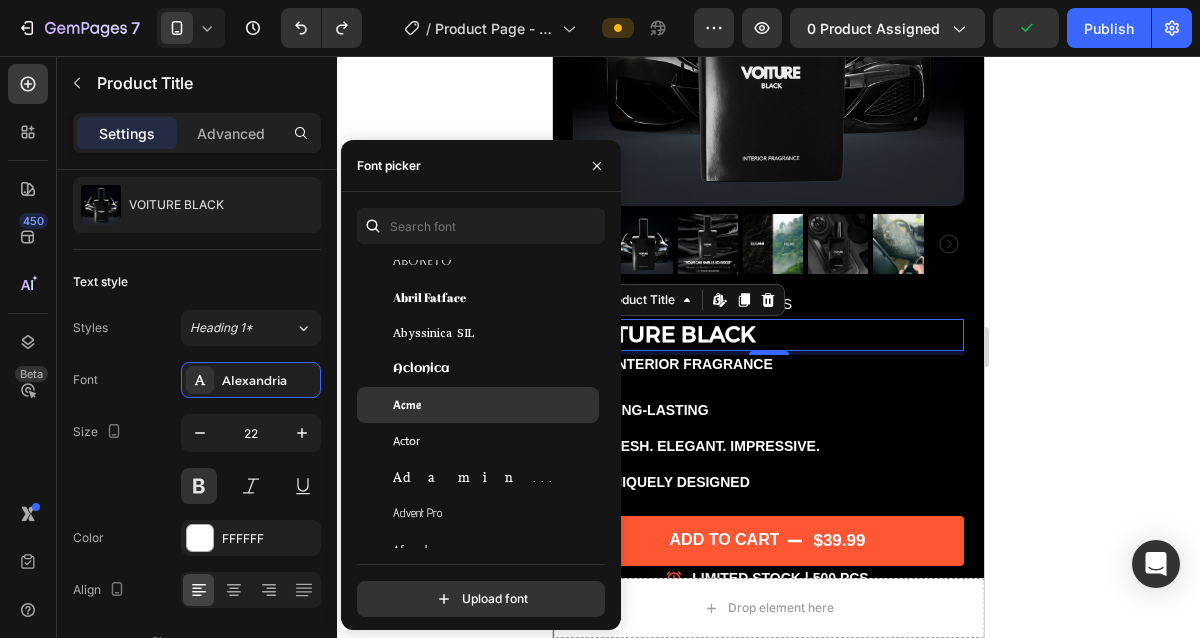 scroll, scrollTop: 391, scrollLeft: 0, axis: vertical 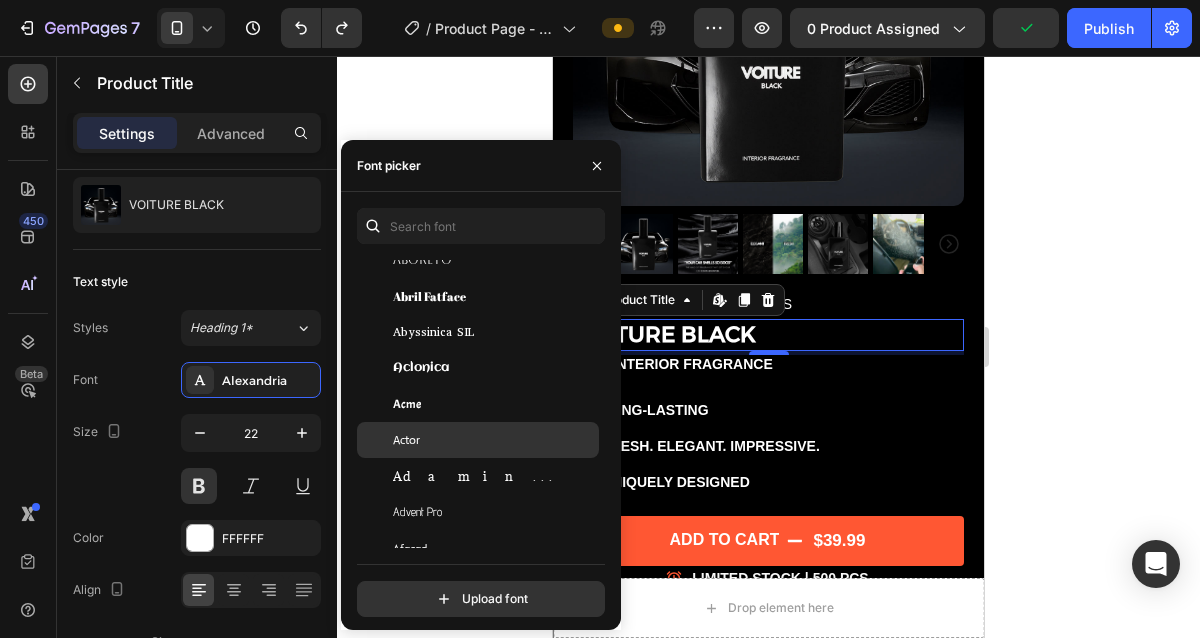 click on "Actor" at bounding box center (494, 440) 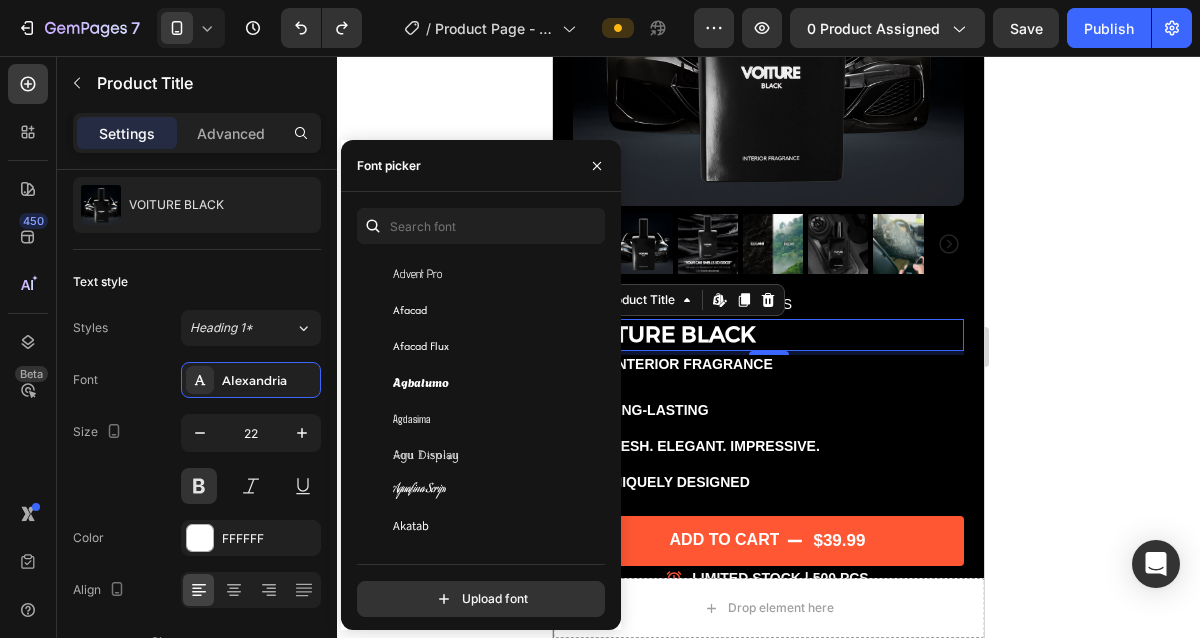 scroll, scrollTop: 664, scrollLeft: 0, axis: vertical 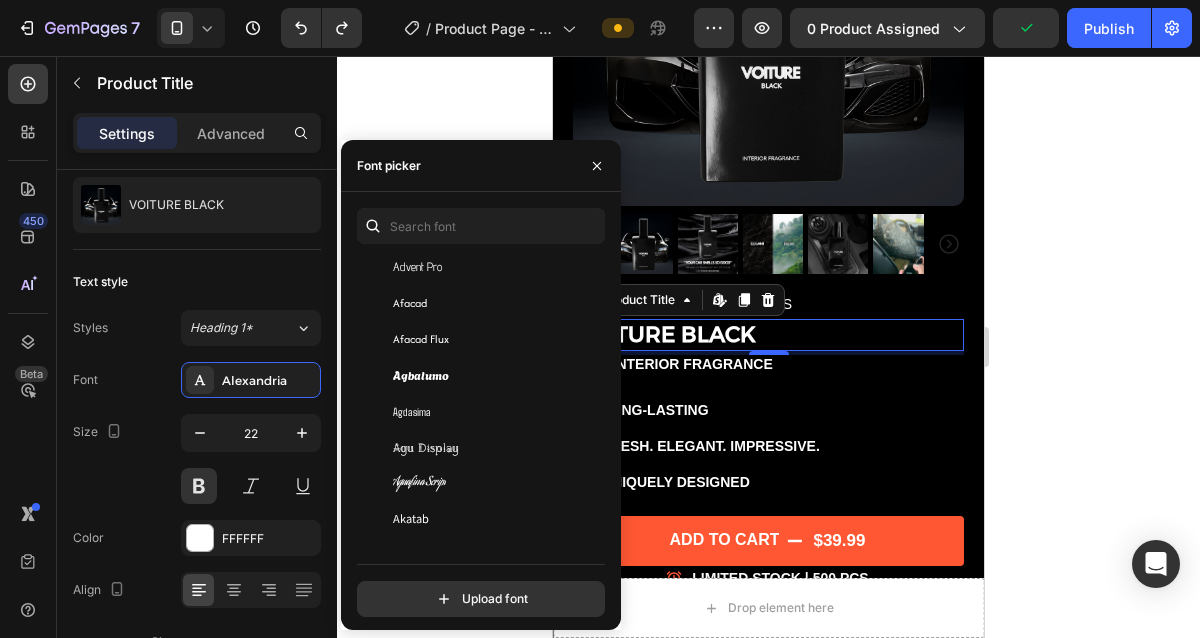 click 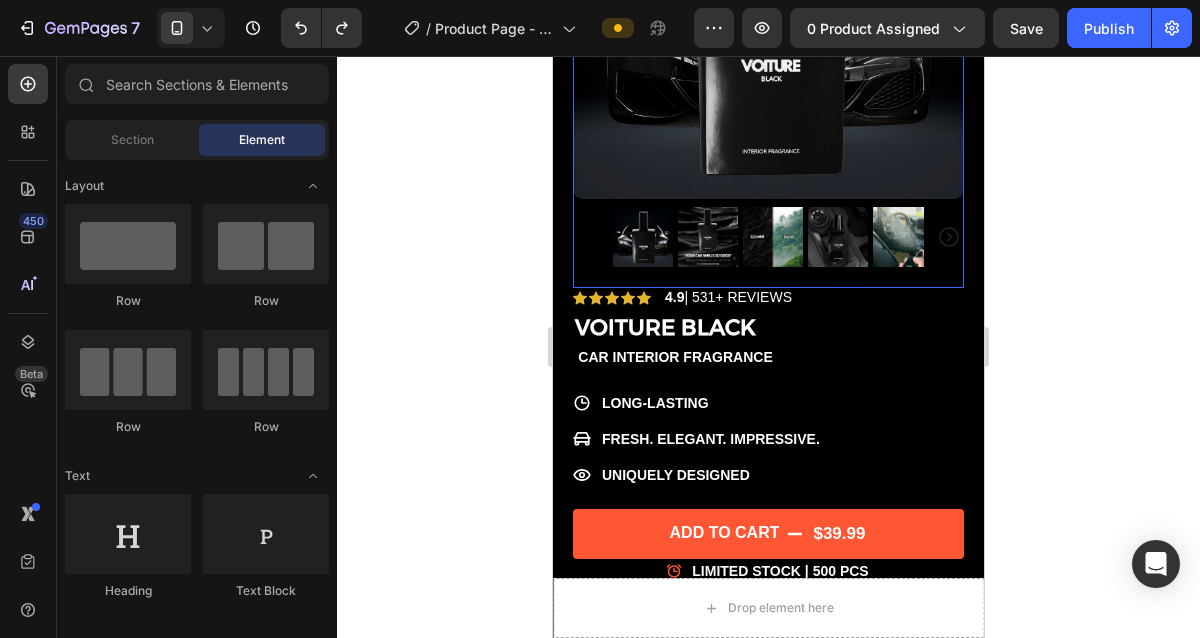 scroll, scrollTop: 349, scrollLeft: 0, axis: vertical 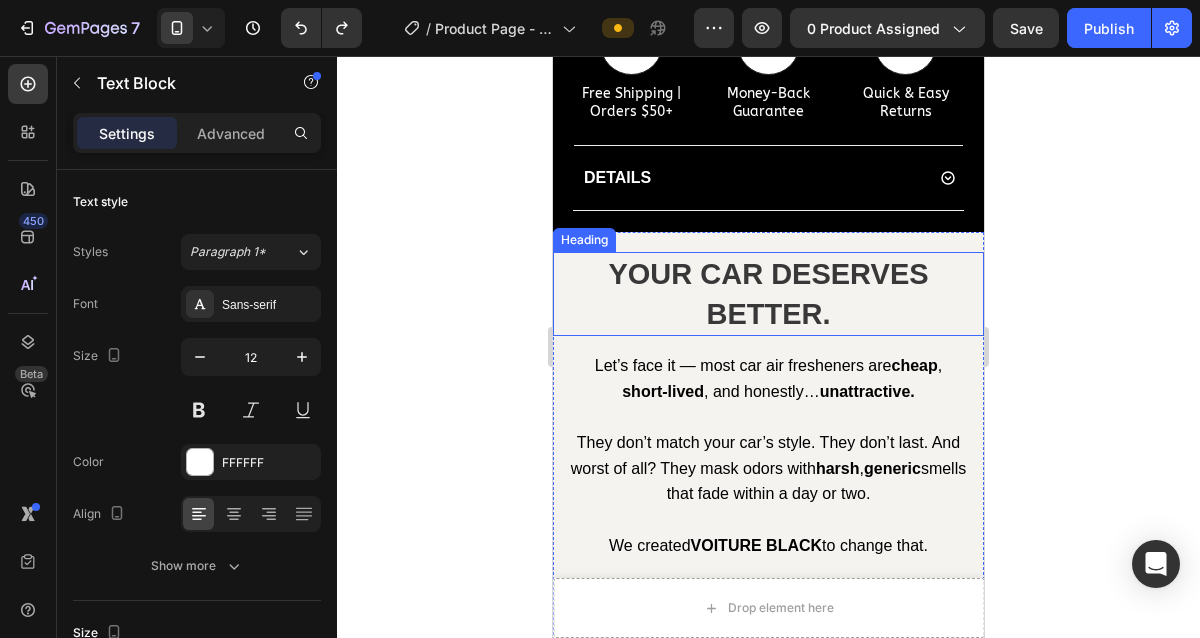 click on "YOUR CAR DESERVES BETTER." at bounding box center [768, 294] 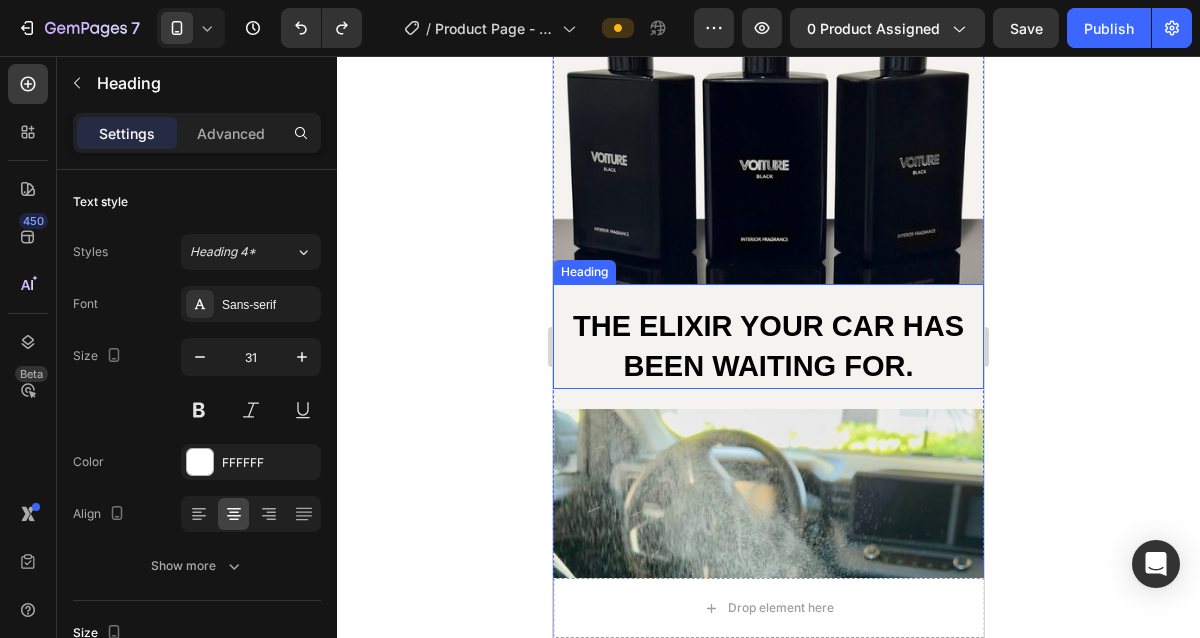 scroll, scrollTop: 1527, scrollLeft: 0, axis: vertical 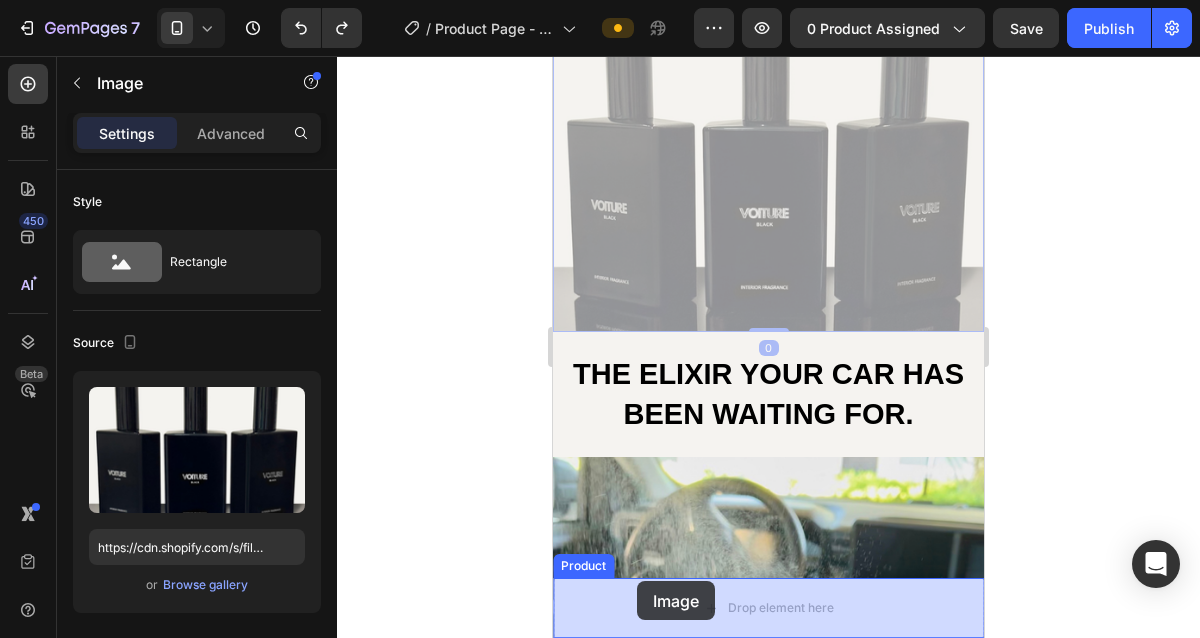 drag, startPoint x: 754, startPoint y: 218, endPoint x: 638, endPoint y: 582, distance: 382.03665 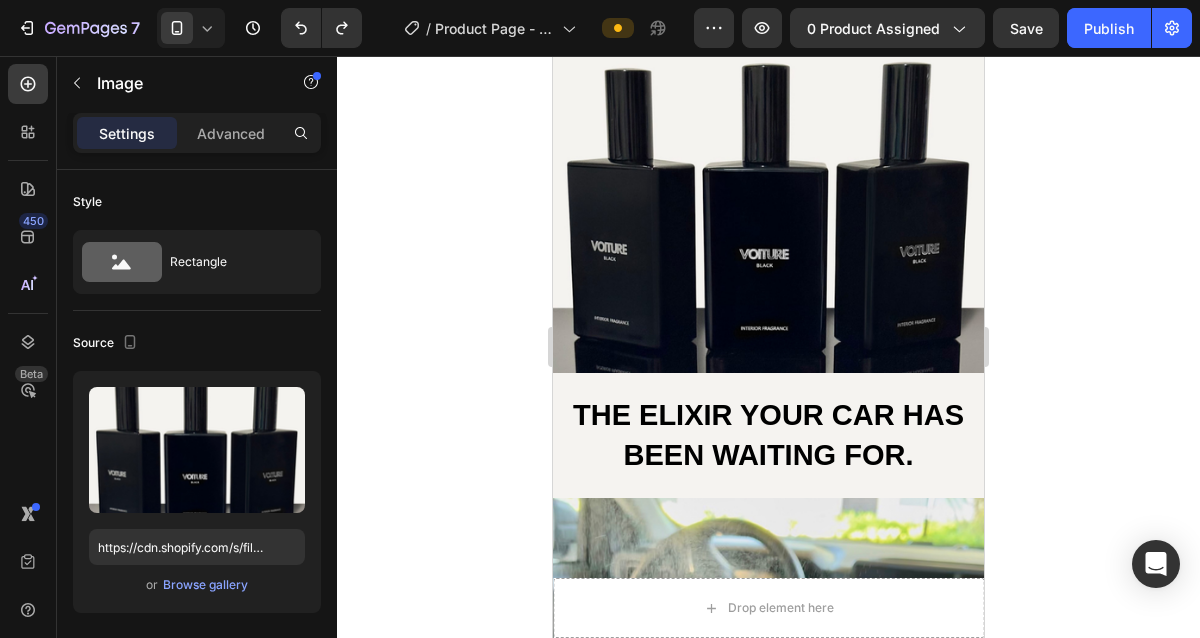 scroll, scrollTop: 1370, scrollLeft: 0, axis: vertical 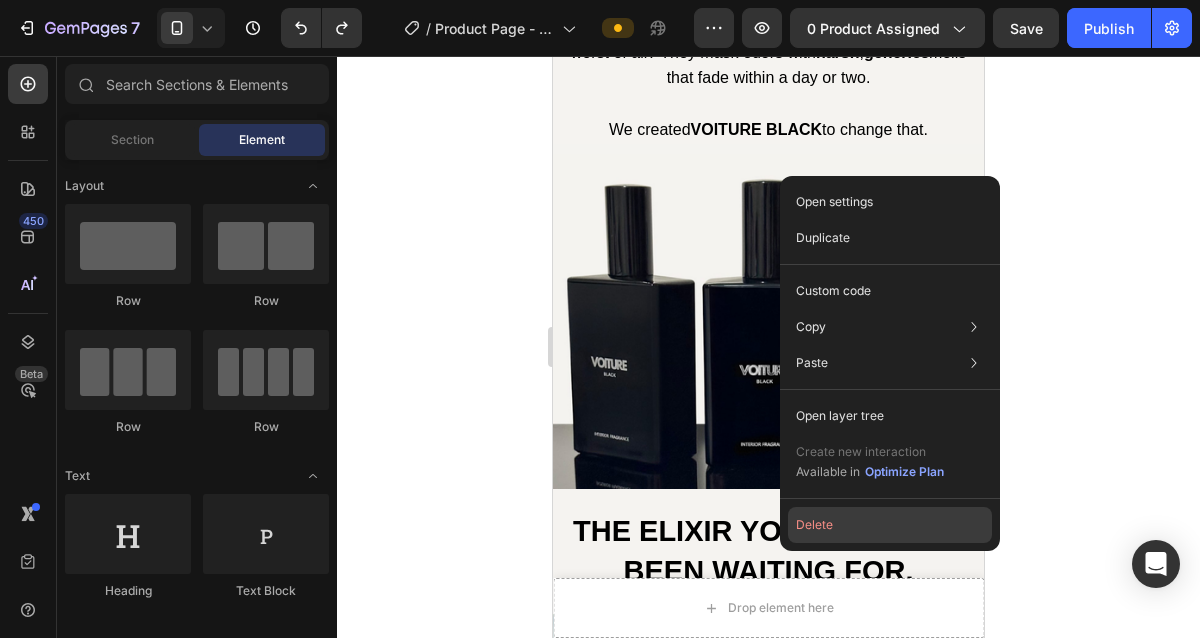 click on "Delete" 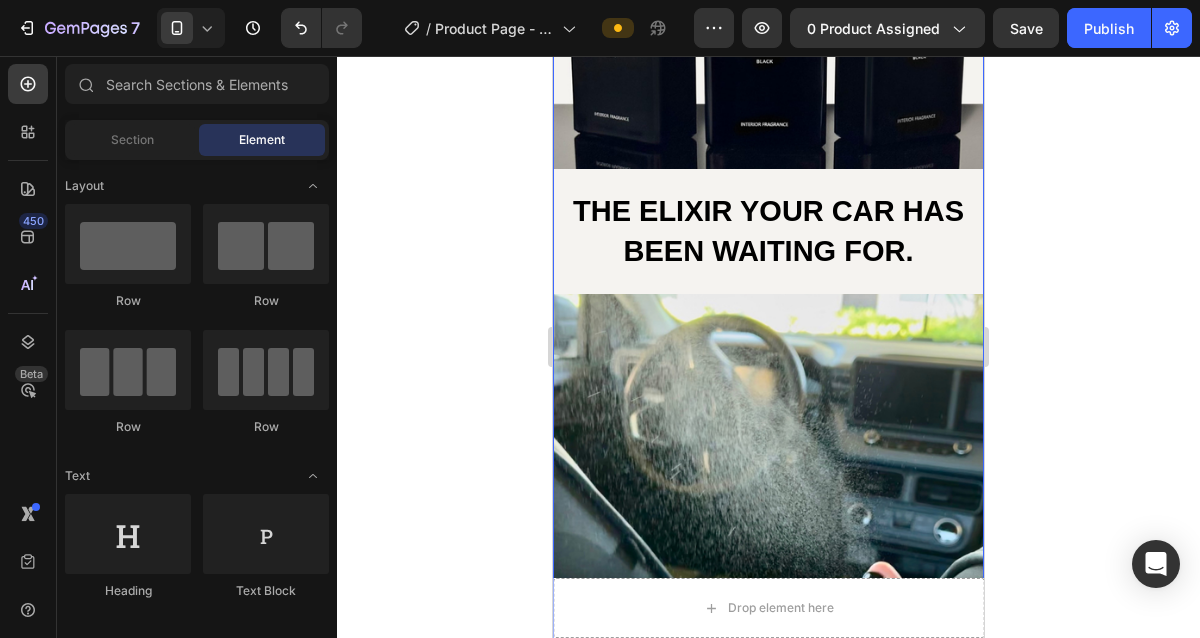 scroll, scrollTop: 1689, scrollLeft: 0, axis: vertical 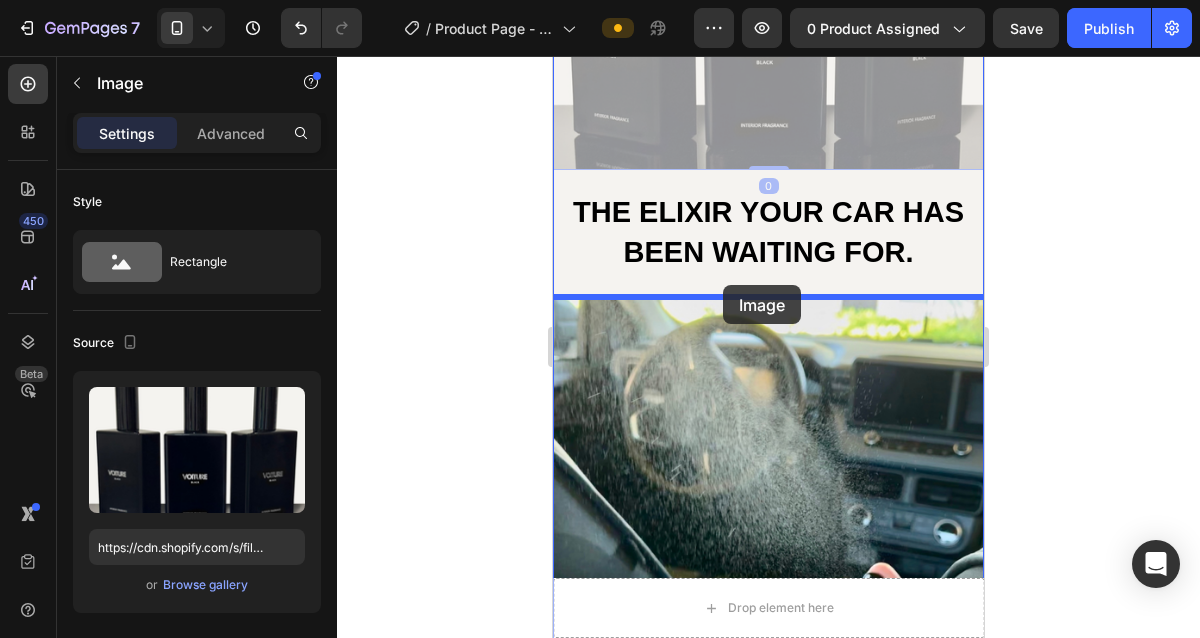 drag, startPoint x: 834, startPoint y: 148, endPoint x: 722, endPoint y: 285, distance: 176.9548 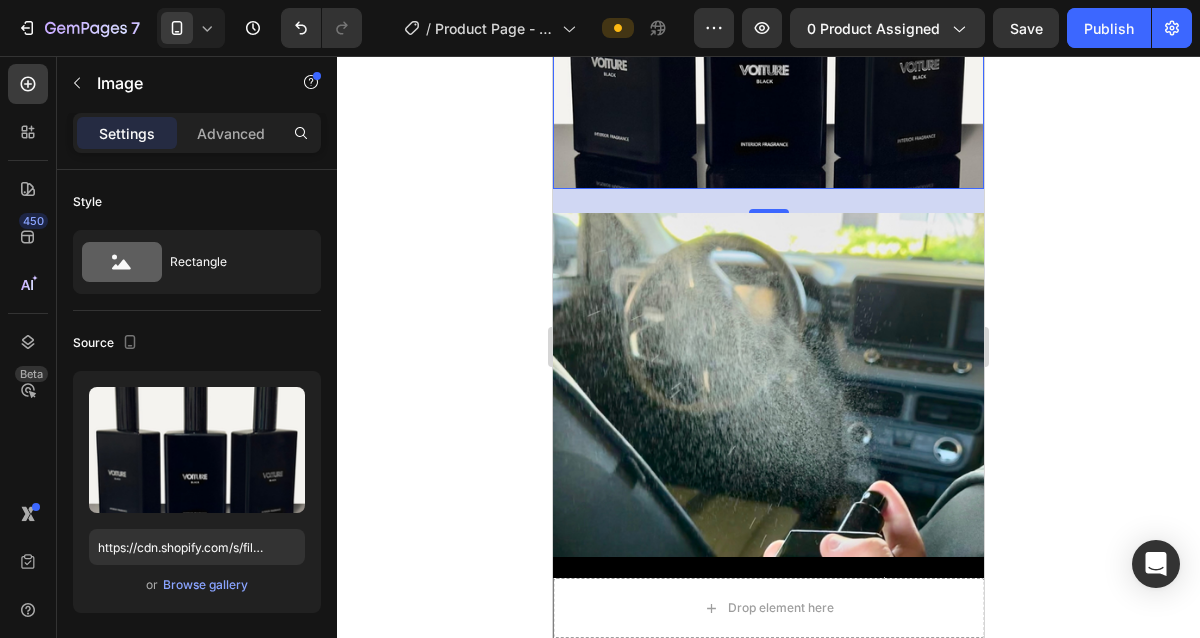 scroll, scrollTop: 1804, scrollLeft: 0, axis: vertical 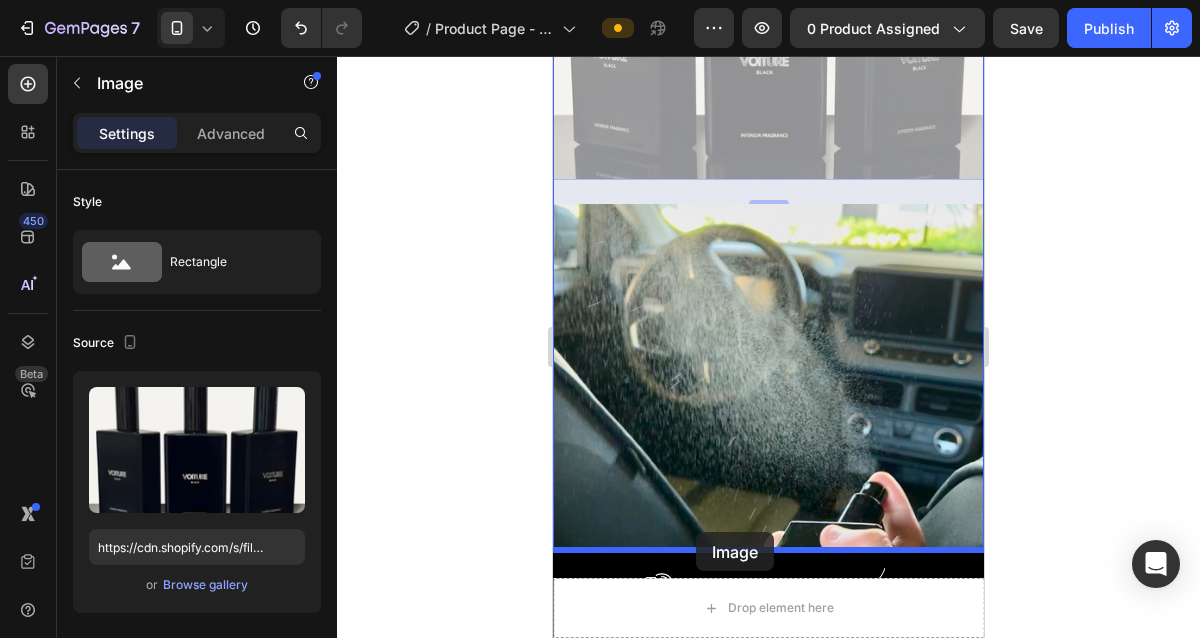 drag, startPoint x: 730, startPoint y: 95, endPoint x: 696, endPoint y: 532, distance: 438.32065 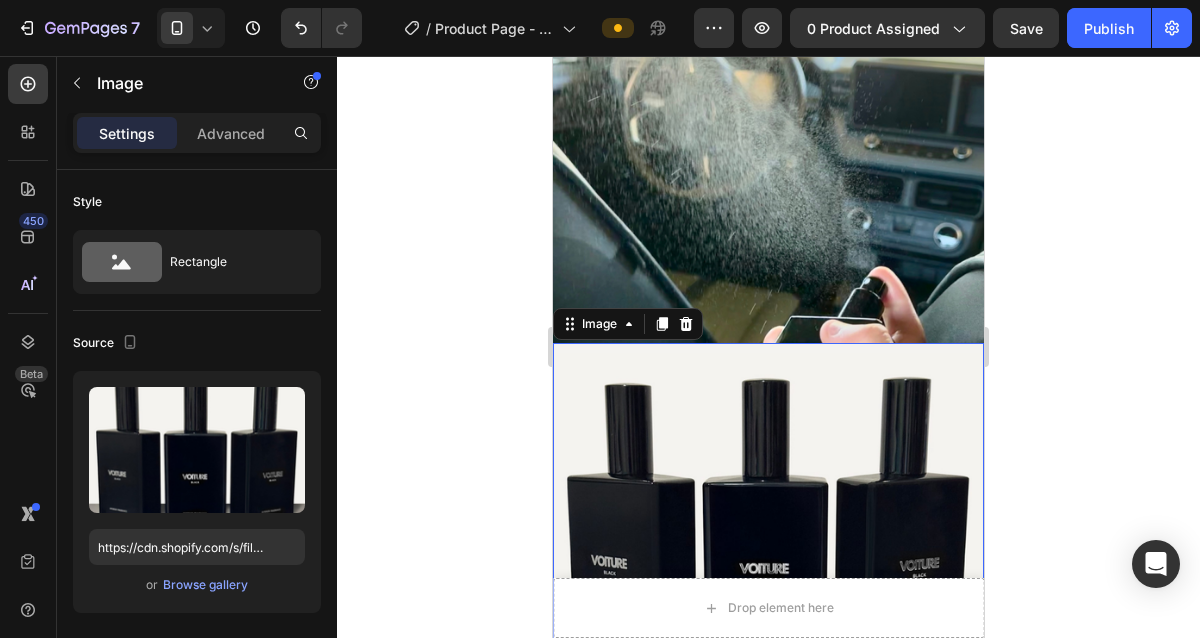 scroll, scrollTop: 1632, scrollLeft: 0, axis: vertical 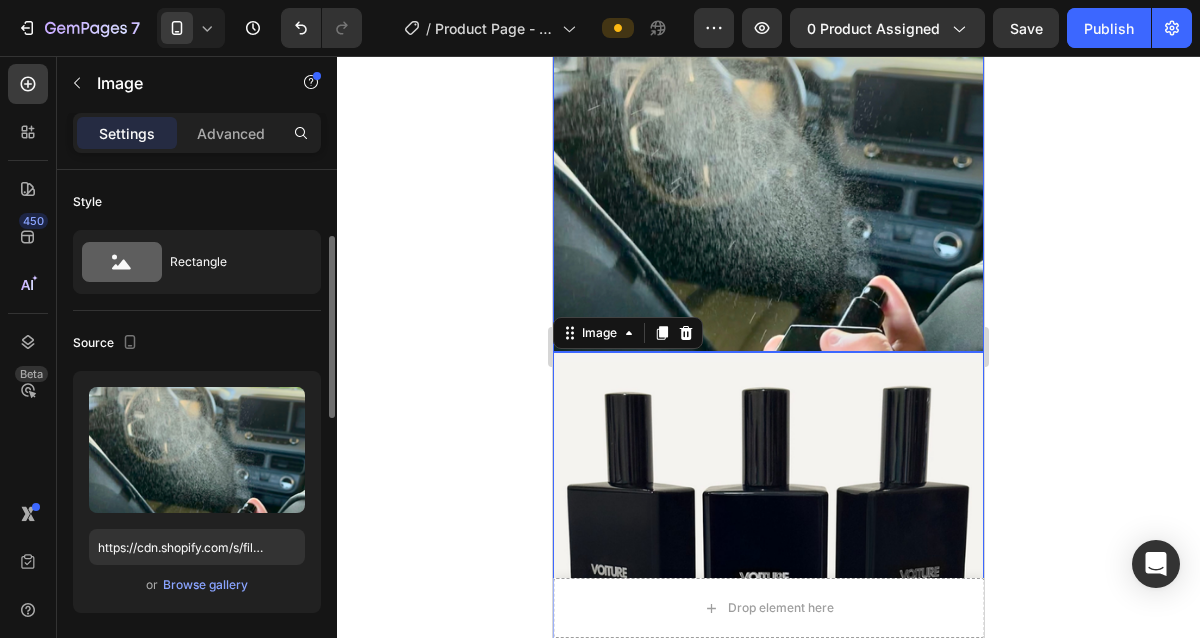 click at bounding box center [768, 179] 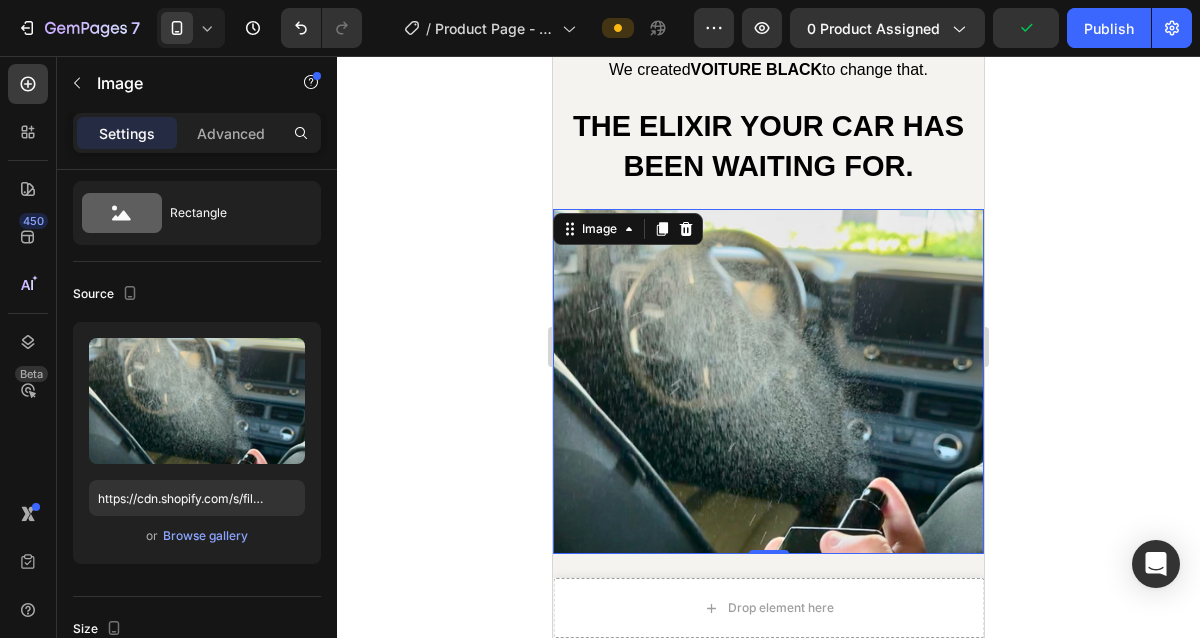 scroll, scrollTop: 1420, scrollLeft: 0, axis: vertical 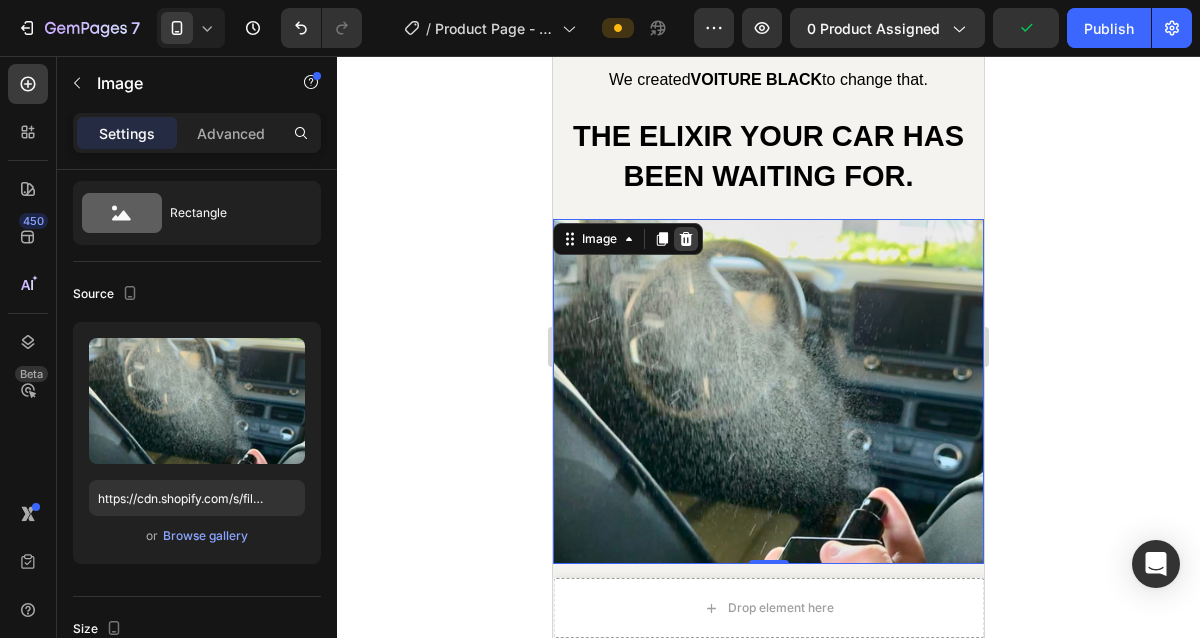 click 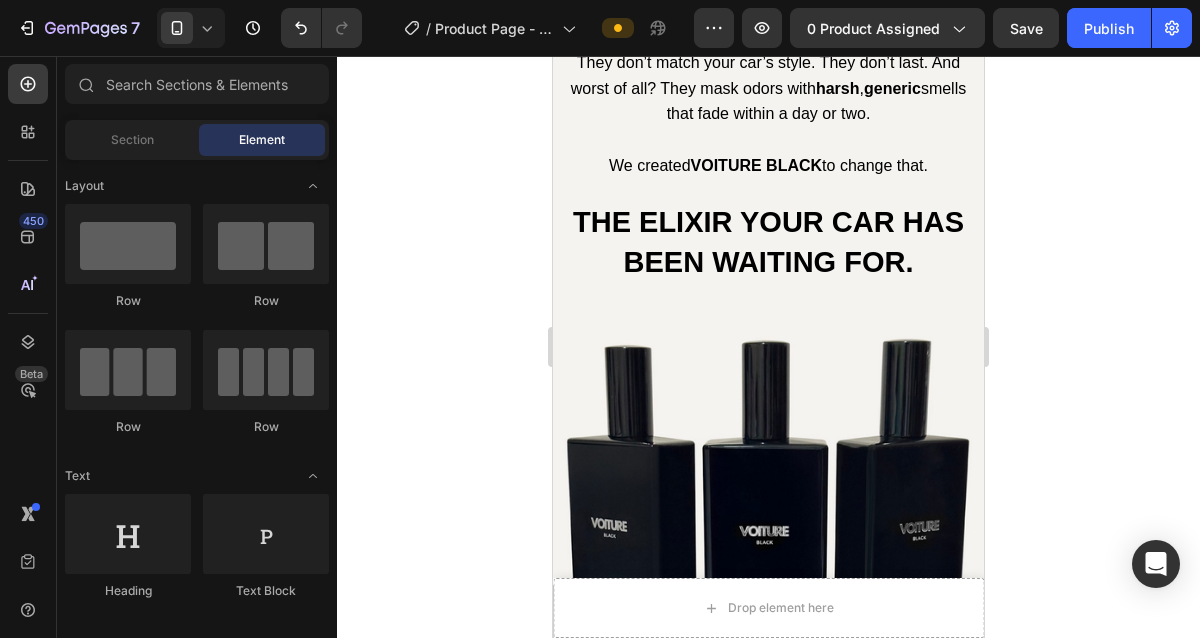 scroll, scrollTop: 1307, scrollLeft: 0, axis: vertical 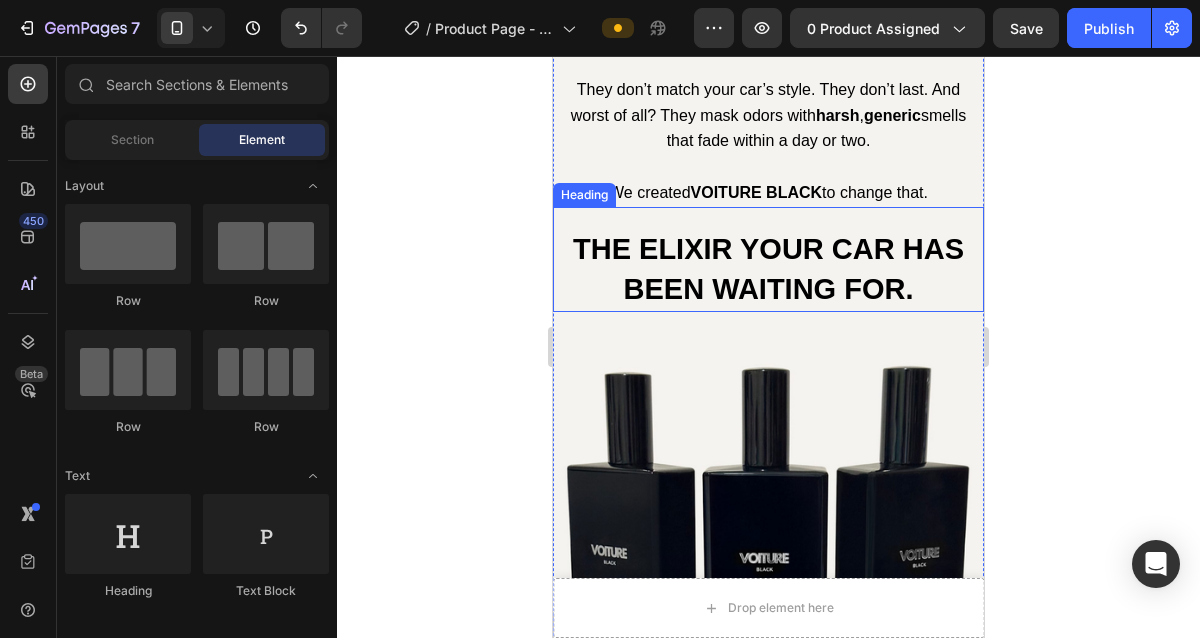 click on "THE ELIXIR YOUR CAR HAS BEEN WAITING FOR." at bounding box center (768, 269) 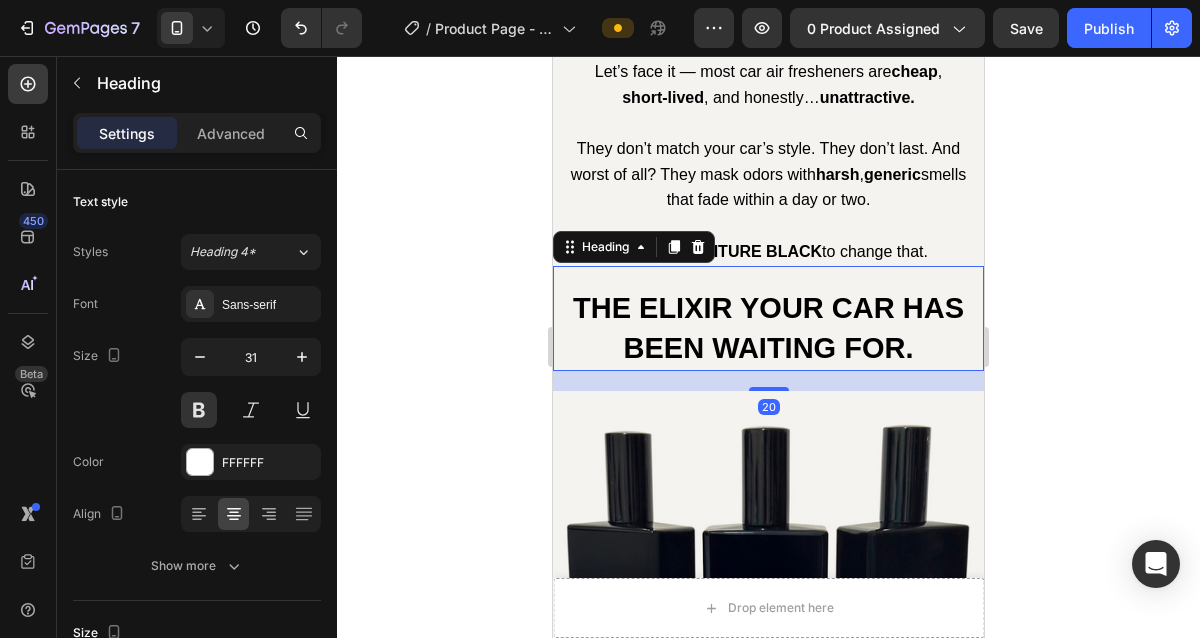 scroll, scrollTop: 1226, scrollLeft: 0, axis: vertical 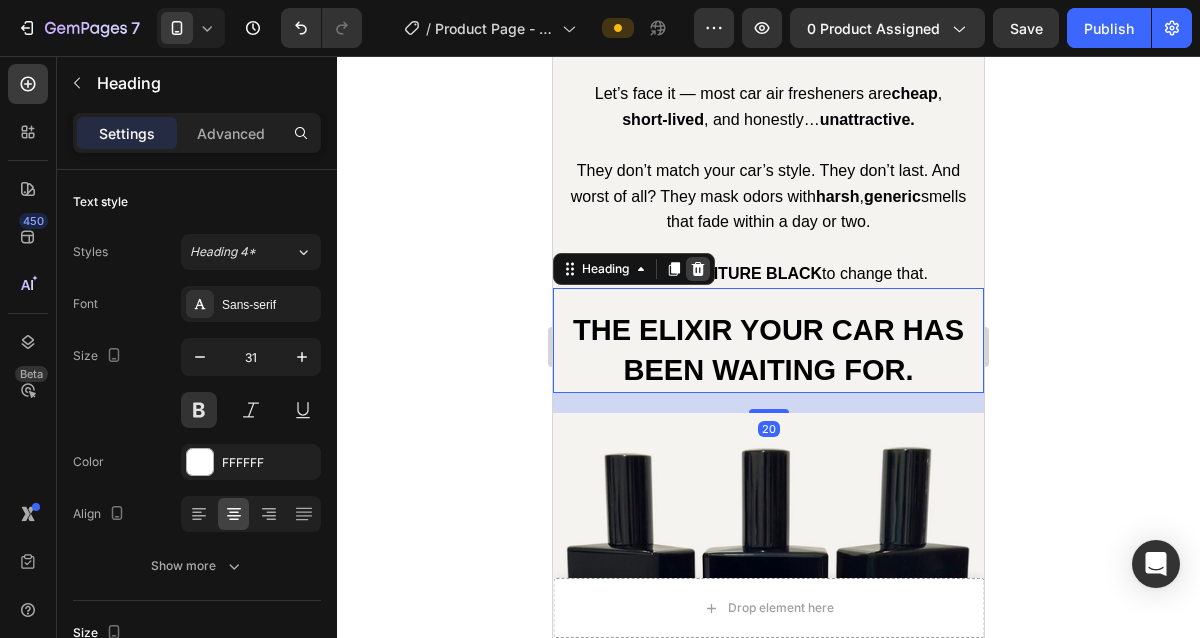 click 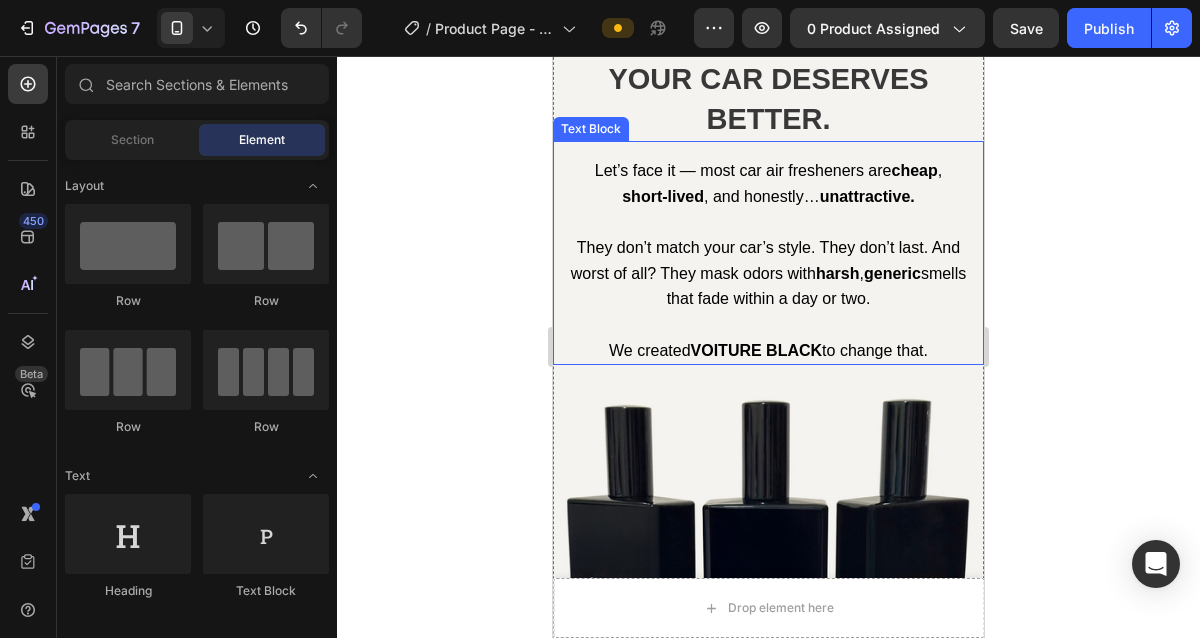 scroll, scrollTop: 1140, scrollLeft: 0, axis: vertical 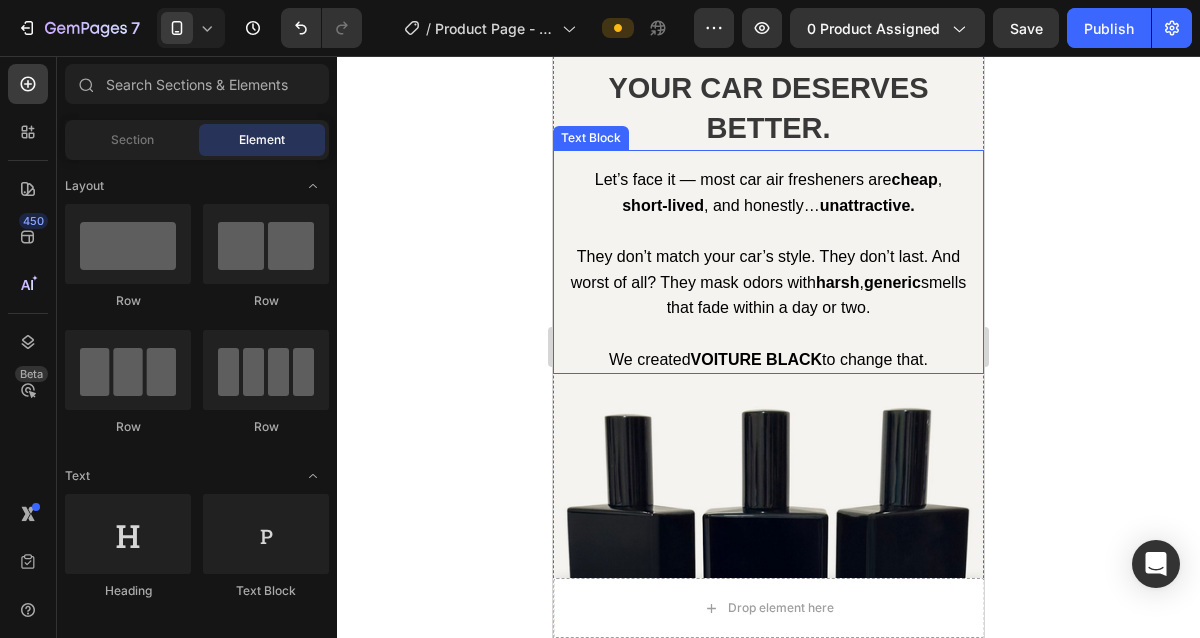 click on "They don’t match your car’s style. They don’t last. And worst of all? They mask odors with harsh , generic smells that fade within a day or two." at bounding box center [768, 282] 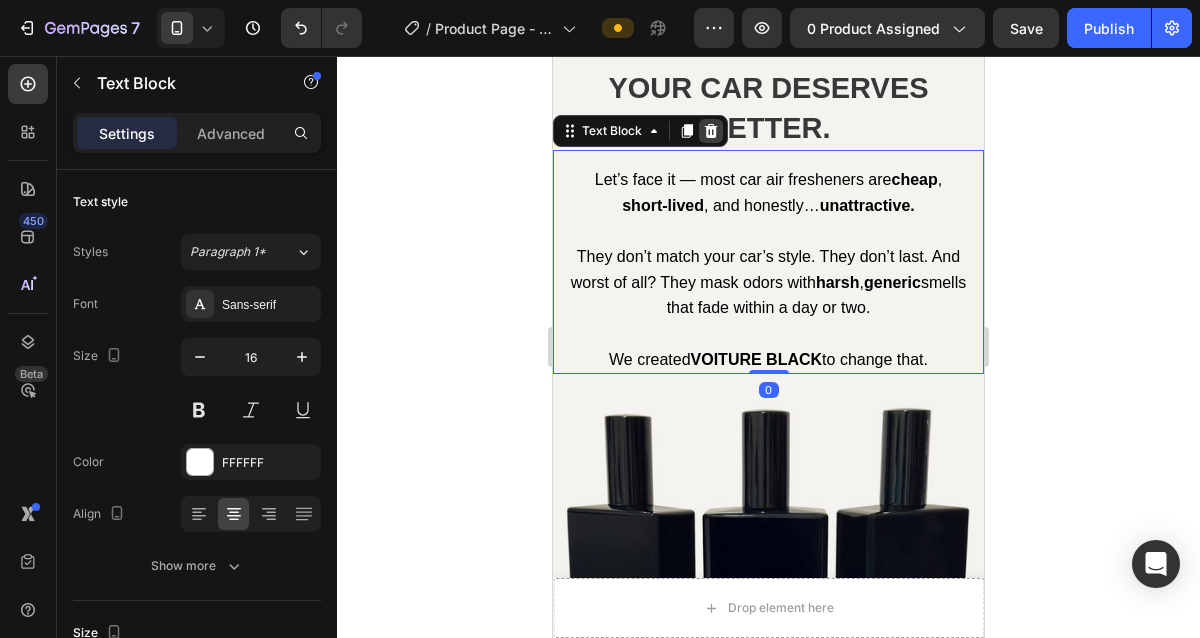 click 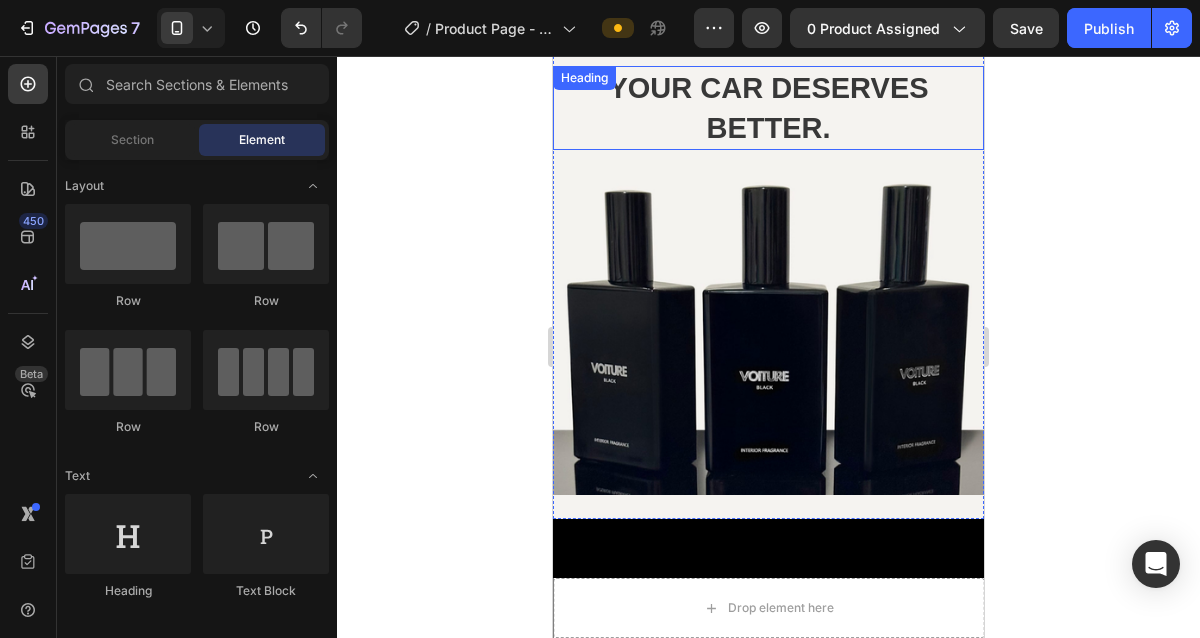 click on "YOUR CAR DESERVES BETTER." at bounding box center (768, 108) 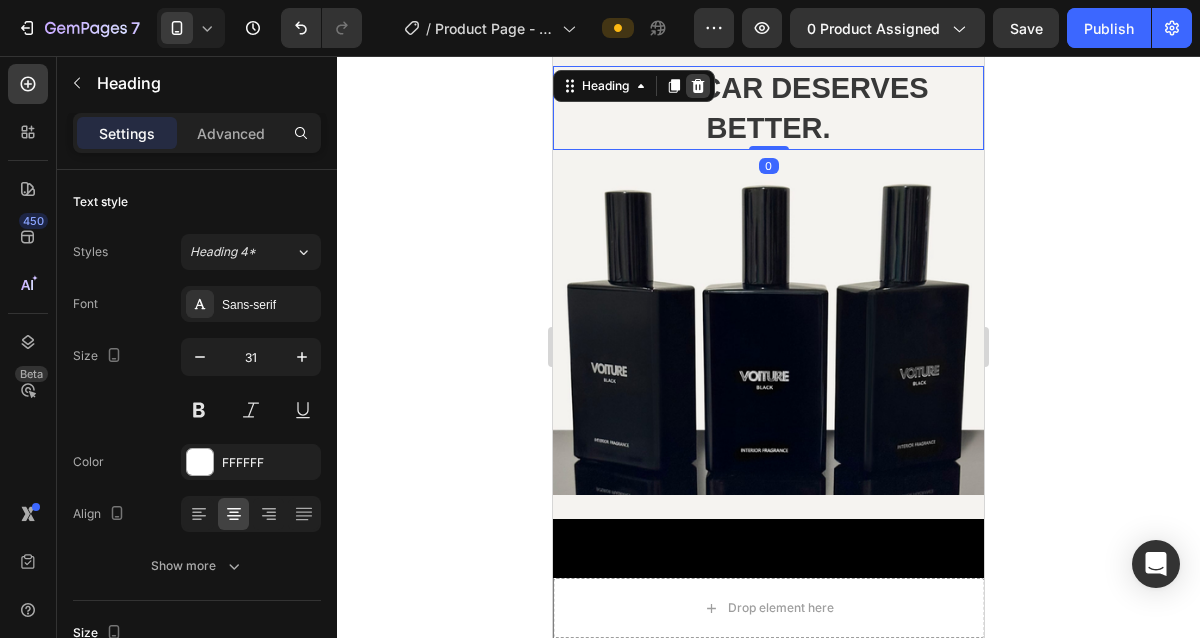 click 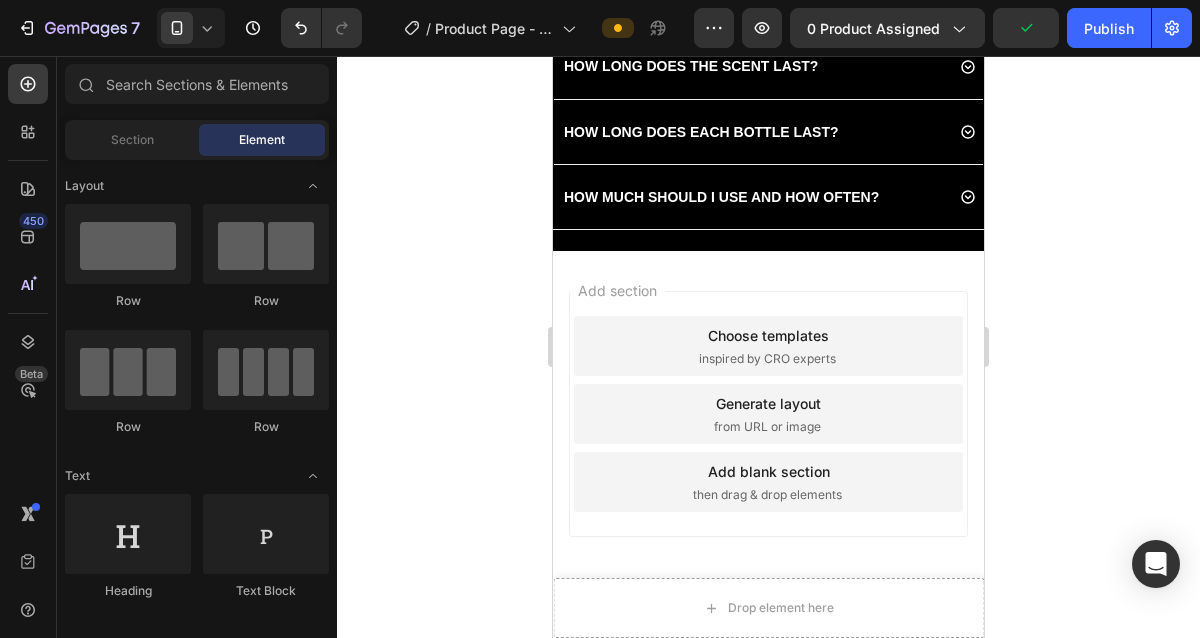 scroll, scrollTop: 2906, scrollLeft: 0, axis: vertical 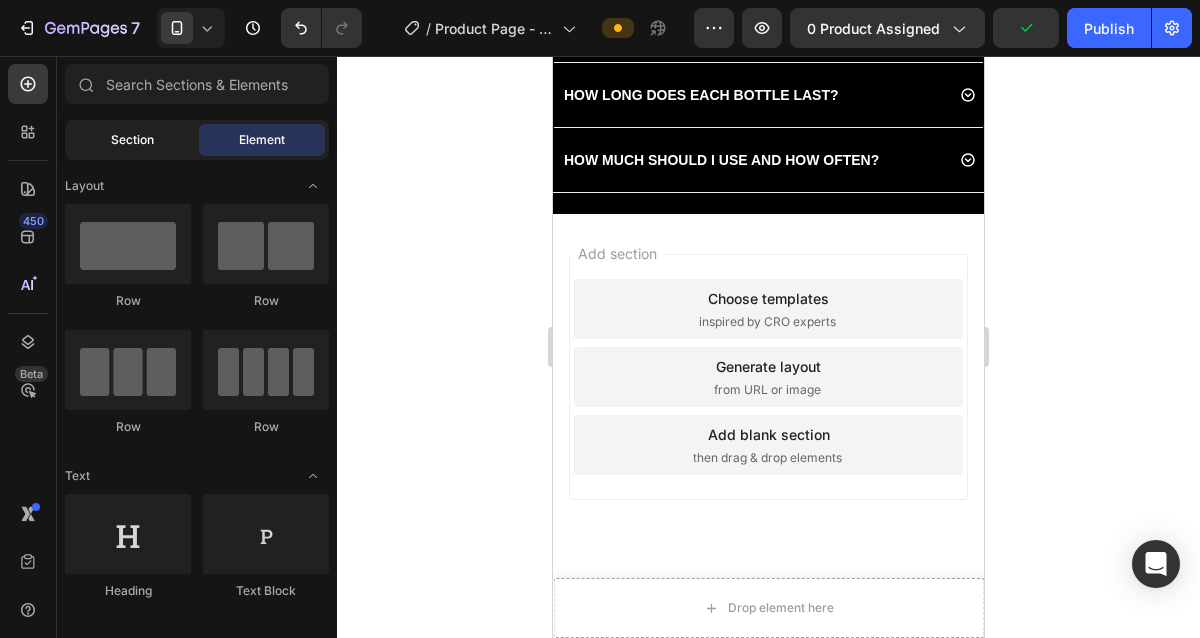 click on "Section" 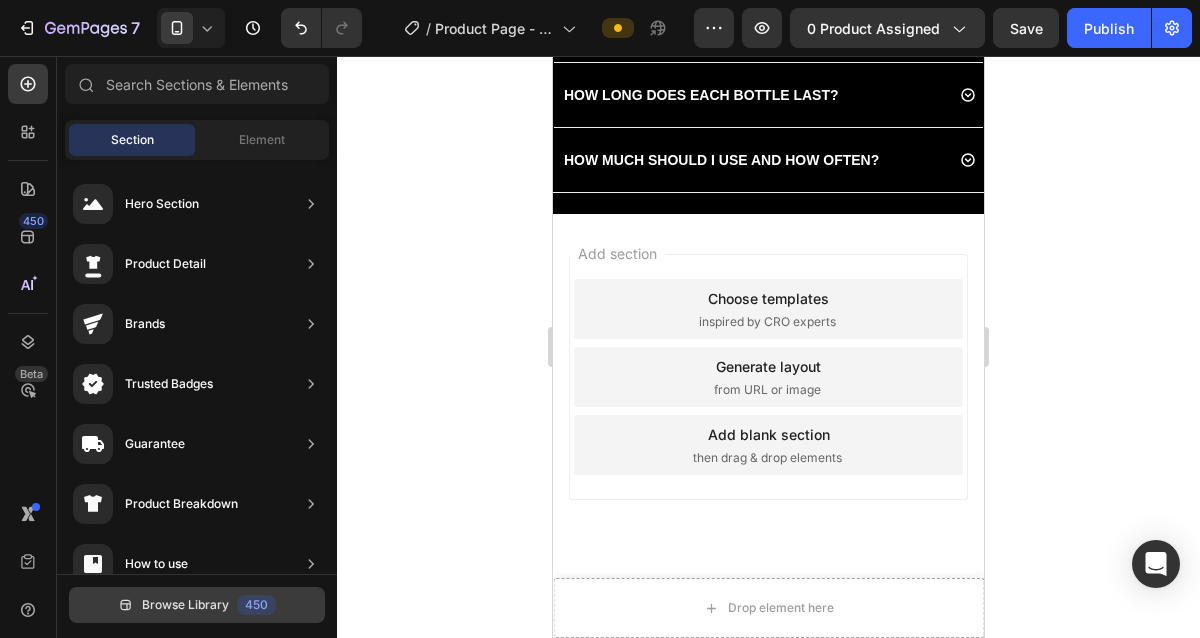 click 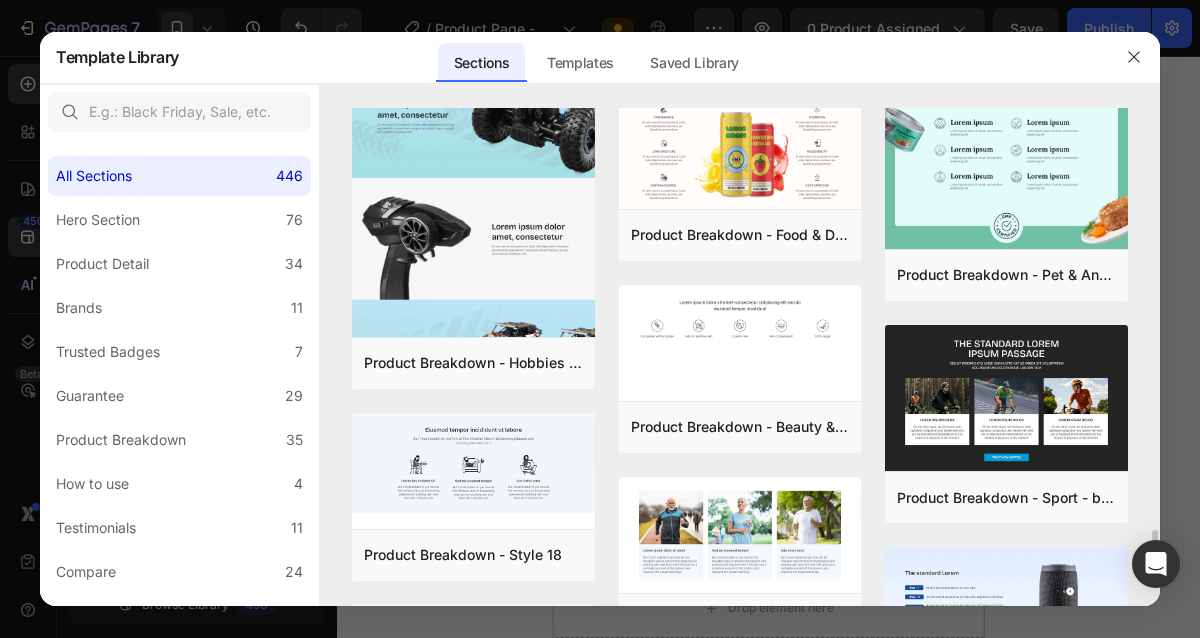 scroll, scrollTop: 7643, scrollLeft: 0, axis: vertical 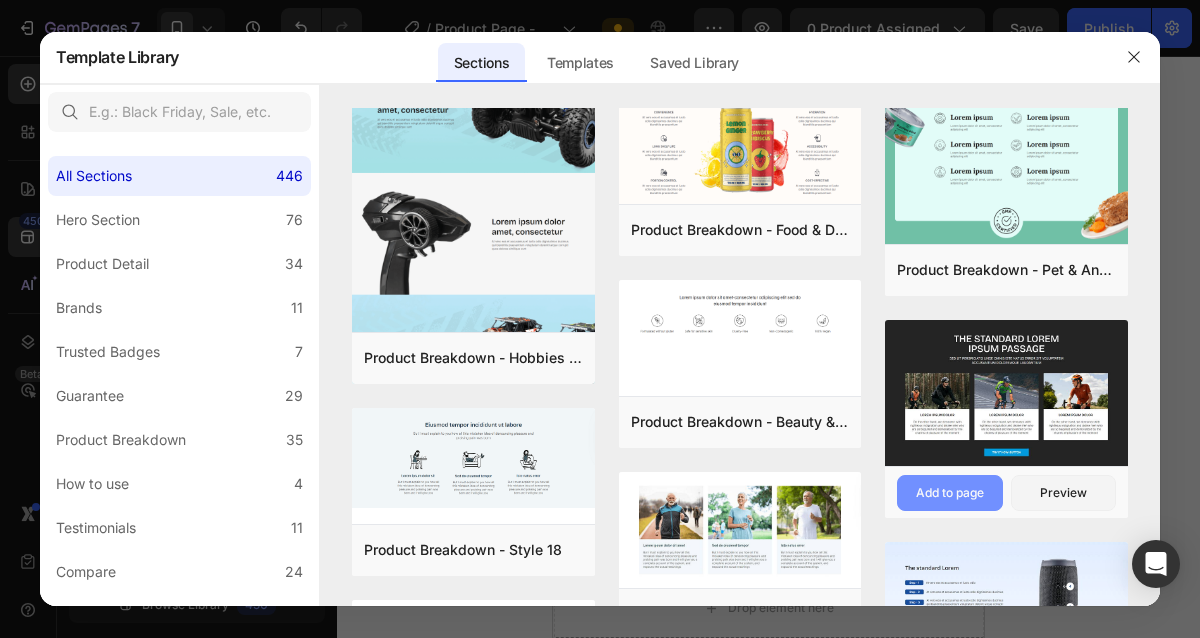 click on "Add to page" at bounding box center [950, 493] 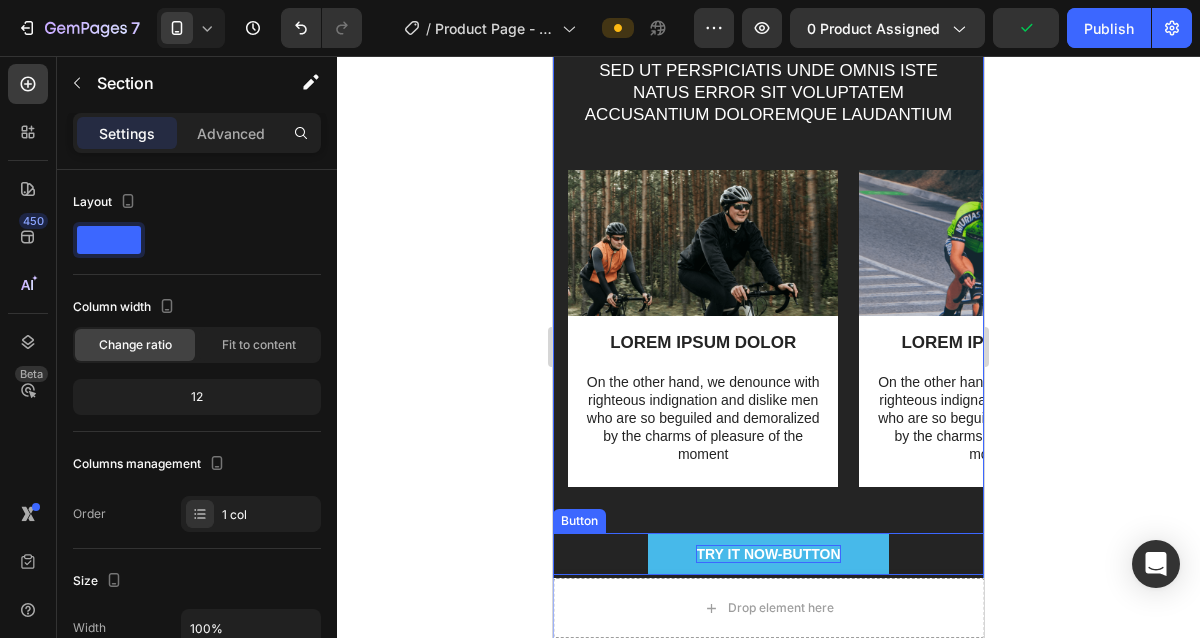 scroll, scrollTop: 3297, scrollLeft: 0, axis: vertical 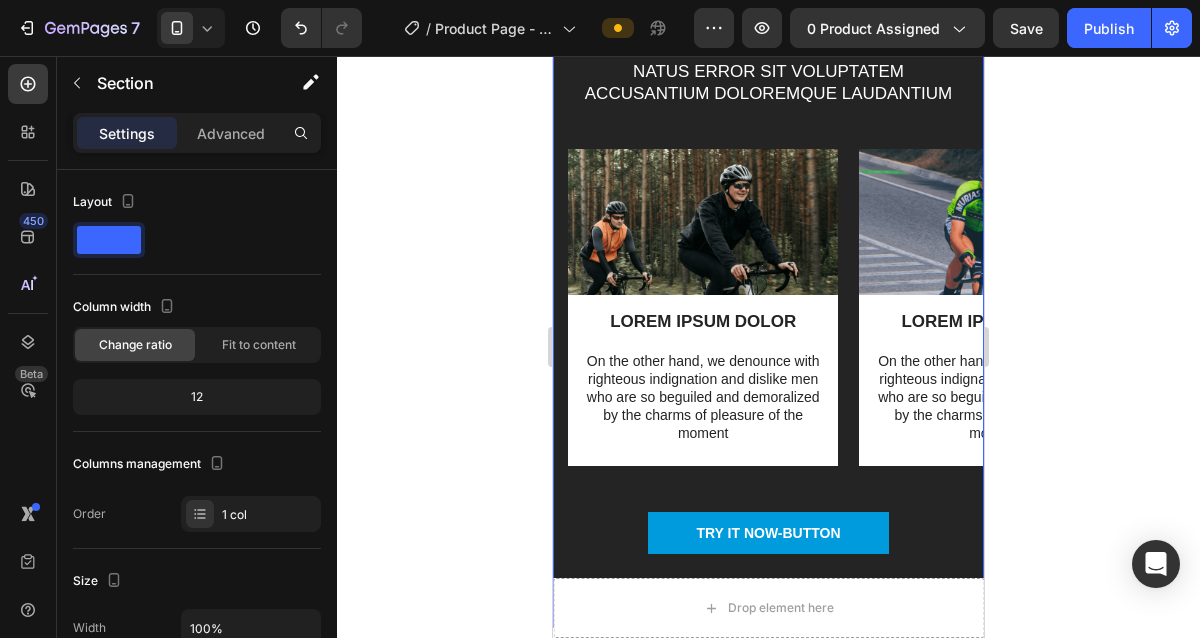click on "The standard Lorem Ipsum passage Heading Sed ut perspiciatis unde omnis iste natus error sit voluptatem accusantium doloremque laudantium Text Block Row Image LOREM IPSUM DOLOR Text Block On the other hand, we denounce with righteous indignation and dislike men who are so beguiled and demoralized by the charms of pleasure of the moment Text Block Row Image LOREM IPSUM DOLOR Text Block On the other hand, we denounce with righteous indignation and dislike men who are so beguiled and demoralized by the charms of pleasure of the moment Text Block Row Image LOREM IPSUM DOLOR Text Block On the other hand, we denounce with righteous indignation and dislike men who are so beguiled and demoralized by the charms of pleasure of the moment Text Block Row Carousel TRY IT NOW-BUTTON Button Row" at bounding box center (768, 239) 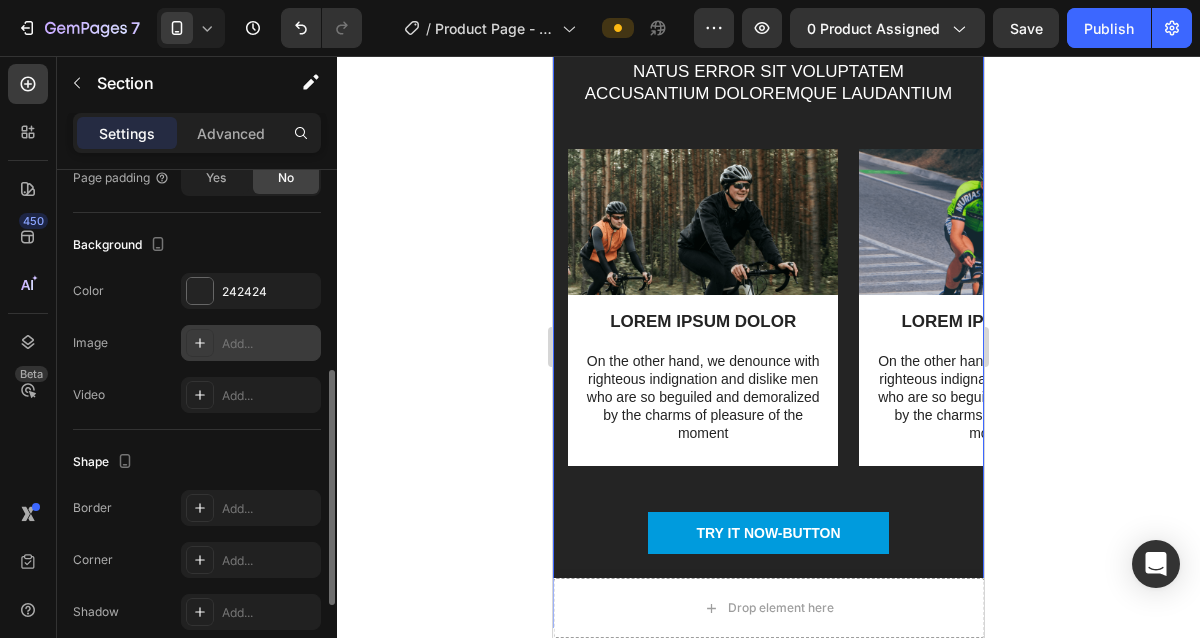 scroll, scrollTop: 521, scrollLeft: 0, axis: vertical 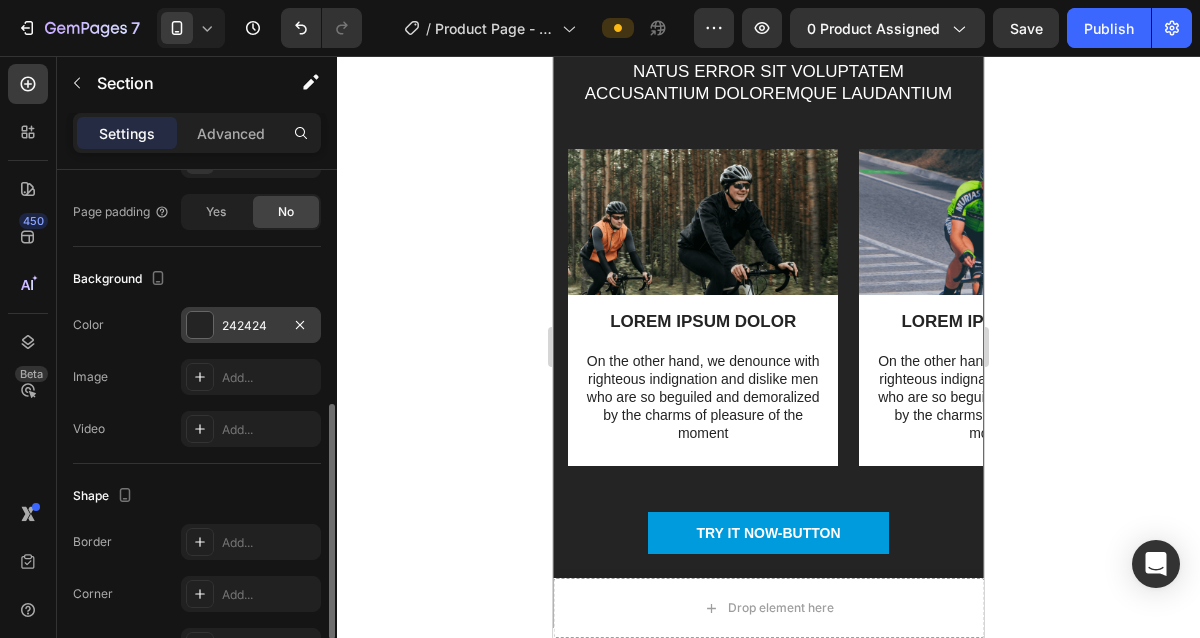 click at bounding box center (200, 325) 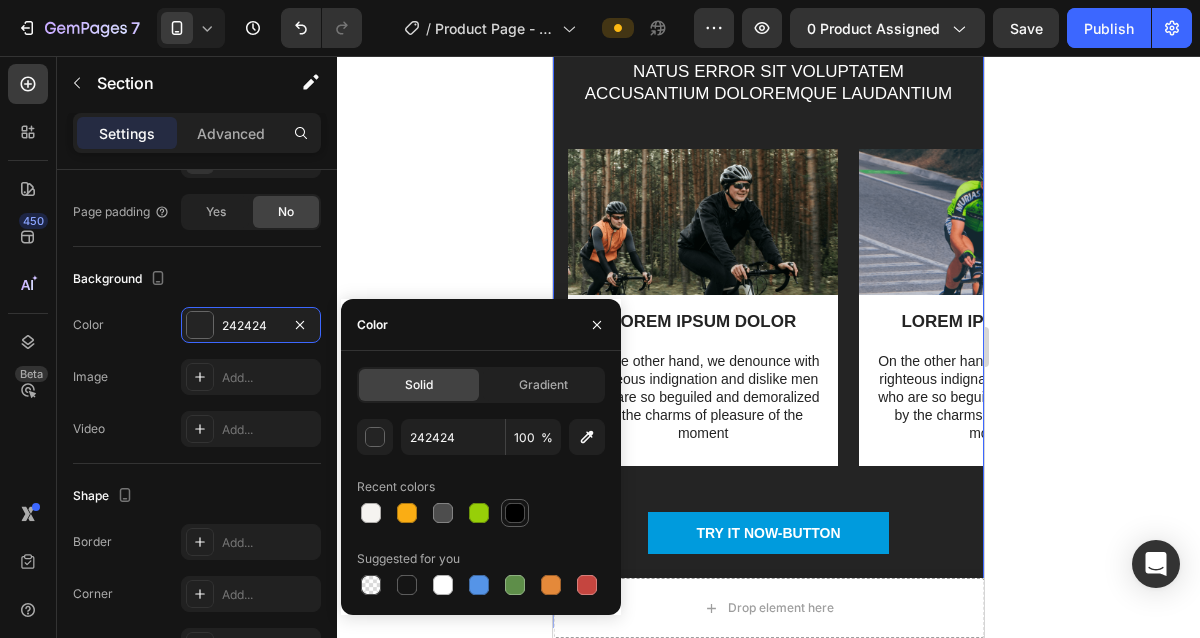 click at bounding box center [515, 513] 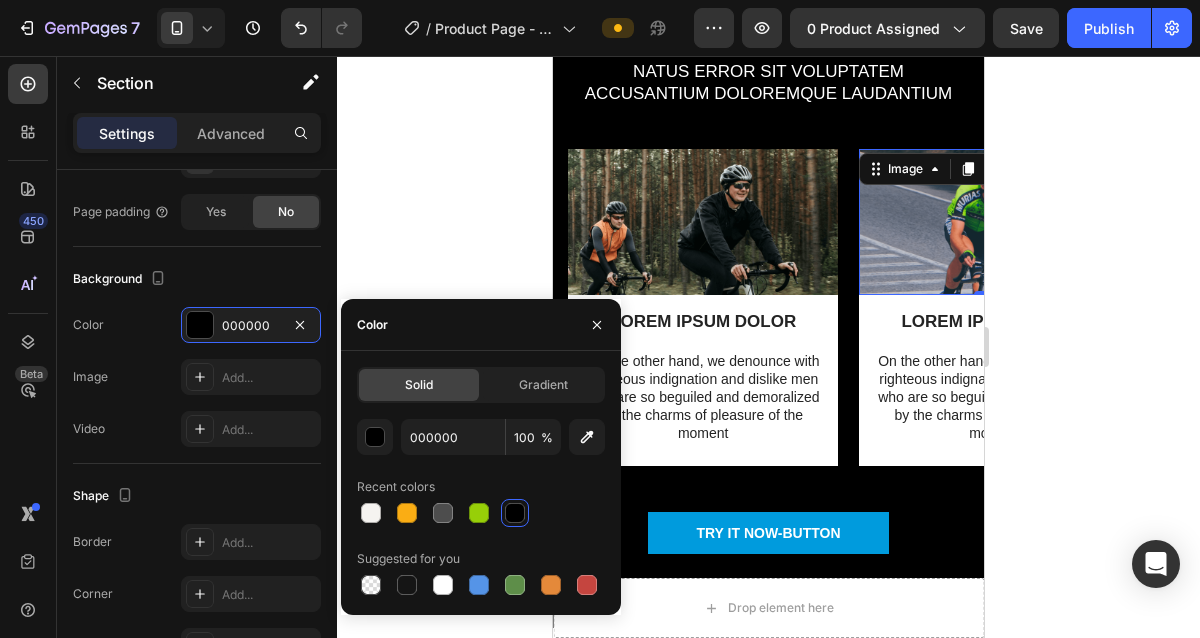 click at bounding box center [994, 222] 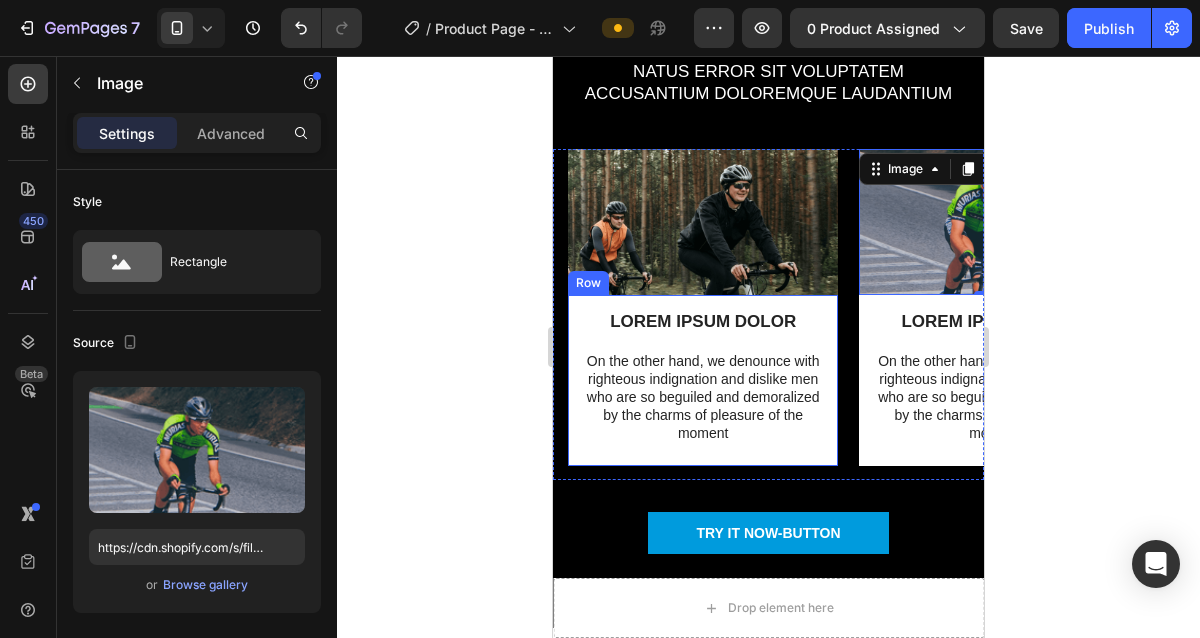 click on "LOREM IPSUM DOLOR Text Block On the other hand, we denounce with righteous indignation and dislike men who are so beguiled and demoralized by the charms of pleasure of the moment Text Block Row" at bounding box center [703, 380] 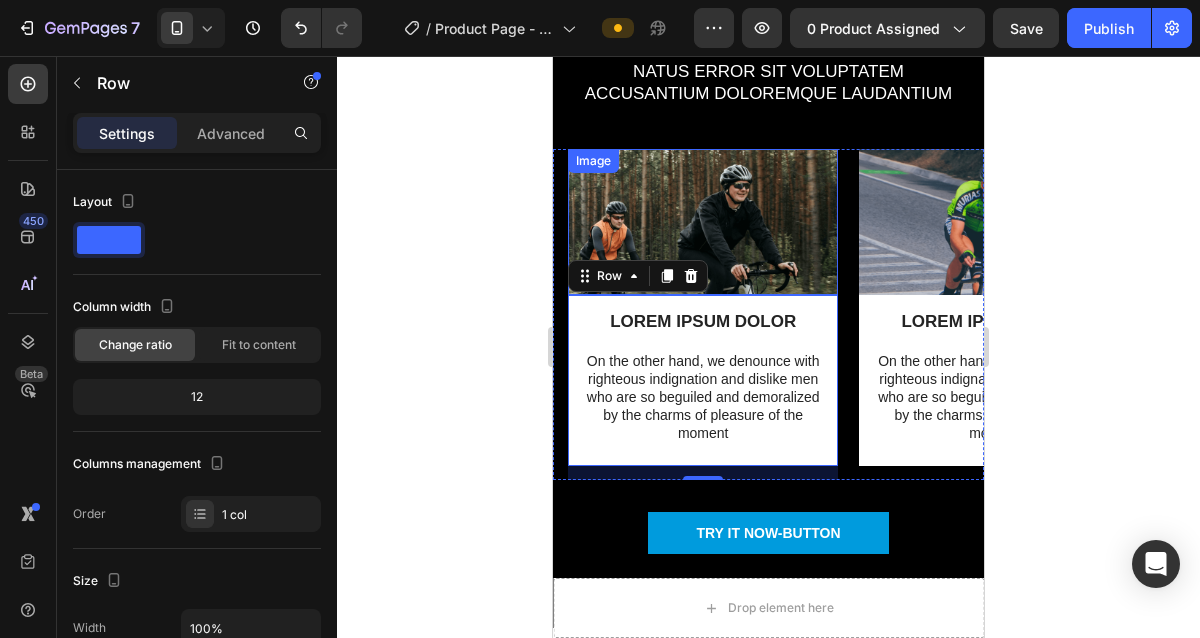 click at bounding box center [703, 222] 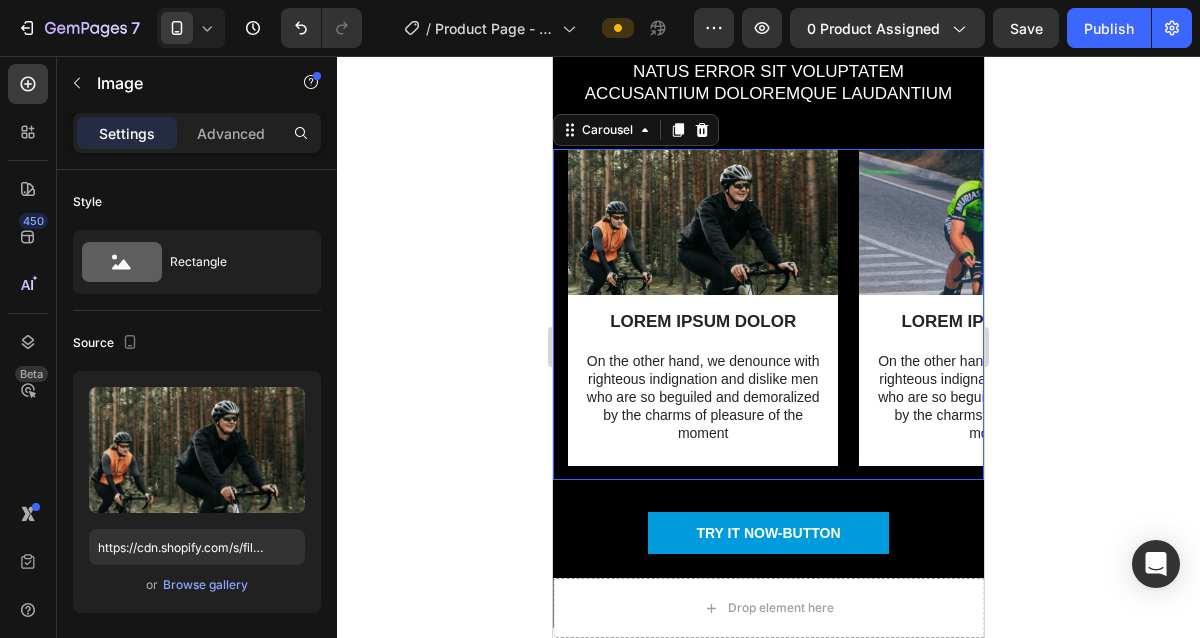 click on "Image LOREM IPSUM DOLOR Text Block On the other hand, we denounce with righteous indignation and dislike men who are so beguiled and demoralized by the charms of pleasure of the moment Text Block Row Image LOREM IPSUM DOLOR Text Block On the other hand, we denounce with righteous indignation and dislike men who are so beguiled and demoralized by the charms of pleasure of the moment Text Block Row Image LOREM IPSUM DOLOR Text Block On the other hand, we denounce with righteous indignation and dislike men who are so beguiled and demoralized by the charms of pleasure of the moment Text Block Row Carousel 0" at bounding box center (768, 314) 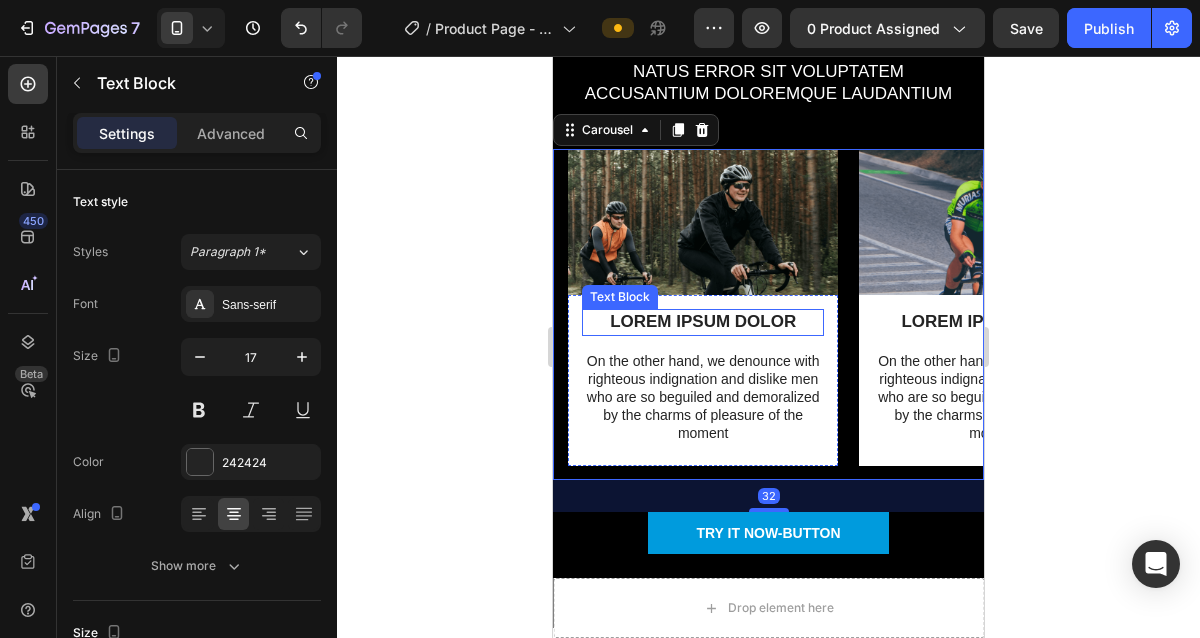click on "LOREM IPSUM DOLOR" at bounding box center [703, 322] 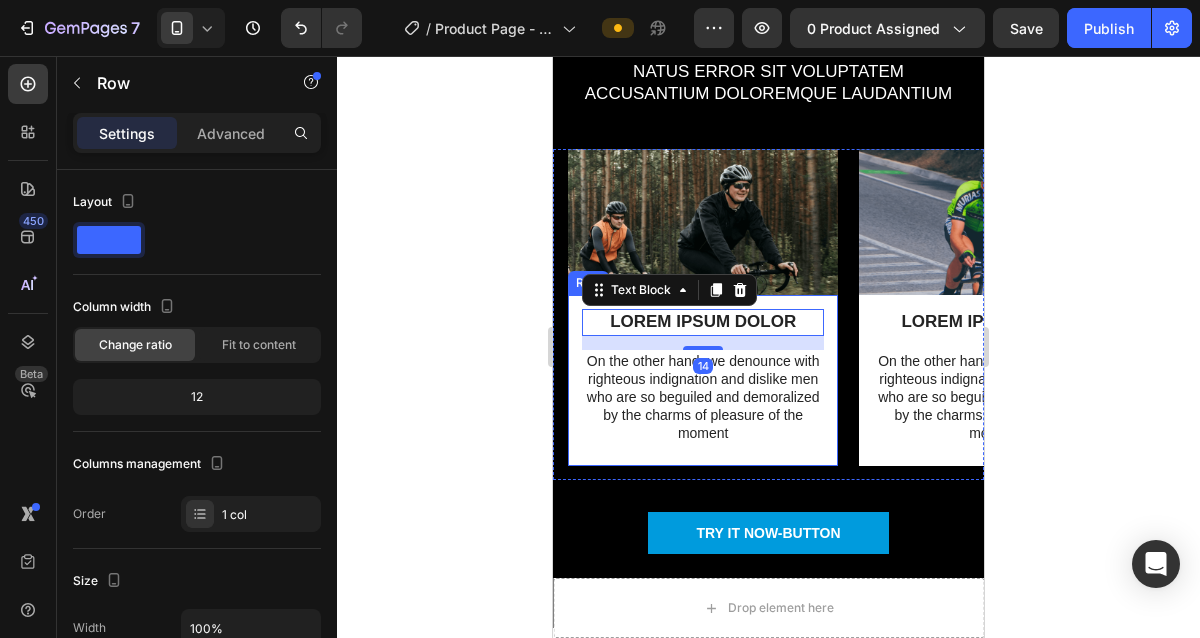 click on "LOREM IPSUM DOLOR Text Block   14 On the other hand, we denounce with righteous indignation and dislike men who are so beguiled and demoralized by the charms of pleasure of the moment Text Block Row" at bounding box center [703, 380] 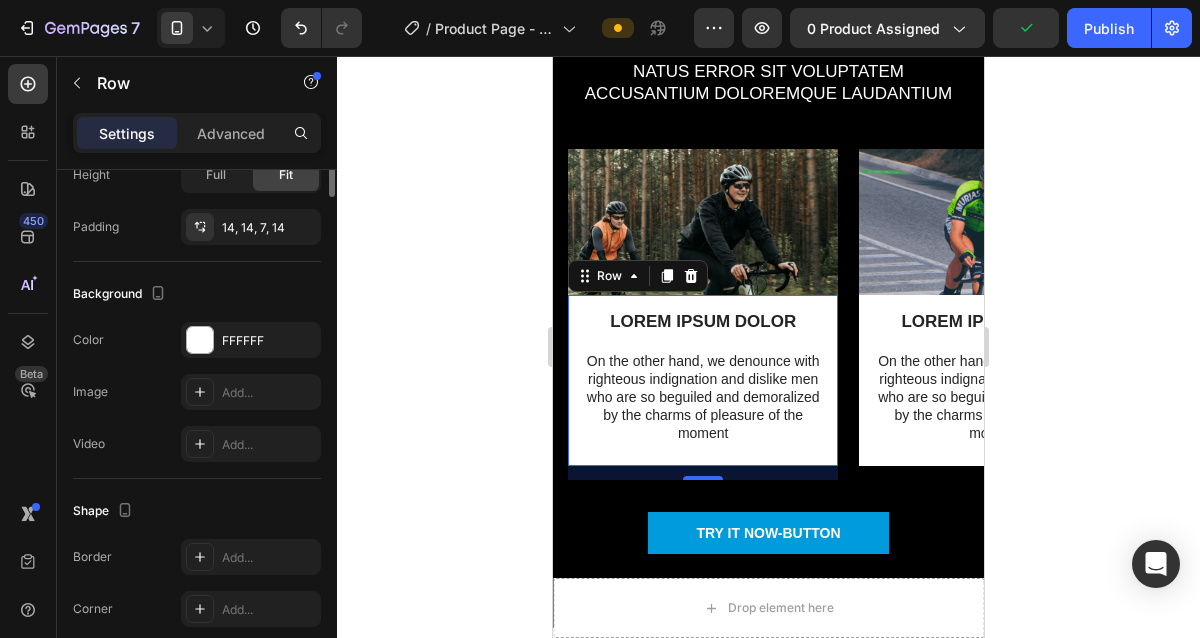 scroll, scrollTop: 643, scrollLeft: 0, axis: vertical 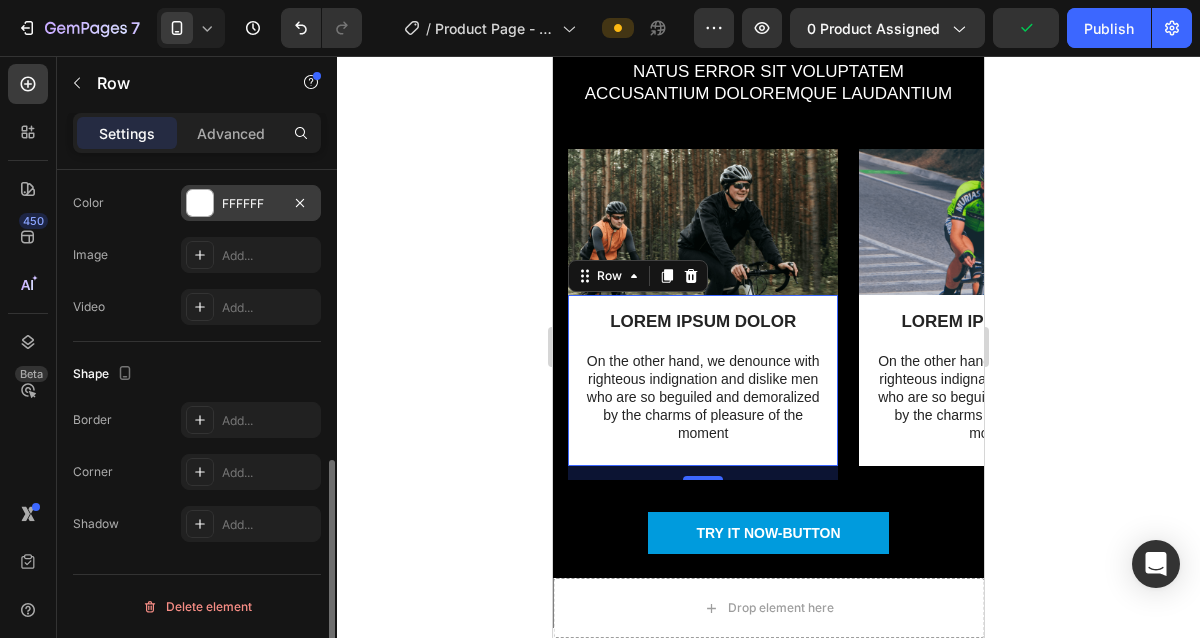 click at bounding box center (200, 203) 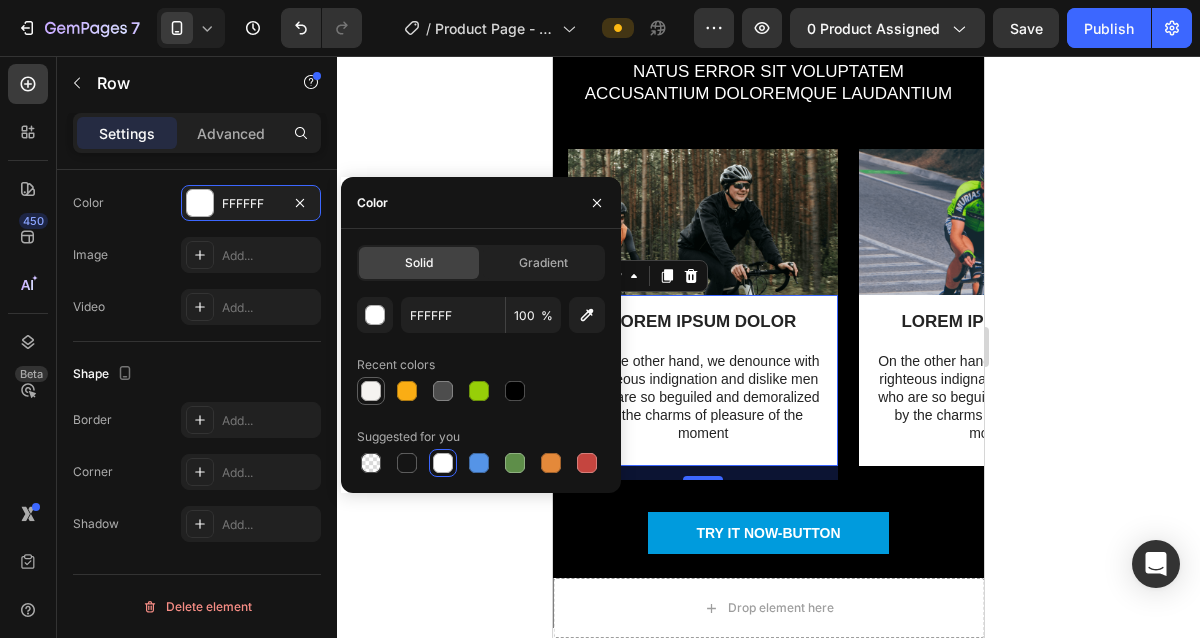 click at bounding box center [371, 391] 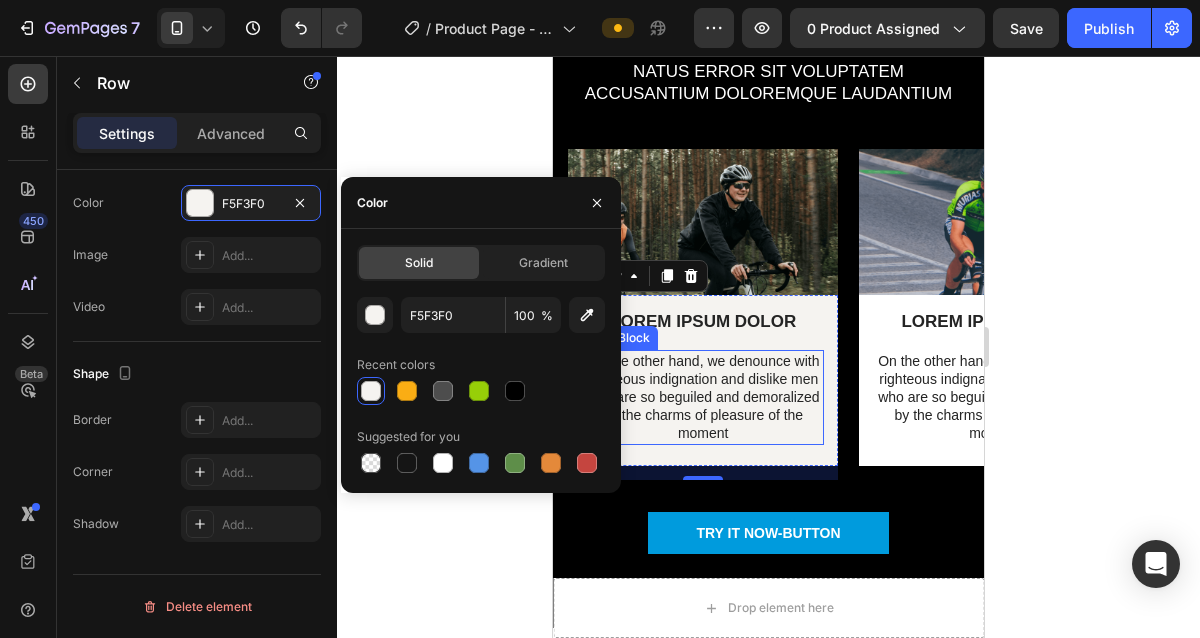 click on "On the other hand, we denounce with righteous indignation and dislike men who are so beguiled and demoralized by the charms of pleasure of the moment" at bounding box center (703, 397) 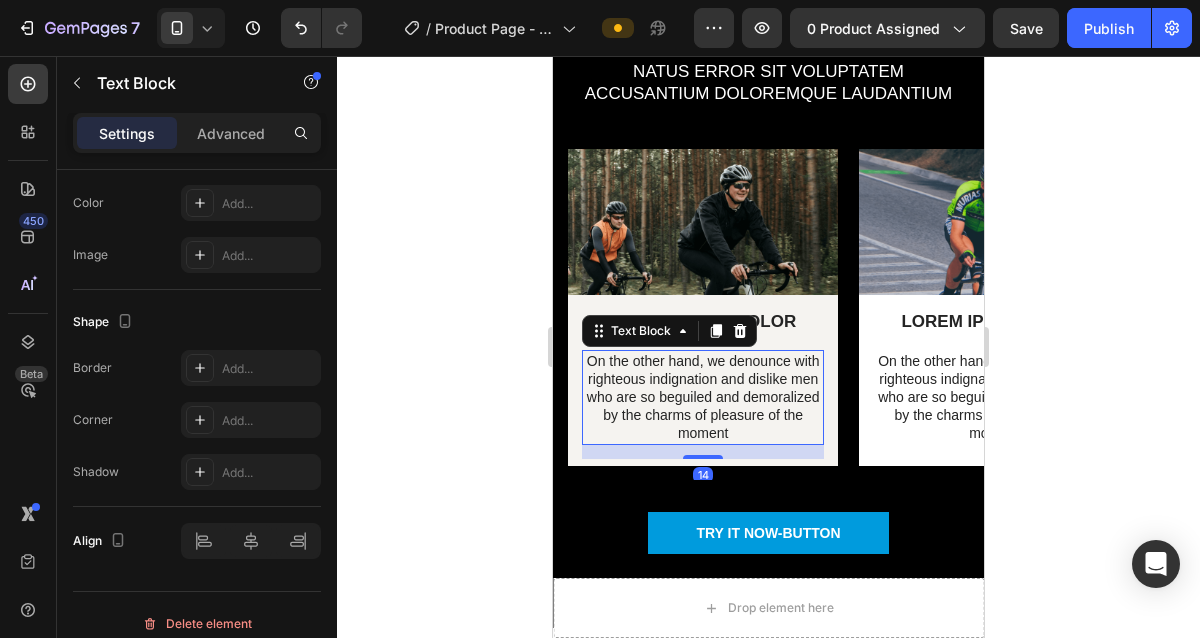 scroll, scrollTop: 0, scrollLeft: 0, axis: both 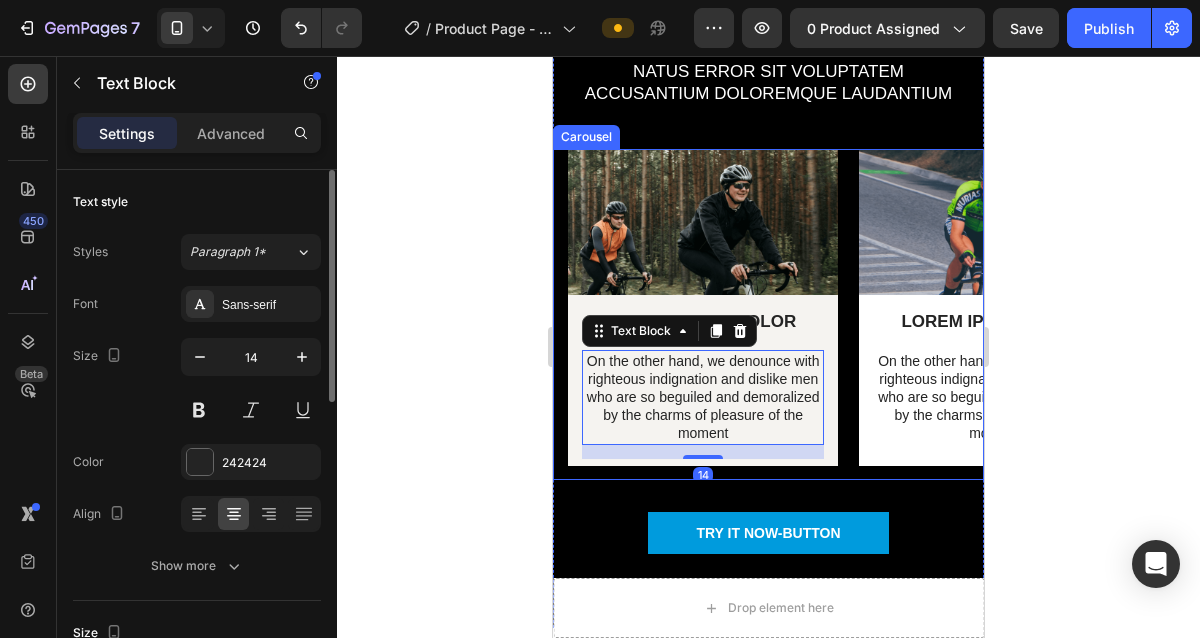 click on "Image LOREM IPSUM DOLOR Text Block On the other hand, we denounce with righteous indignation and dislike men who are so beguiled and demoralized by the charms of pleasure of the moment Text Block 14 Row Image LOREM IPSUM DOLOR Text Block On the other hand, we denounce with righteous indignation and dislike men who are so beguiled and demoralized by the charms of pleasure of the moment Text Block Row Image LOREM IPSUM DOLOR Text Block On the other hand, we denounce with righteous indignation and dislike men who are so beguiled and demoralized by the charms of pleasure of the moment Text Block Row Carousel" at bounding box center (768, 314) 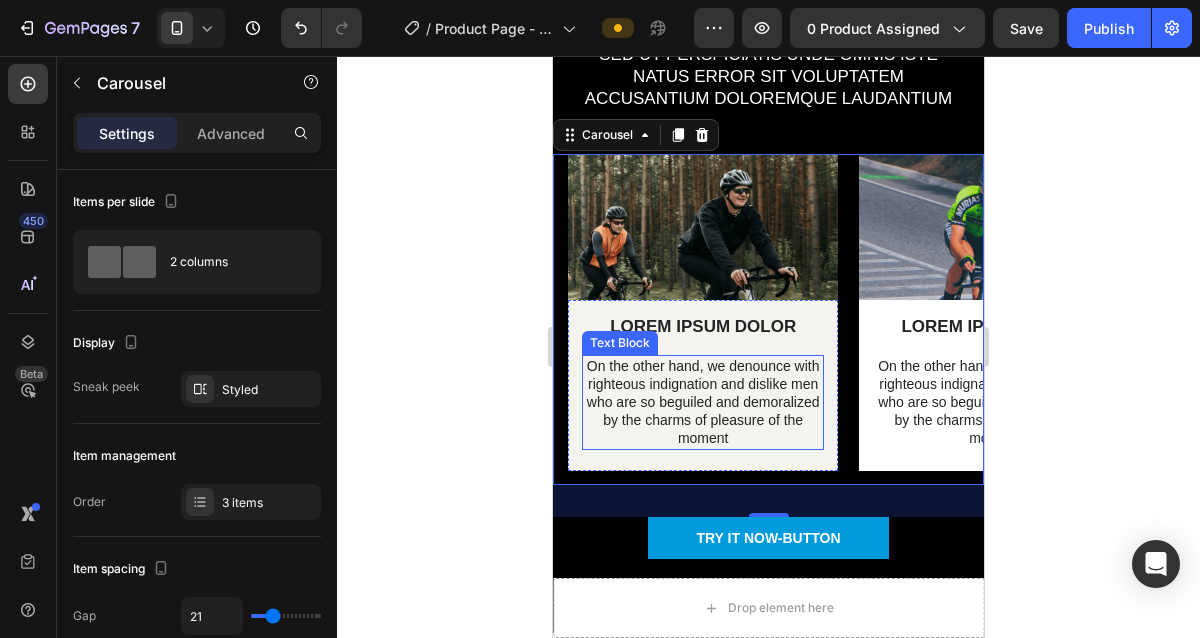 scroll, scrollTop: 3280, scrollLeft: 0, axis: vertical 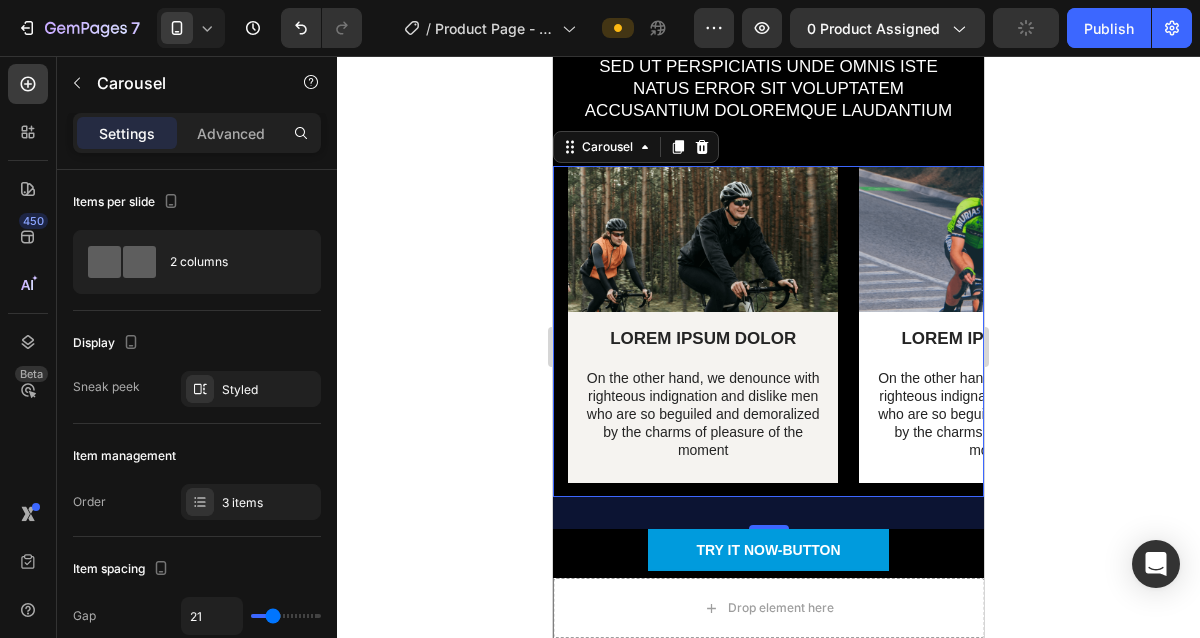 click on "Image LOREM IPSUM DOLOR Text Block On the other hand, we denounce with righteous indignation and dislike men who are so beguiled and demoralized by the charms of pleasure of the moment Text Block Row Image LOREM IPSUM DOLOR Text Block On the other hand, we denounce with righteous indignation and dislike men who are so beguiled and demoralized by the charms of pleasure of the moment Text Block Row Image LOREM IPSUM DOLOR Text Block On the other hand, we denounce with righteous indignation and dislike men who are so beguiled and demoralized by the charms of pleasure of the moment Text Block Row Carousel" at bounding box center [768, 331] 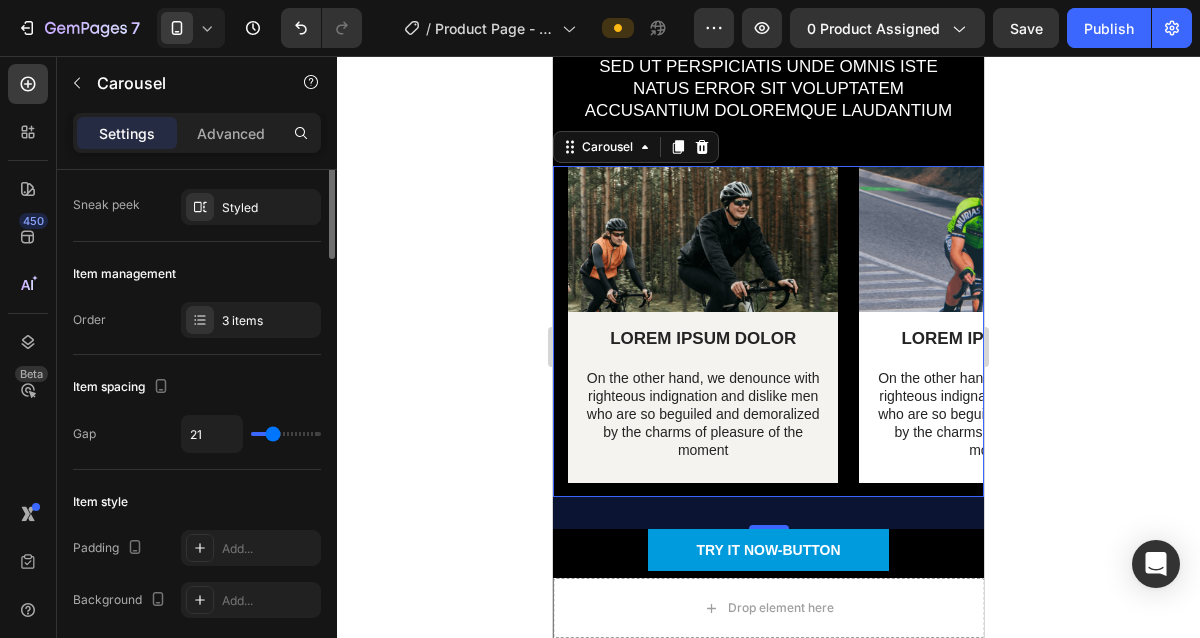scroll, scrollTop: 194, scrollLeft: 0, axis: vertical 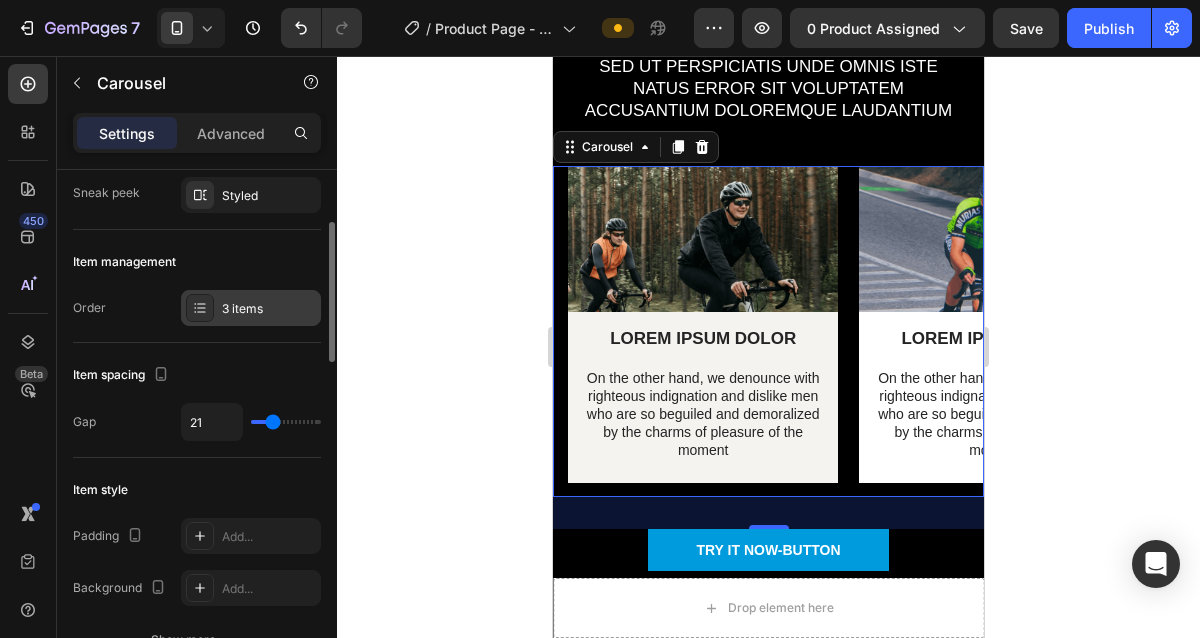 click on "3 items" at bounding box center (269, 309) 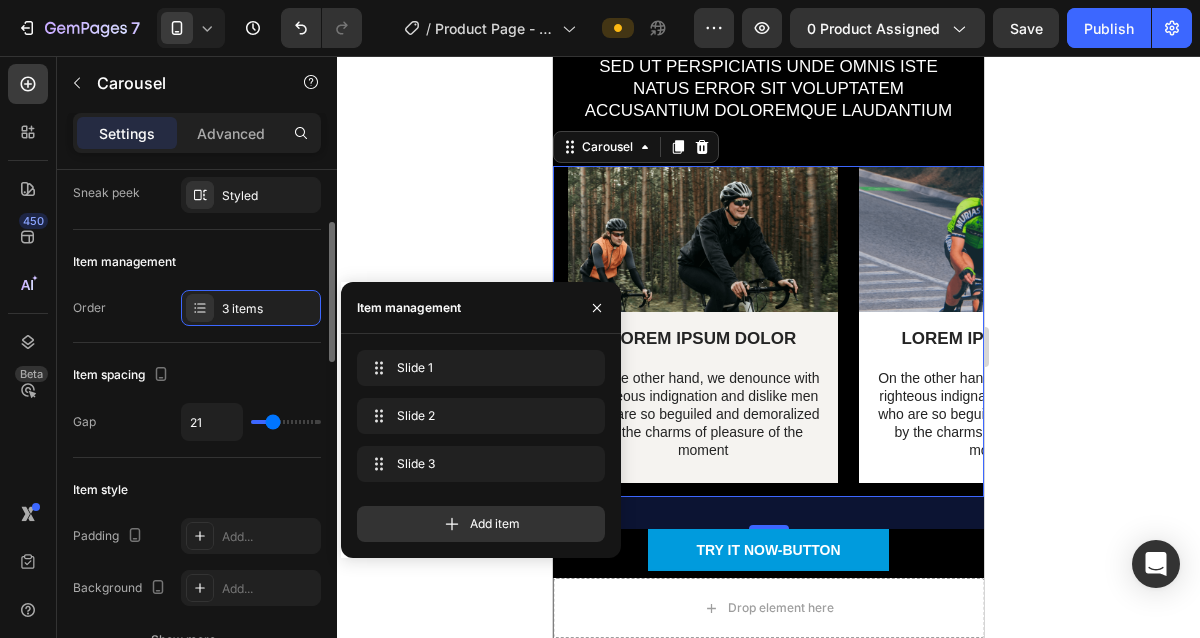 click on "Item management" at bounding box center (197, 262) 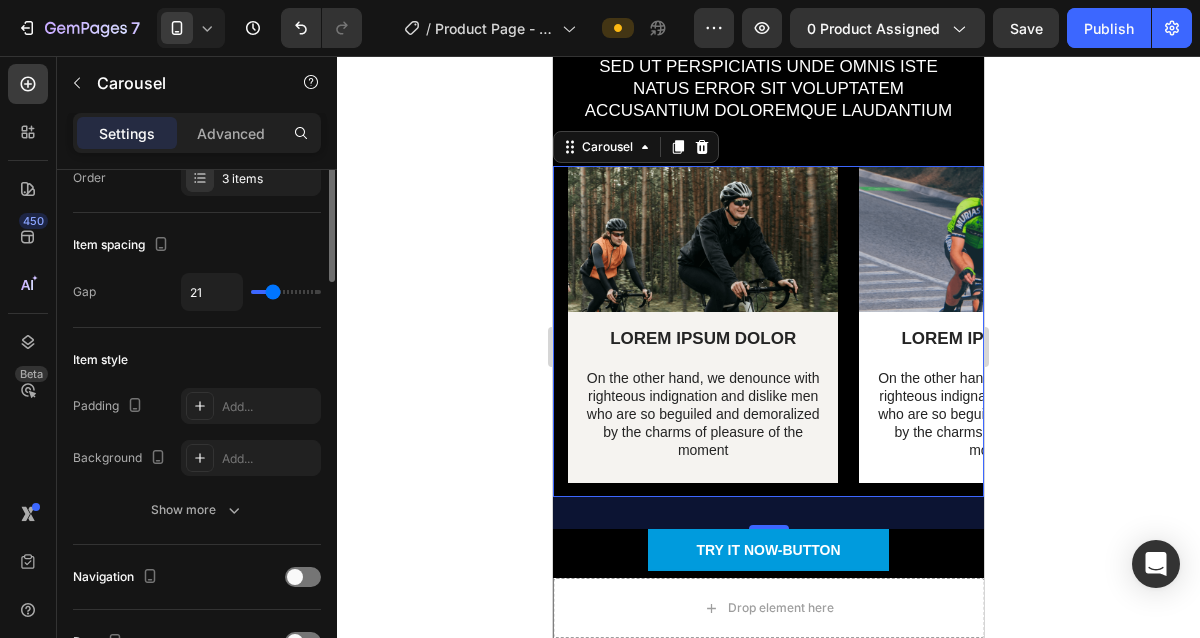 scroll, scrollTop: 383, scrollLeft: 0, axis: vertical 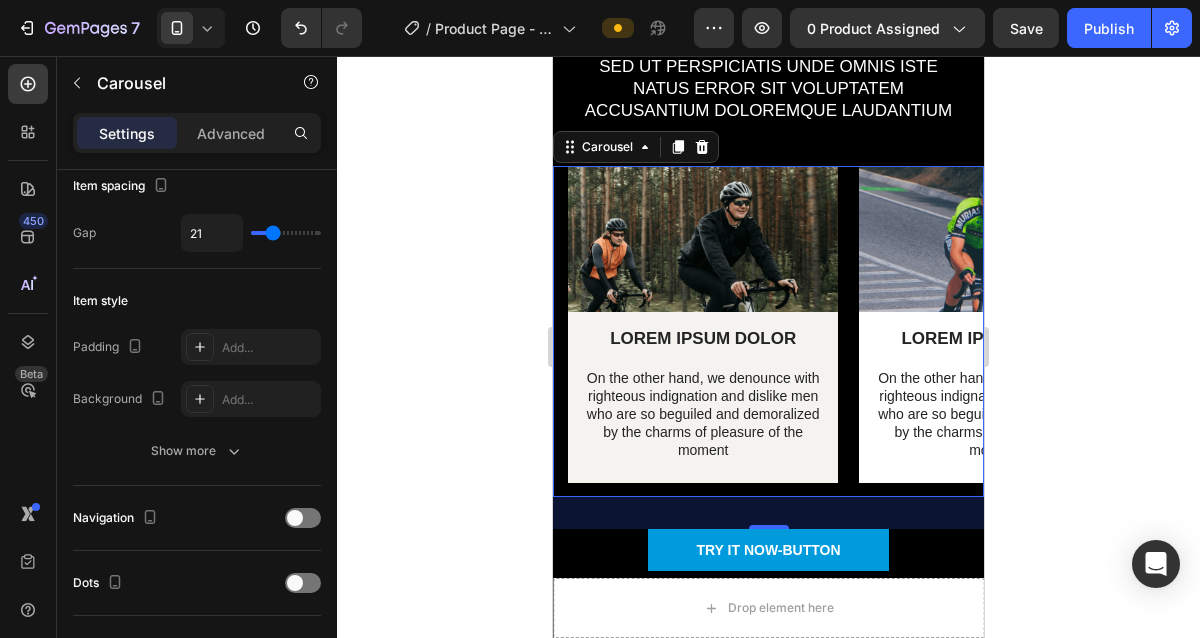 click on "Image LOREM IPSUM DOLOR Text Block On the other hand, we denounce with righteous indignation and dislike men who are so beguiled and demoralized by the charms of pleasure of the moment Text Block Row Image LOREM IPSUM DOLOR Text Block On the other hand, we denounce with righteous indignation and dislike men who are so beguiled and demoralized by the charms of pleasure of the moment Text Block Row Image LOREM IPSUM DOLOR Text Block On the other hand, we denounce with righteous indignation and dislike men who are so beguiled and demoralized by the charms of pleasure of the moment Text Block Row Carousel" at bounding box center (768, 331) 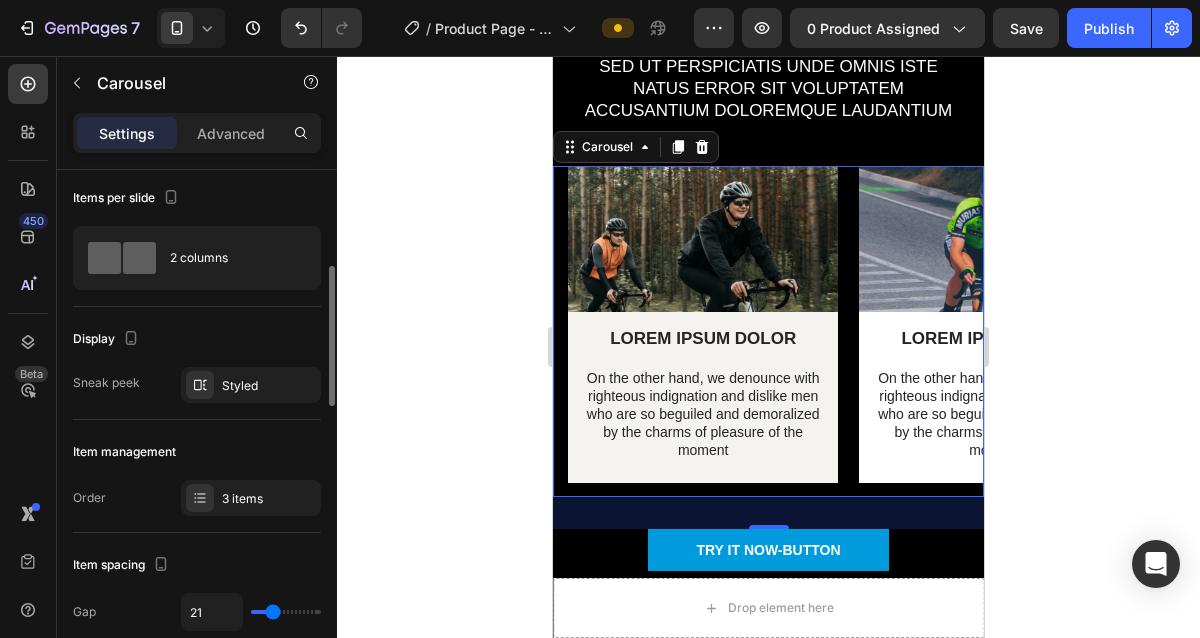 scroll, scrollTop: 0, scrollLeft: 0, axis: both 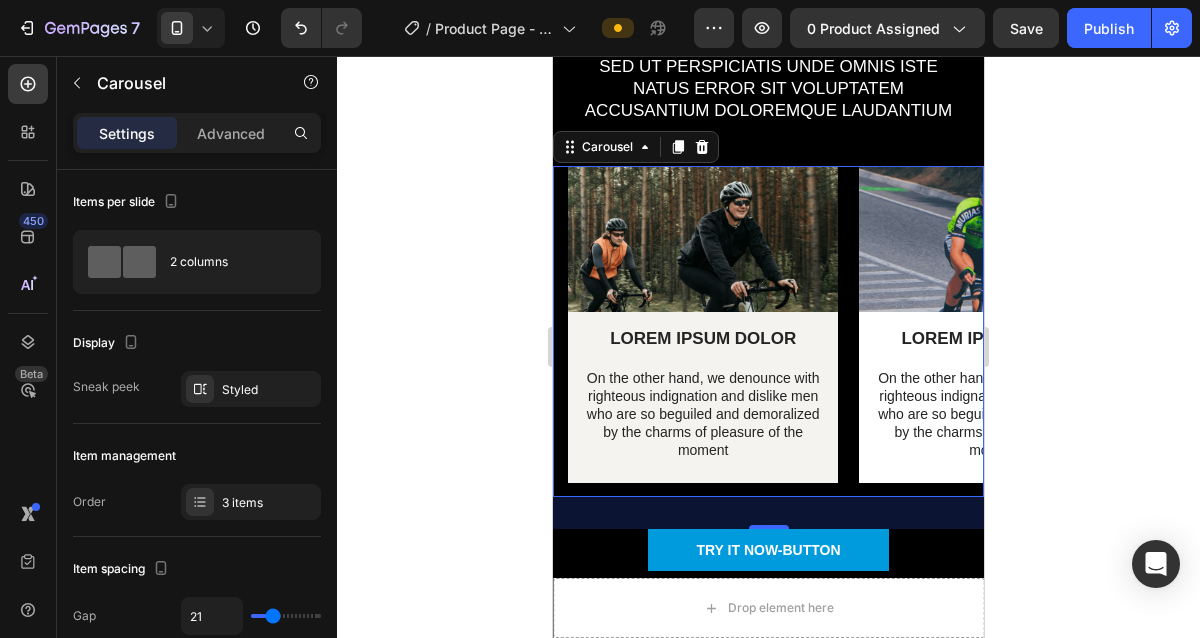 click on "Image LOREM IPSUM DOLOR Text Block On the other hand, we denounce with righteous indignation and dislike men who are so beguiled and demoralized by the charms of pleasure of the moment Text Block Row Image LOREM IPSUM DOLOR Text Block On the other hand, we denounce with righteous indignation and dislike men who are so beguiled and demoralized by the charms of pleasure of the moment Text Block Row Image LOREM IPSUM DOLOR Text Block On the other hand, we denounce with righteous indignation and dislike men who are so beguiled and demoralized by the charms of pleasure of the moment Text Block Row Carousel" at bounding box center [768, 331] 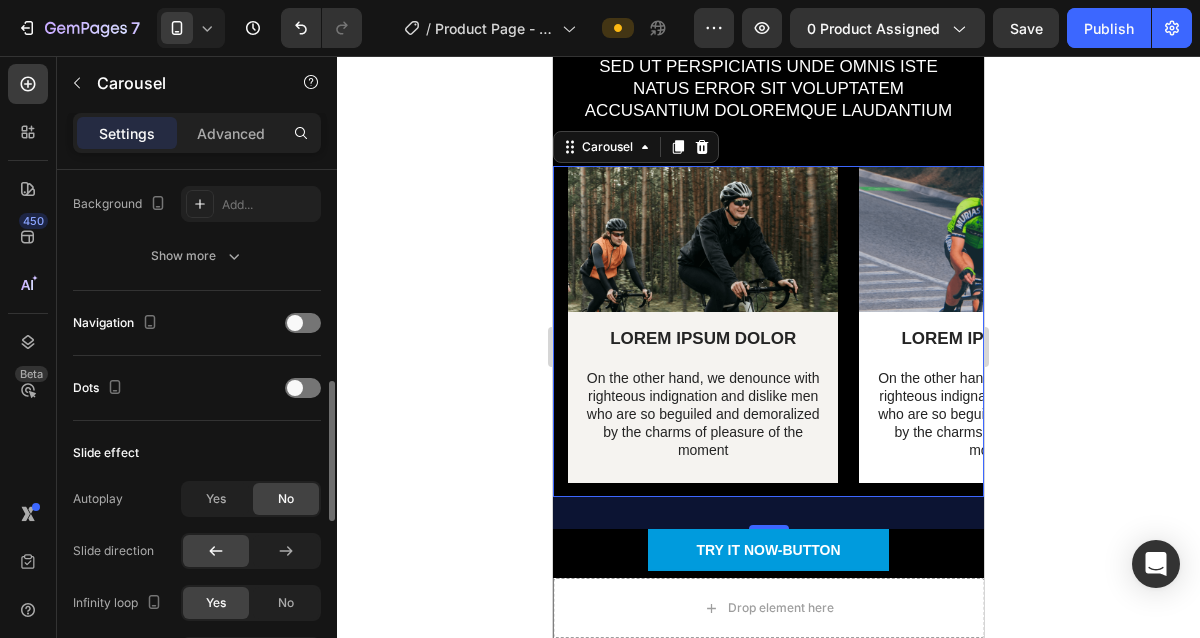 scroll, scrollTop: 562, scrollLeft: 0, axis: vertical 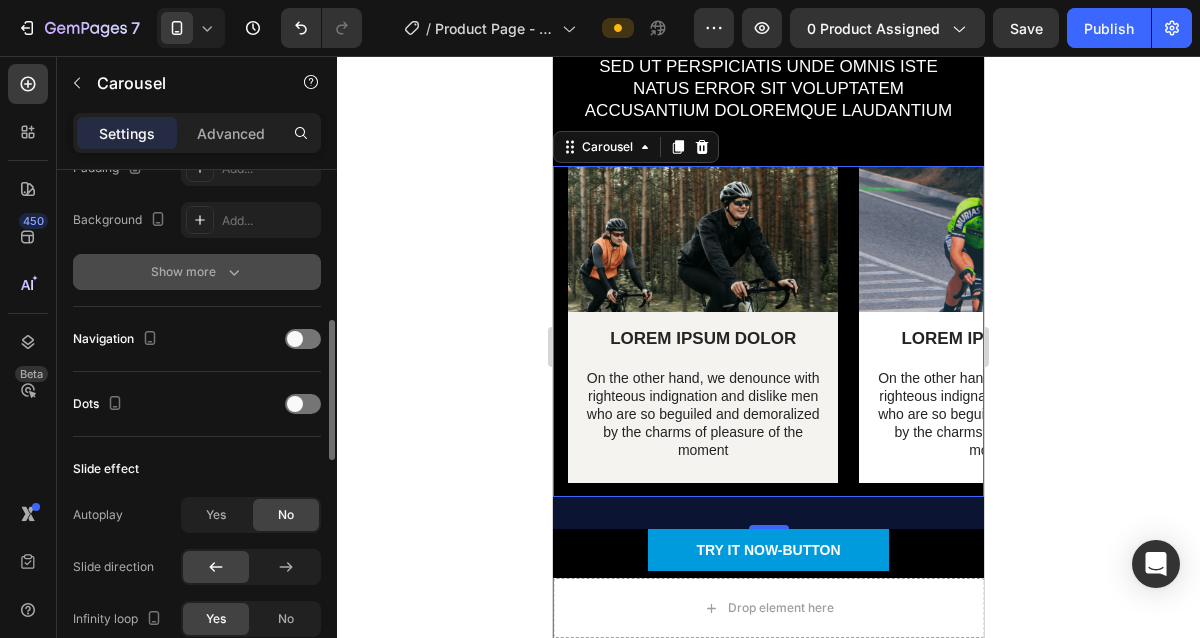 click 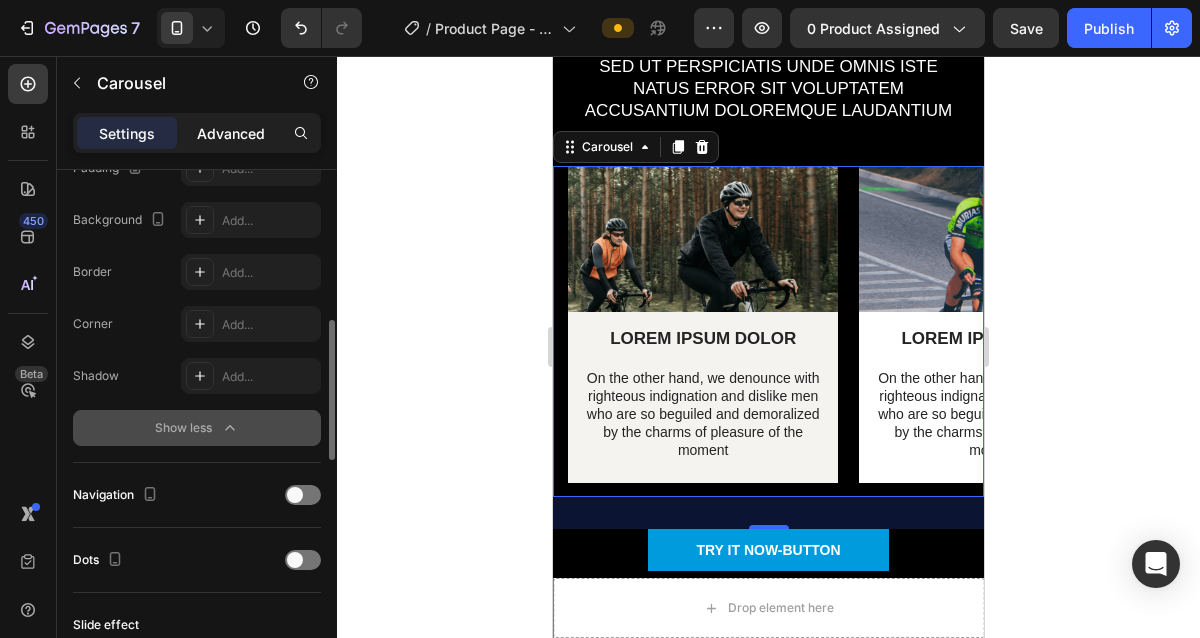 click on "Advanced" at bounding box center (231, 133) 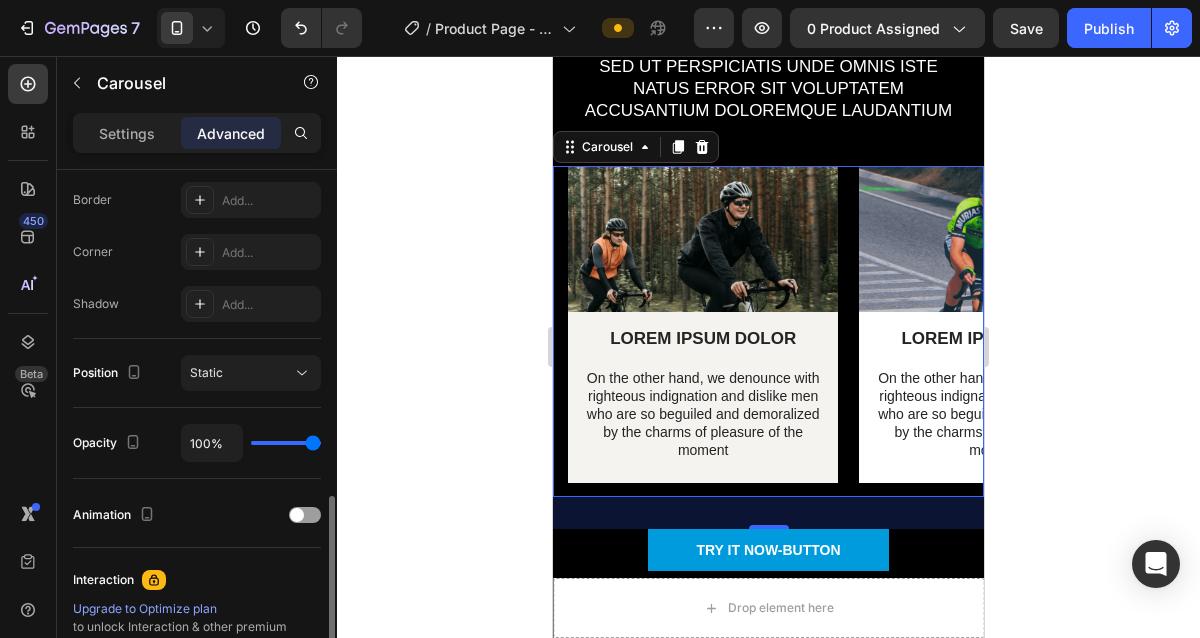 scroll, scrollTop: 809, scrollLeft: 0, axis: vertical 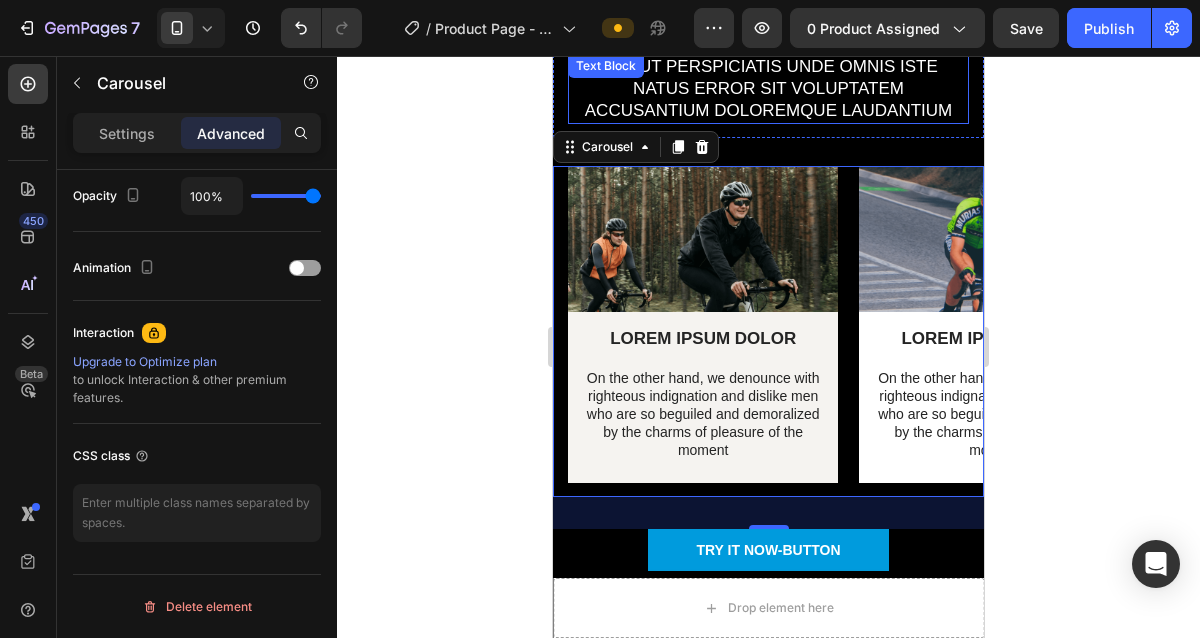 click on "Sed ut perspiciatis unde omnis iste natus error sit voluptatem accusantium doloremque laudantium Text Block" at bounding box center (768, 89) 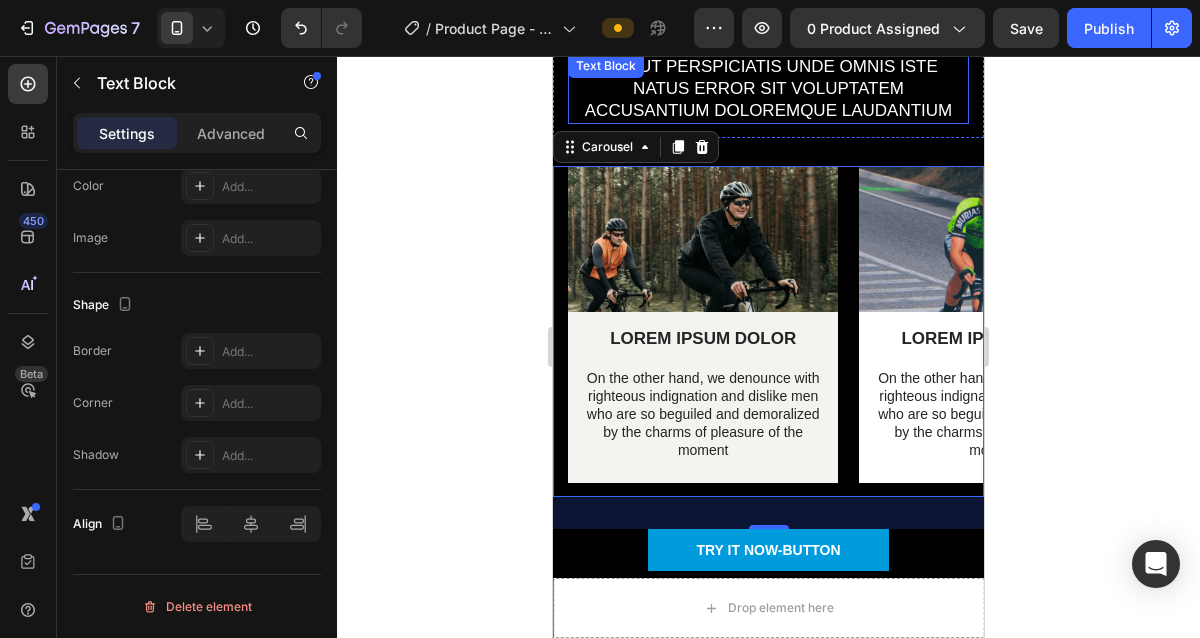 scroll, scrollTop: 0, scrollLeft: 0, axis: both 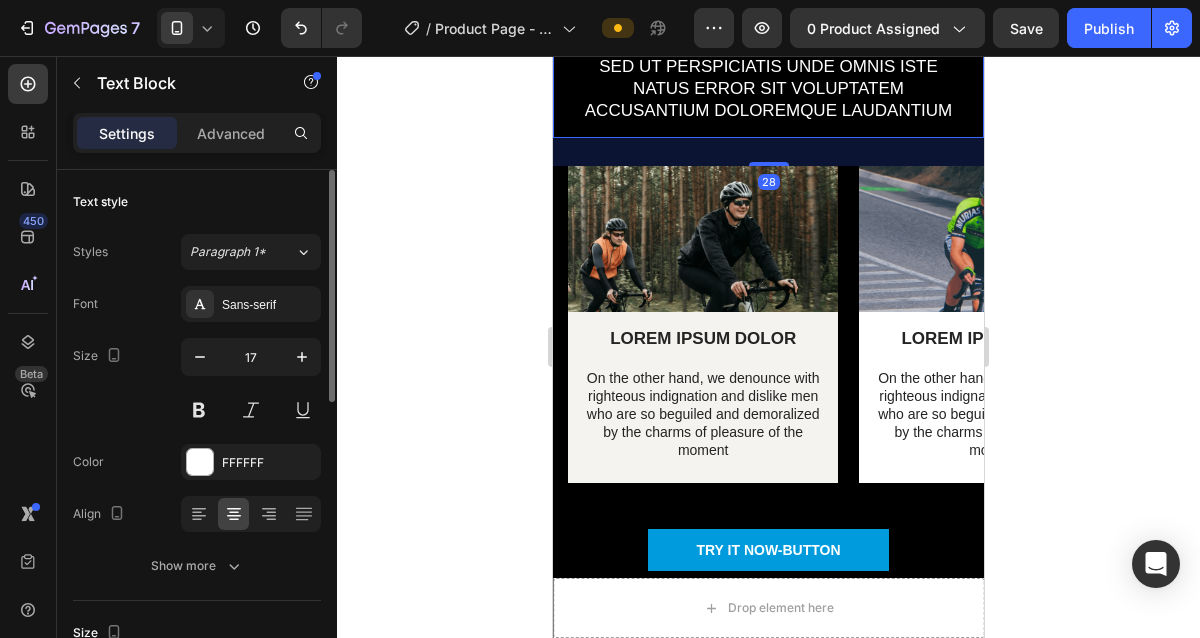 click on "The standard Lorem Ipsum passage Heading Sed ut perspiciatis unde omnis iste natus error sit voluptatem accusantium doloremque laudantium Text Block Row   28" at bounding box center [768, 24] 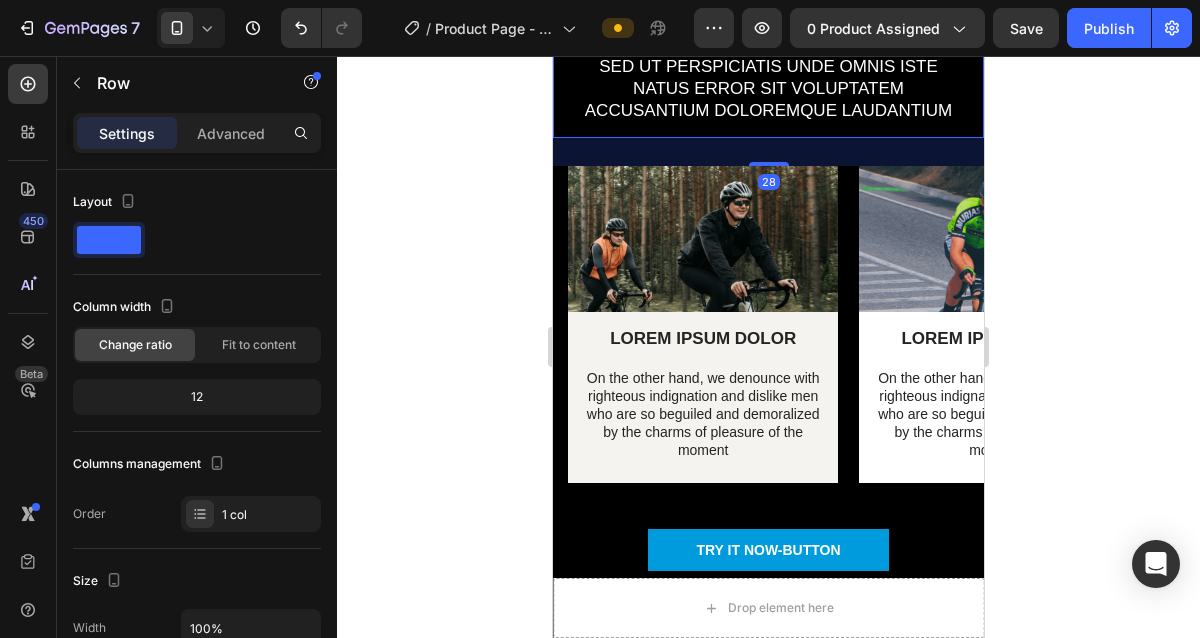 click on "The standard Lorem Ipsum passage Heading Sed ut perspiciatis unde omnis iste natus error sit voluptatem accusantium doloremque laudantium Text Block Row   28" at bounding box center (768, 24) 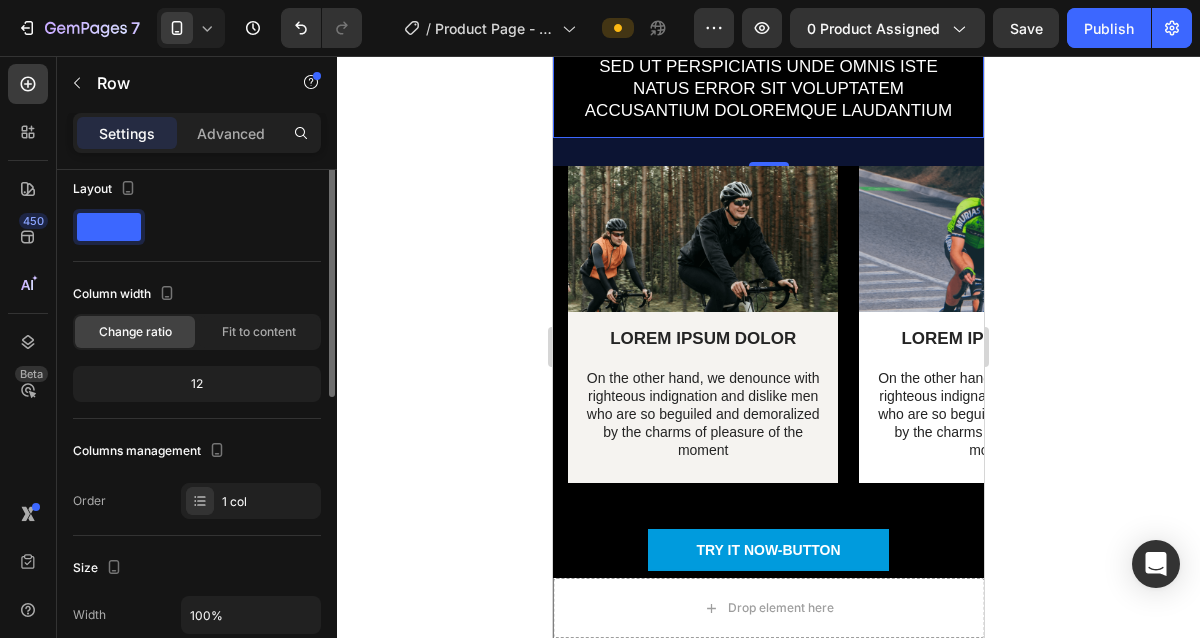 scroll, scrollTop: 0, scrollLeft: 0, axis: both 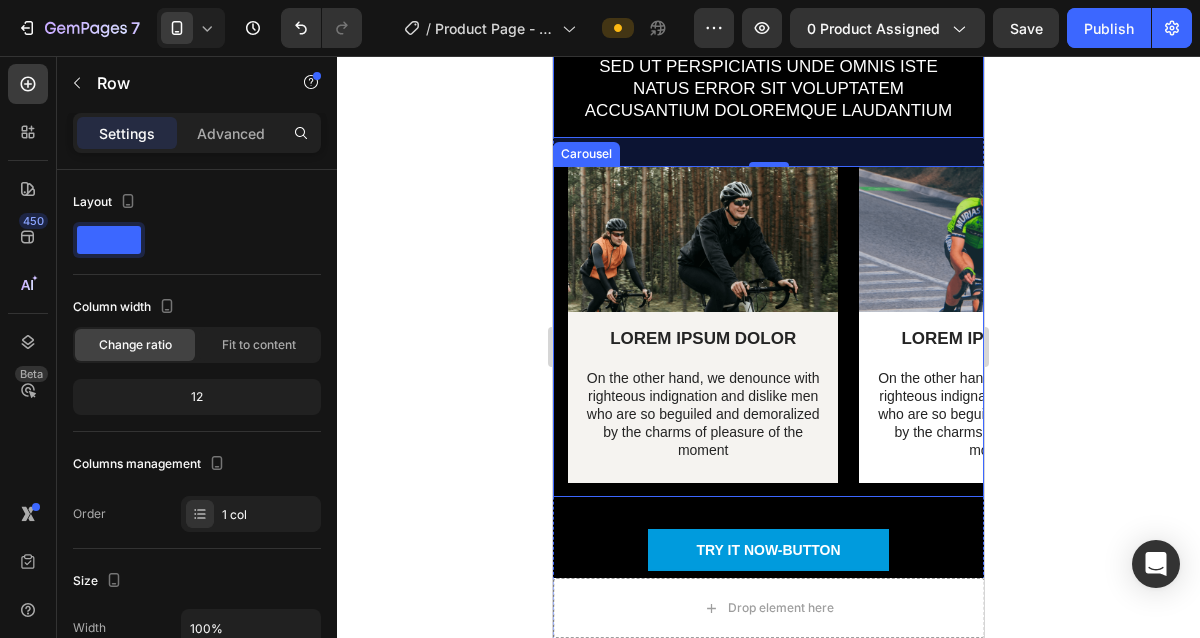 click on "Image LOREM IPSUM DOLOR Text Block On the other hand, we denounce with righteous indignation and dislike men who are so beguiled and demoralized by the charms of pleasure of the moment Text Block Row Image LOREM IPSUM DOLOR Text Block On the other hand, we denounce with righteous indignation and dislike men who are so beguiled and demoralized by the charms of pleasure of the moment Text Block Row Image LOREM IPSUM DOLOR Text Block On the other hand, we denounce with righteous indignation and dislike men who are so beguiled and demoralized by the charms of pleasure of the moment Text Block Row Carousel" at bounding box center [768, 331] 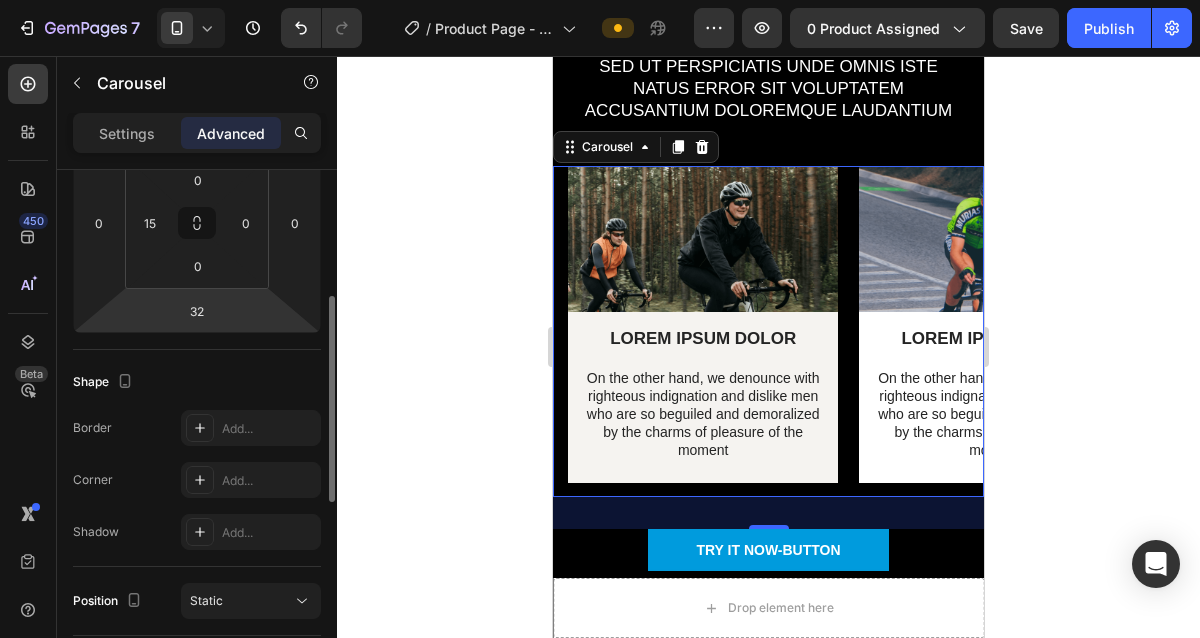 scroll, scrollTop: 321, scrollLeft: 0, axis: vertical 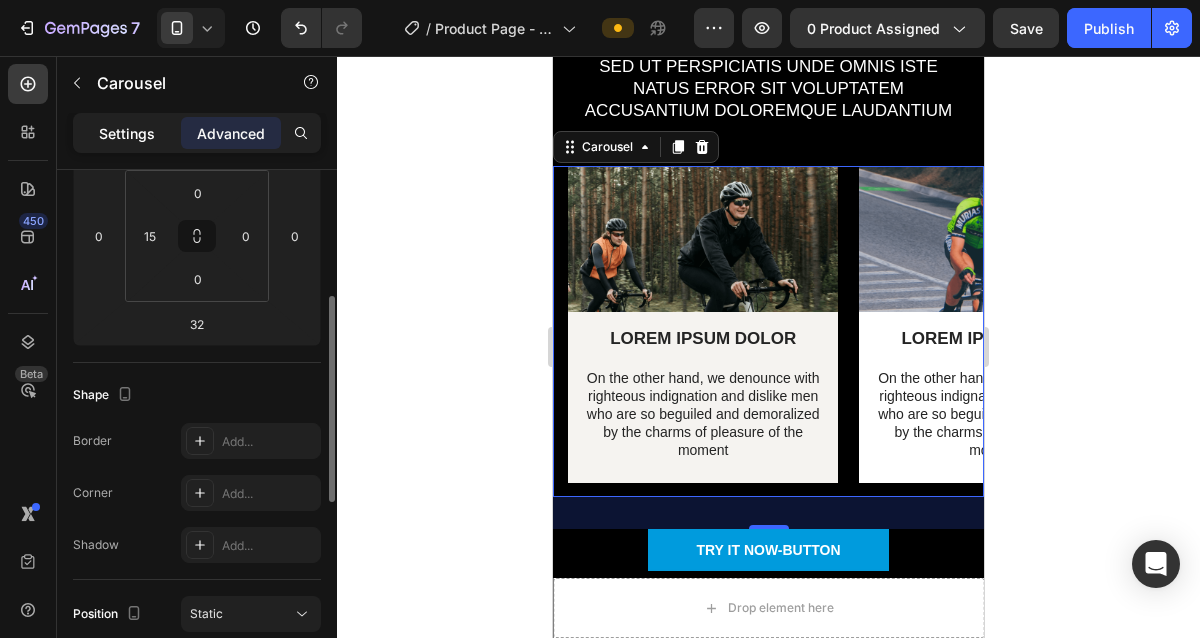 click on "Settings" at bounding box center [127, 133] 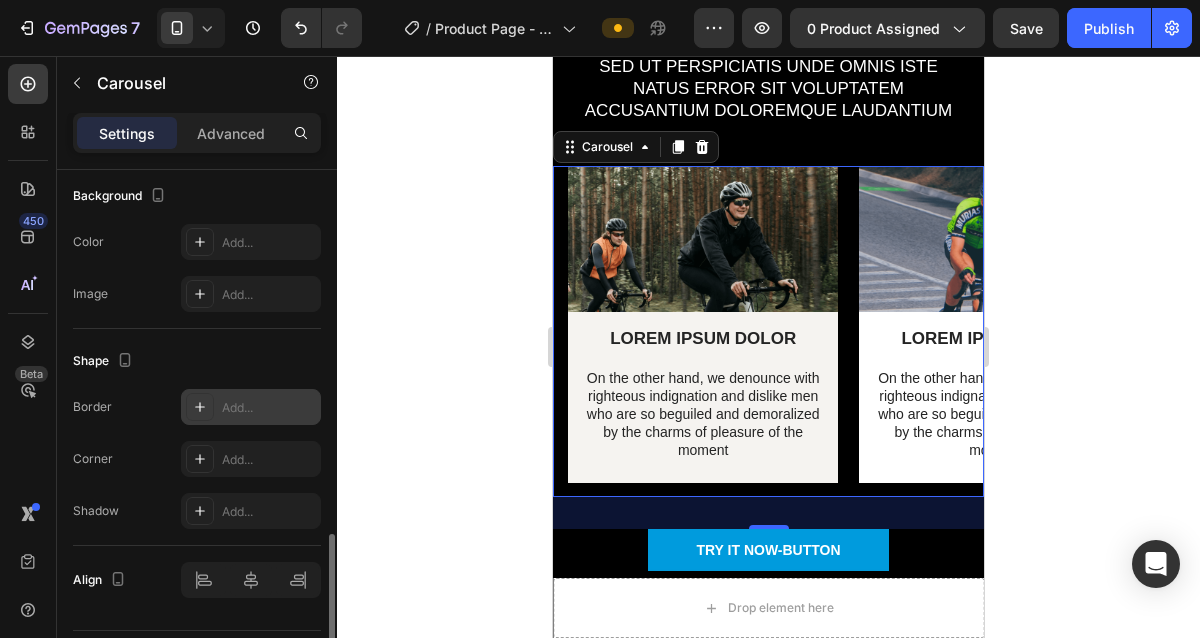 scroll, scrollTop: 1373, scrollLeft: 0, axis: vertical 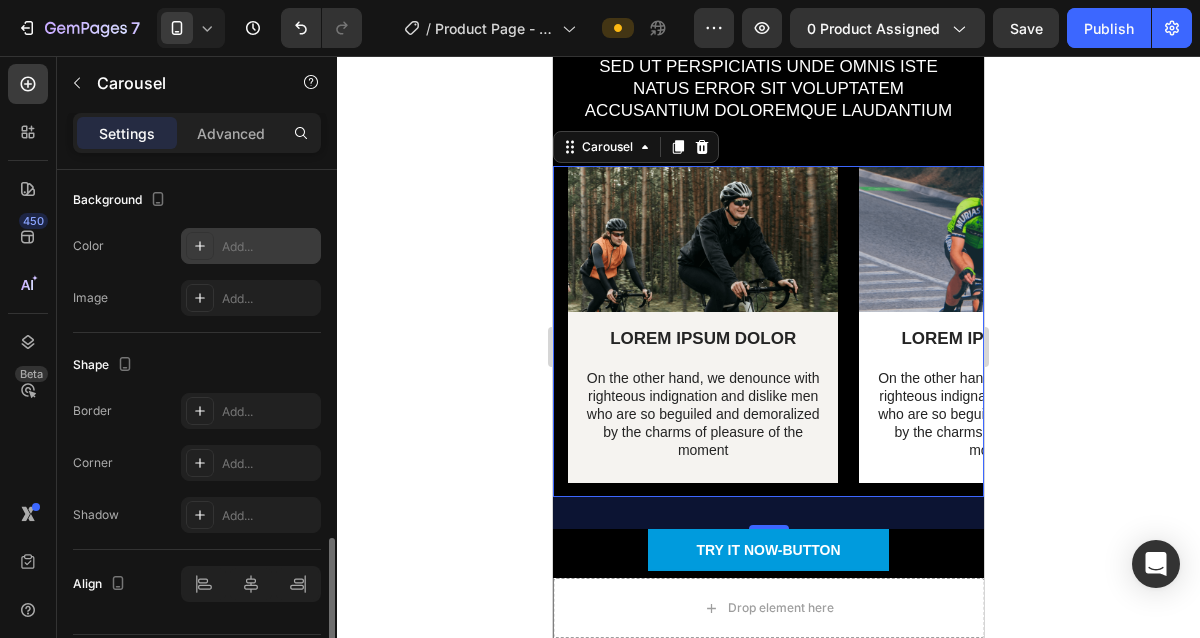 click at bounding box center (200, 246) 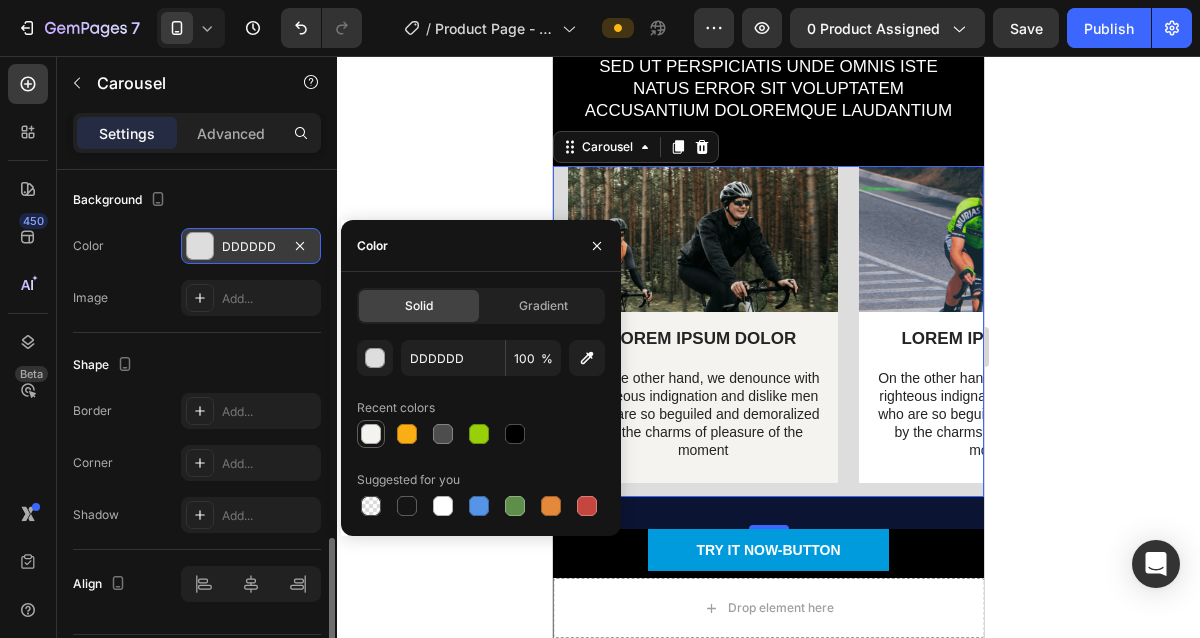click at bounding box center (371, 434) 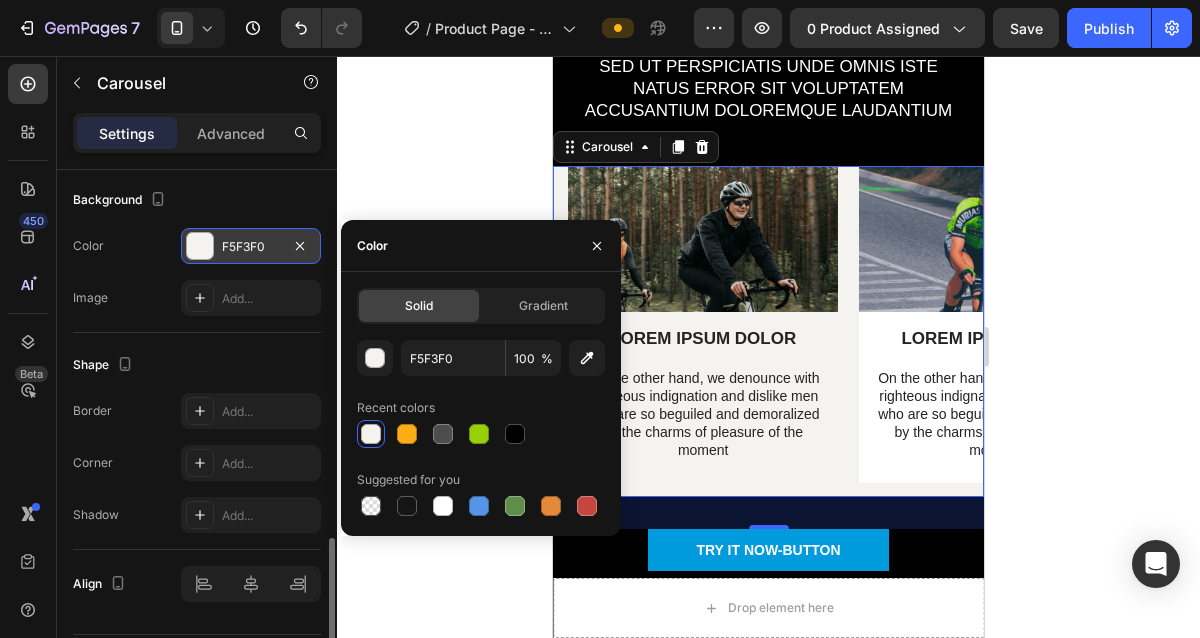 click 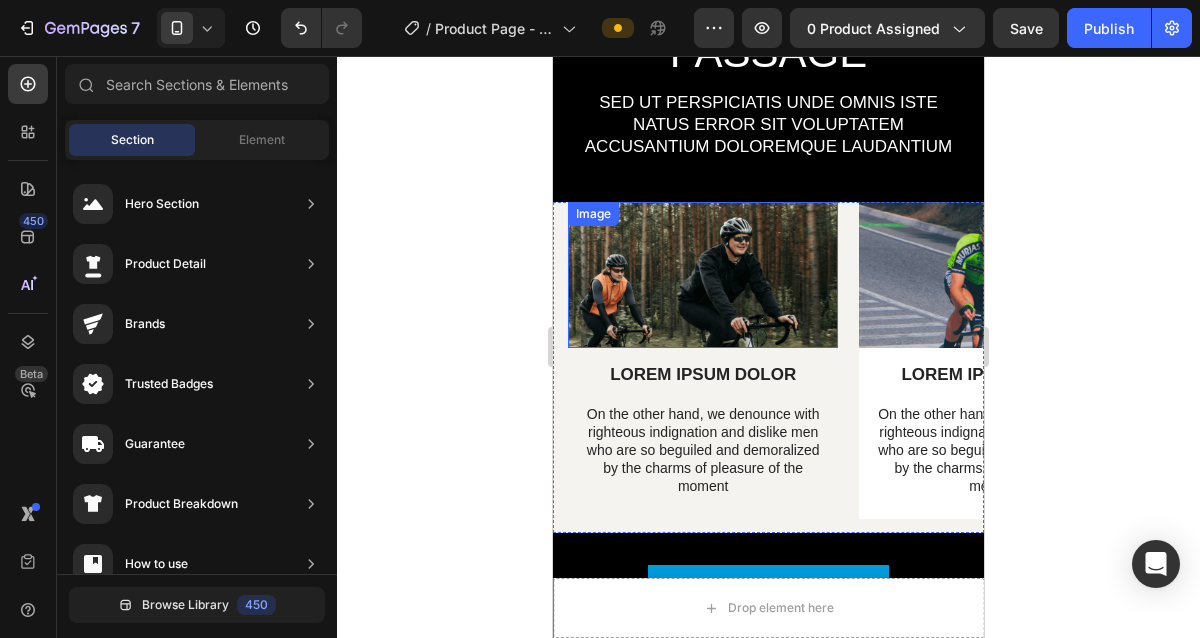 scroll, scrollTop: 3294, scrollLeft: 0, axis: vertical 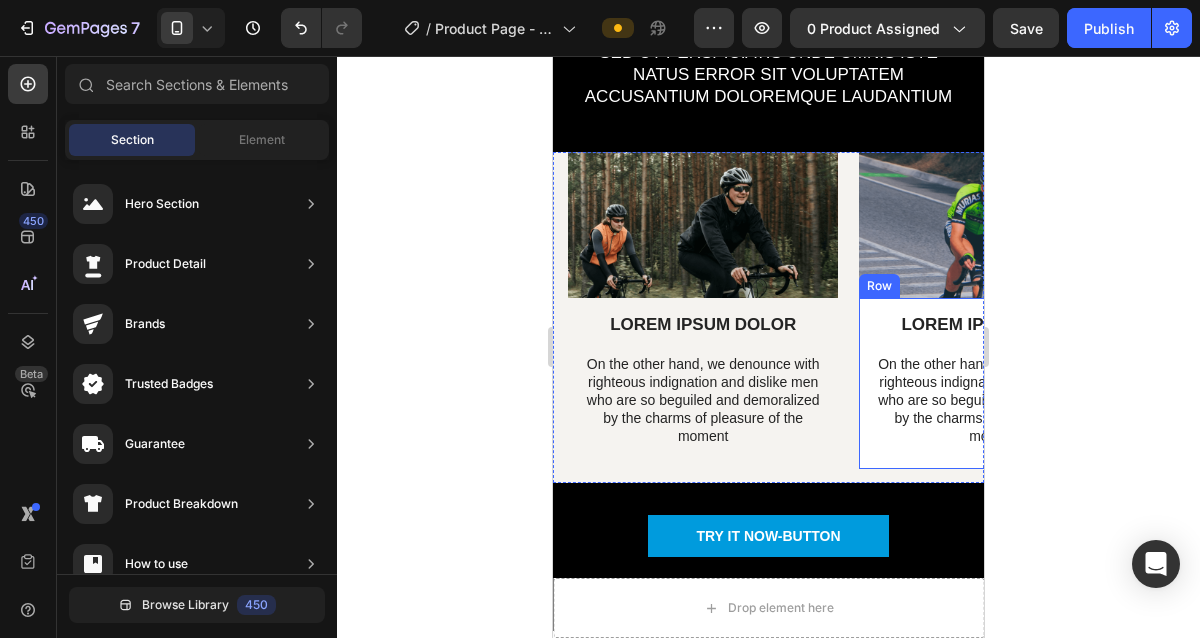 click on "LOREM IPSUM DOLOR Text Block On the other hand, we denounce with righteous indignation and dislike men who are so beguiled and demoralized by the charms of pleasure of the moment Text Block Row" at bounding box center (994, 383) 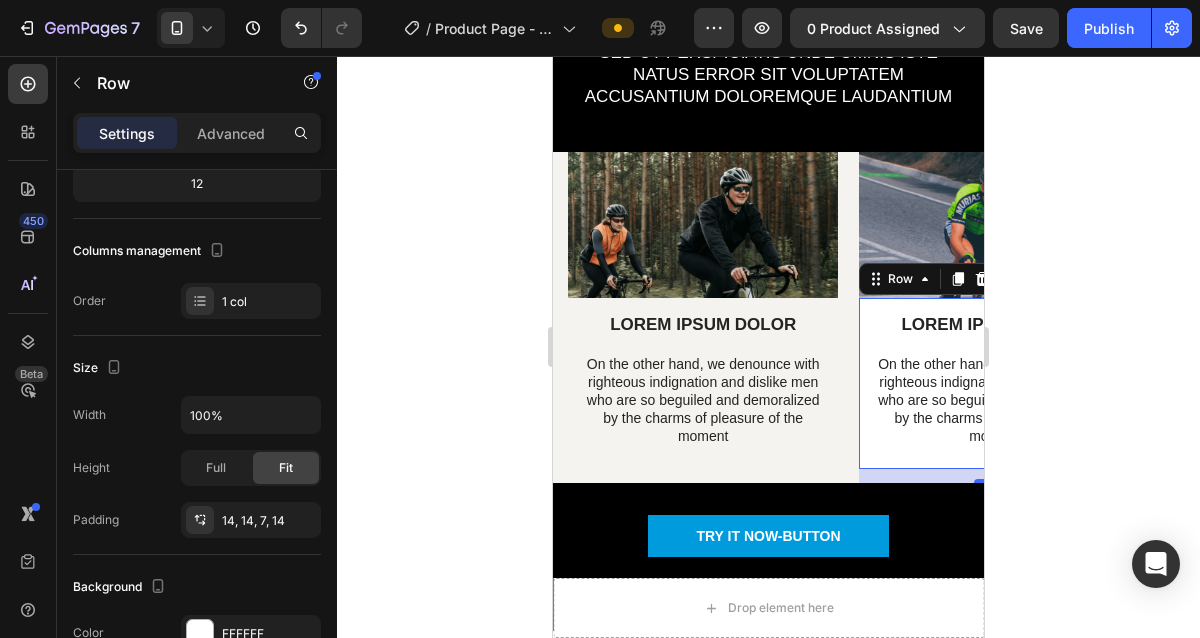 scroll, scrollTop: 643, scrollLeft: 0, axis: vertical 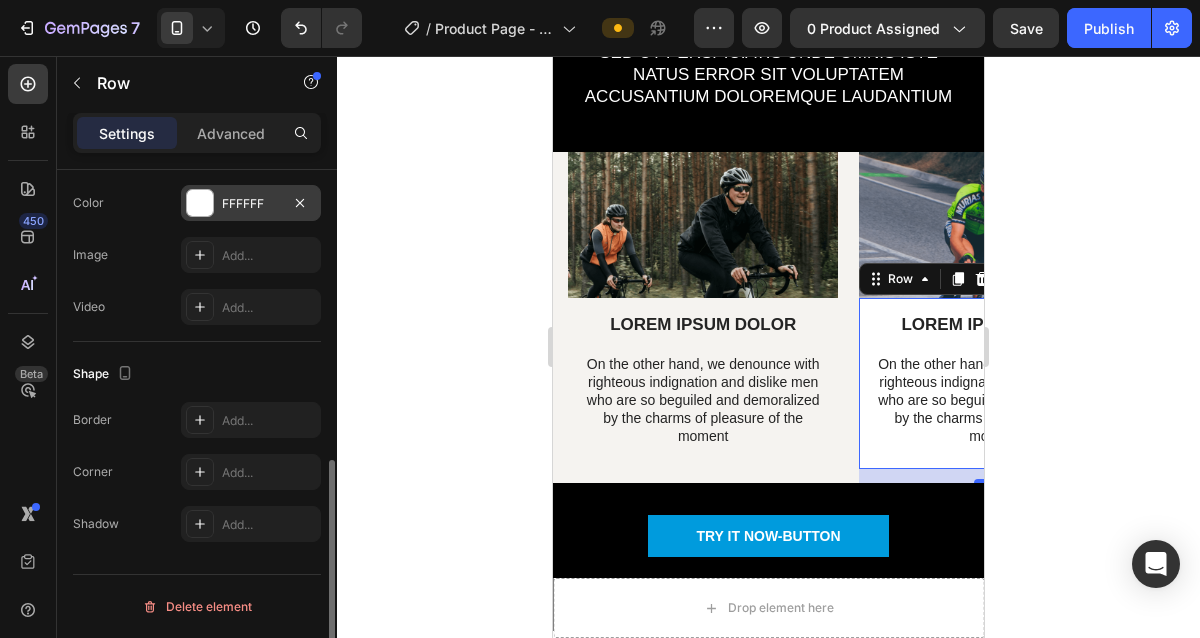 click at bounding box center [200, 203] 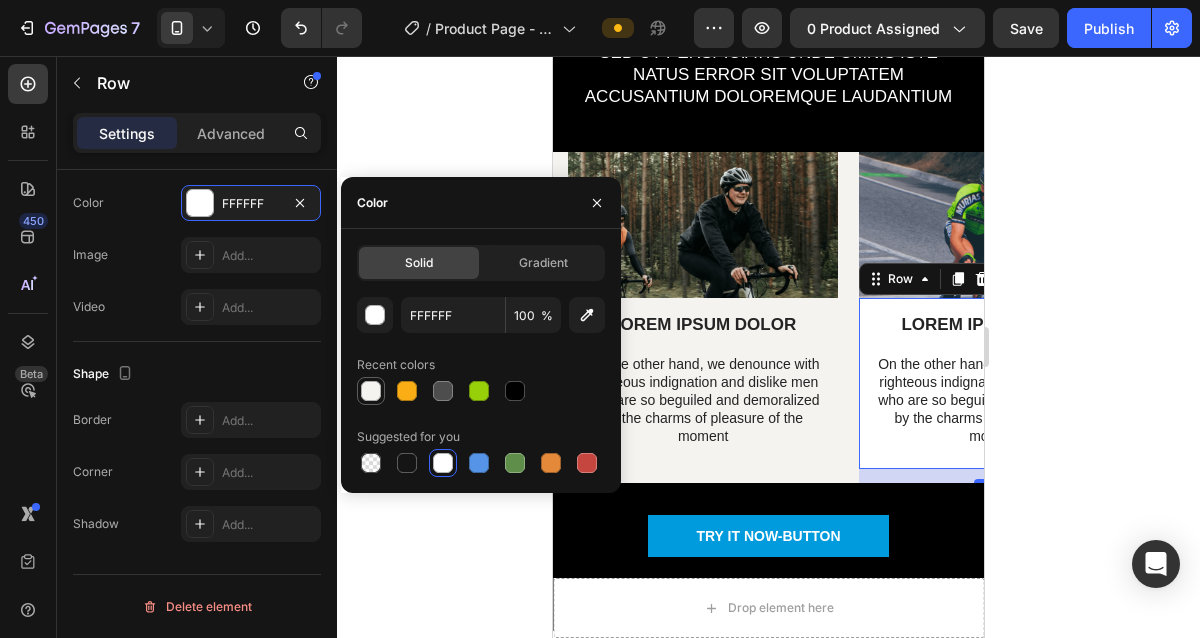 click at bounding box center (371, 391) 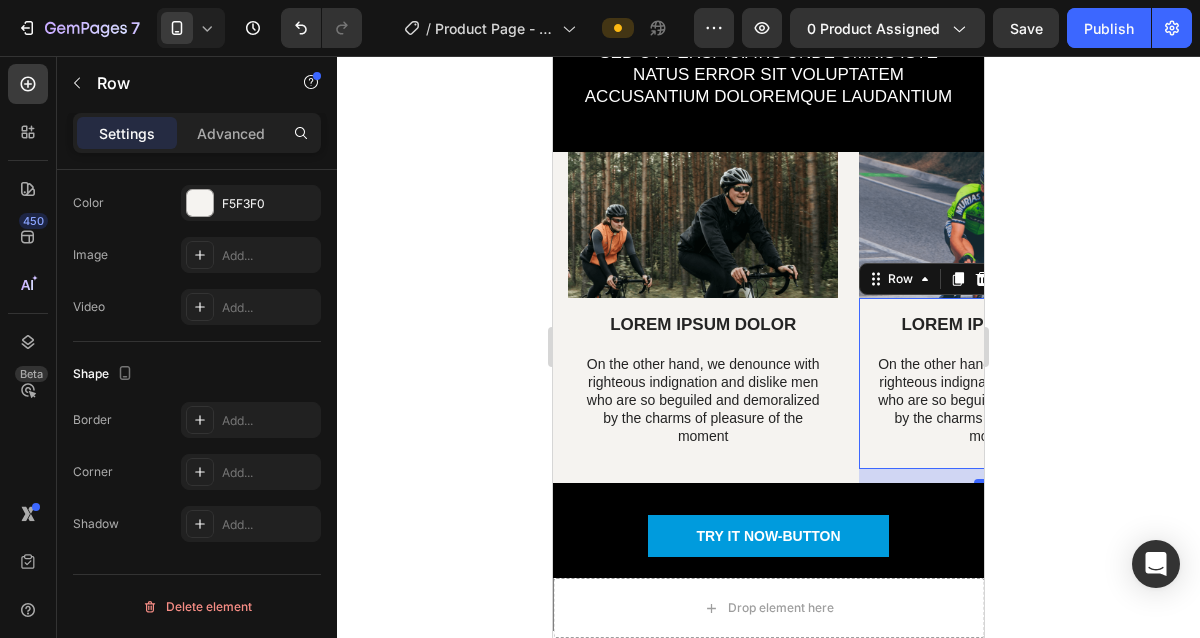 click 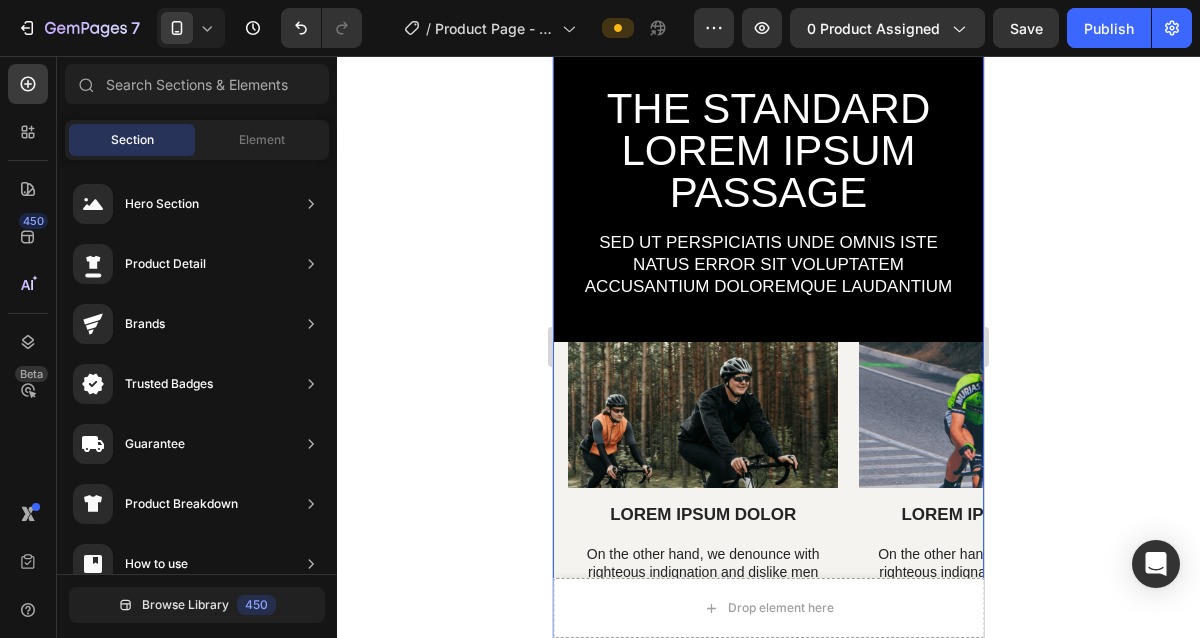 scroll, scrollTop: 3064, scrollLeft: 0, axis: vertical 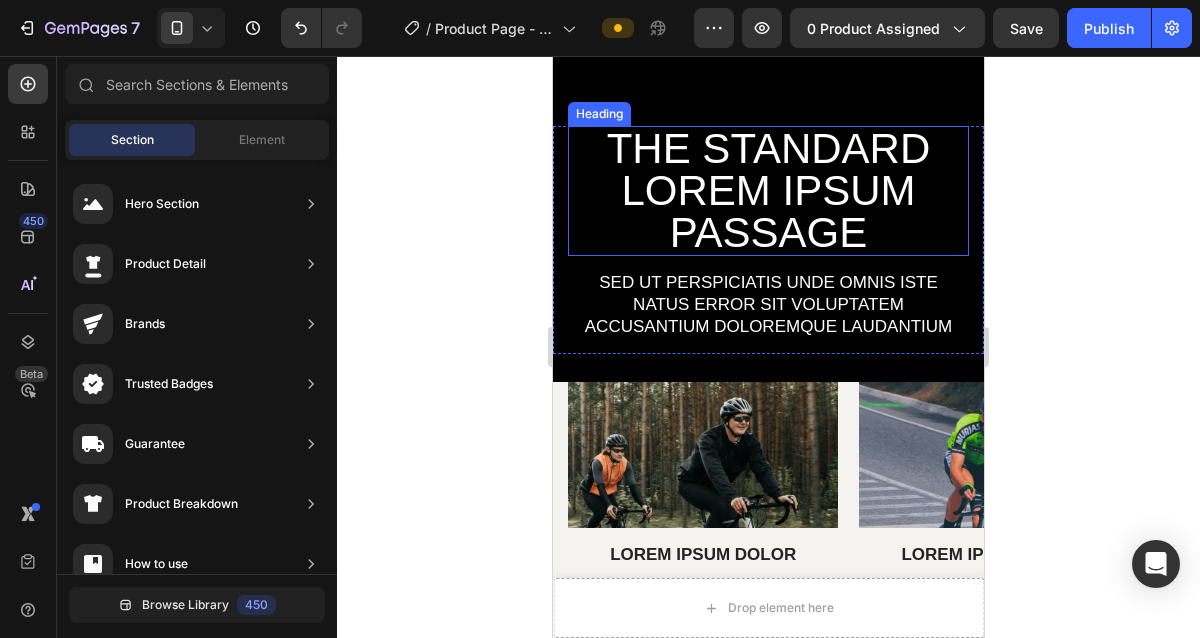 click on "The standard Lorem Ipsum passage" at bounding box center (768, 191) 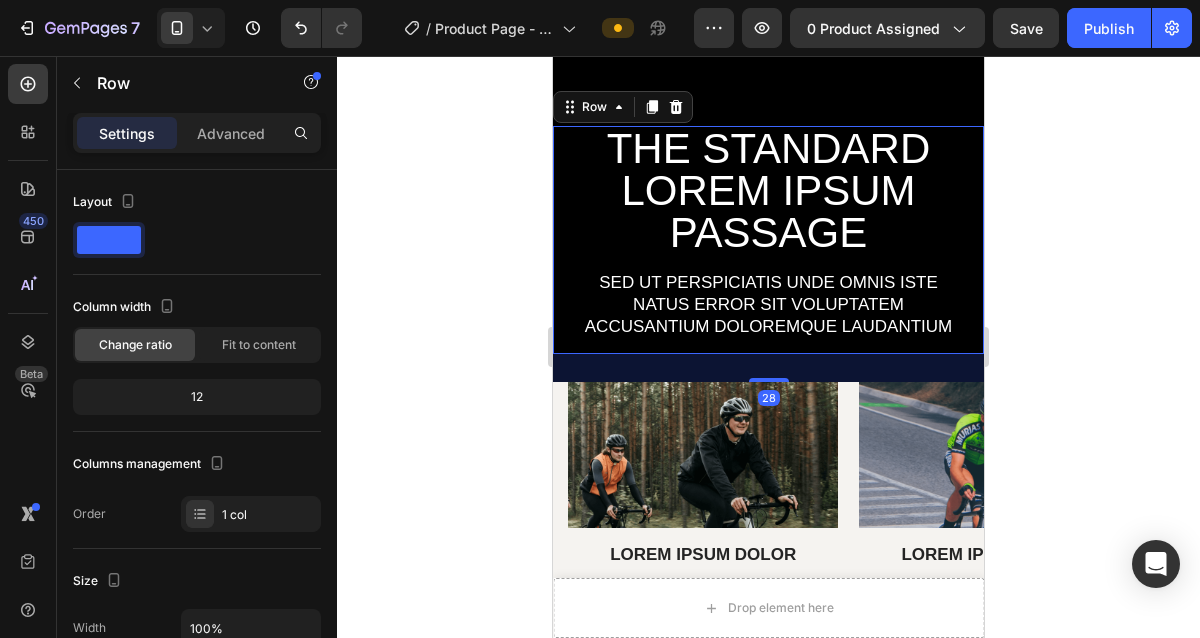 click on "The standard Lorem Ipsum passage Heading Sed ut perspiciatis unde omnis iste natus error sit voluptatem accusantium doloremque laudantium Text Block Row   28" at bounding box center (768, 240) 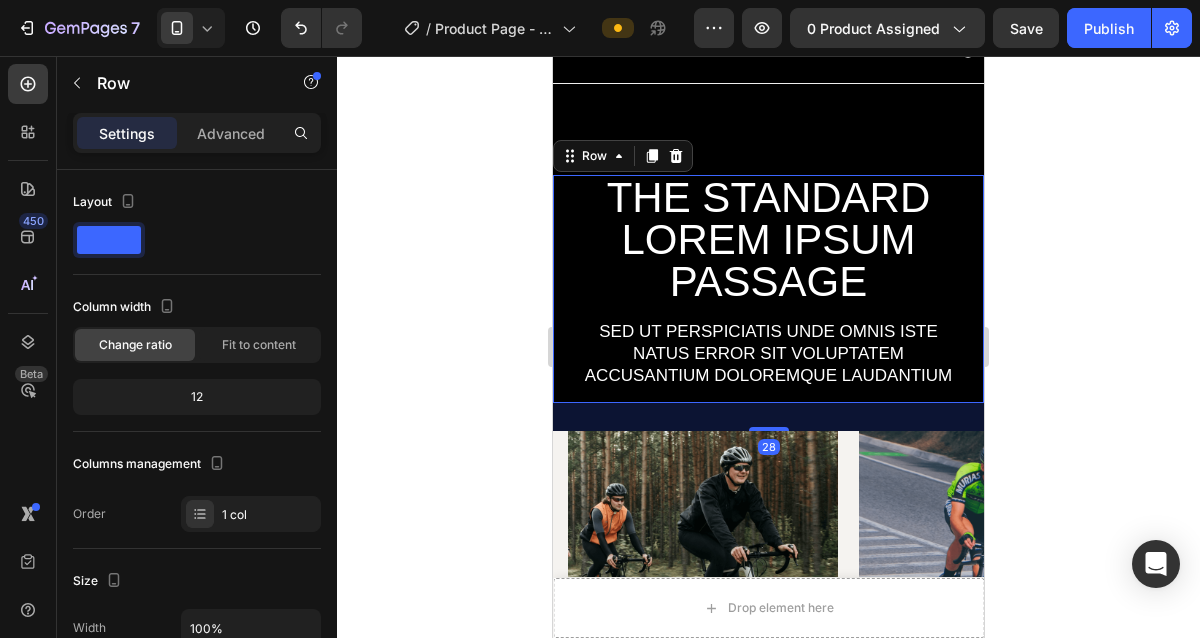 scroll, scrollTop: 2982, scrollLeft: 0, axis: vertical 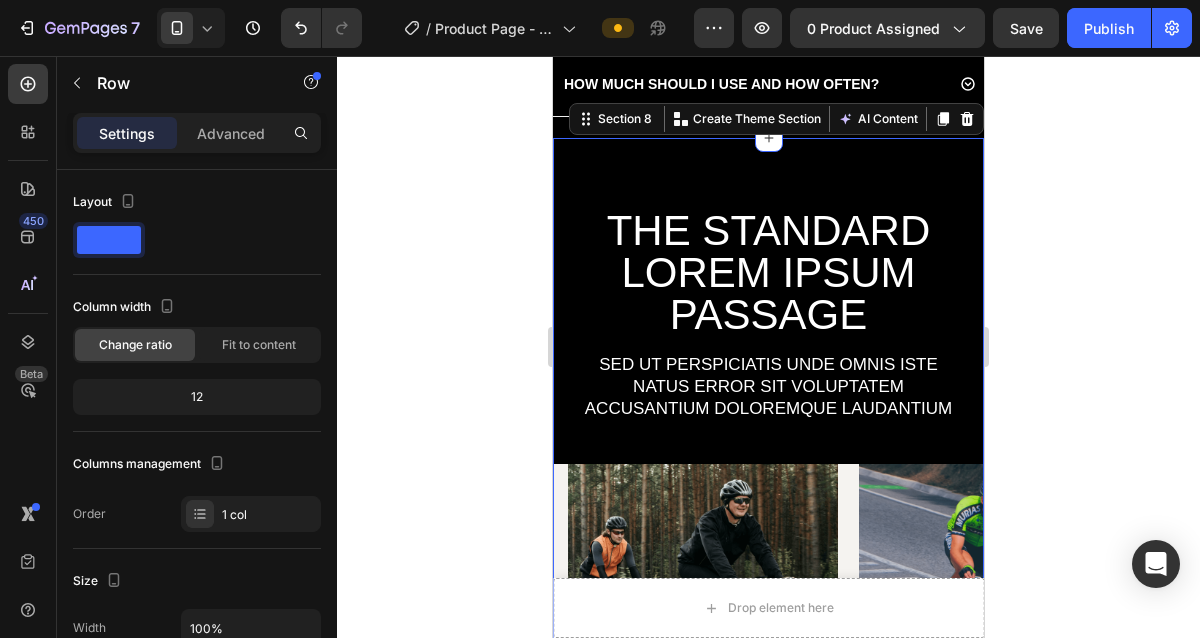 click on "The standard Lorem Ipsum passage Heading Sed ut perspiciatis unde omnis iste natus error sit voluptatem accusantium doloremque laudantium Text Block Row Image LOREM IPSUM DOLOR Text Block On the other hand, we denounce with righteous indignation and dislike men who are so beguiled and demoralized by the charms of pleasure of the moment Text Block Row Image LOREM IPSUM DOLOR Text Block On the other hand, we denounce with righteous indignation and dislike men who are so beguiled and demoralized by the charms of pleasure of the moment Text Block Row Image LOREM IPSUM DOLOR Text Block On the other hand, we denounce with righteous indignation and dislike men who are so beguiled and demoralized by the charms of pleasure of the moment Text Block Row Carousel TRY IT NOW-BUTTON Button Row Section 8 You can create reusable sections Create Theme Section AI Content Write with GemAI What would you like to describe here? Tone and Voice Persuasive Product Show more Generate" at bounding box center (768, 540) 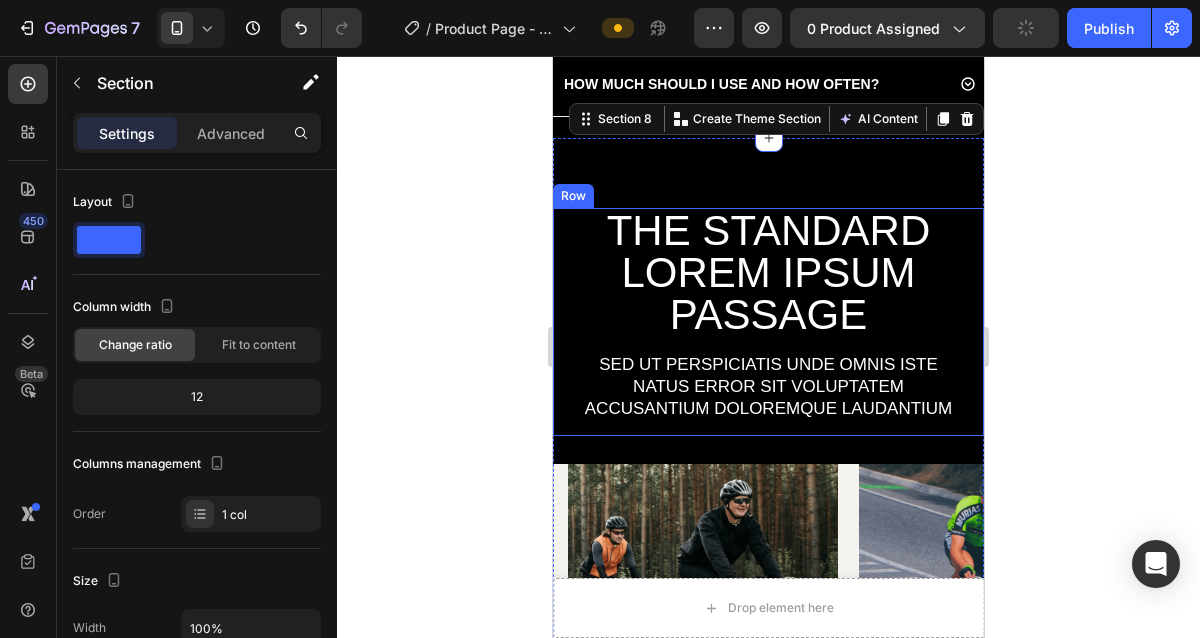 click on "The standard Lorem Ipsum passage Heading Sed ut perspiciatis unde omnis iste natus error sit voluptatem accusantium doloremque laudantium Text Block Row" at bounding box center [768, 322] 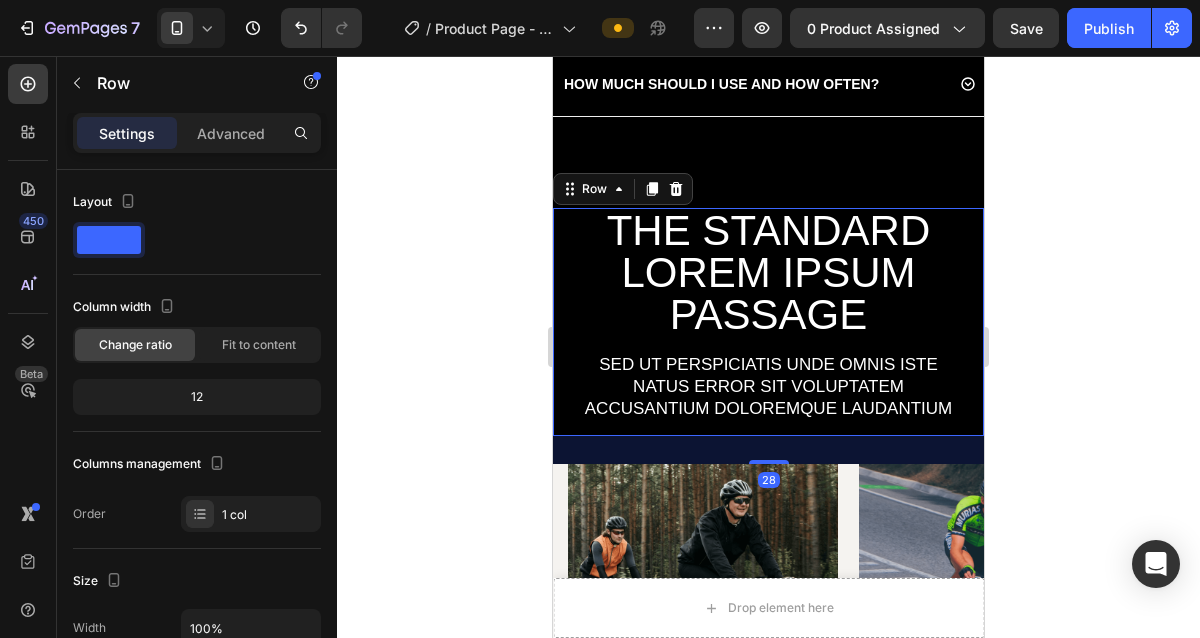click on "28" at bounding box center (768, 450) 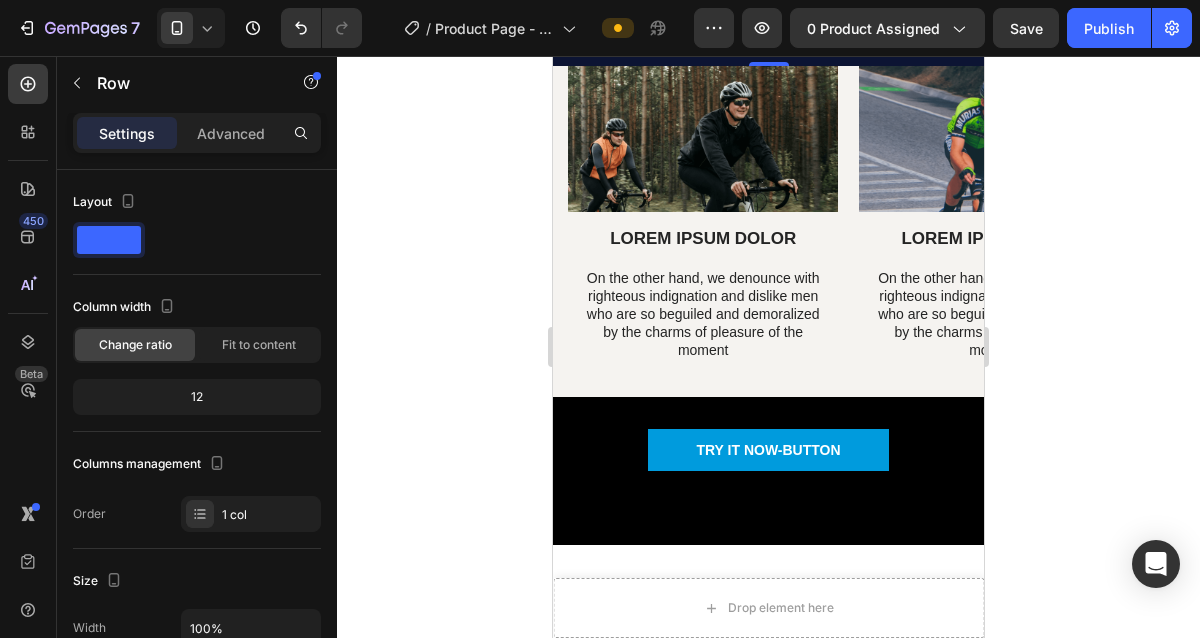 scroll, scrollTop: 3395, scrollLeft: 0, axis: vertical 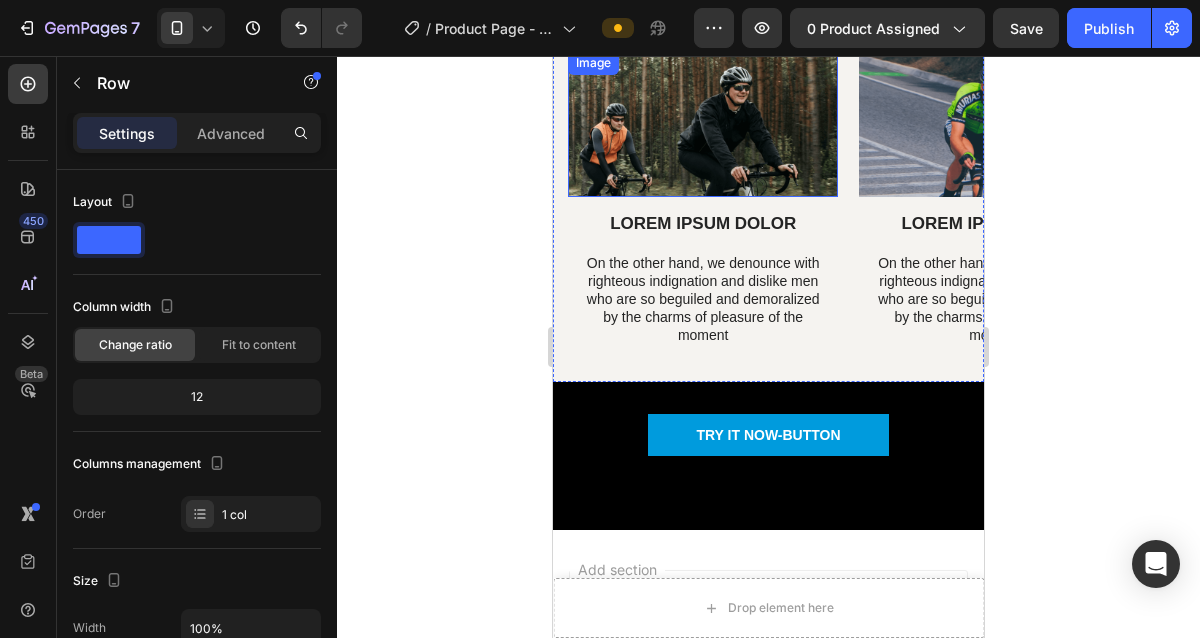 click at bounding box center (703, 124) 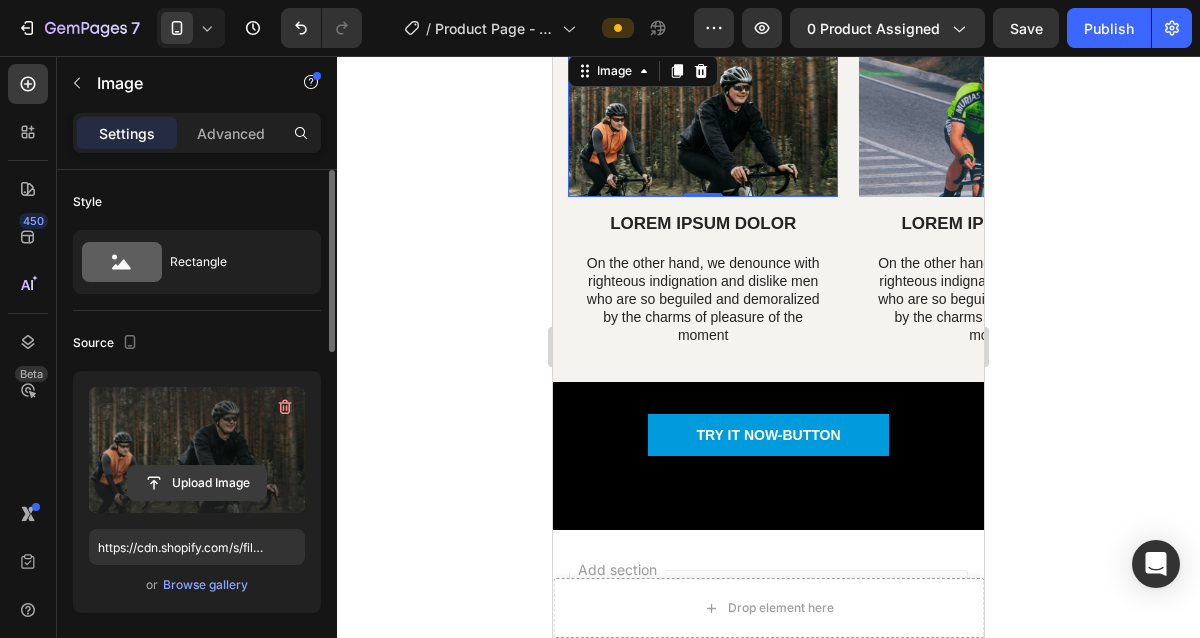 click 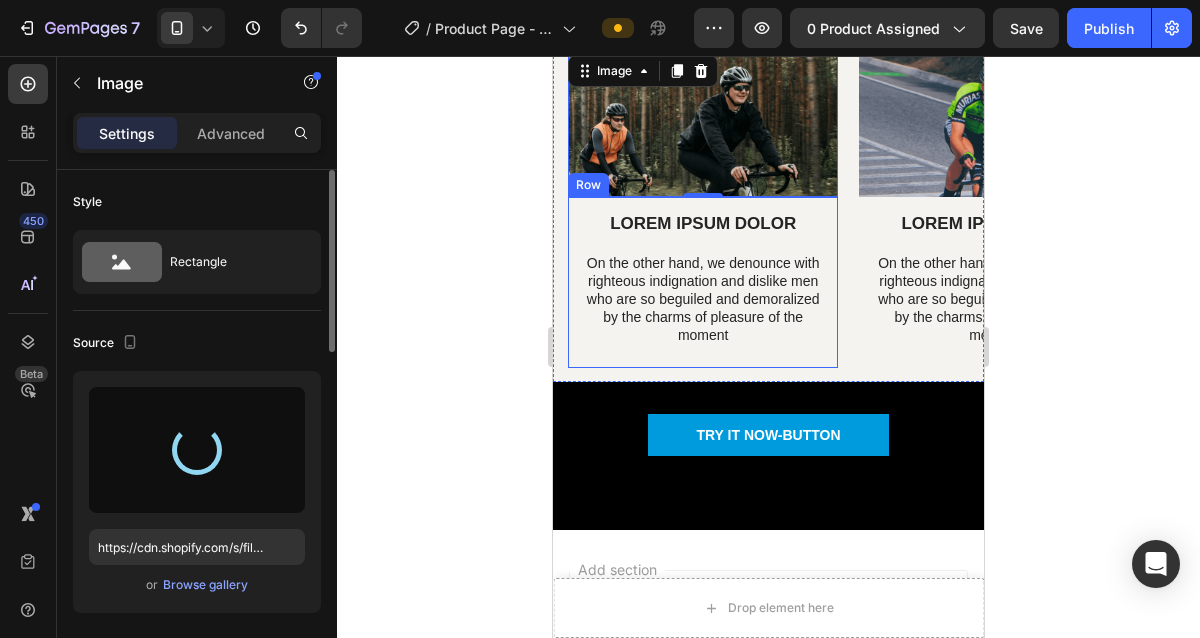 type on "https://cdn.shopify.com/s/files/1/0624/4142/2913/files/gempages_575508466651628483-1da95d92-3feb-4ba7-a84f-ad09ac7e6e7b.png" 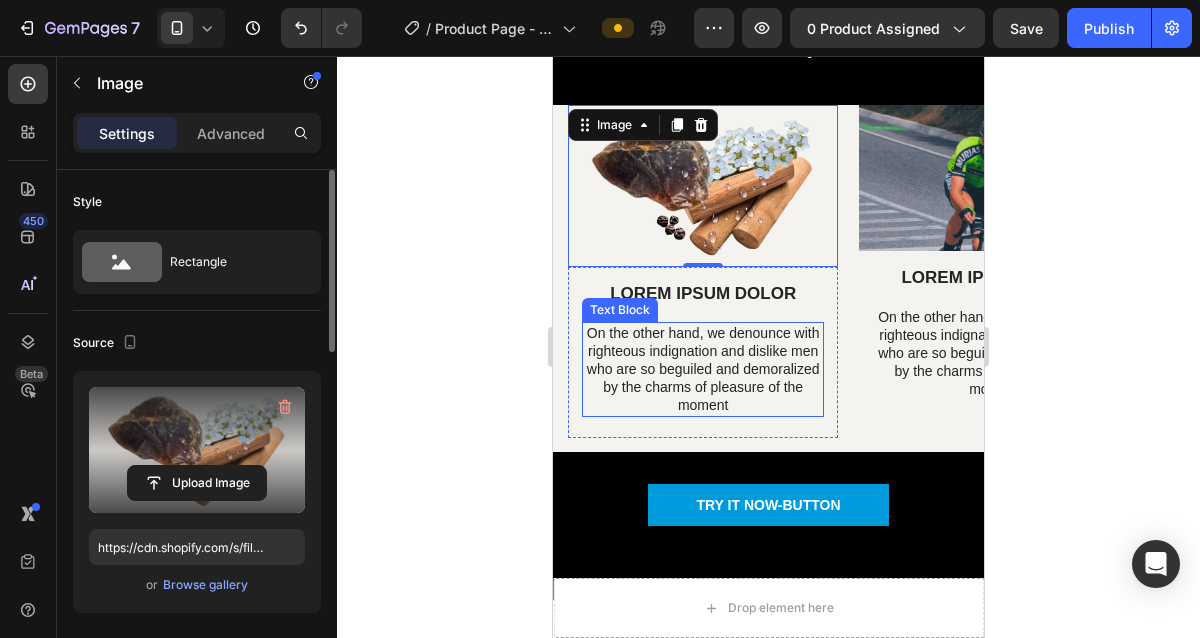 scroll, scrollTop: 3338, scrollLeft: 0, axis: vertical 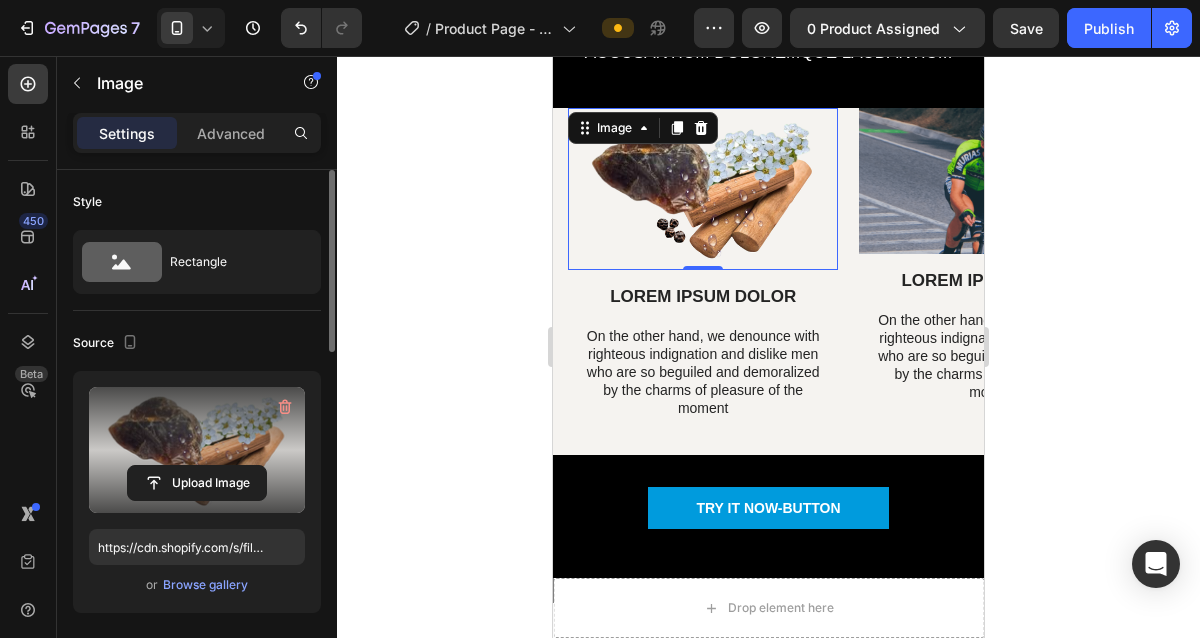 click 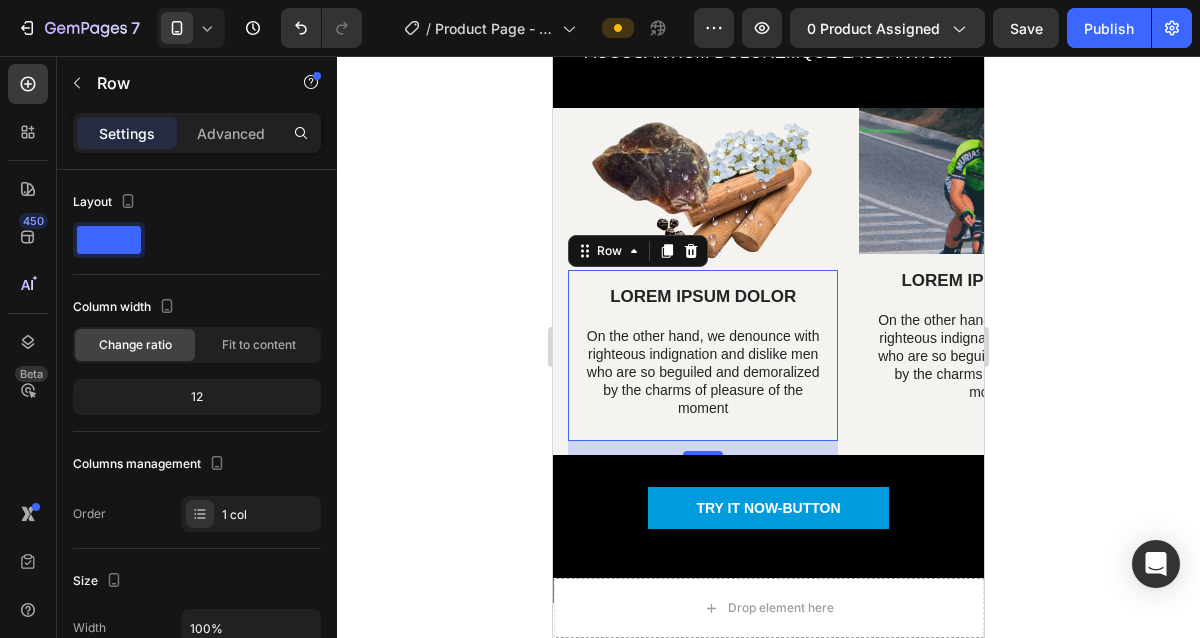 click on "LOREM IPSUM DOLOR Text Block On the other hand, we denounce with righteous indignation and dislike men who are so beguiled and demoralized by the charms of pleasure of the moment Text Block" at bounding box center [703, 358] 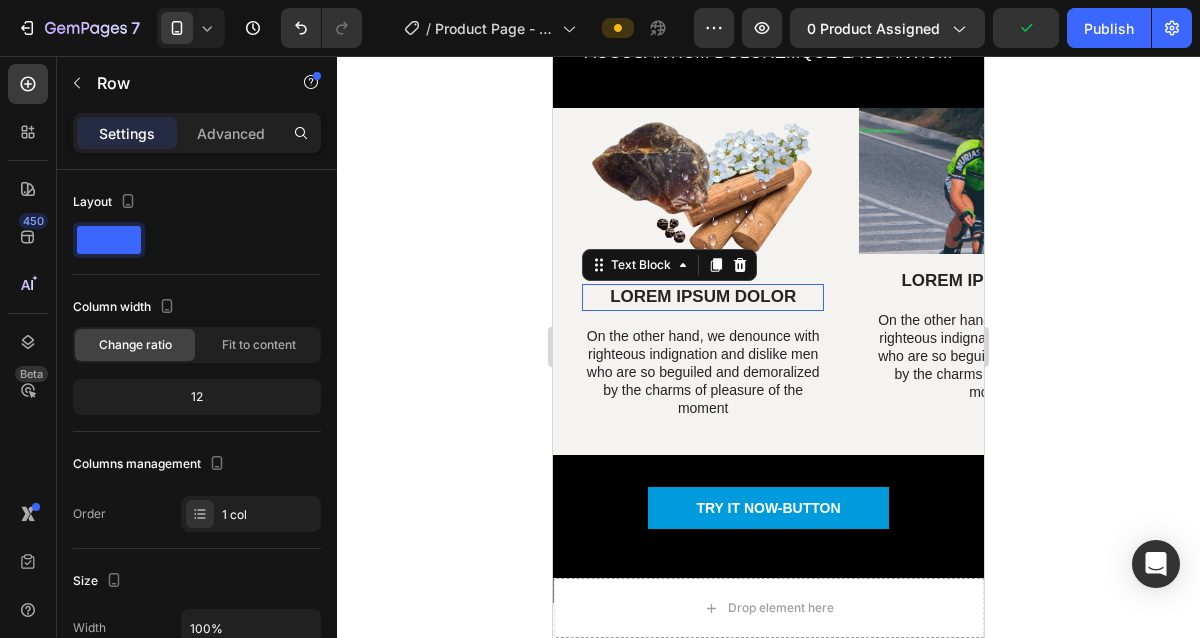 click on "LOREM IPSUM DOLOR" at bounding box center (703, 297) 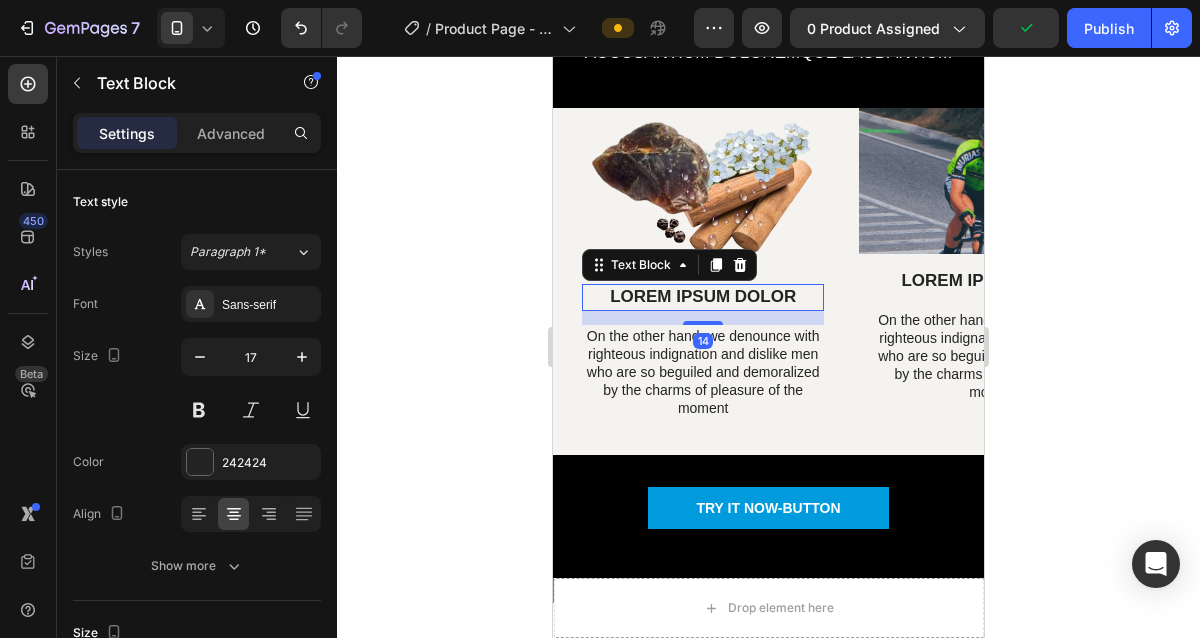 click on "LOREM IPSUM DOLOR" at bounding box center (703, 297) 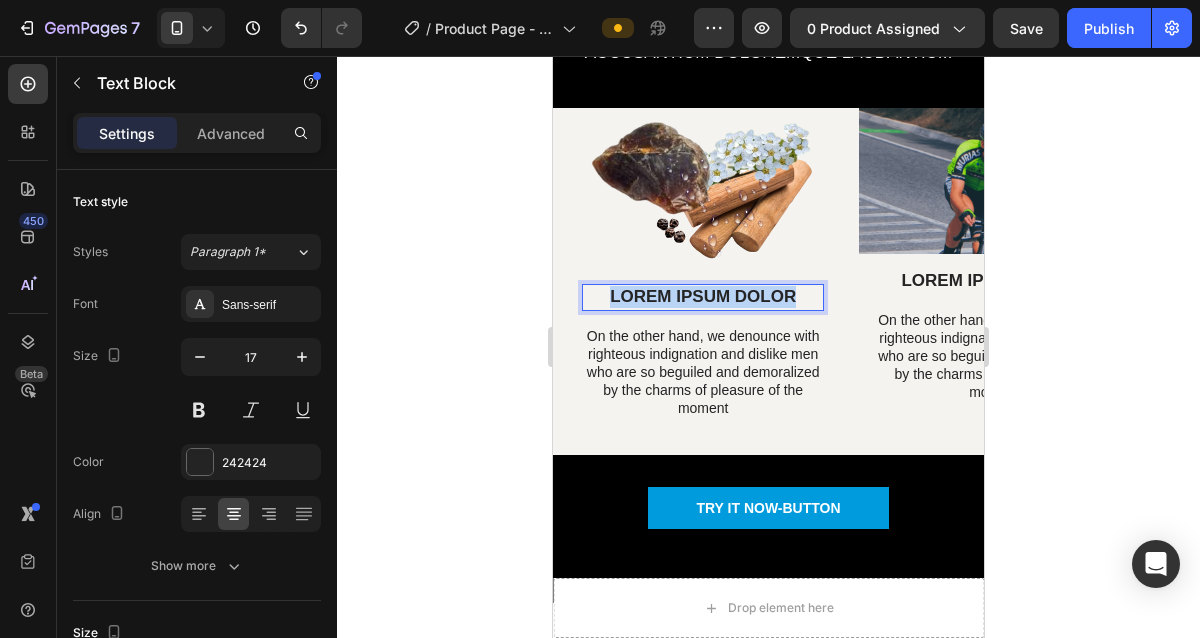 drag, startPoint x: 612, startPoint y: 295, endPoint x: 796, endPoint y: 307, distance: 184.39088 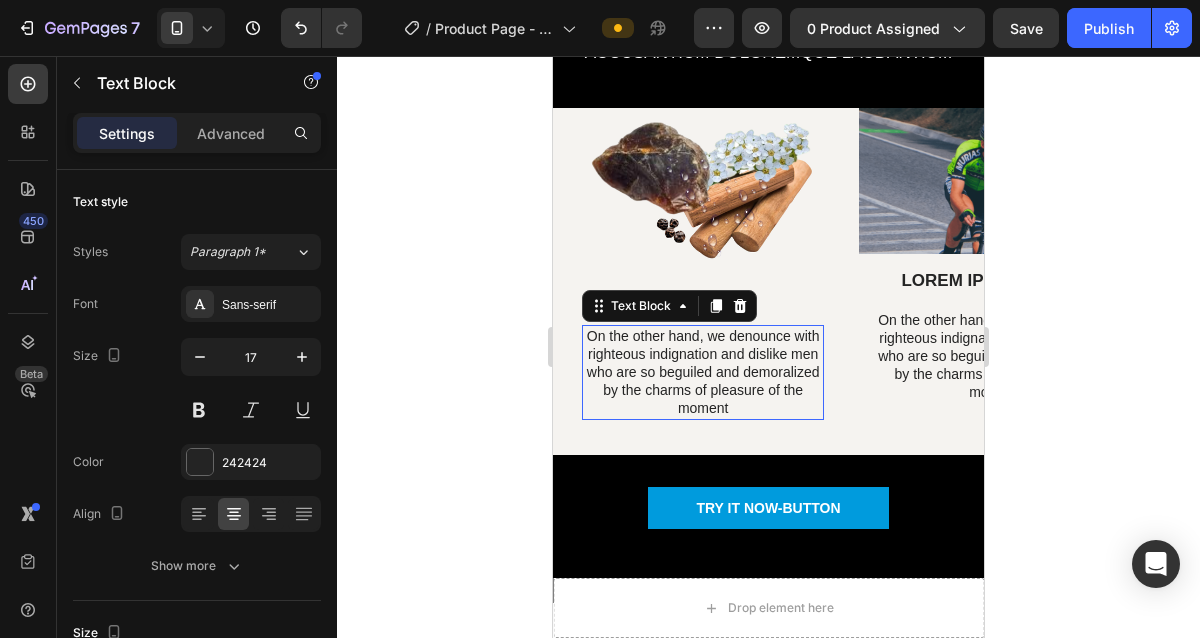 click on "On the other hand, we denounce with righteous indignation and dislike men who are so beguiled and demoralized by the charms of pleasure of the moment" at bounding box center [703, 372] 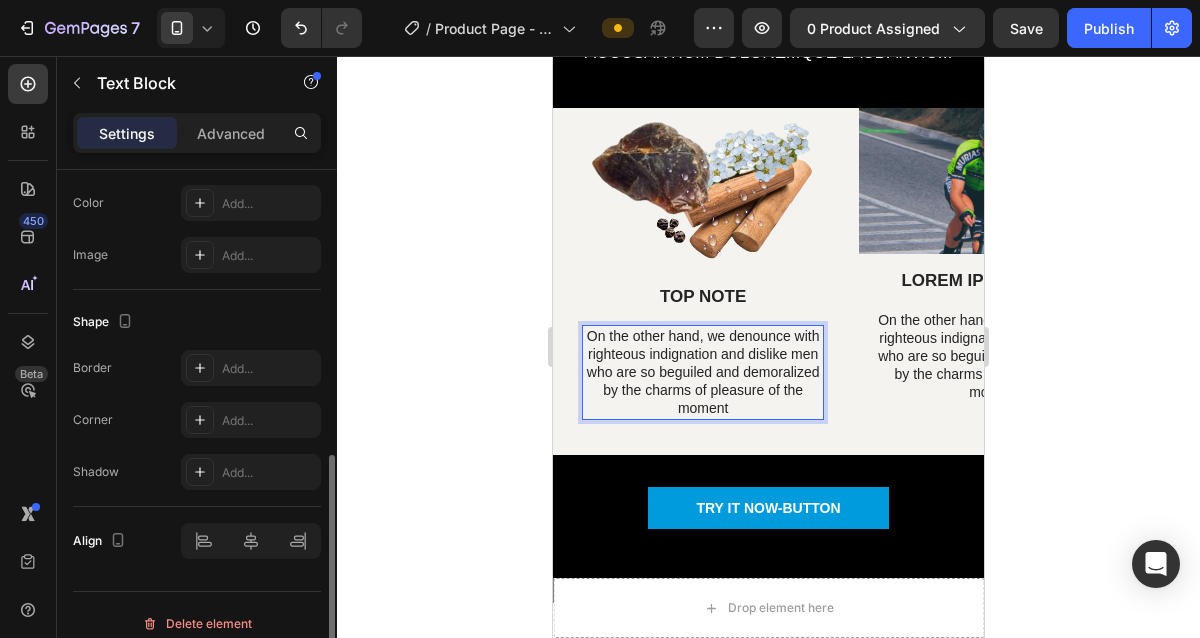click on "On the other hand, we denounce with righteous indignation and dislike men who are so beguiled and demoralized by the charms of pleasure of the moment" at bounding box center (703, 372) 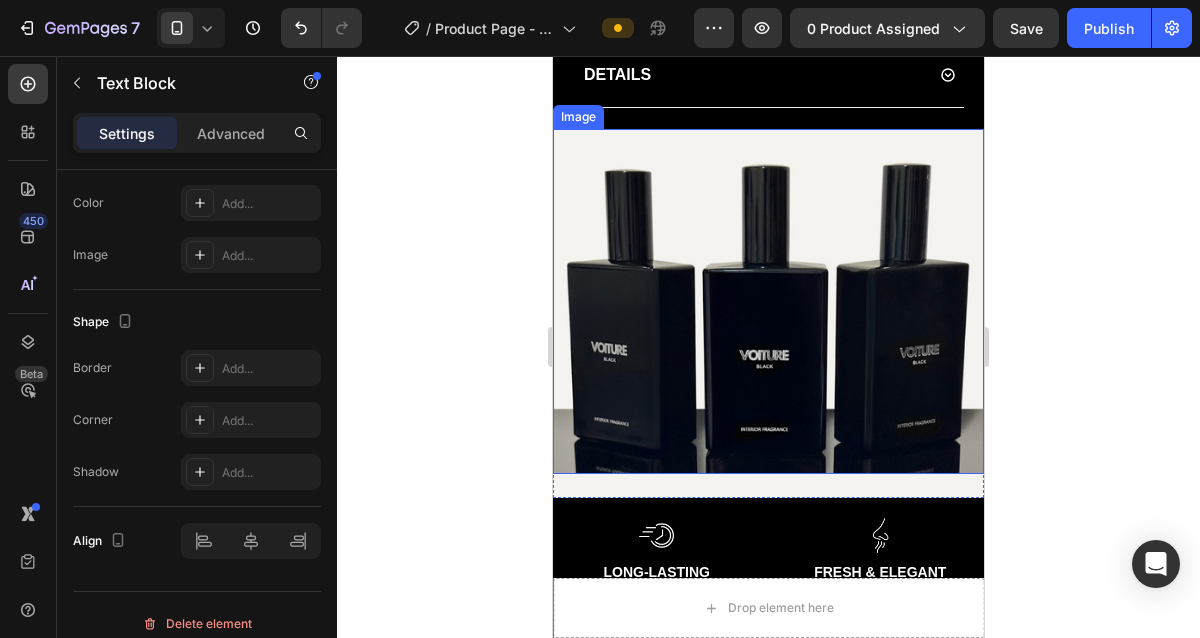 scroll, scrollTop: 1000, scrollLeft: 0, axis: vertical 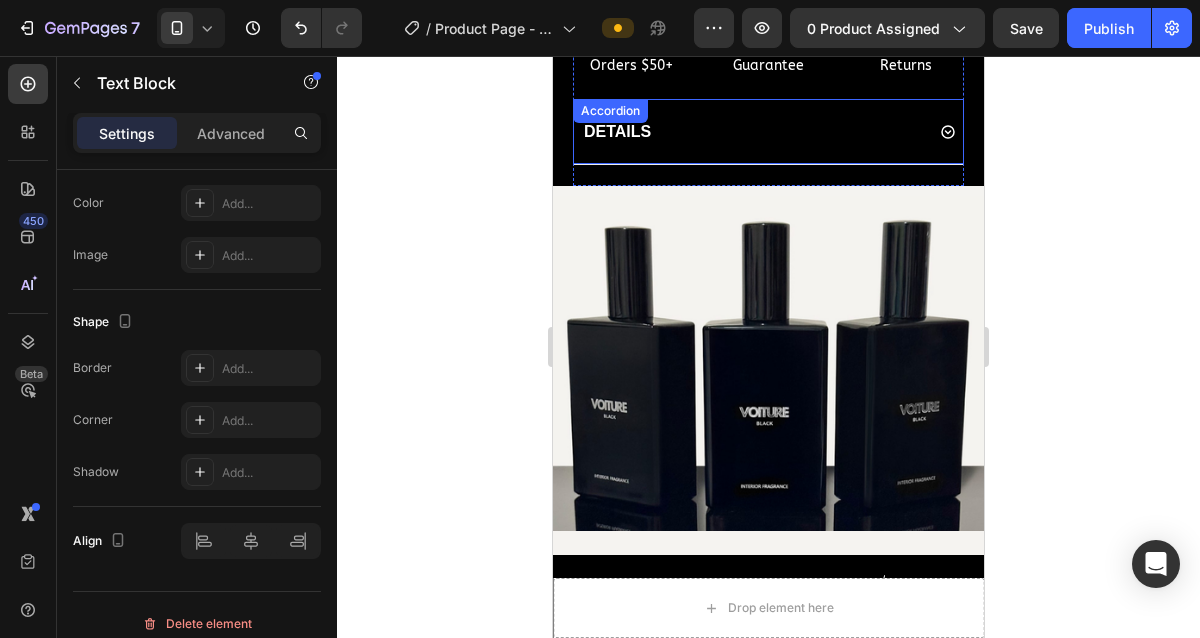 click 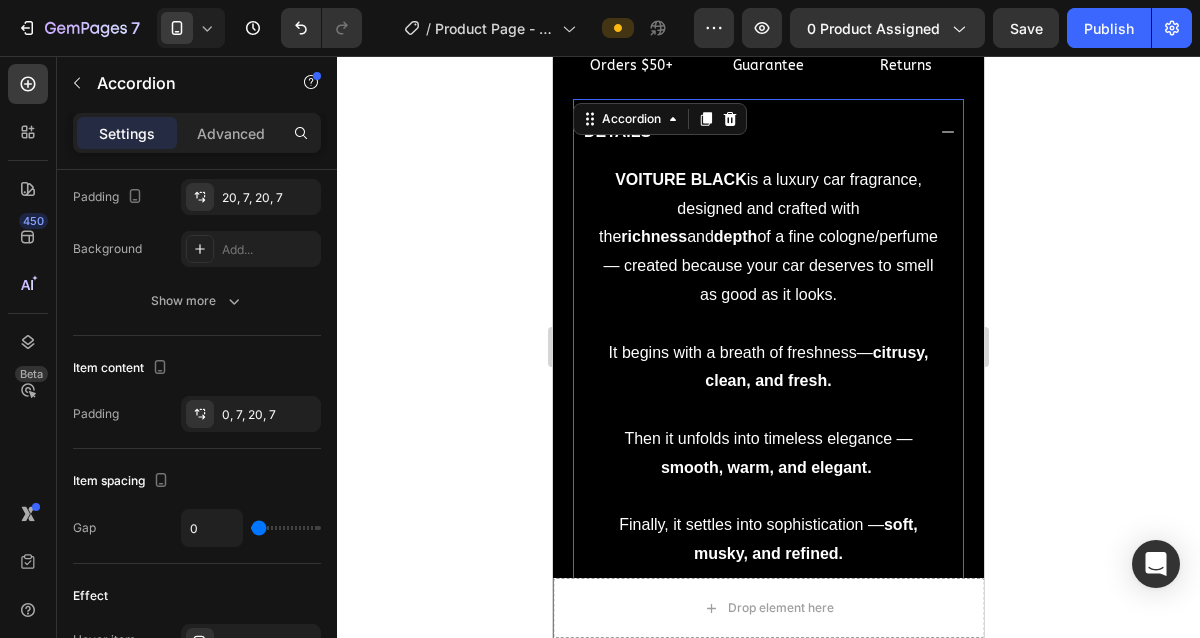 scroll, scrollTop: 0, scrollLeft: 0, axis: both 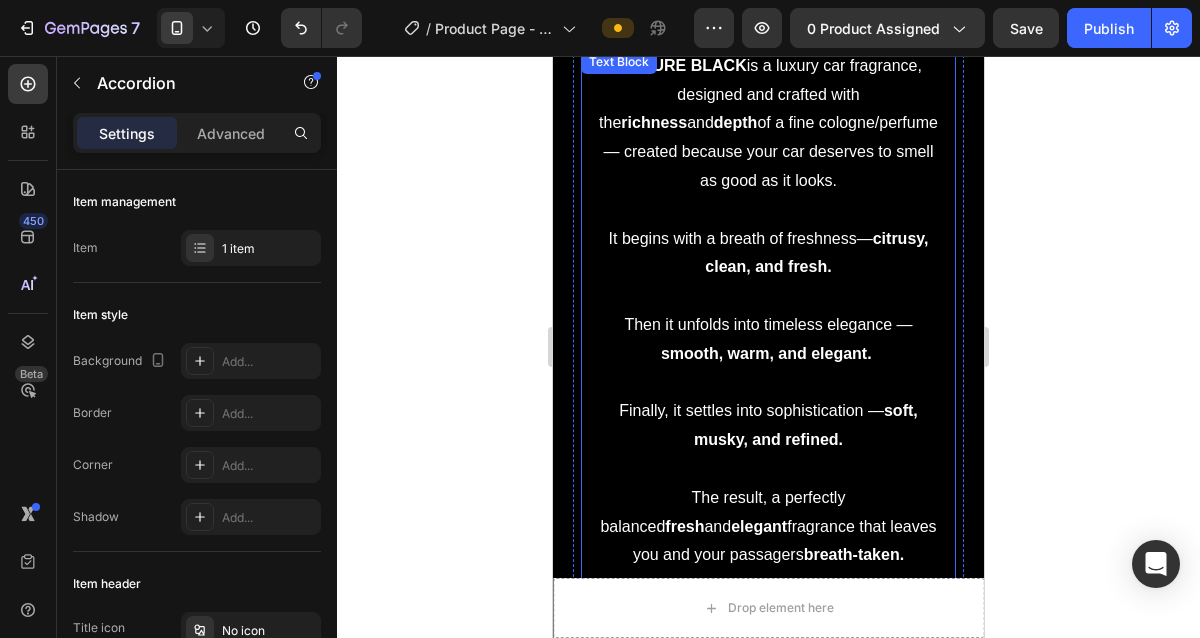 click on "VOITURE BLACK is a luxury car fragrance, designed and crafted with the richness and depth of a fine cologne/perfume — created because your car deserves to smell as good as it looks. It begins with a breath of freshness — citrusy, clean, and fresh. Then it unfolds into timeless elegance — smooth, warm, and elegant. Finally, it settles into sophistication — soft, musky, and refined. The result, a perfectly balanced fresh and elegant fragrance that leaves you and your passagers breath-taken." at bounding box center [768, 311] 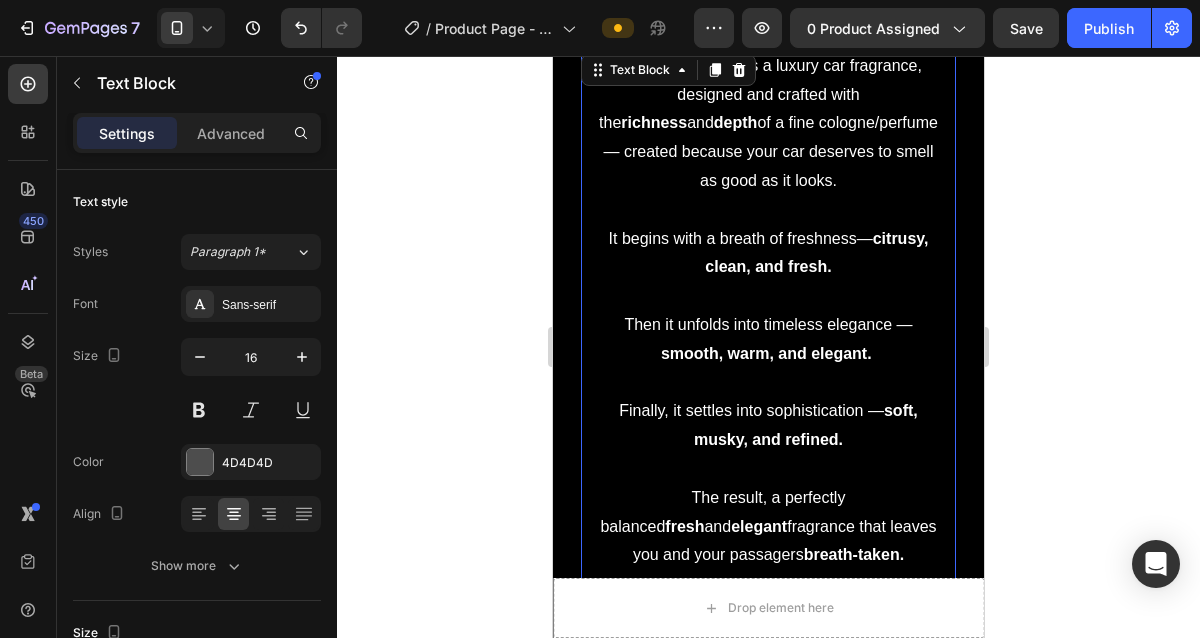 click on "It begins with a breath of freshness" at bounding box center (733, 238) 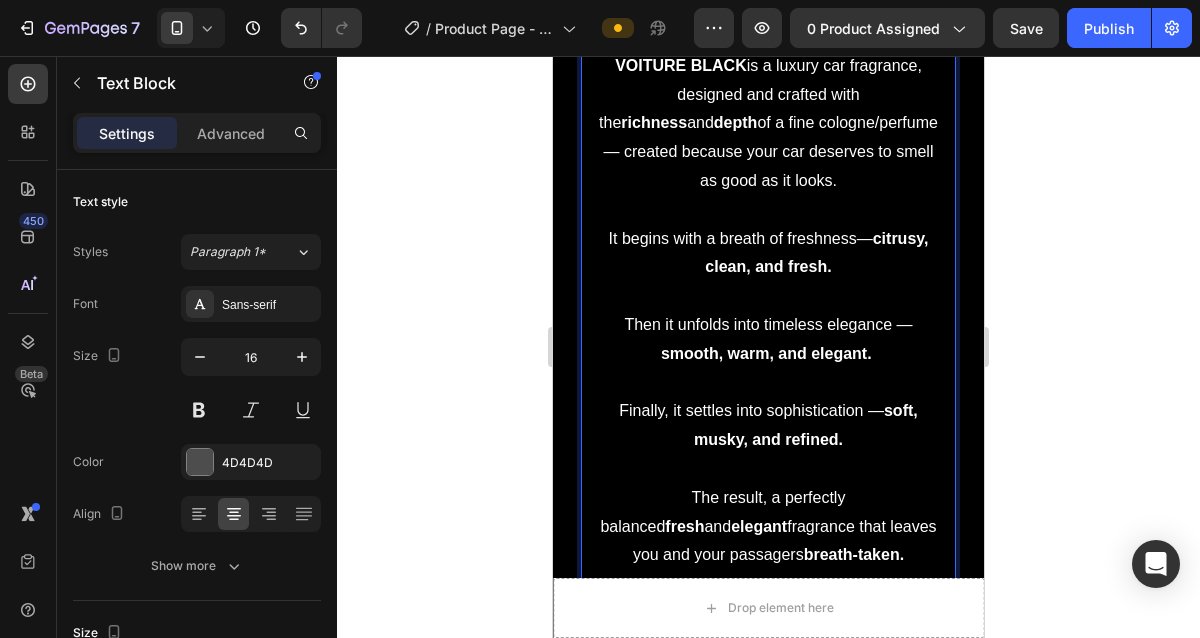 click on "It begins with a breath of freshness — citrusy, clean, and fresh." at bounding box center [768, 254] 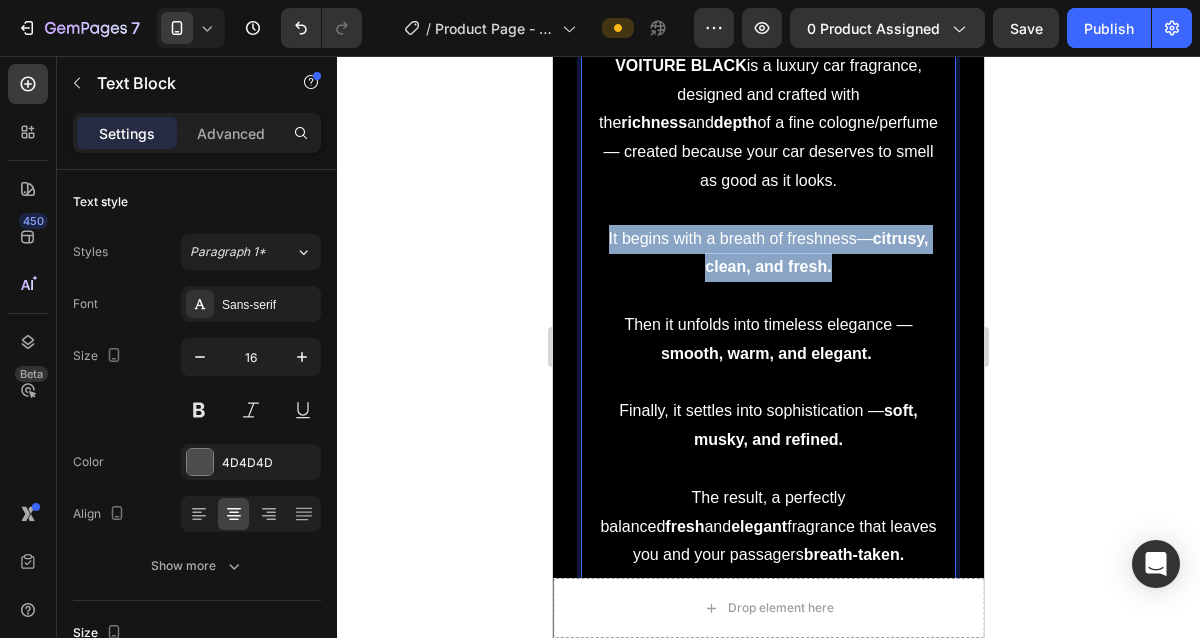 drag, startPoint x: 851, startPoint y: 270, endPoint x: 605, endPoint y: 232, distance: 248.91766 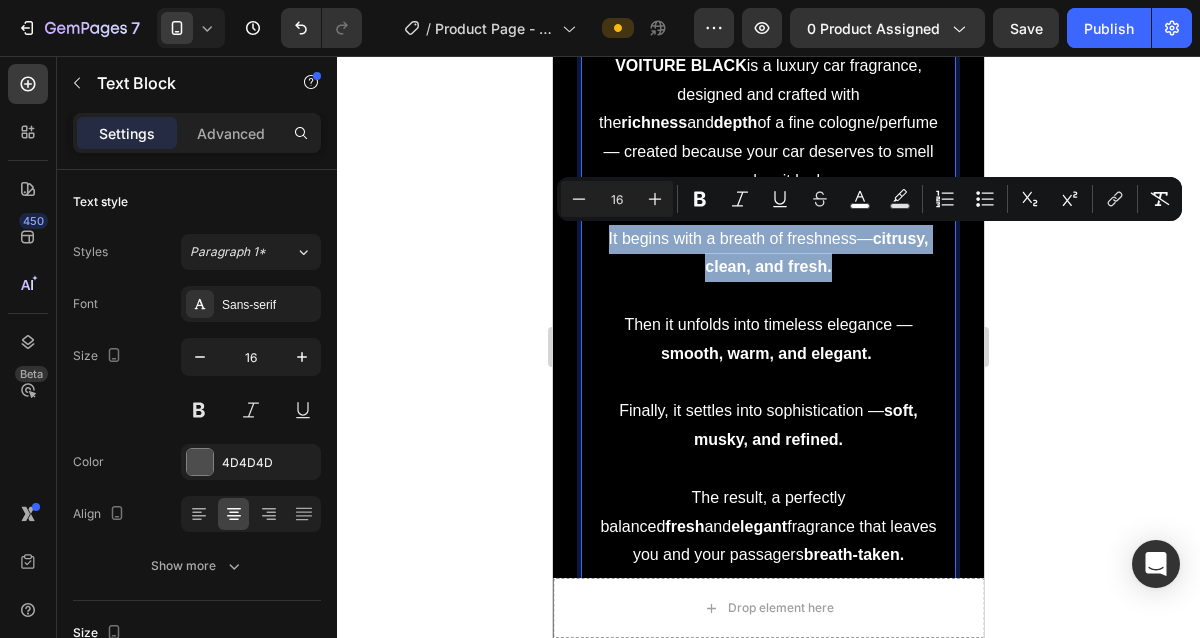 copy on "It begins with a breath of freshness — citrusy, clean, and fresh." 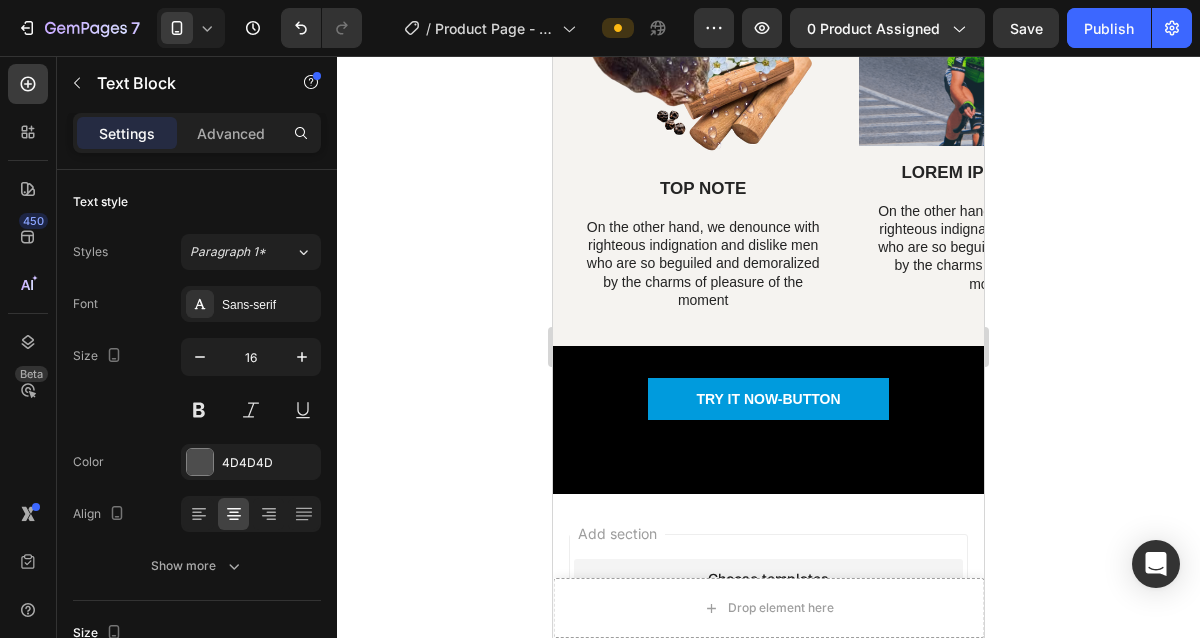 scroll, scrollTop: 4034, scrollLeft: 0, axis: vertical 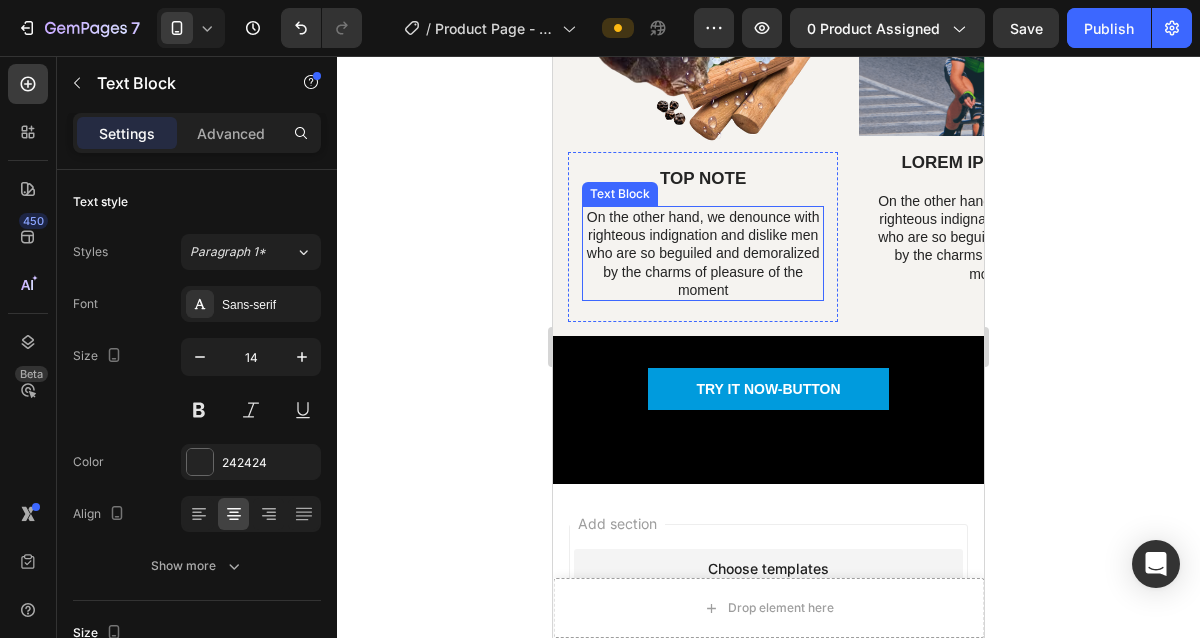 click on "On the other hand, we denounce with righteous indignation and dislike men who are so beguiled and demoralized by the charms of pleasure of the moment" at bounding box center [703, 253] 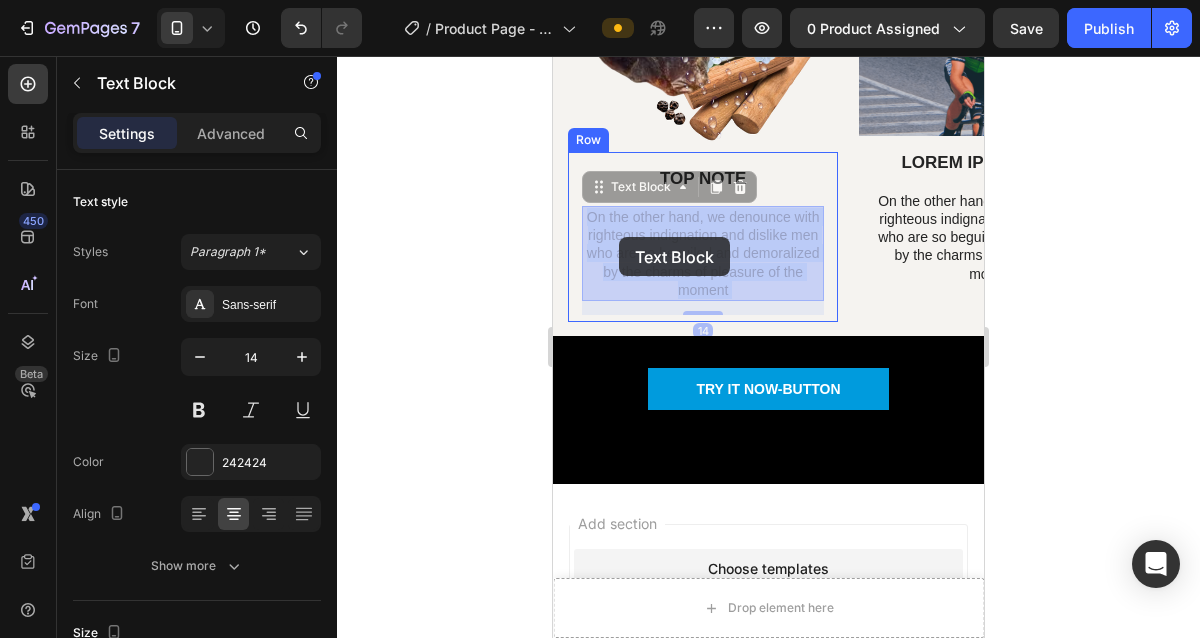 drag, startPoint x: 737, startPoint y: 289, endPoint x: 629, endPoint y: 243, distance: 117.388245 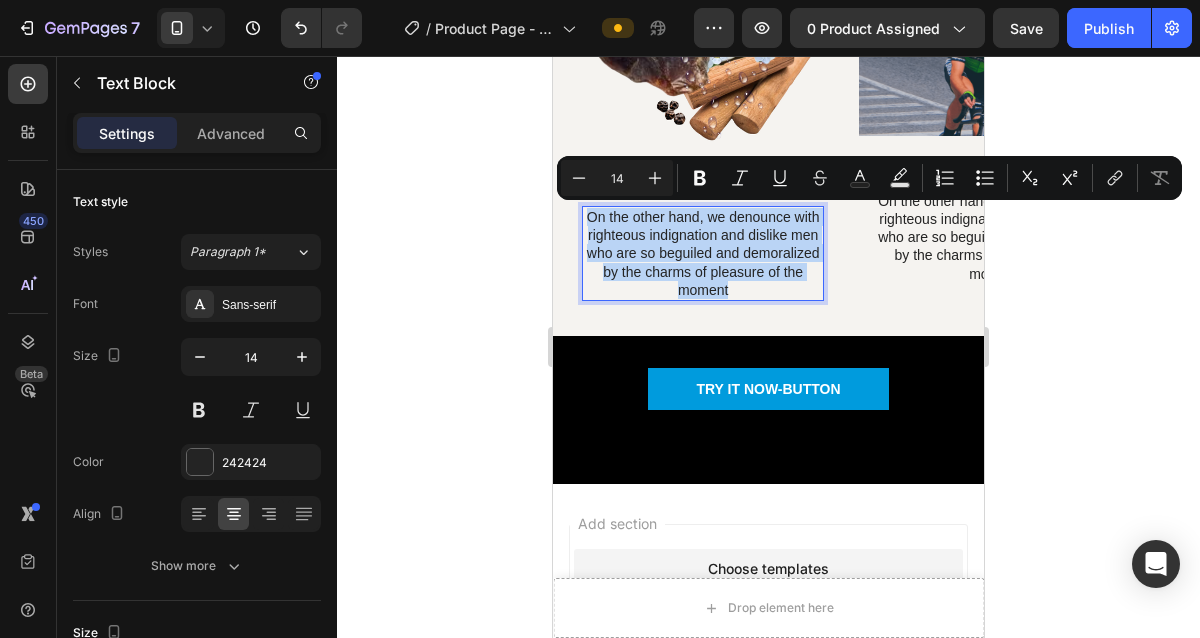 drag, startPoint x: 736, startPoint y: 292, endPoint x: 582, endPoint y: 222, distance: 169.16264 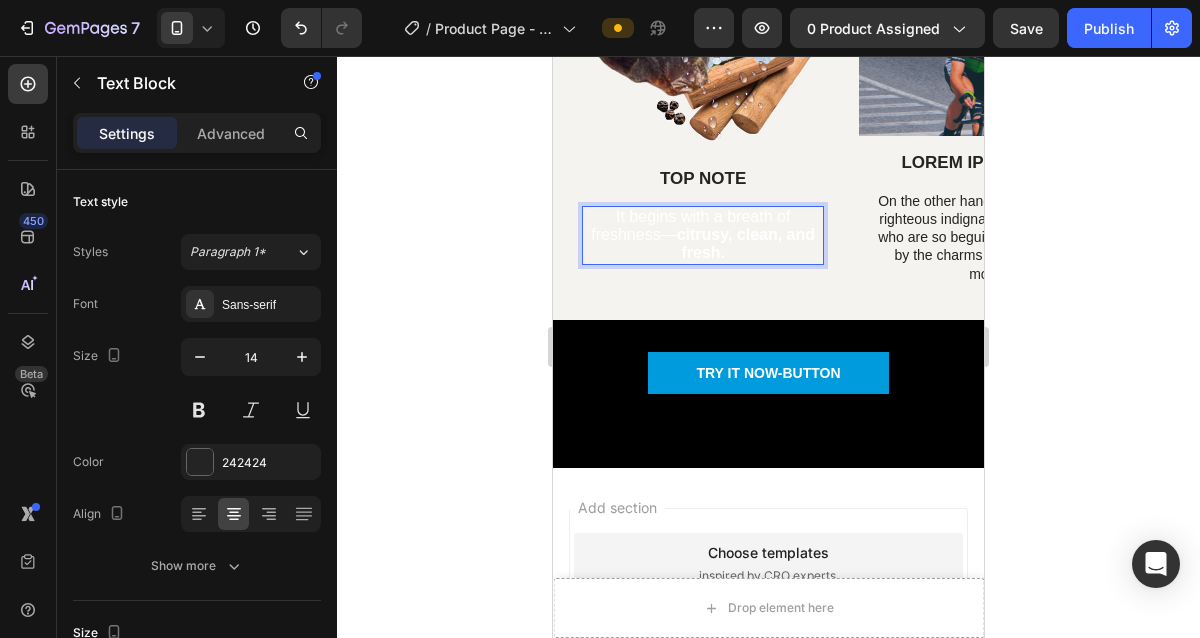 click on "It begins with a breath of freshness" at bounding box center (690, 225) 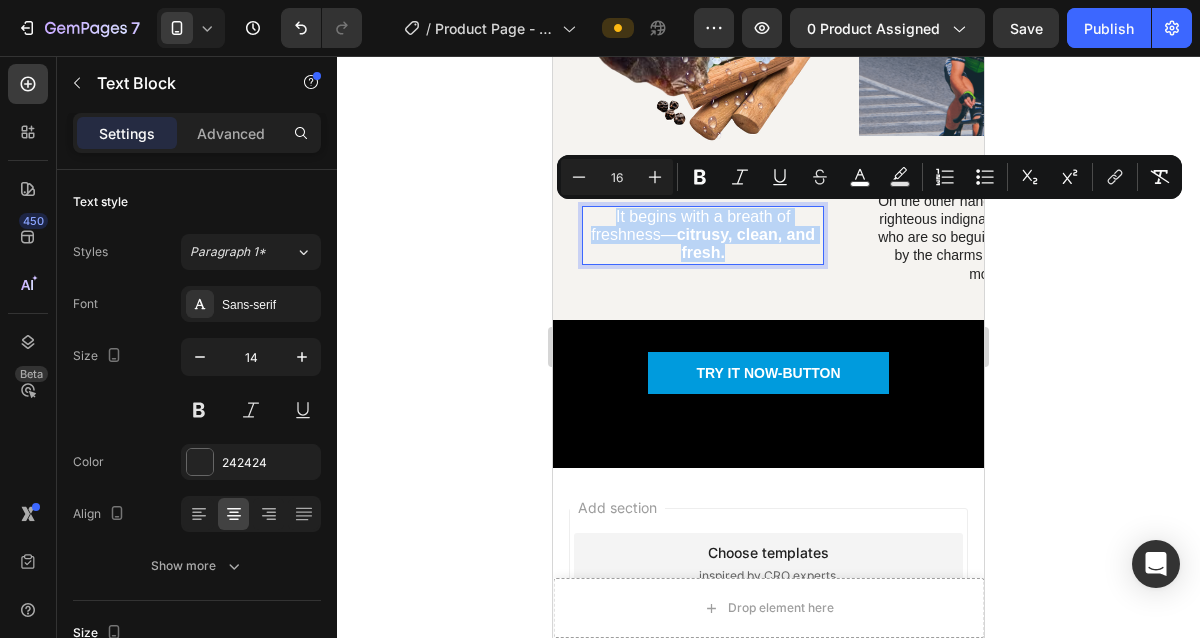 drag, startPoint x: 585, startPoint y: 214, endPoint x: 778, endPoint y: 265, distance: 199.62465 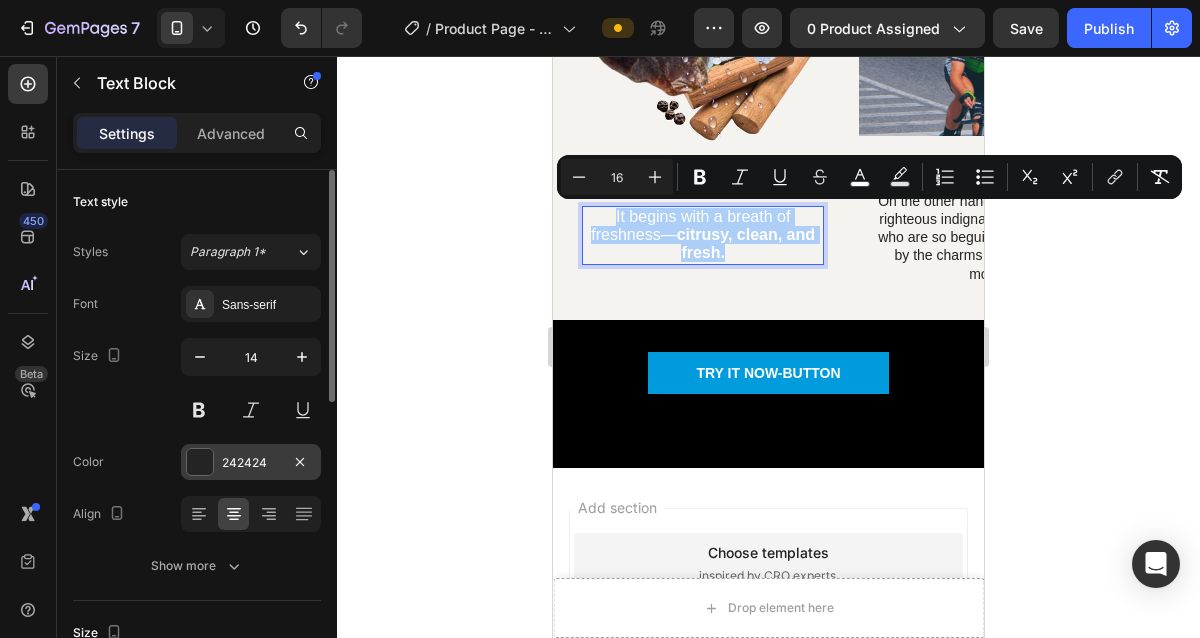 click at bounding box center [200, 462] 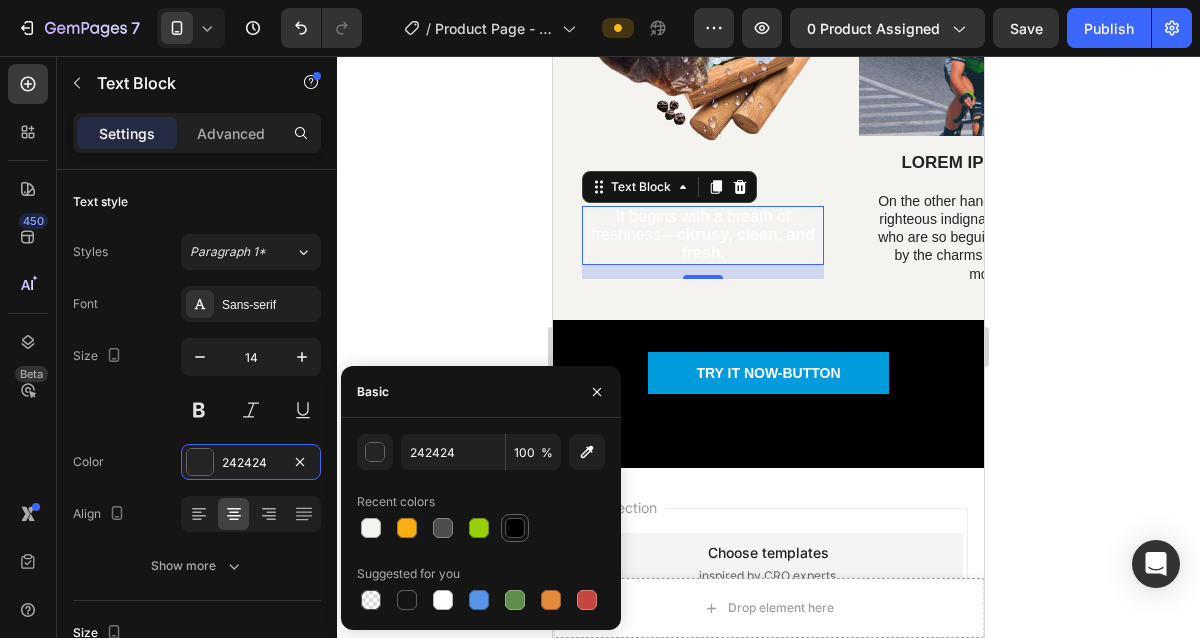 click at bounding box center [515, 528] 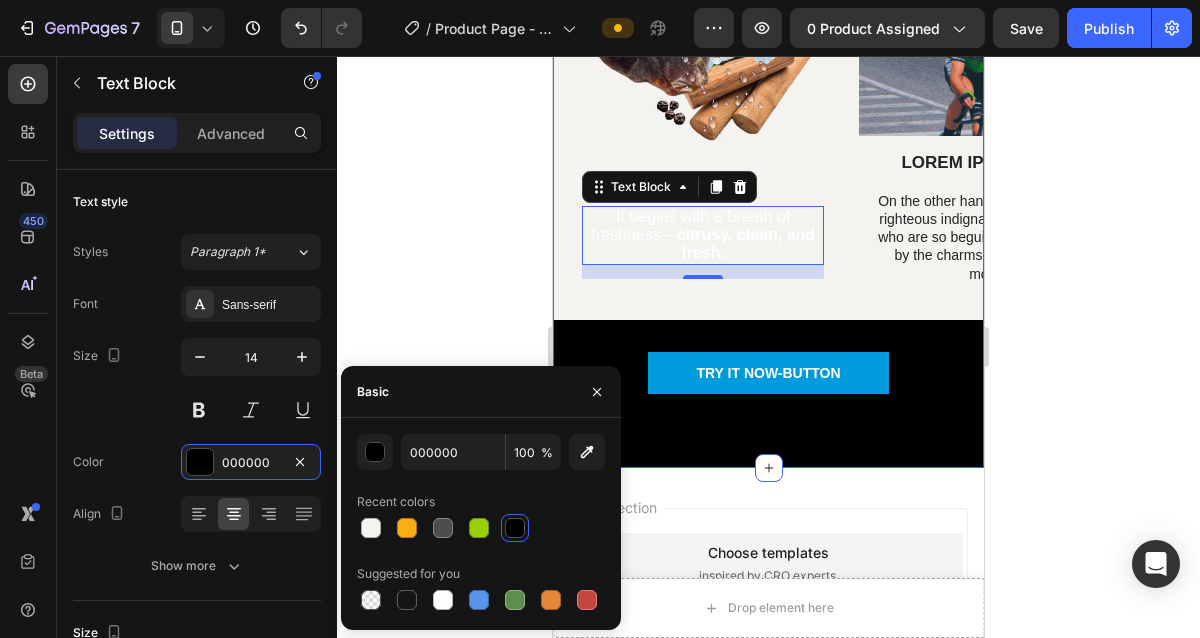 click 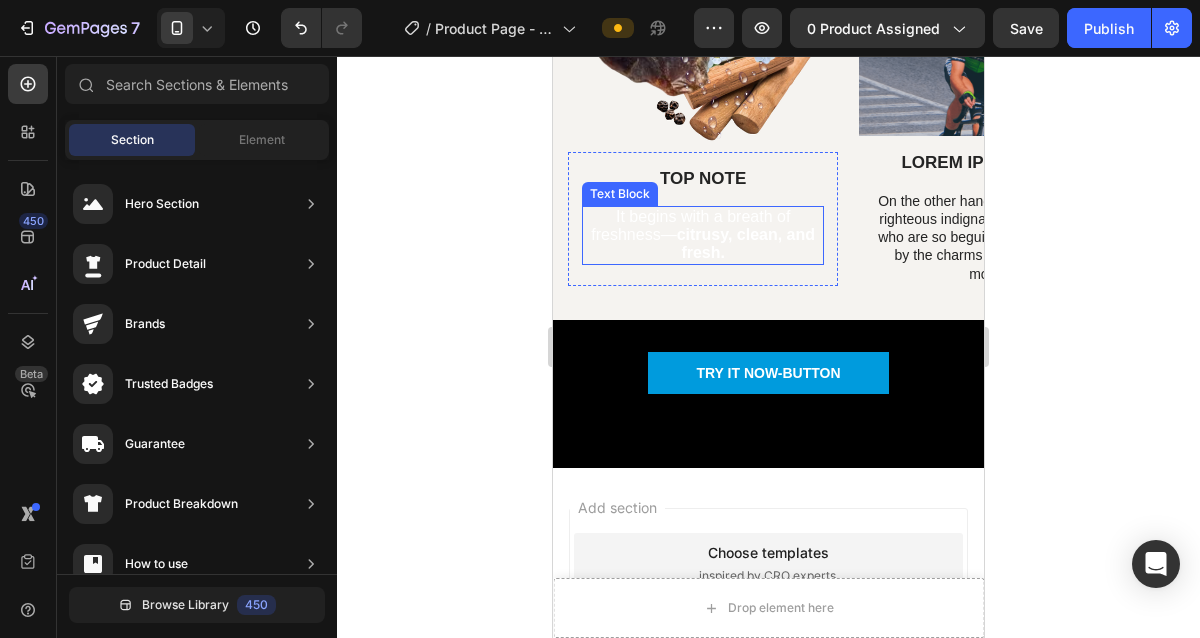click on "It begins with a breath of freshness" at bounding box center [690, 225] 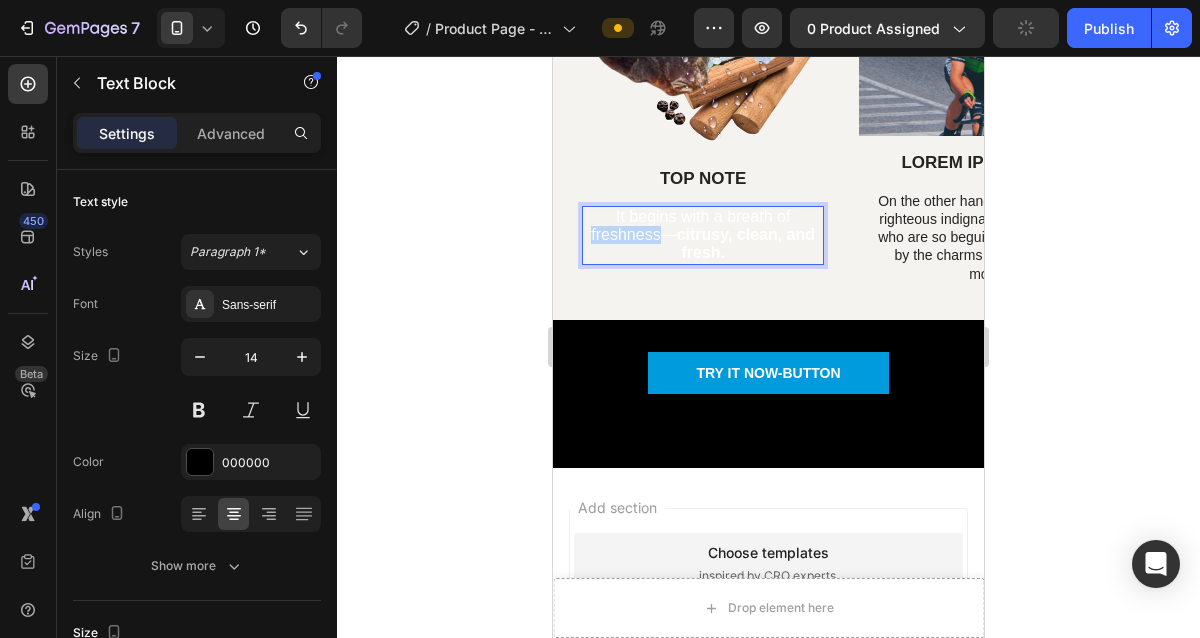 click on "It begins with a breath of freshness" at bounding box center [690, 225] 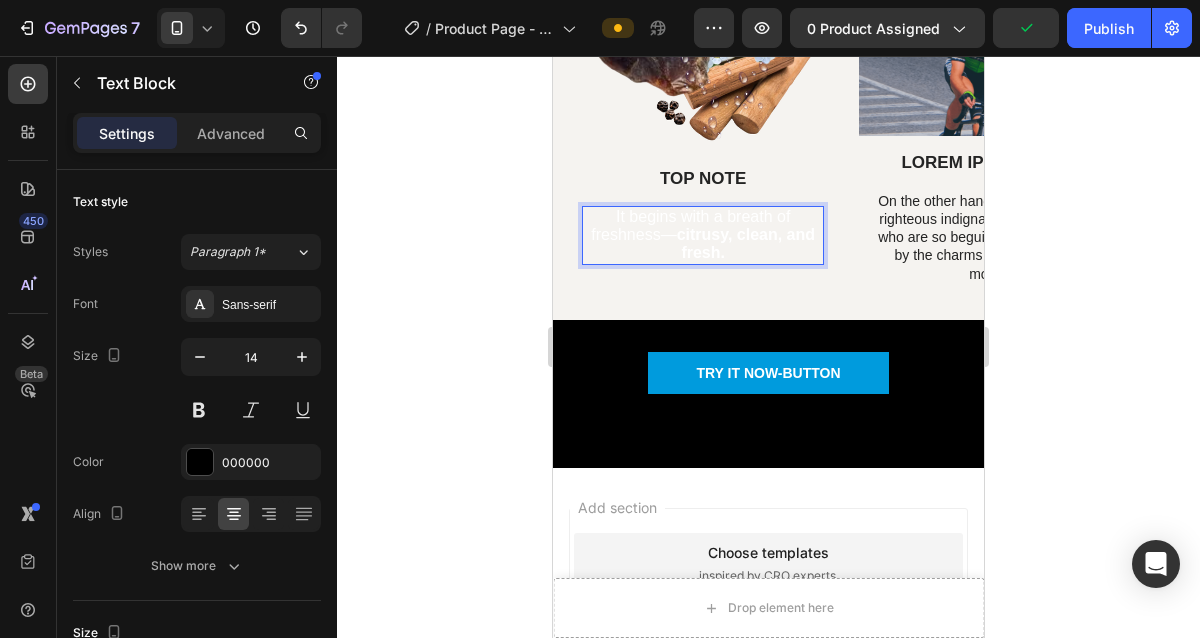 click on "It begins with a breath of freshness — citrusy, clean, and fresh." at bounding box center [703, 235] 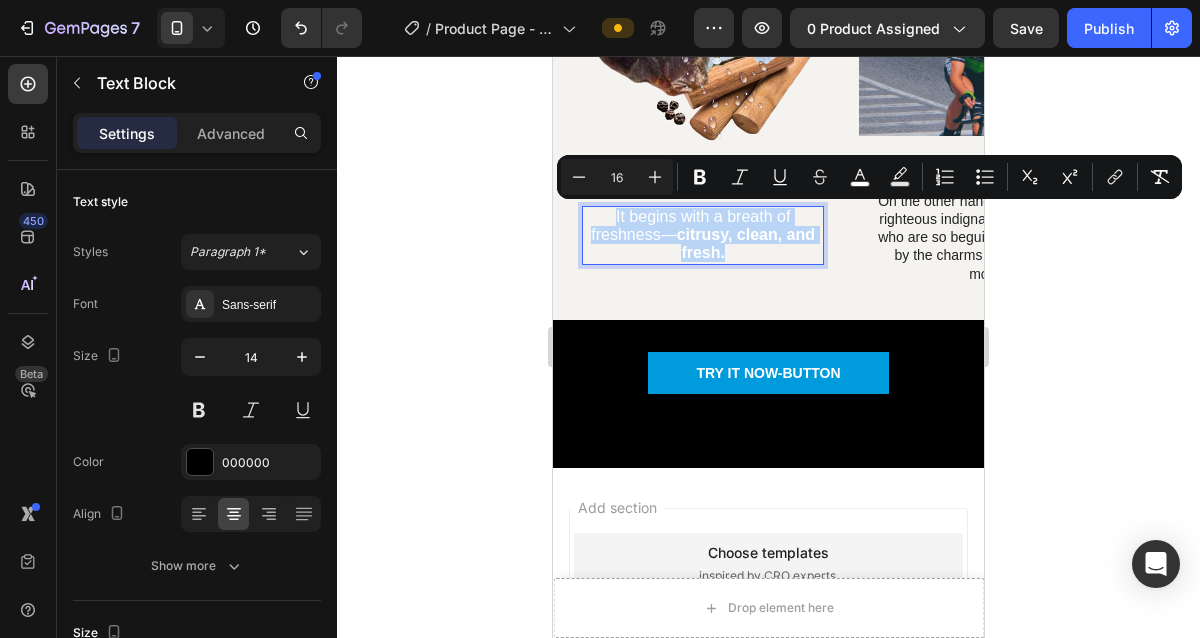 drag, startPoint x: 802, startPoint y: 255, endPoint x: 545, endPoint y: 222, distance: 259.11002 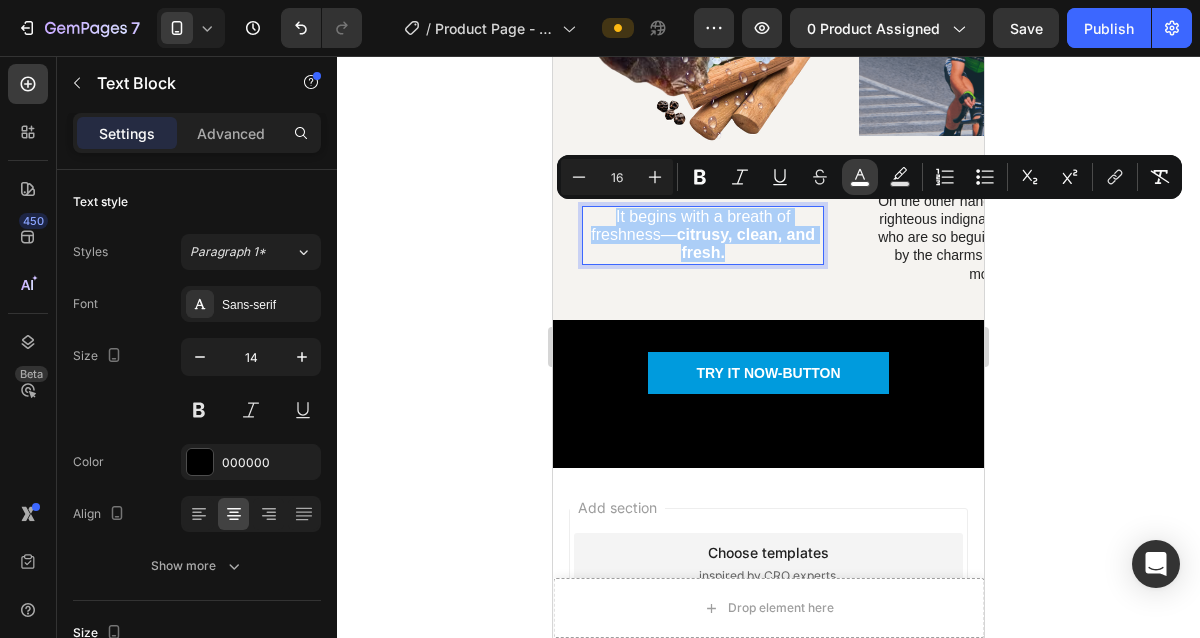 click 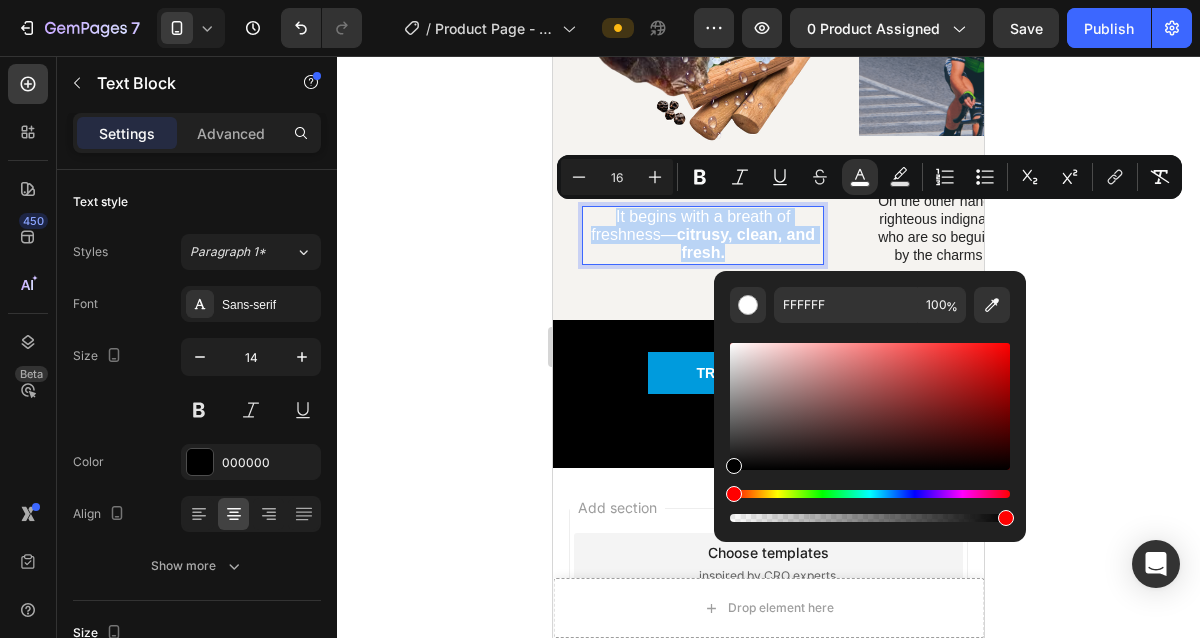 type on "000000" 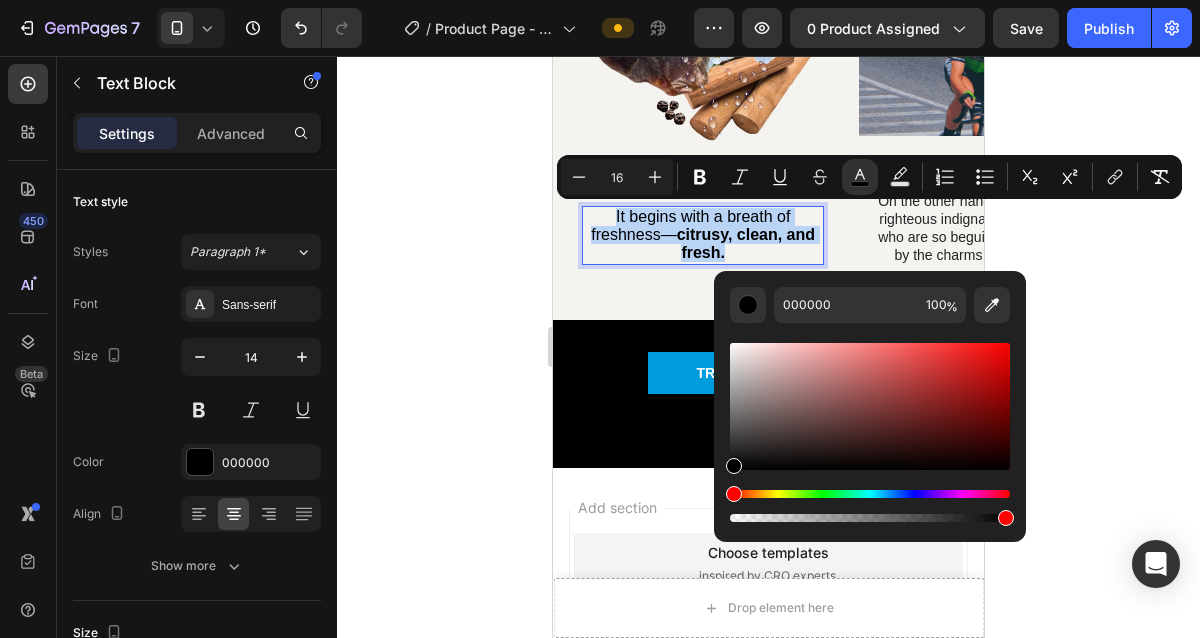 drag, startPoint x: 1327, startPoint y: 449, endPoint x: 685, endPoint y: 549, distance: 649.7415 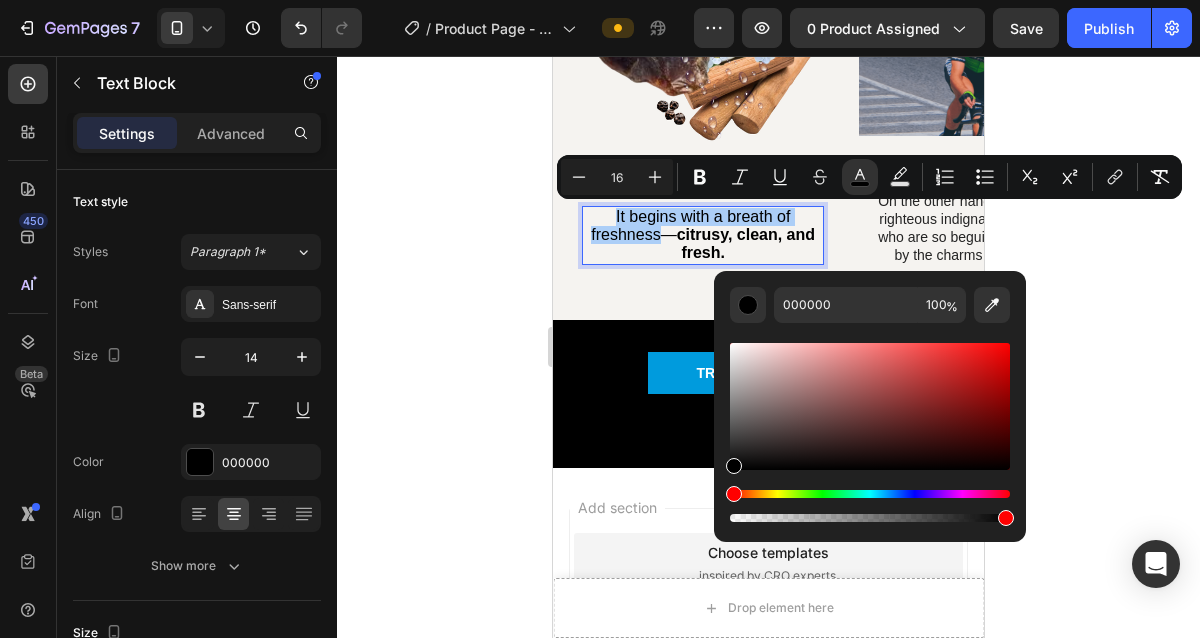 click 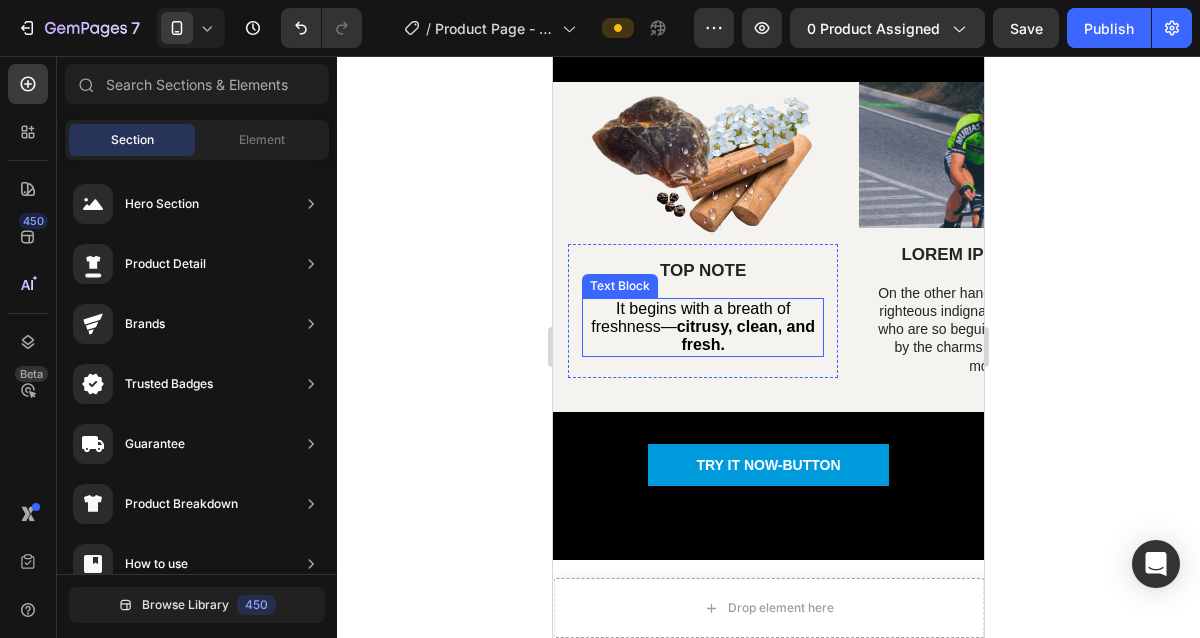 scroll, scrollTop: 3941, scrollLeft: 0, axis: vertical 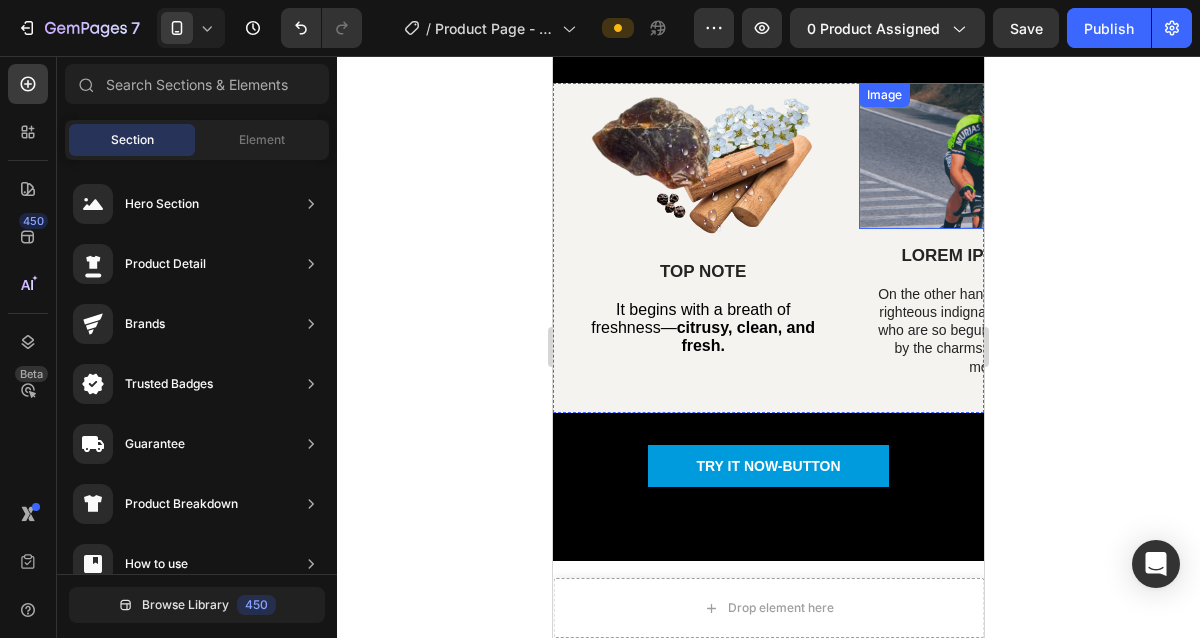 click at bounding box center [994, 156] 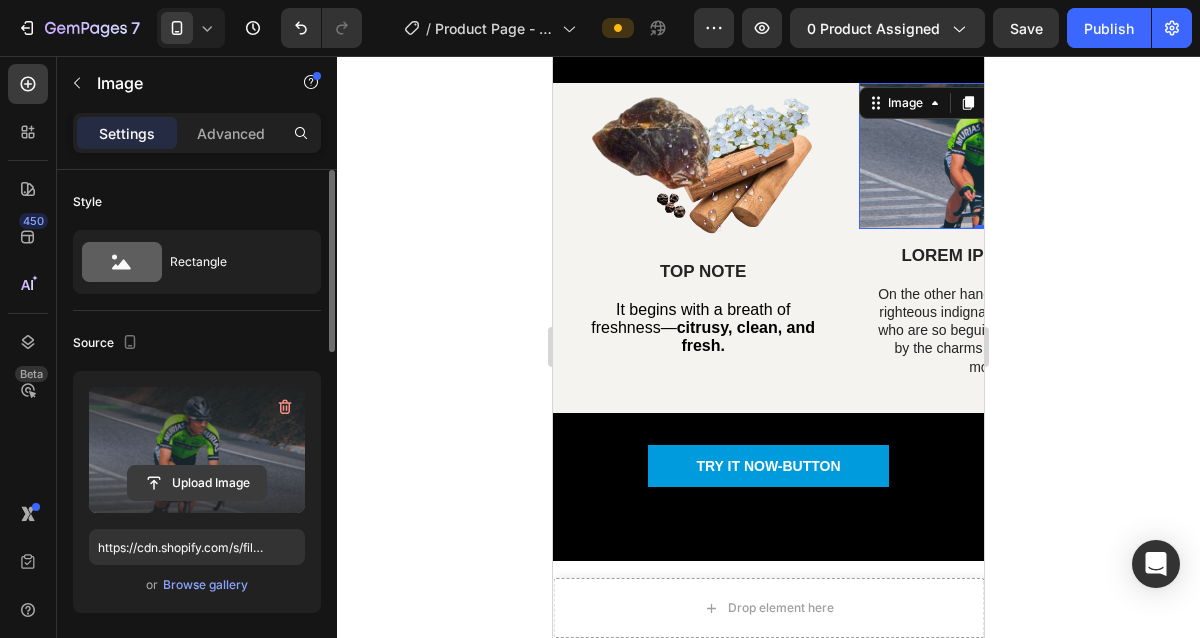 click 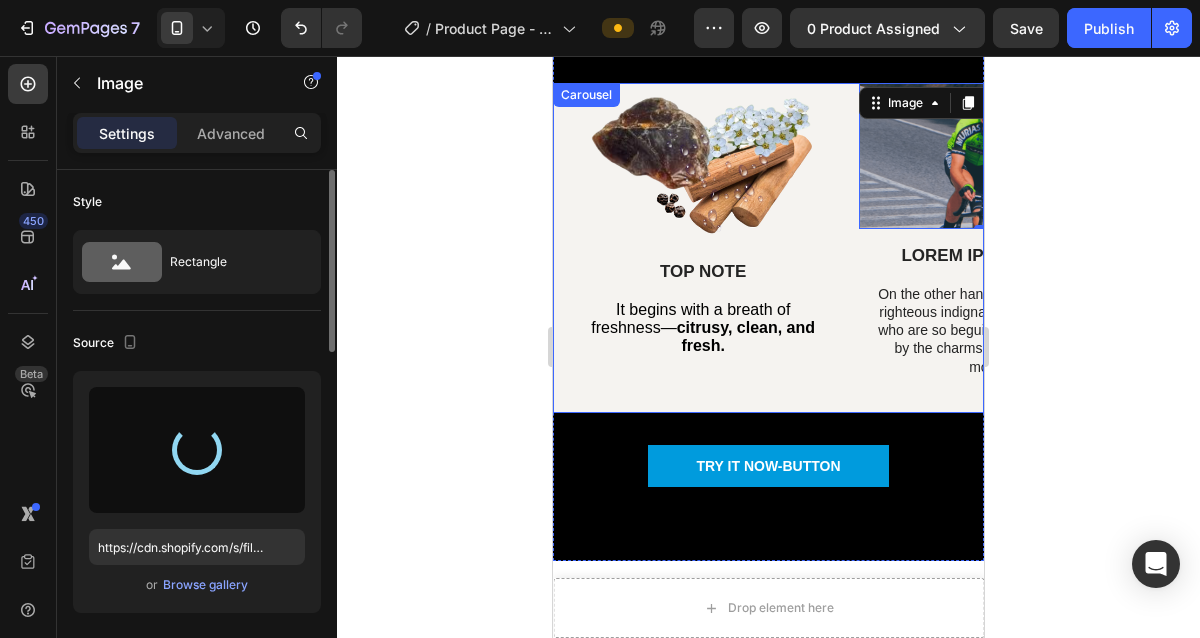 type on "https://cdn.shopify.com/s/files/1/0624/4142/2913/files/gempages_575508466651628483-1da95d92-3feb-4ba7-a84f-ad09ac7e6e7b.png" 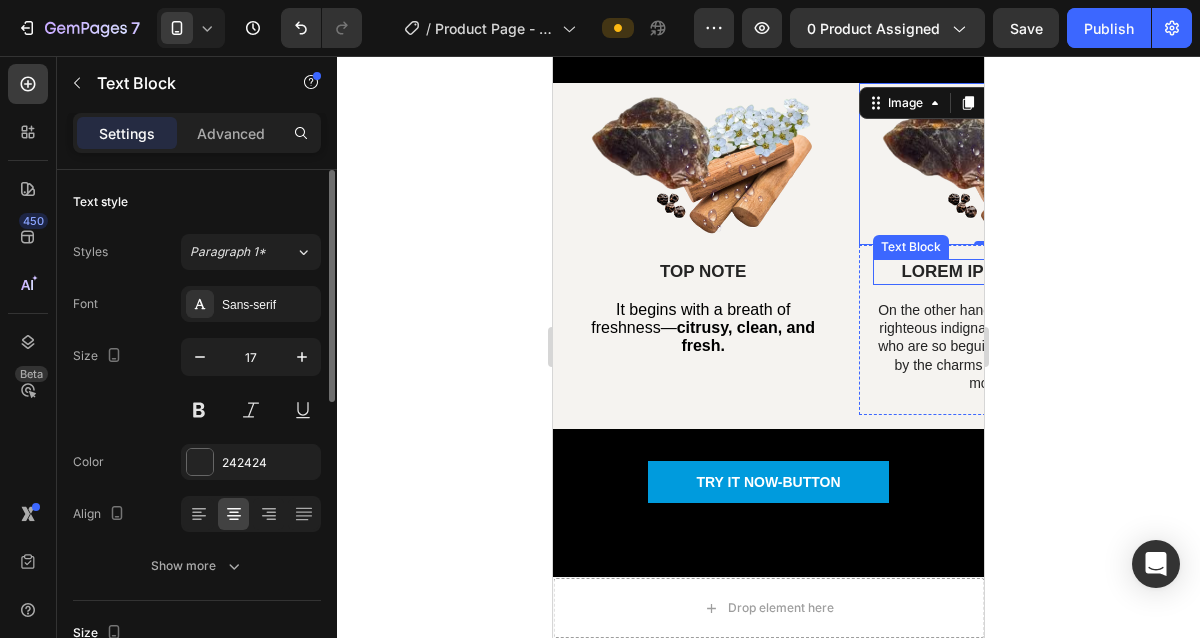 click on "LOREM IPSUM DOLOR" at bounding box center (994, 272) 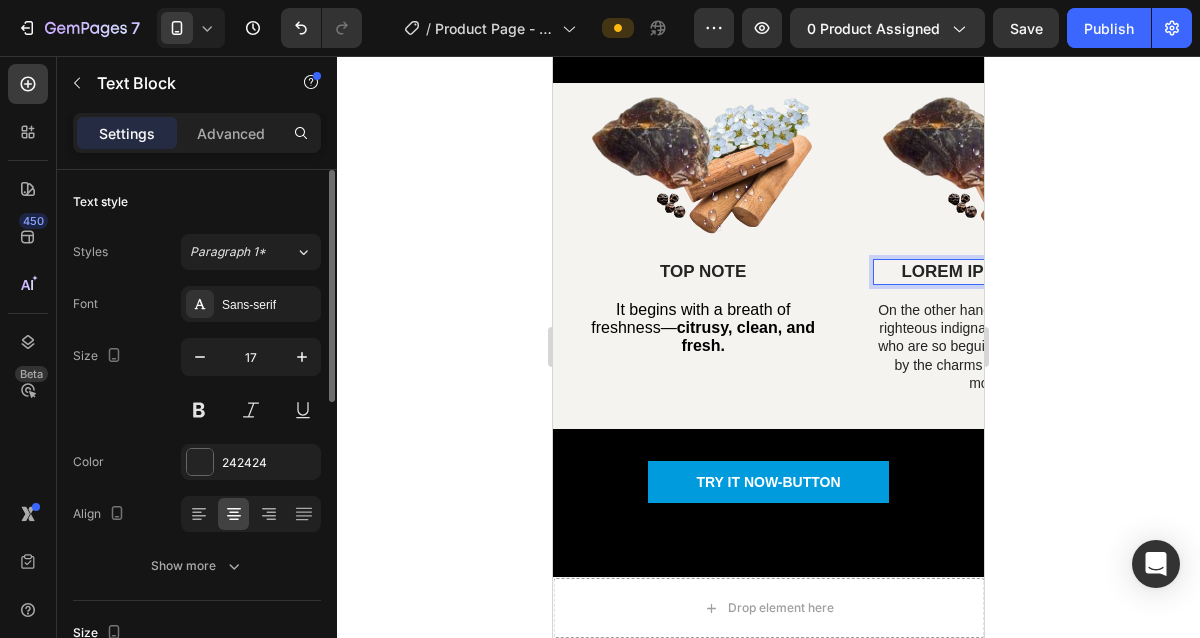 click on "LOREM IPSUM DOLOR" at bounding box center (994, 272) 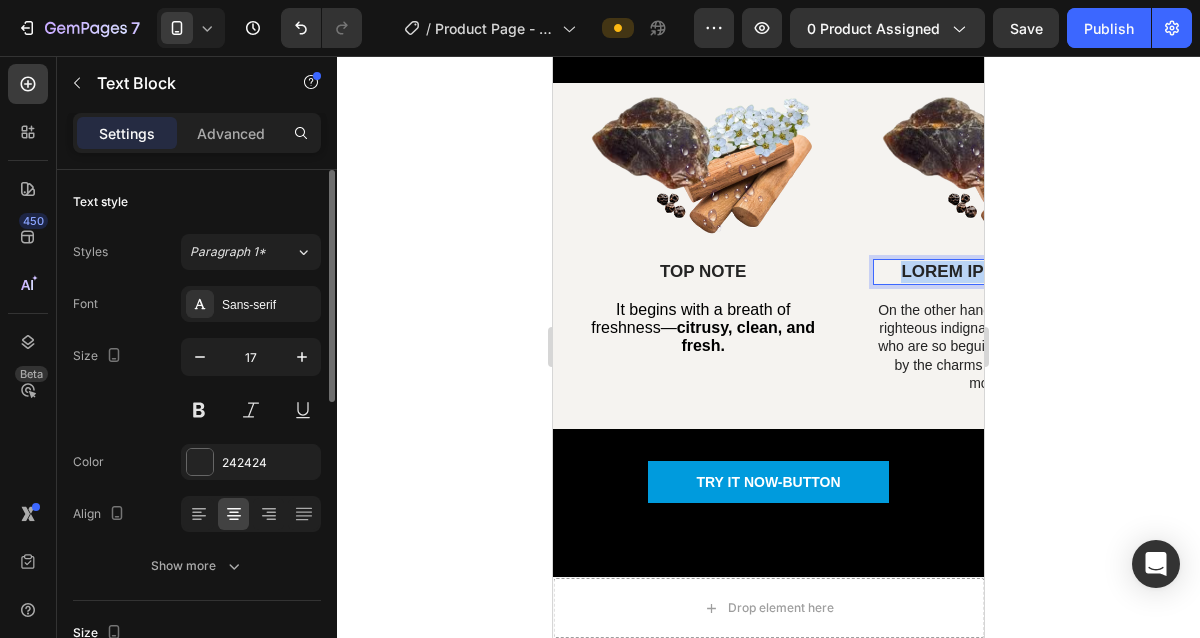 drag, startPoint x: 901, startPoint y: 270, endPoint x: 999, endPoint y: 282, distance: 98.731964 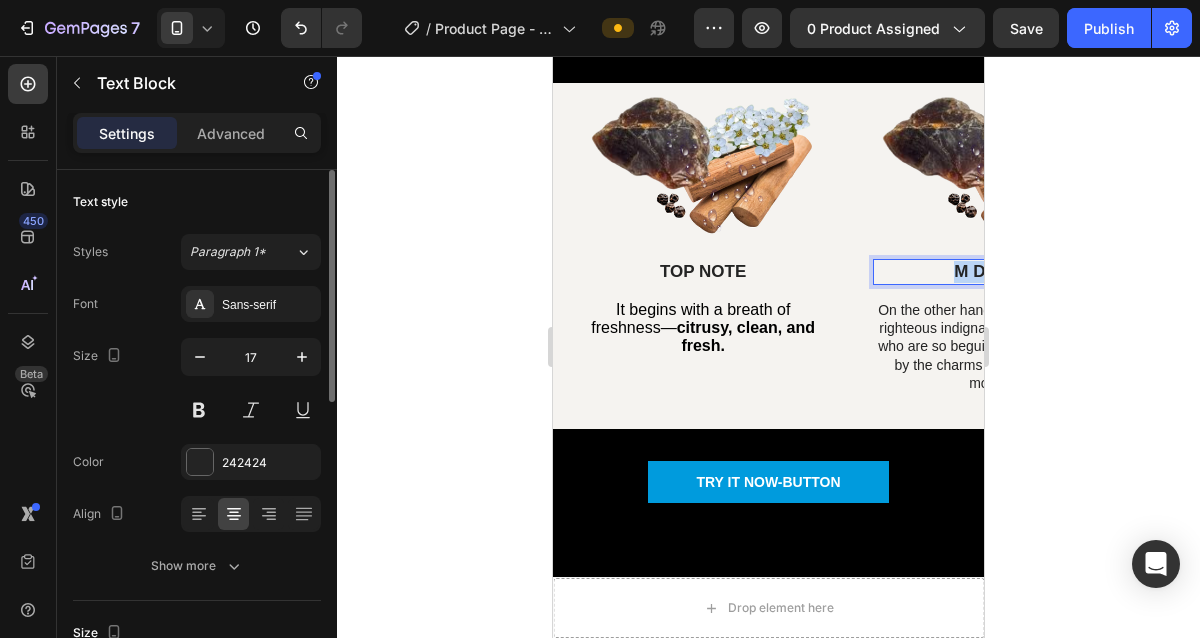 drag, startPoint x: 950, startPoint y: 271, endPoint x: 983, endPoint y: 272, distance: 33.01515 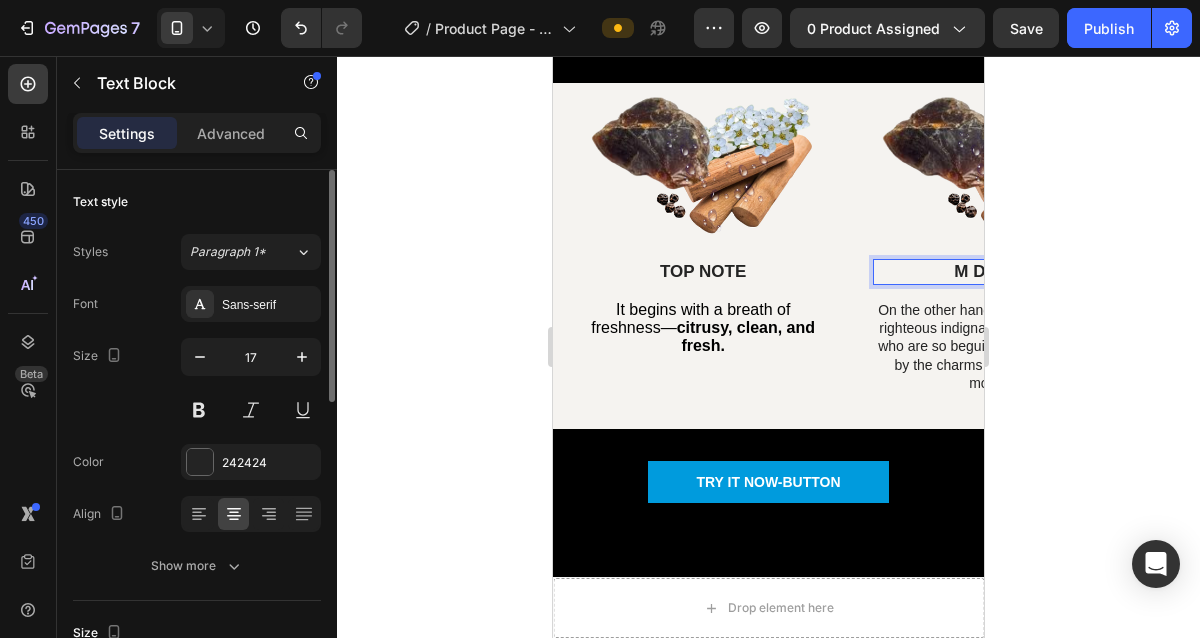 scroll, scrollTop: 0, scrollLeft: 209, axis: horizontal 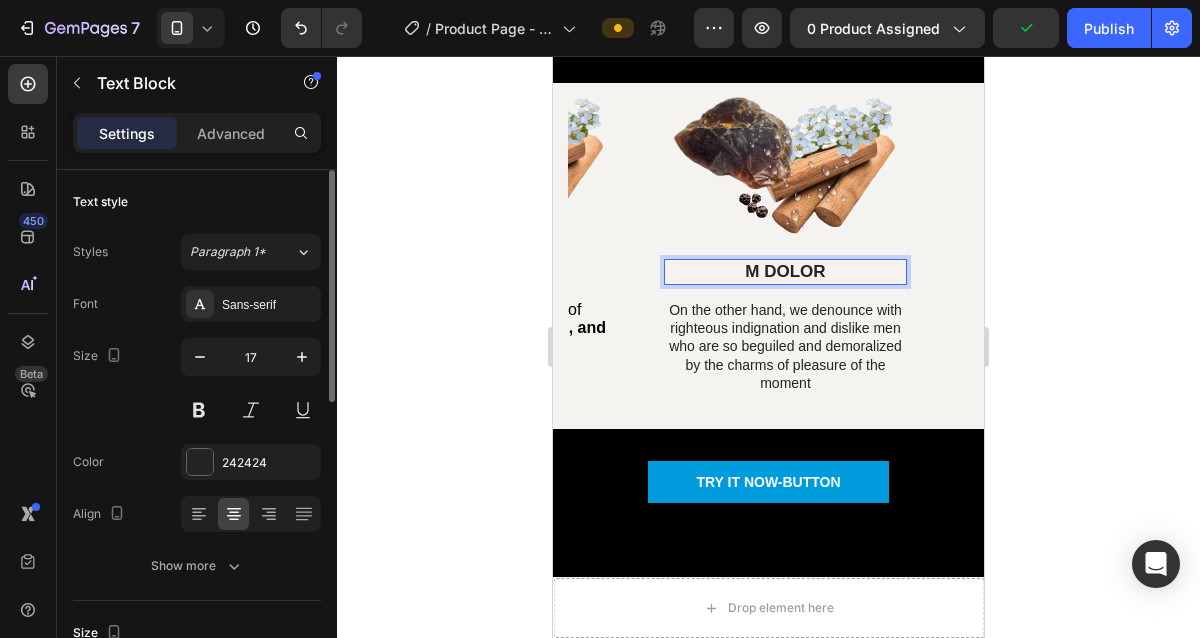 click on "M DOLOR" at bounding box center (785, 272) 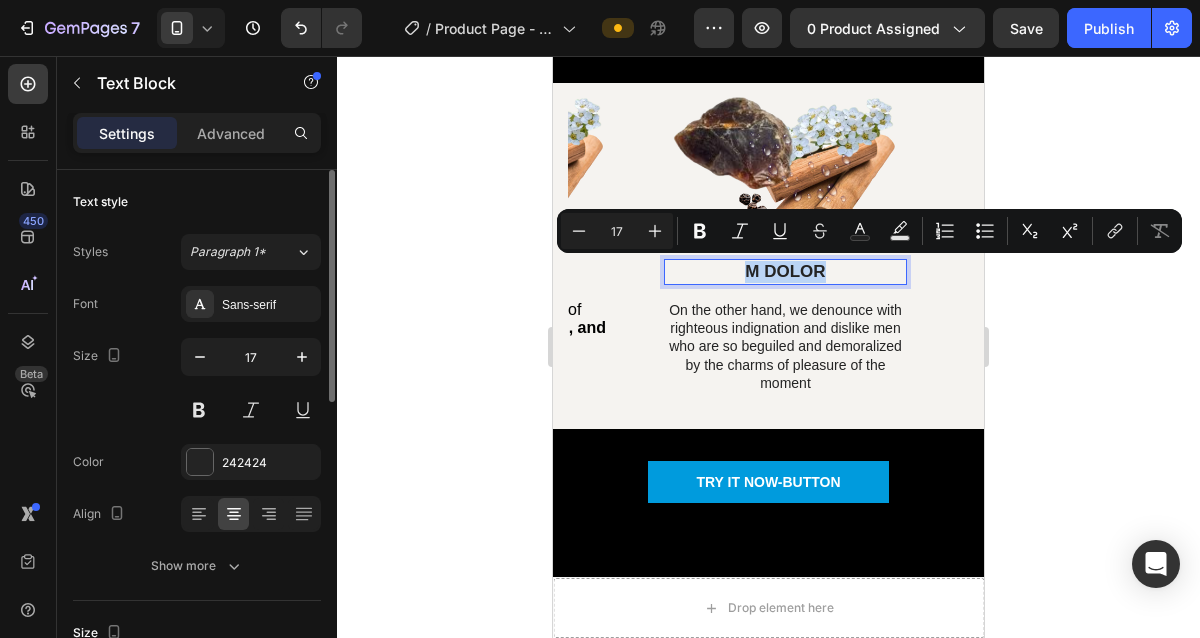 drag, startPoint x: 836, startPoint y: 269, endPoint x: 739, endPoint y: 270, distance: 97.00516 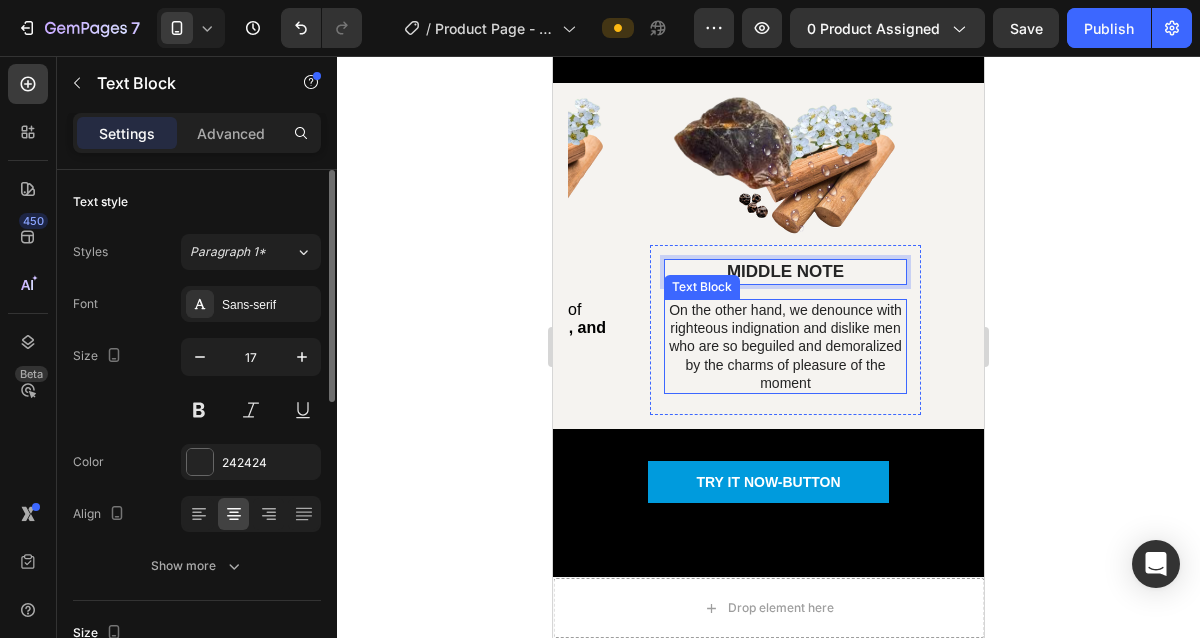 click on "On the other hand, we denounce with righteous indignation and dislike men who are so beguiled and demoralized by the charms of pleasure of the moment" at bounding box center [785, 346] 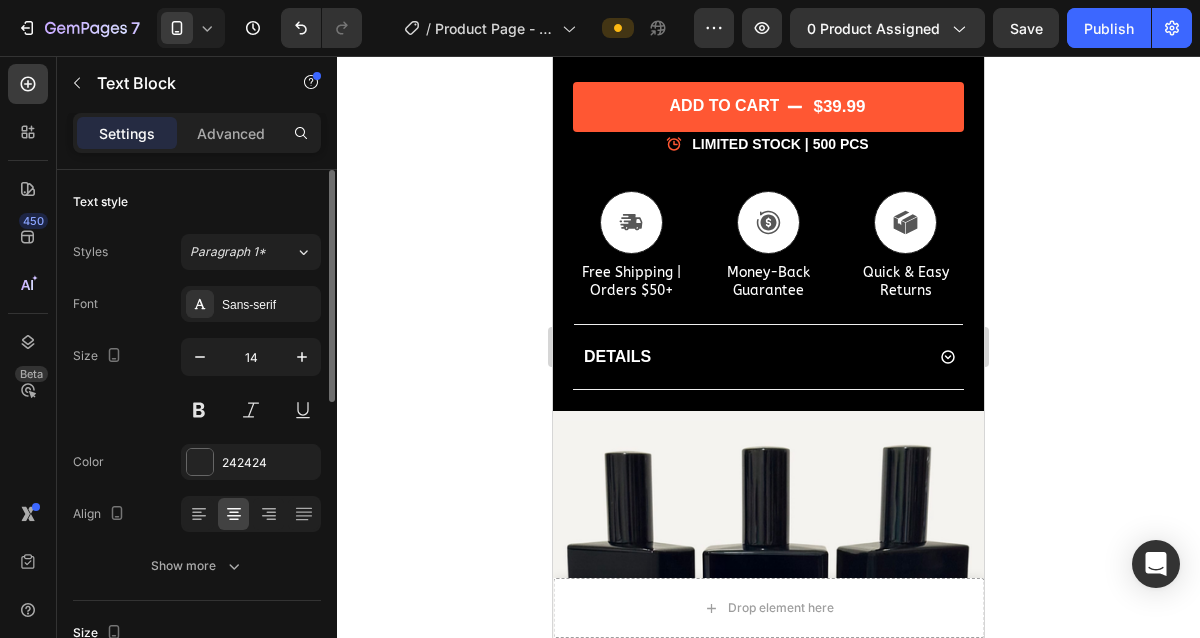scroll, scrollTop: 636, scrollLeft: 0, axis: vertical 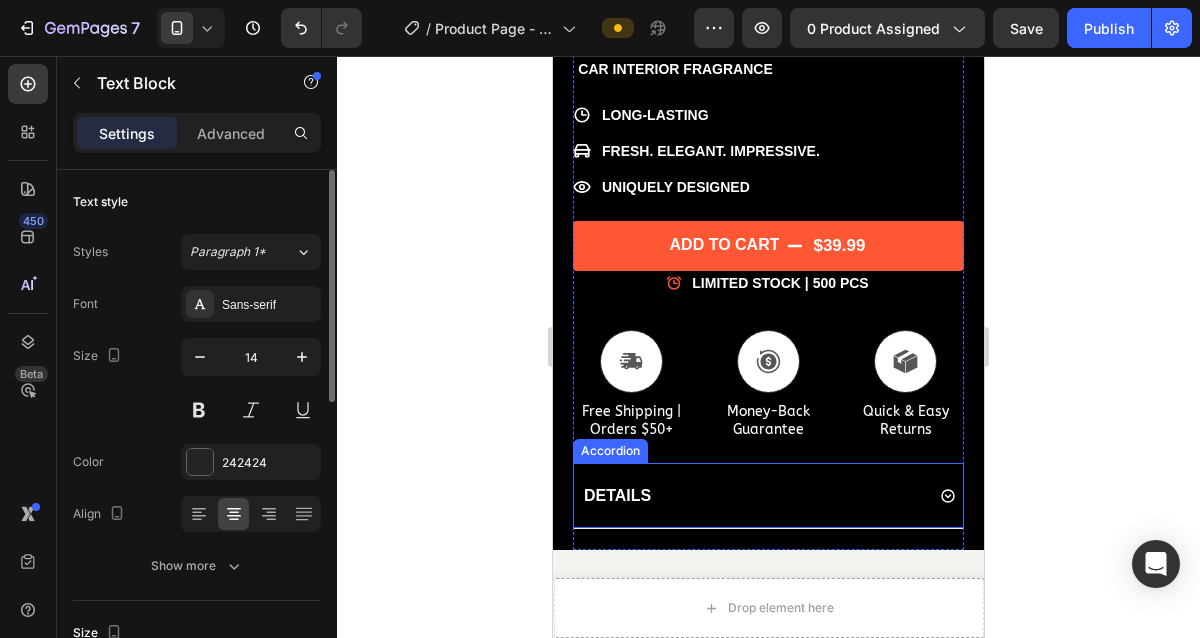 click 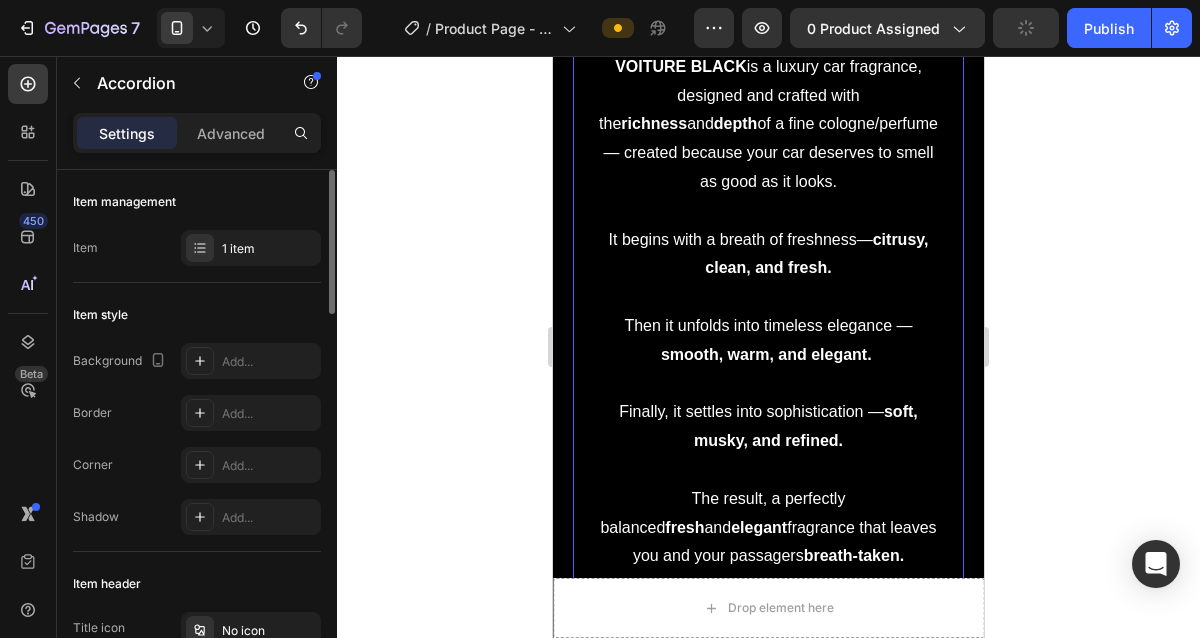 scroll, scrollTop: 1132, scrollLeft: 0, axis: vertical 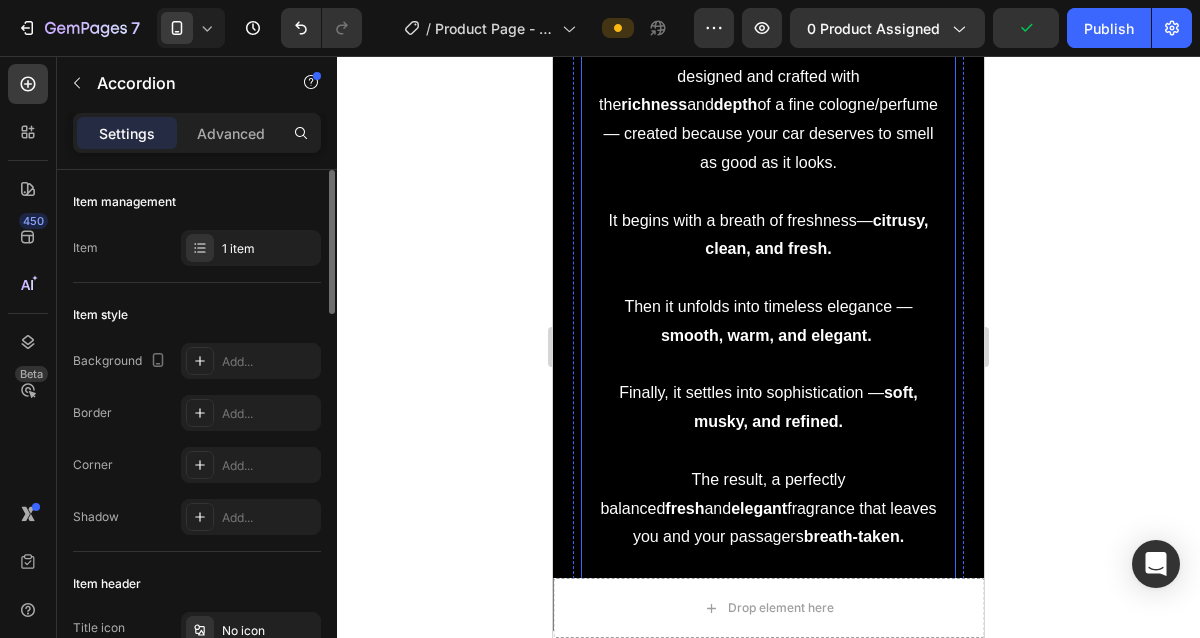 click on "Then it unfolds into timeless elegance — smooth, warm, and elegant." at bounding box center [768, 321] 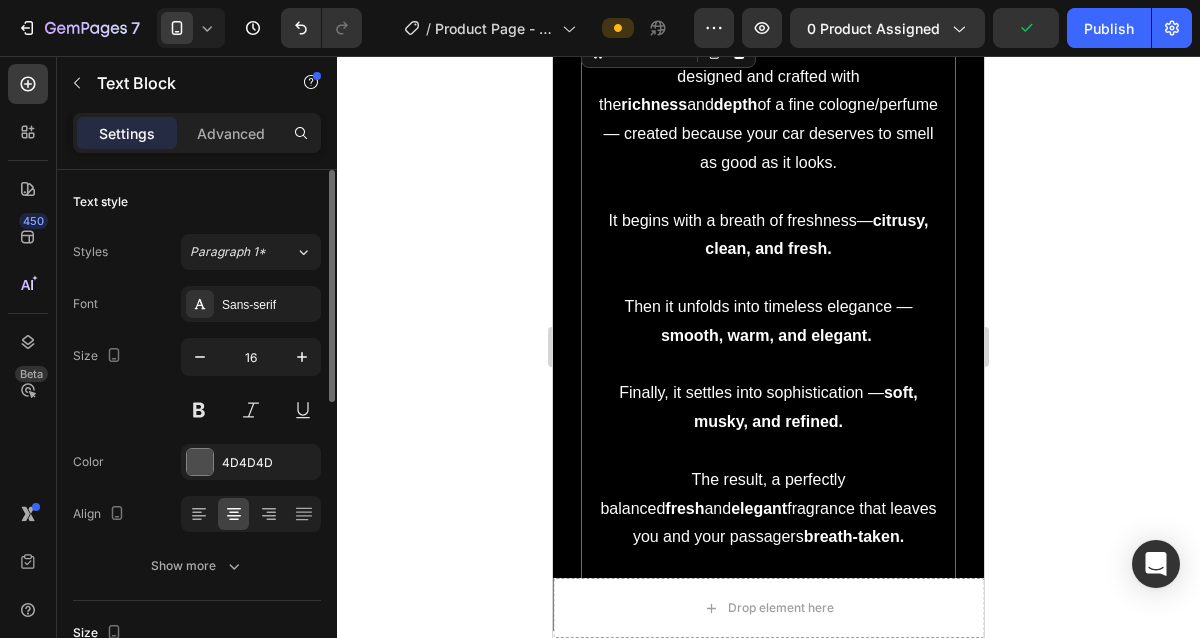 click on "Then it unfolds into timeless elegance — smooth, warm, and elegant." at bounding box center [768, 321] 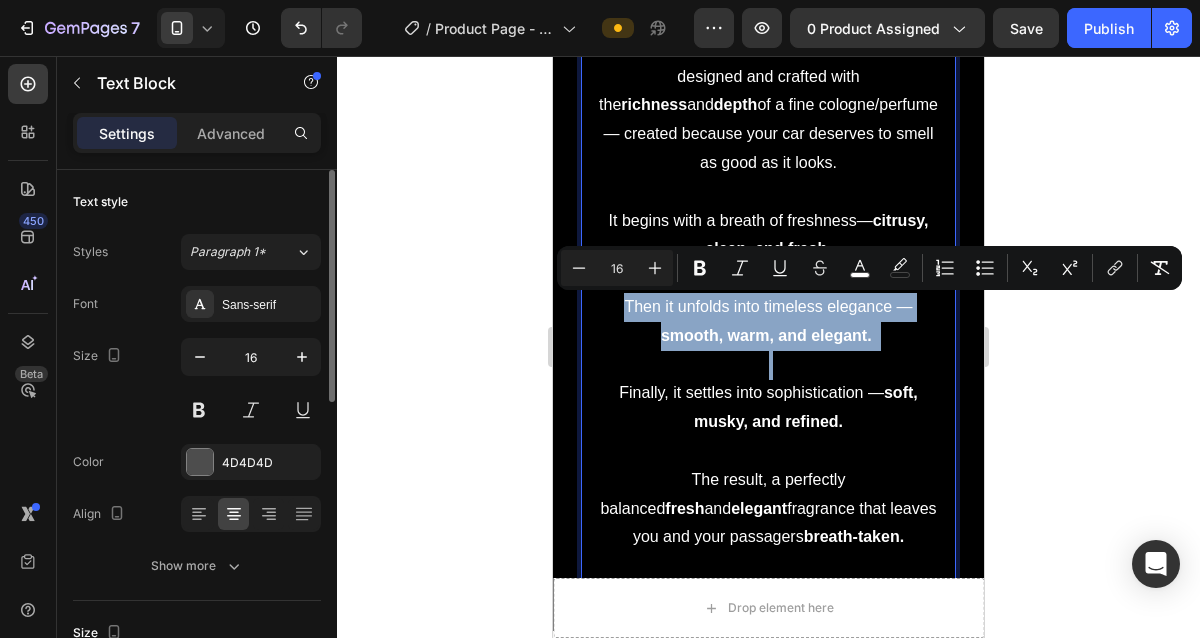 drag, startPoint x: 625, startPoint y: 310, endPoint x: 847, endPoint y: 356, distance: 226.71568 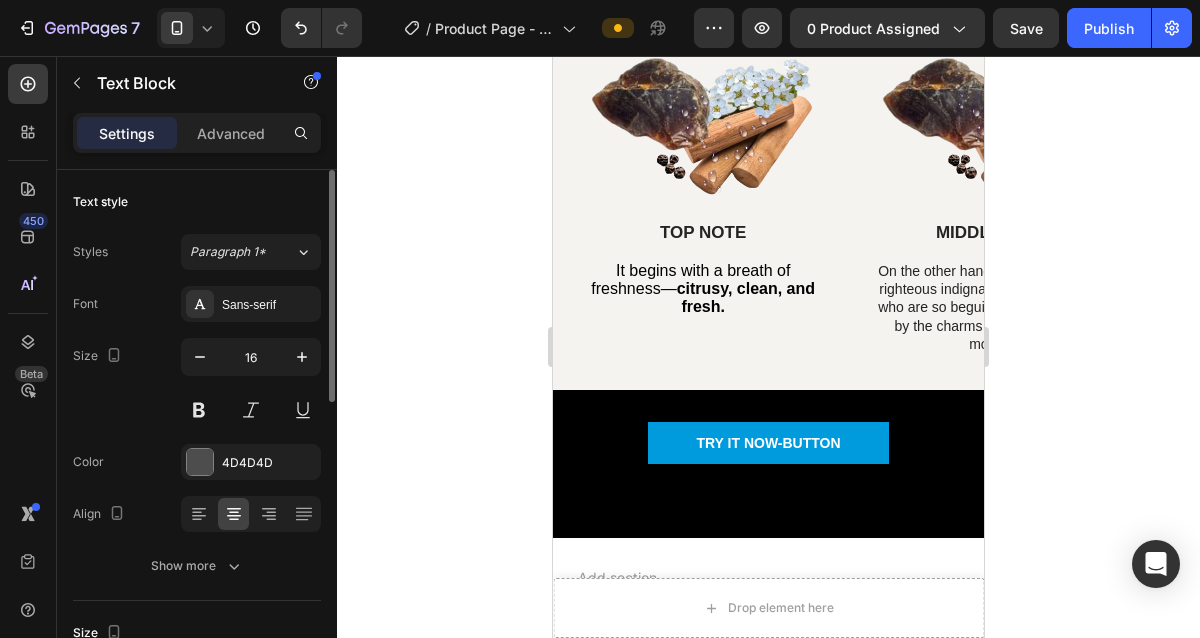 scroll, scrollTop: 3983, scrollLeft: 0, axis: vertical 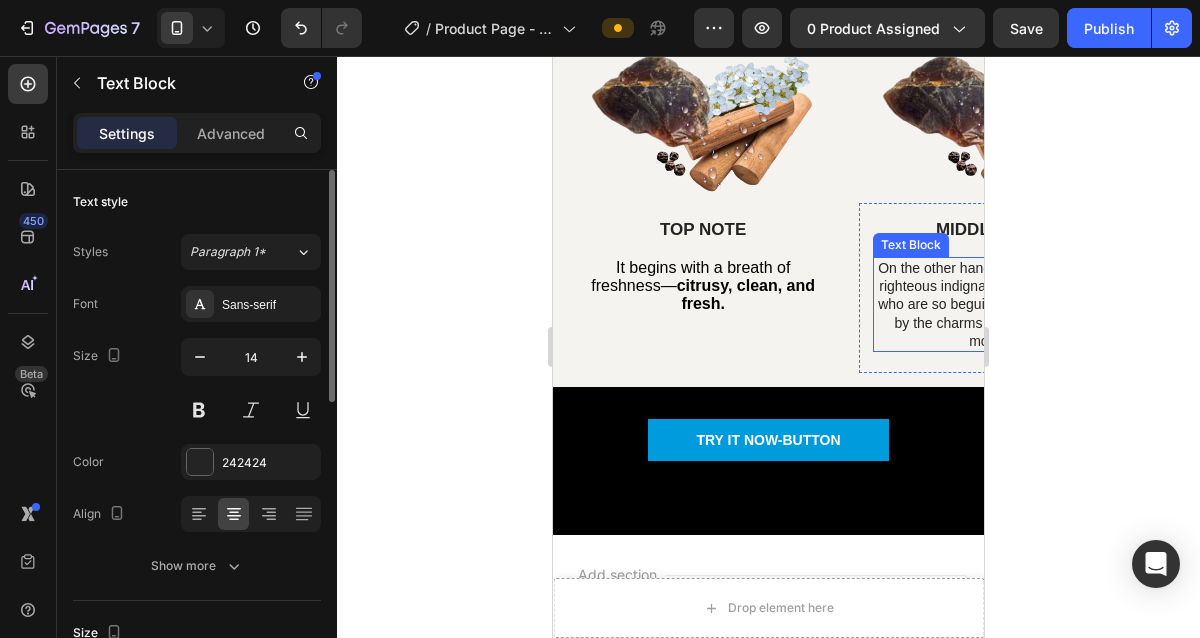 click on "On the other hand, we denounce with righteous indignation and dislike men who are so beguiled and demoralized by the charms of pleasure of the moment" at bounding box center (994, 304) 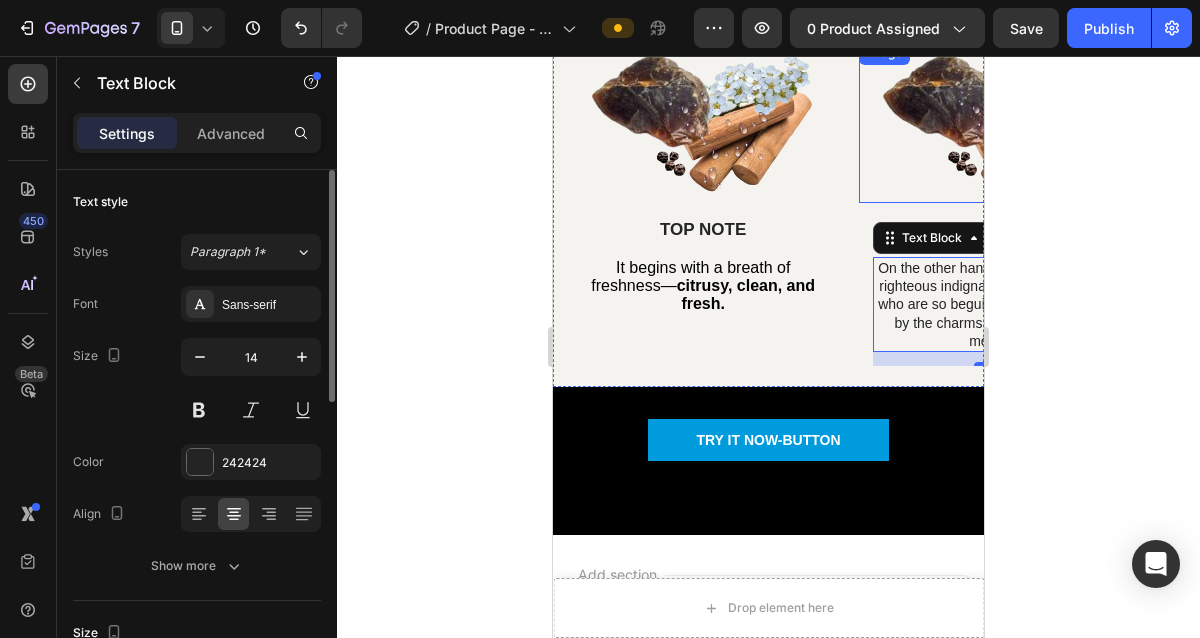 click at bounding box center (994, 122) 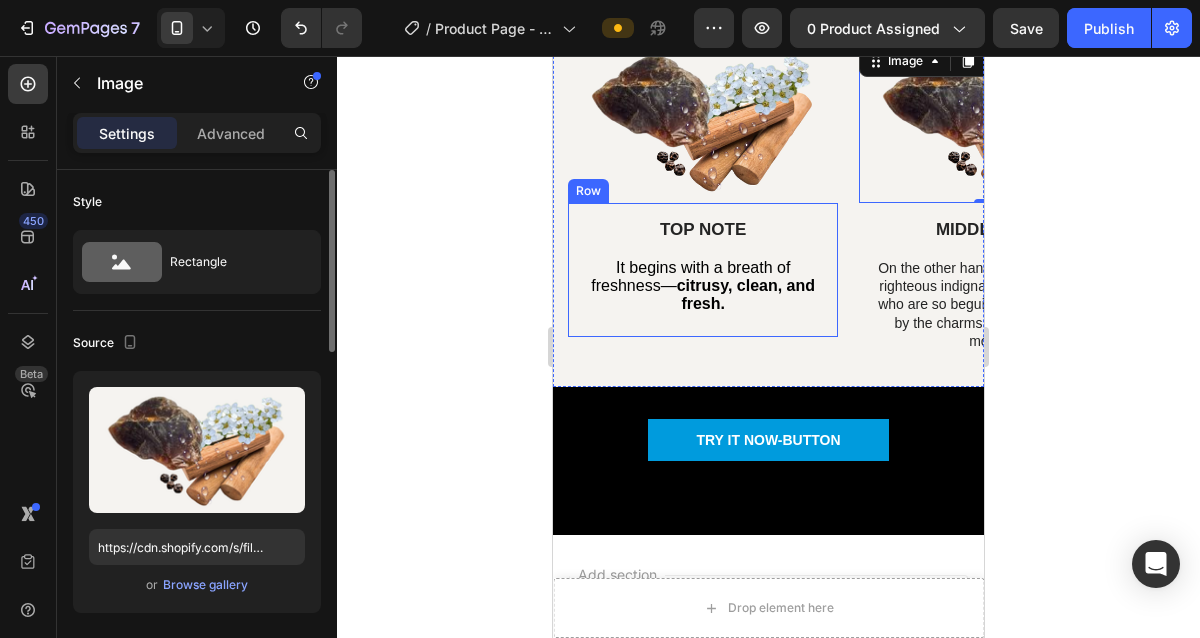 click on "Image TOP NOTE Text Block It begins with a breath of freshness — citrusy, clean, and fresh. Text Block Row Image 0 MIDDLE NOTE Text Block On the other hand, we denounce with righteous indignation and dislike men who are so beguiled and demoralized by the charms of pleasure of the moment Text Block Row Image LOREM IPSUM DOLOR Text Block On the other hand, we denounce with righteous indignation and dislike men who are so beguiled and demoralized by the charms of pleasure of the moment Text Block Row Carousel" at bounding box center (768, 214) 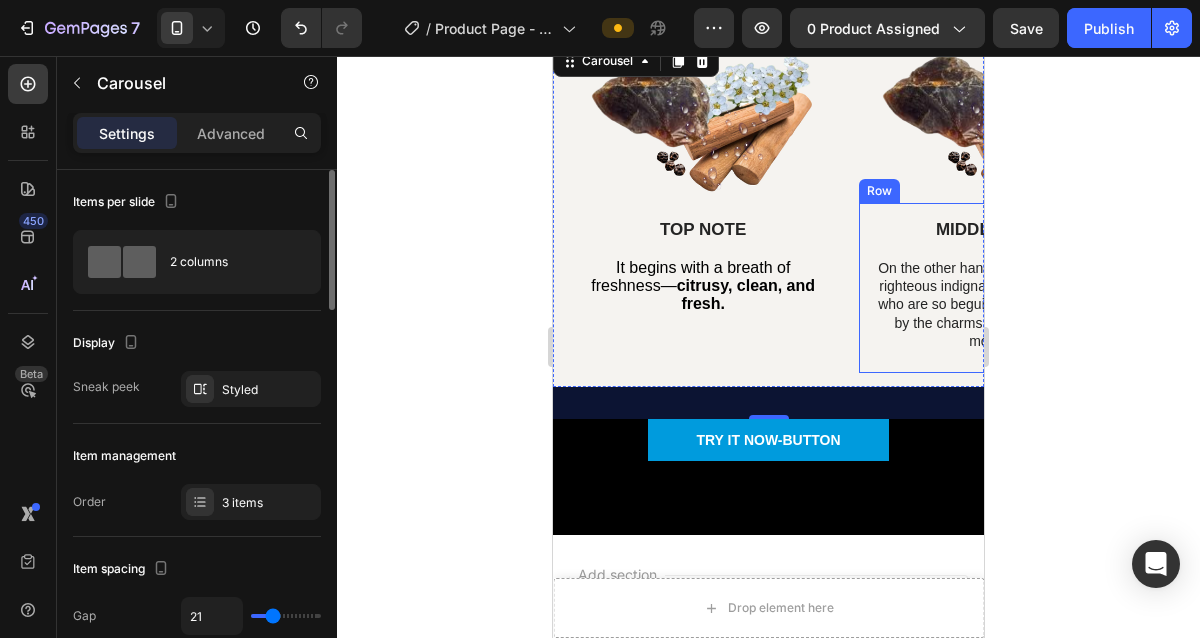 click on "MIDDLE NOTE Text Block On the other hand, we denounce with righteous indignation and dislike men who are so beguiled and demoralized by the charms of pleasure of the moment Text Block Row" at bounding box center [994, 288] 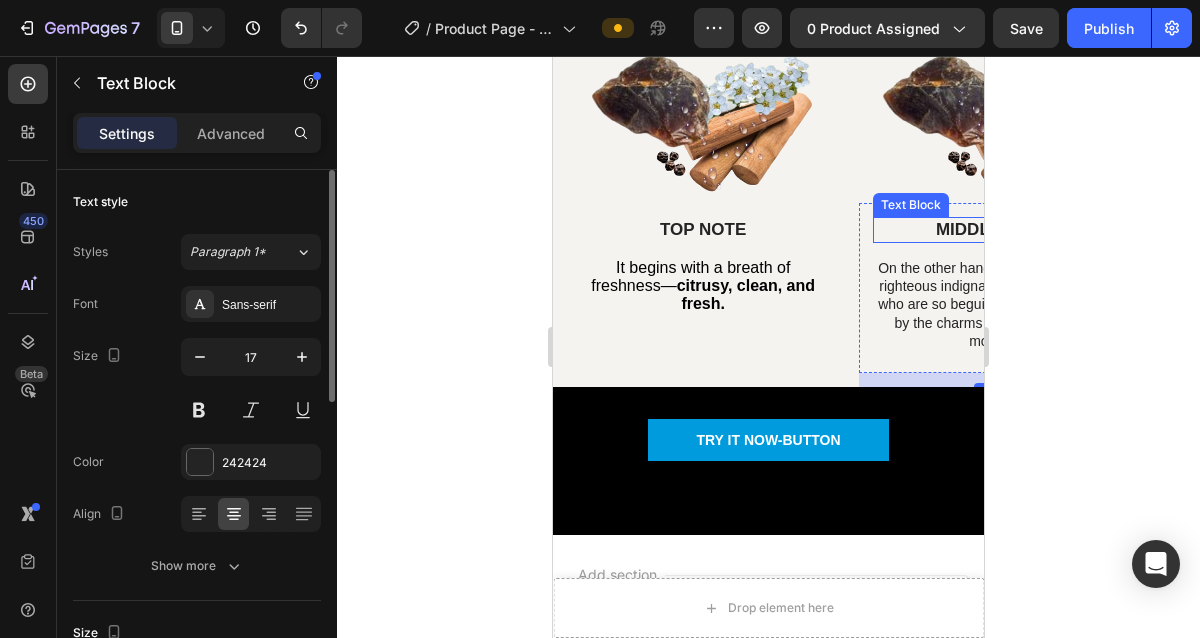 click on "MIDDLE NOTE" at bounding box center (994, 230) 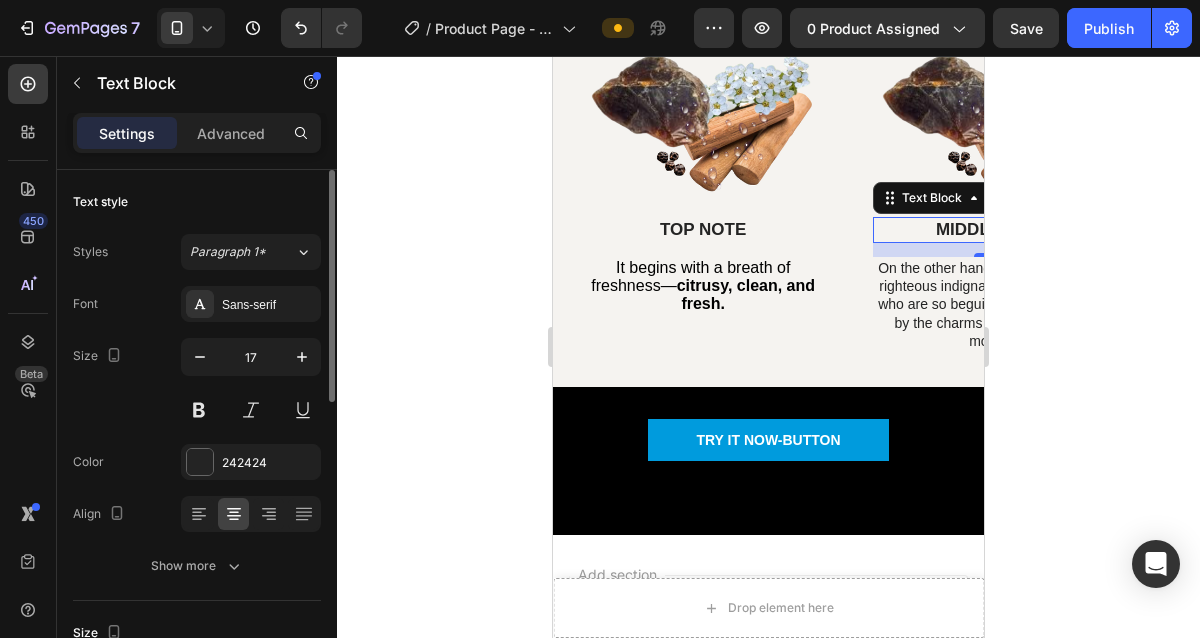 click on "MIDDLE NOTE" at bounding box center (994, 230) 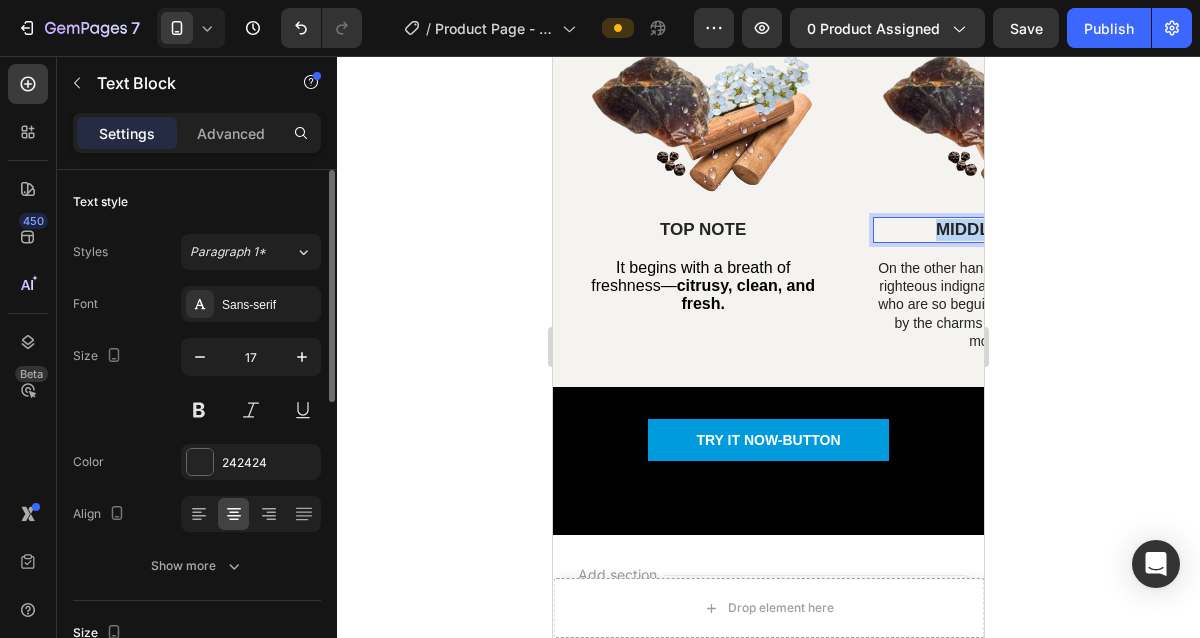 click on "MIDDLE NOTE" at bounding box center [994, 230] 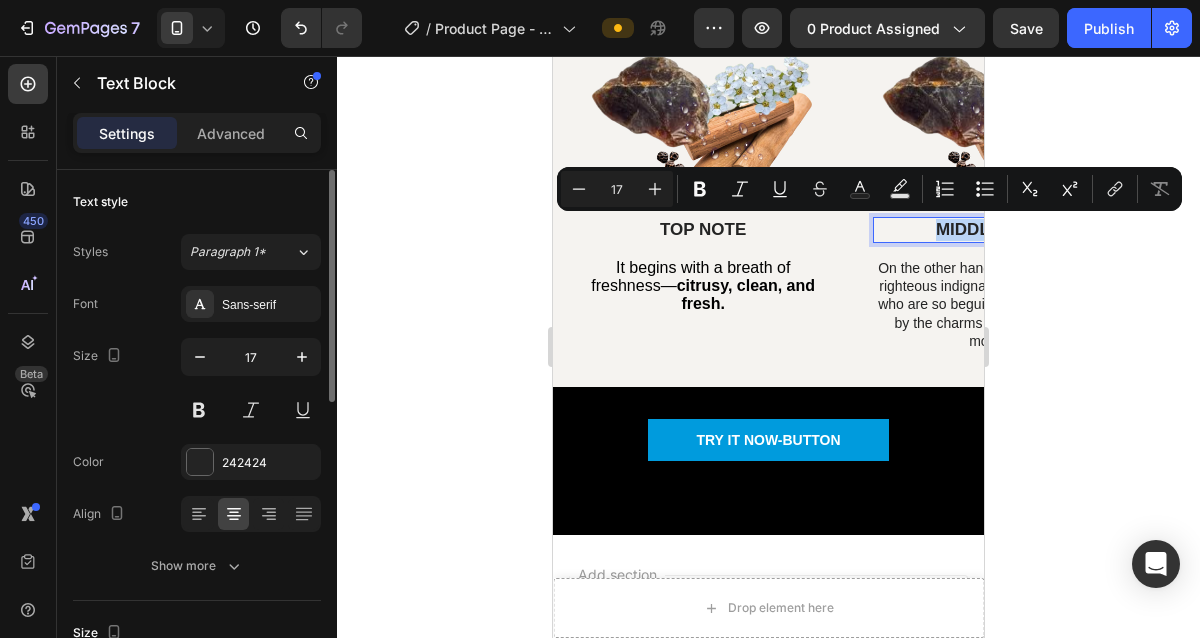 click on "MIDDLE NOTE" at bounding box center (994, 230) 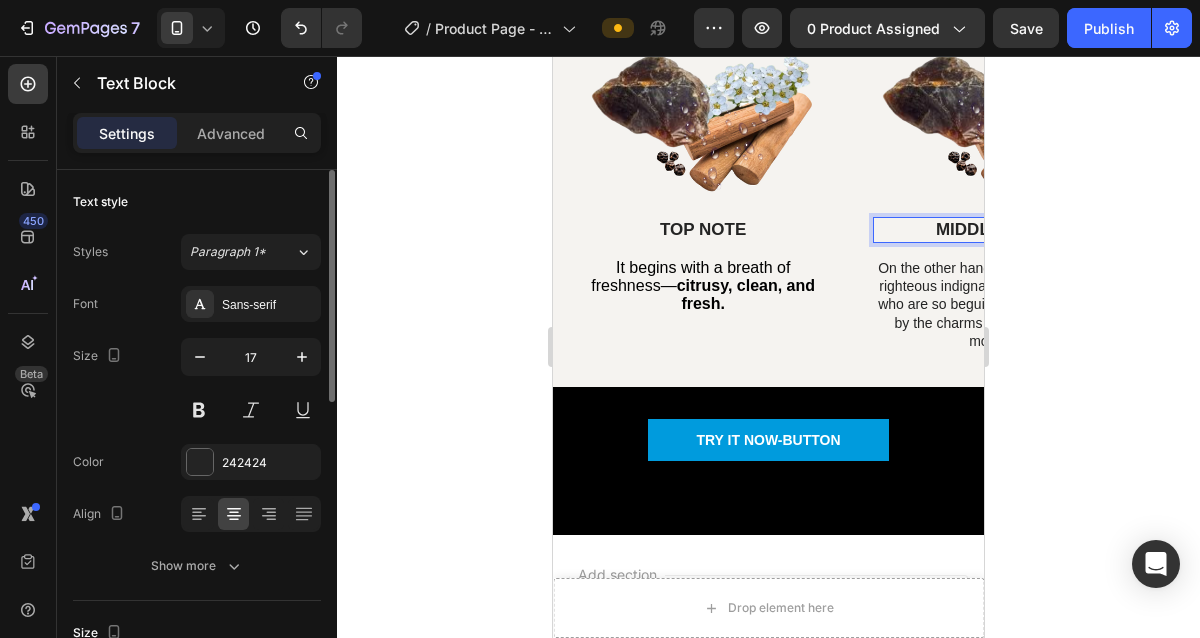 click on "MIDDLE NOTE" at bounding box center (994, 230) 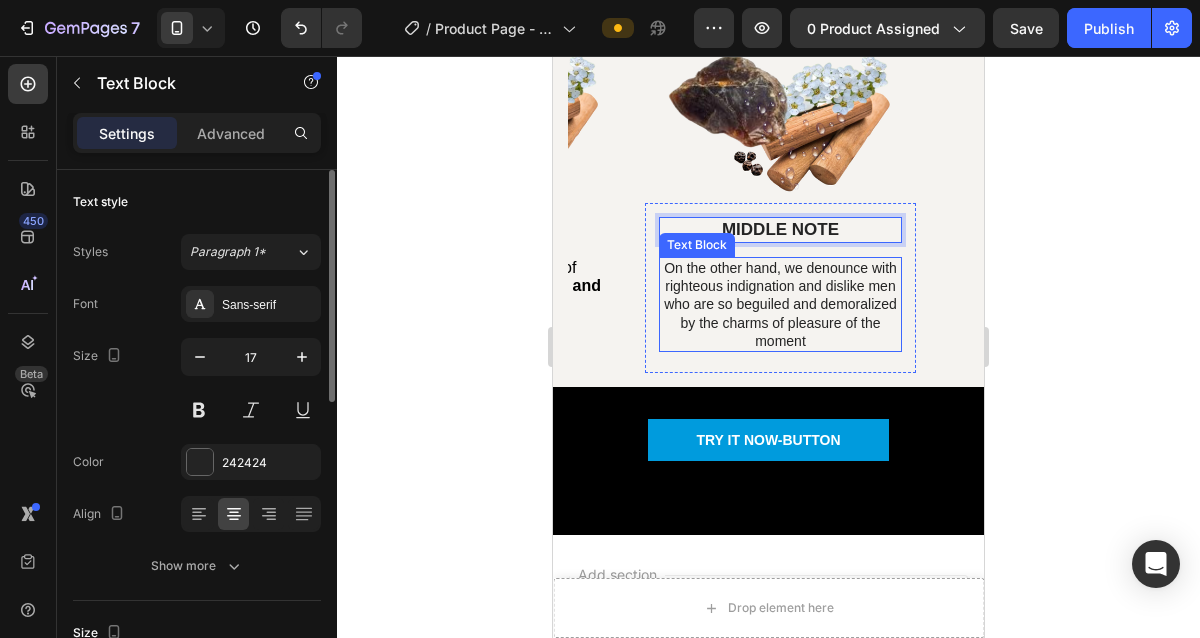 click on "On the other hand, we denounce with righteous indignation and dislike men who are so beguiled and demoralized by the charms of pleasure of the moment" at bounding box center [780, 304] 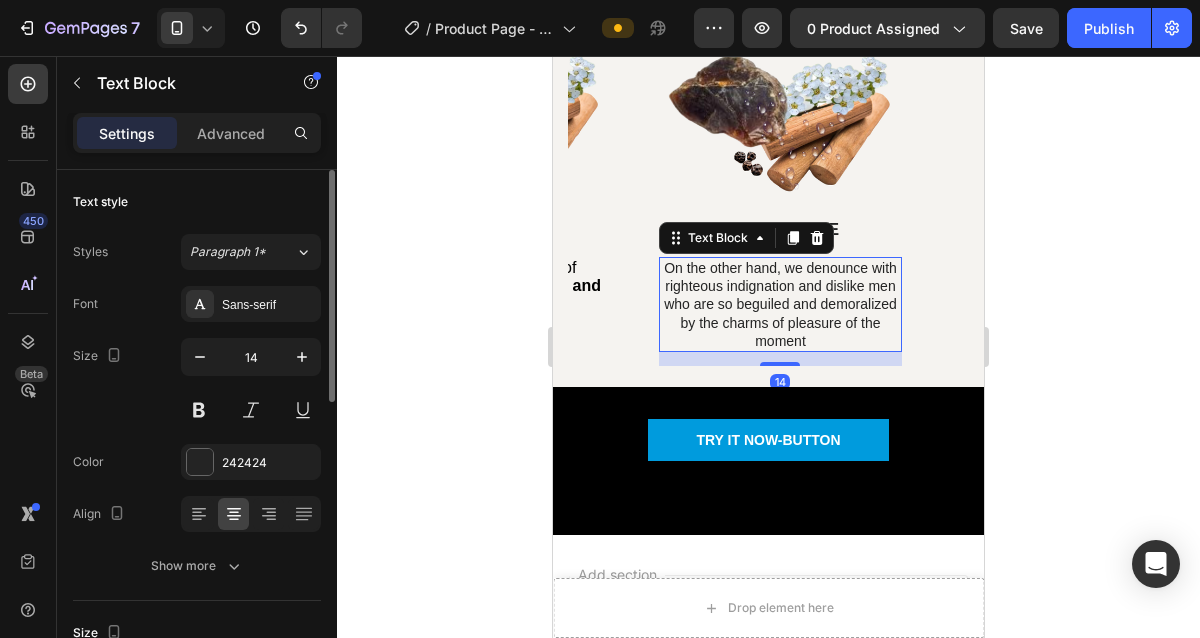 click on "On the other hand, we denounce with righteous indignation and dislike men who are so beguiled and demoralized by the charms of pleasure of the moment" at bounding box center (780, 304) 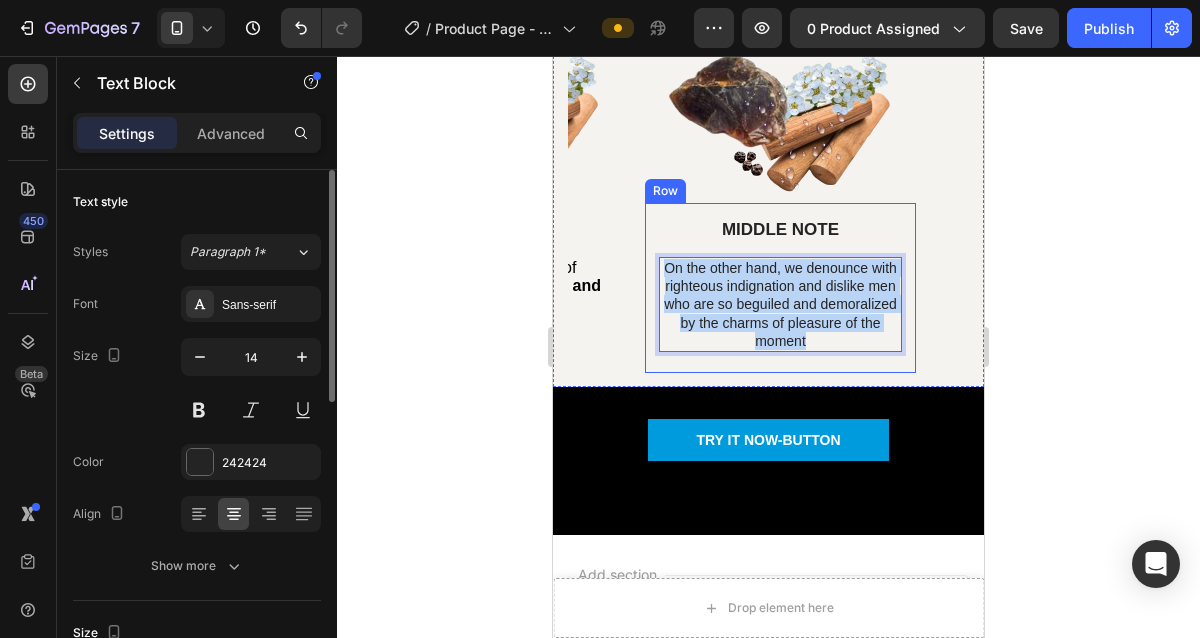 drag, startPoint x: 812, startPoint y: 341, endPoint x: 658, endPoint y: 273, distance: 168.34488 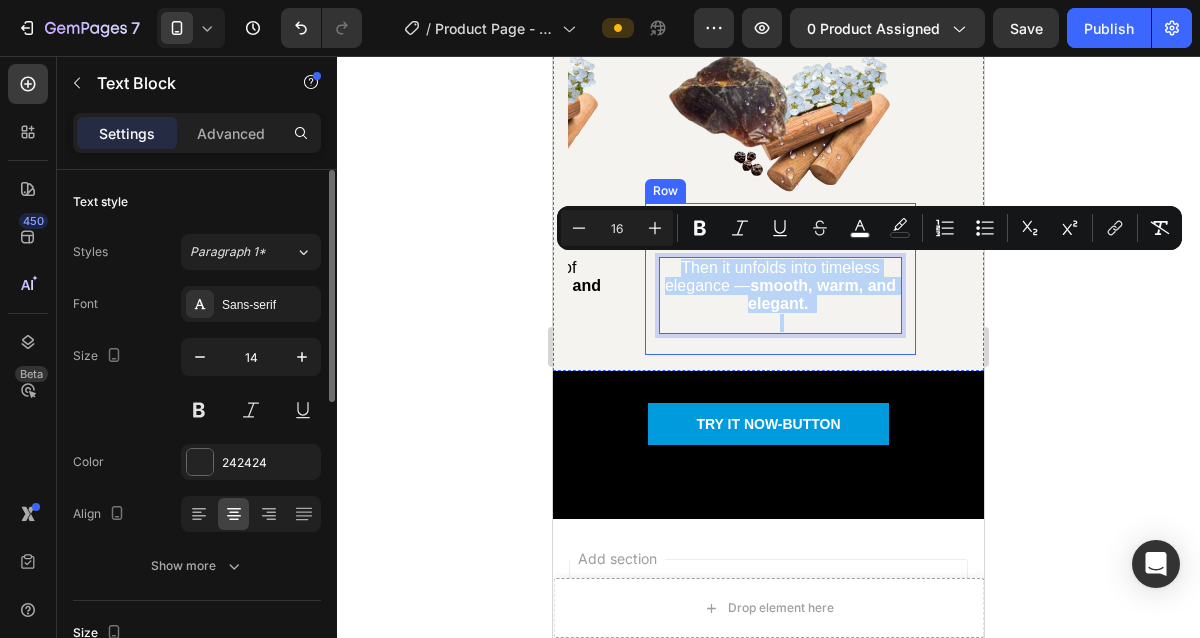 drag, startPoint x: 816, startPoint y: 321, endPoint x: 648, endPoint y: 265, distance: 177.08755 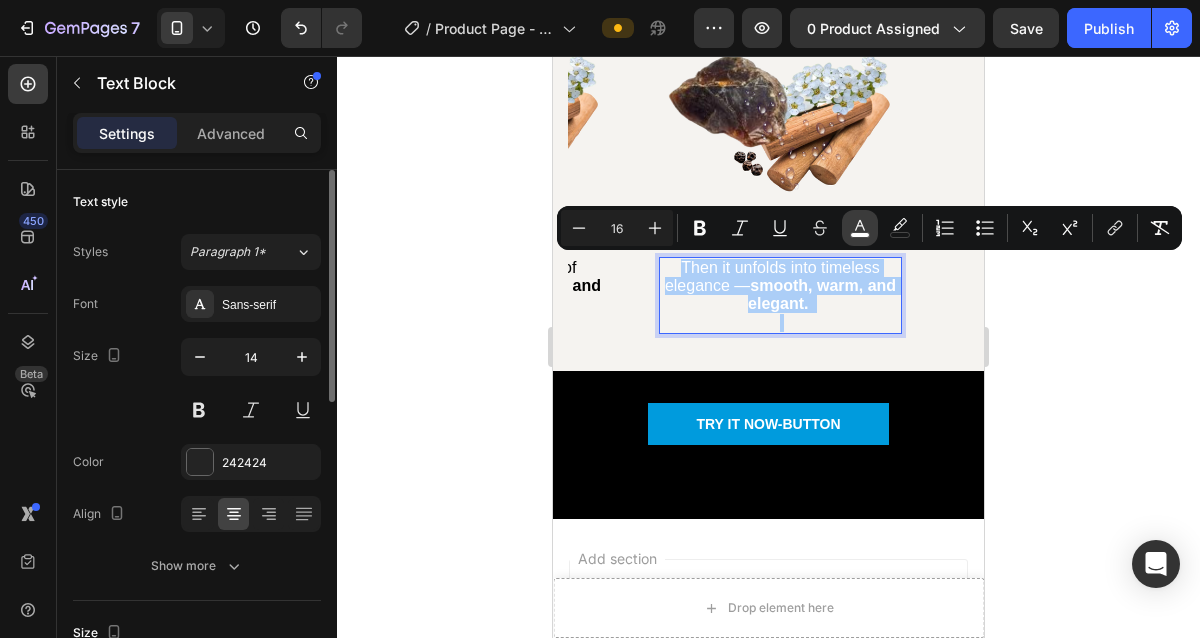 click 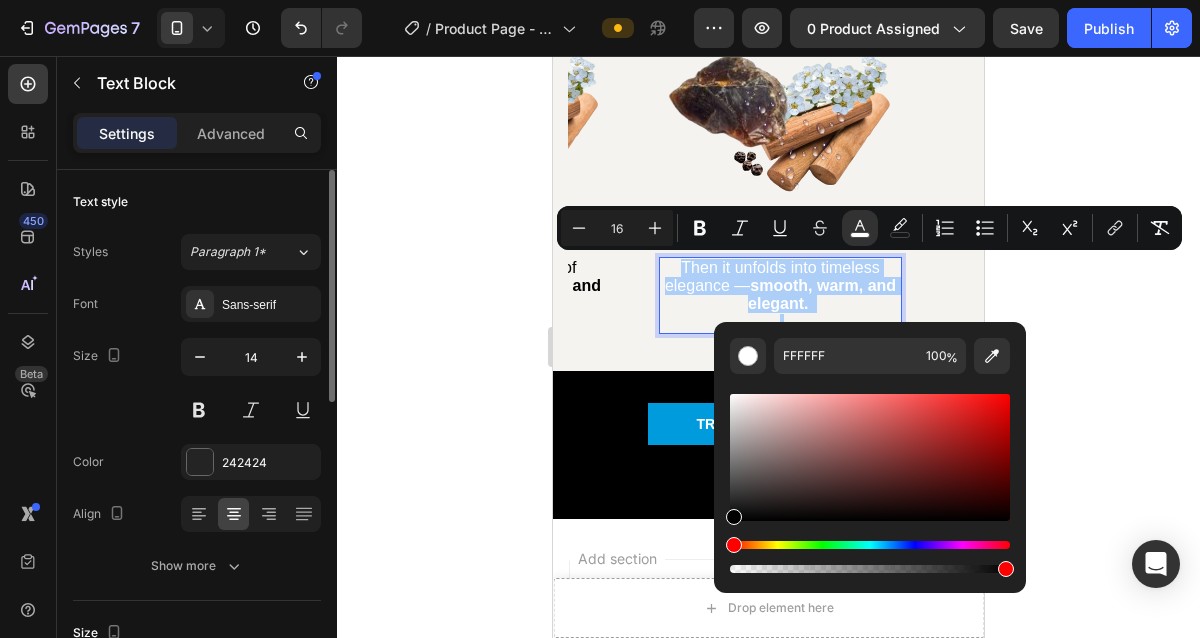drag, startPoint x: 739, startPoint y: 440, endPoint x: 658, endPoint y: 666, distance: 240.07707 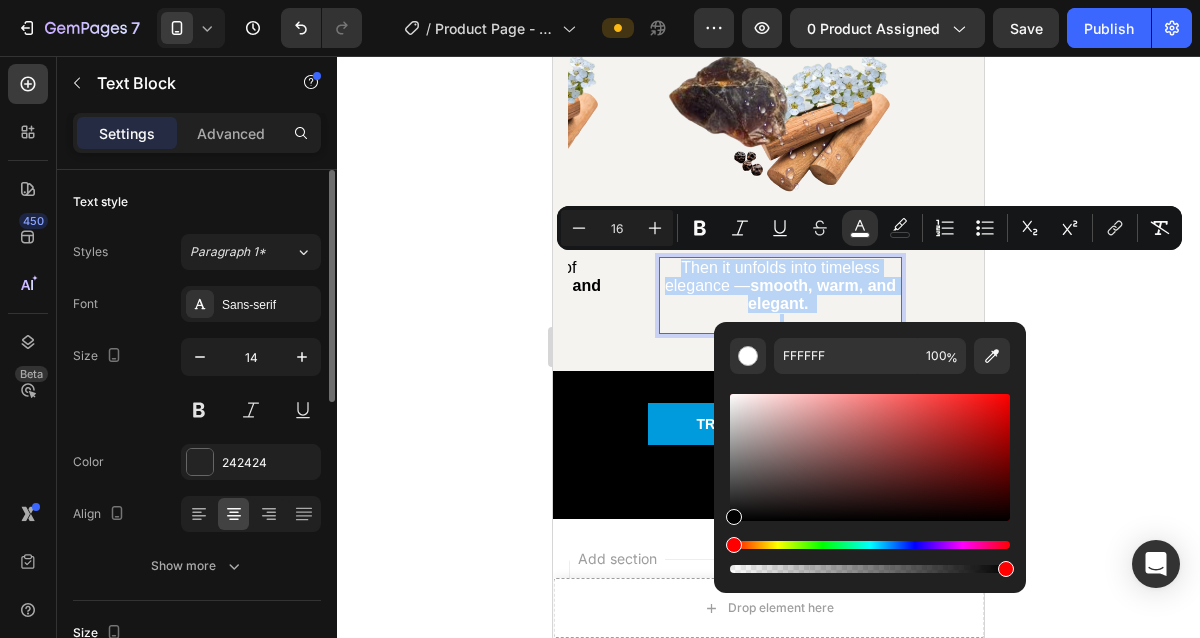type on "000000" 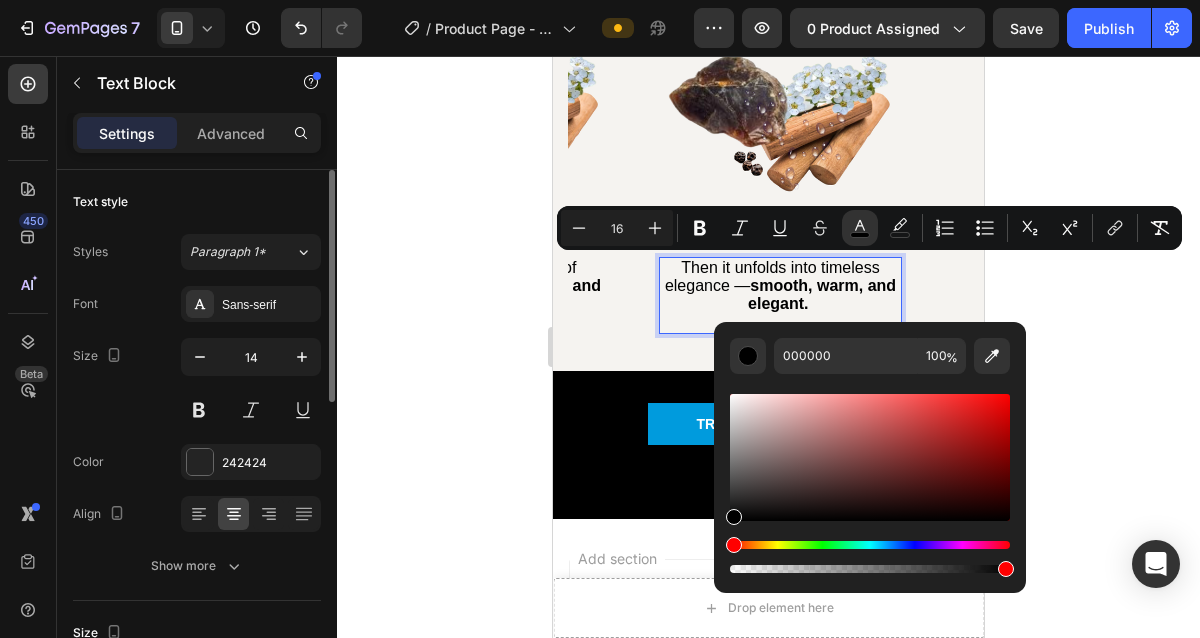 click 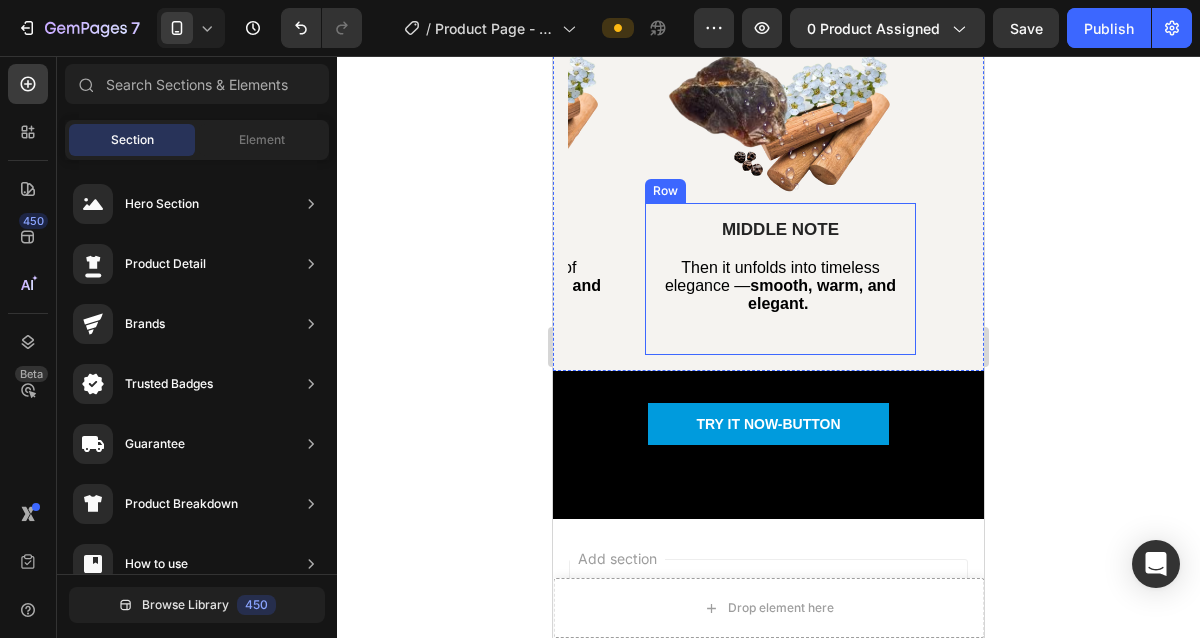scroll, scrollTop: 3978, scrollLeft: 0, axis: vertical 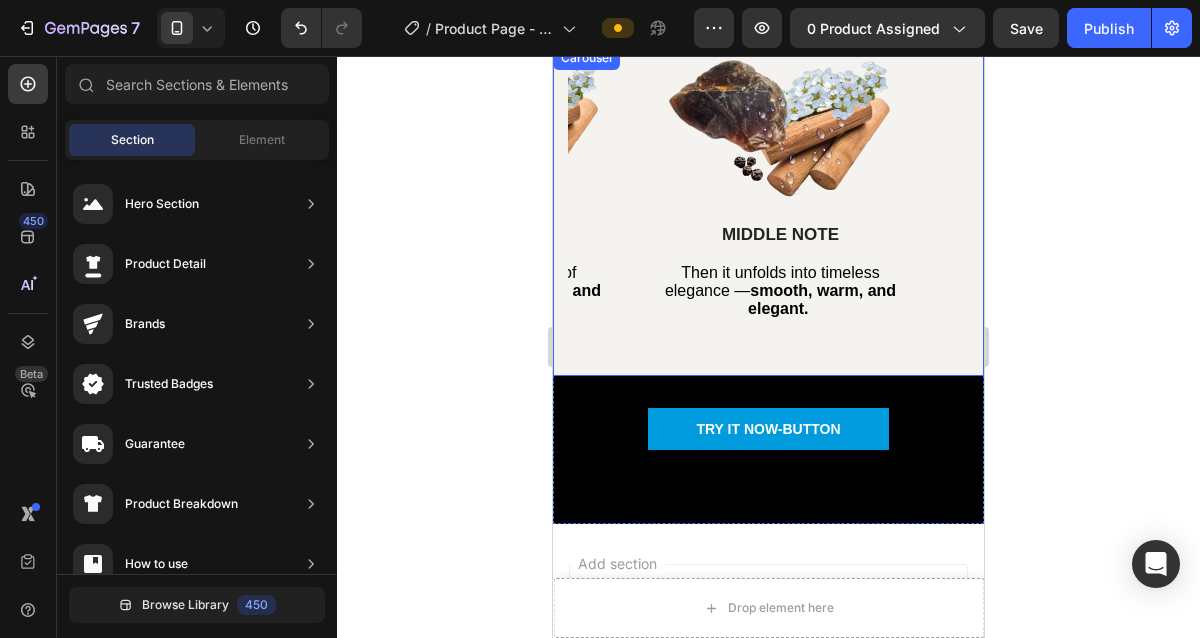 click on "Image TOP NOTE Text Block It begins with a breath of freshness — citrusy, clean, and fresh. Text Block Row Image MIDDLE NOTE Text Block Then it unfolds into timeless elegance — smooth, warm, and elegant. Text Block Row Image LOREM IPSUM DOLOR Text Block On the other hand, we denounce with righteous indignation and dislike men who are so beguiled and demoralized by the charms of pleasure of the moment Text Block Row" at bounding box center [776, 211] 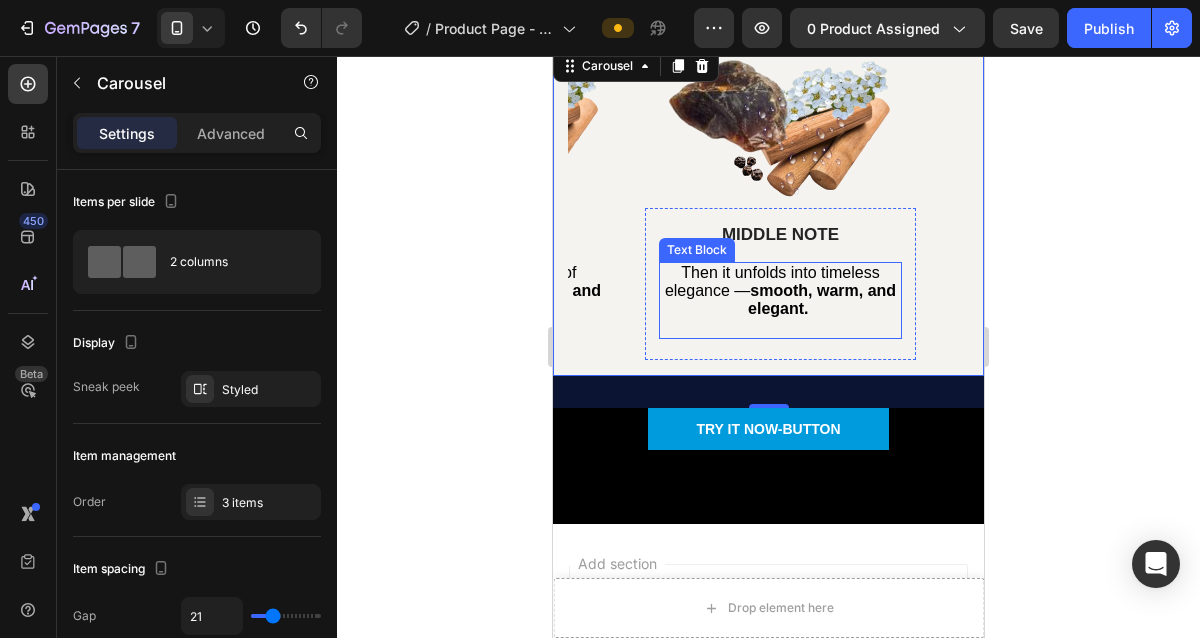 scroll, scrollTop: 3961, scrollLeft: 0, axis: vertical 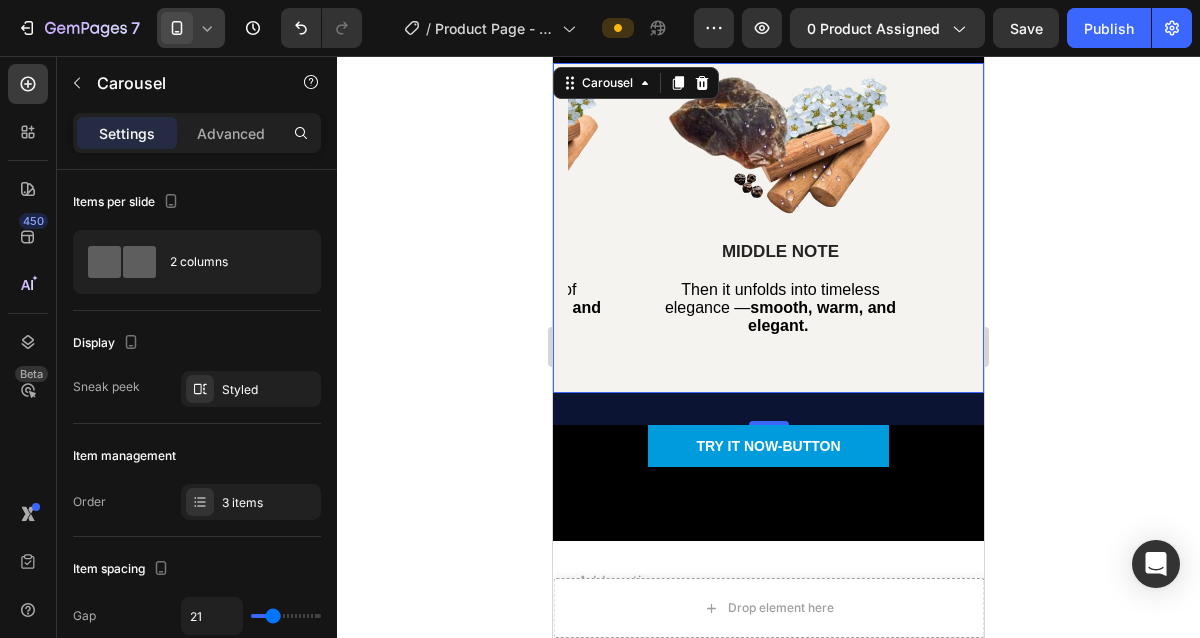 click 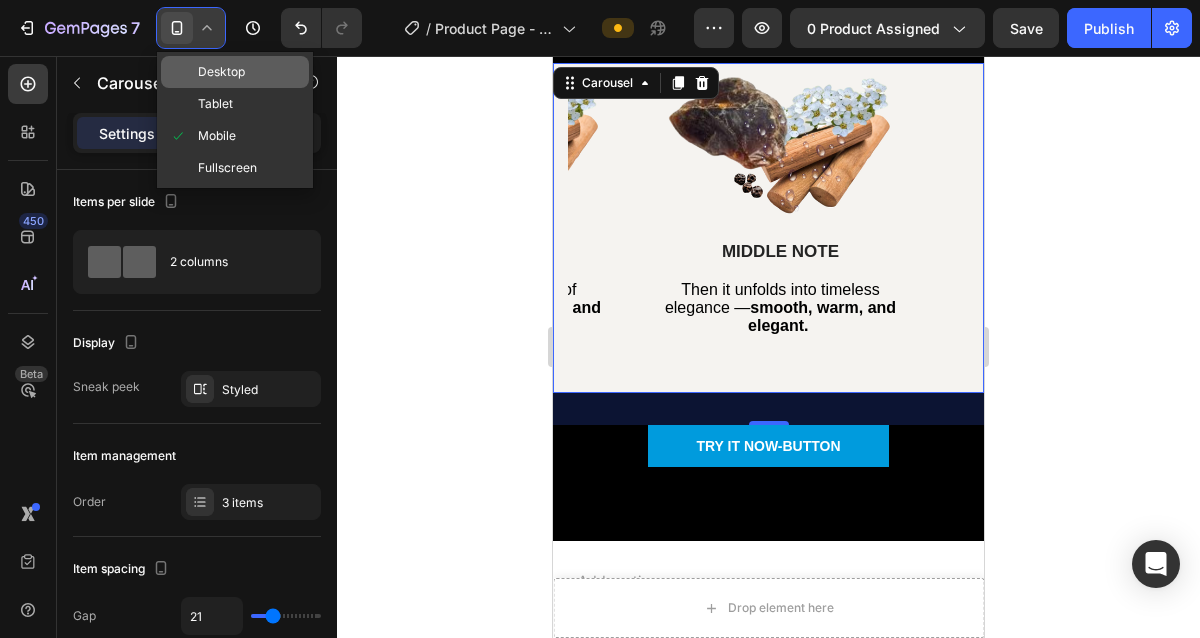 click on "Desktop" at bounding box center (221, 72) 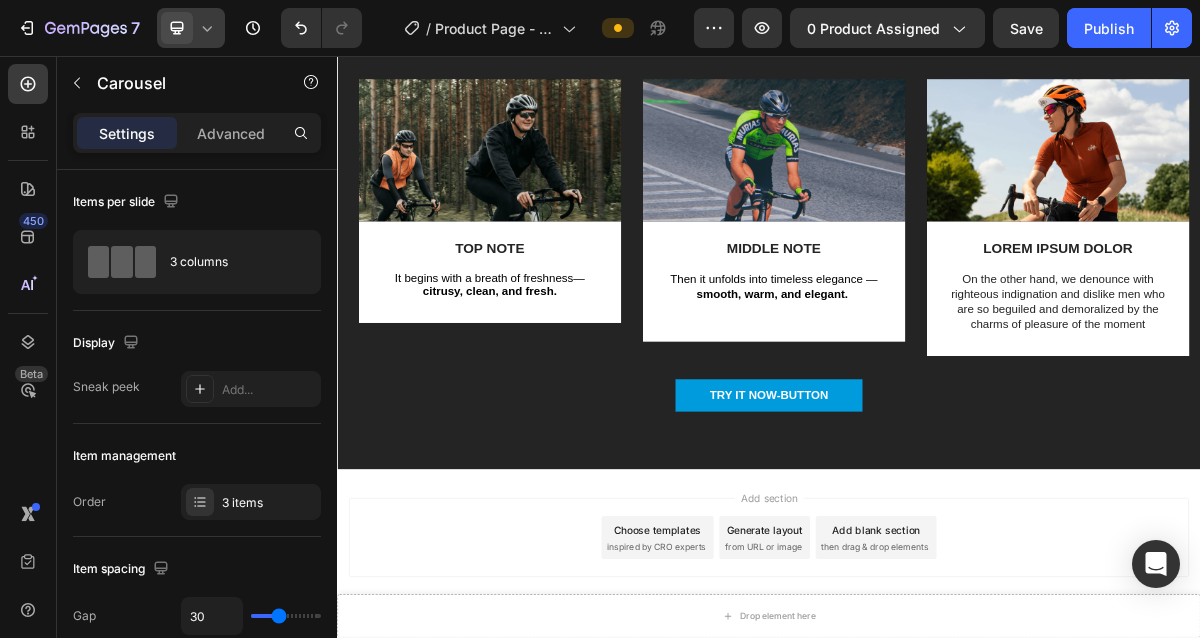 scroll, scrollTop: 4889, scrollLeft: 0, axis: vertical 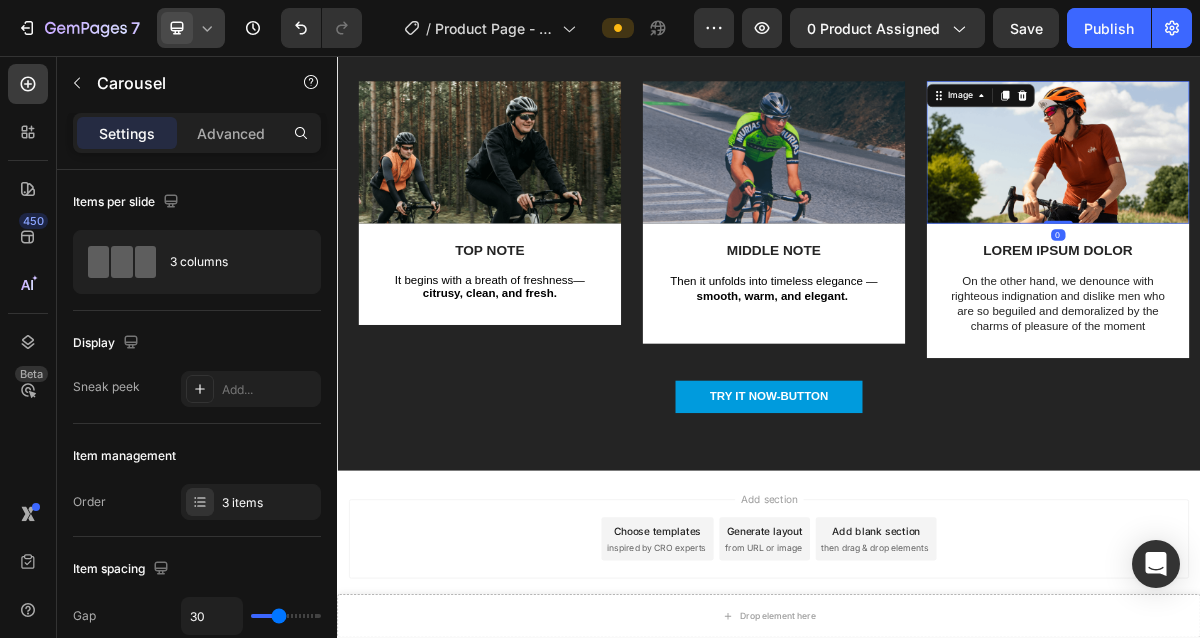click at bounding box center (1339, 189) 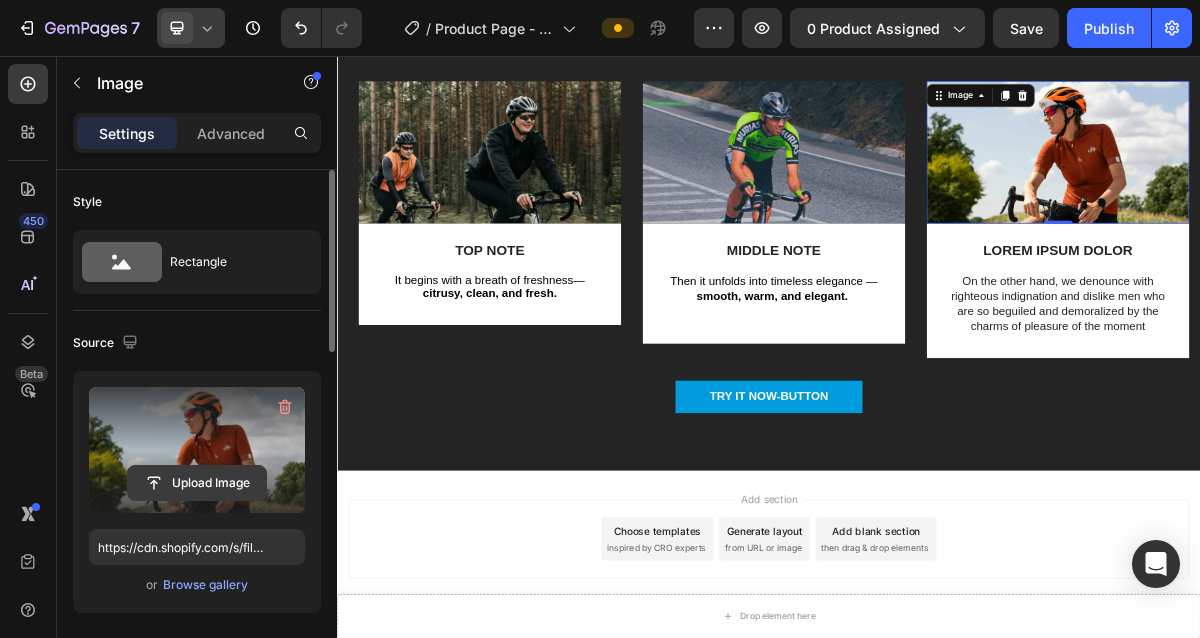 click 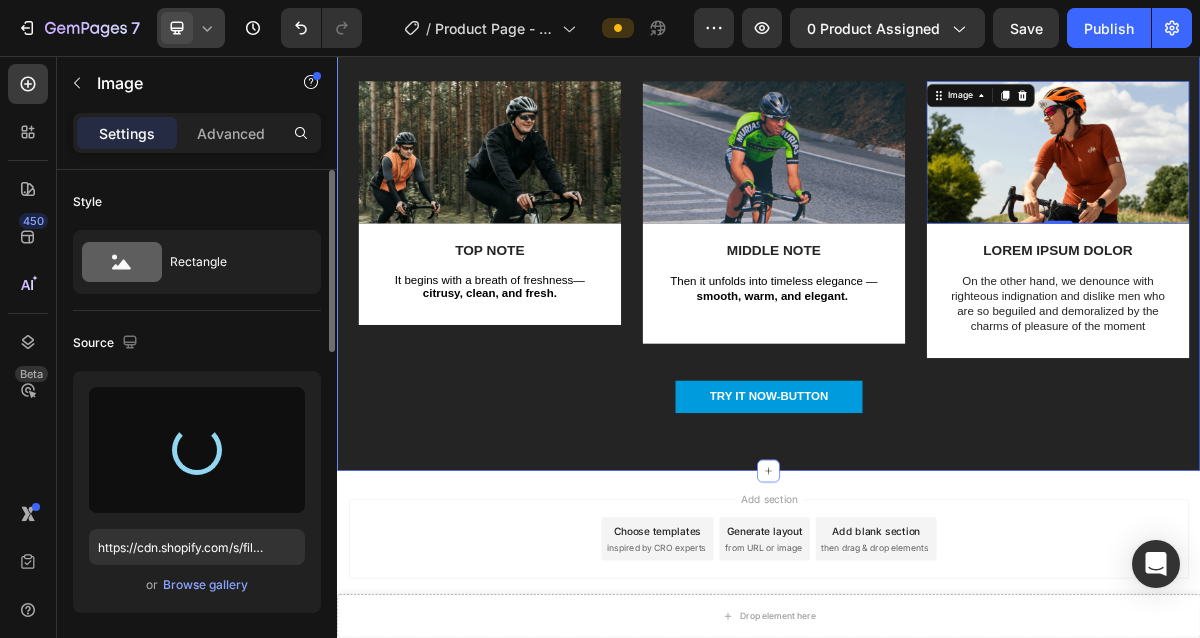 type on "https://cdn.shopify.com/s/files/1/0624/4142/2913/files/gempages_575508466651628483-1da95d92-3feb-4ba7-a84f-ad09ac7e6e7b.png" 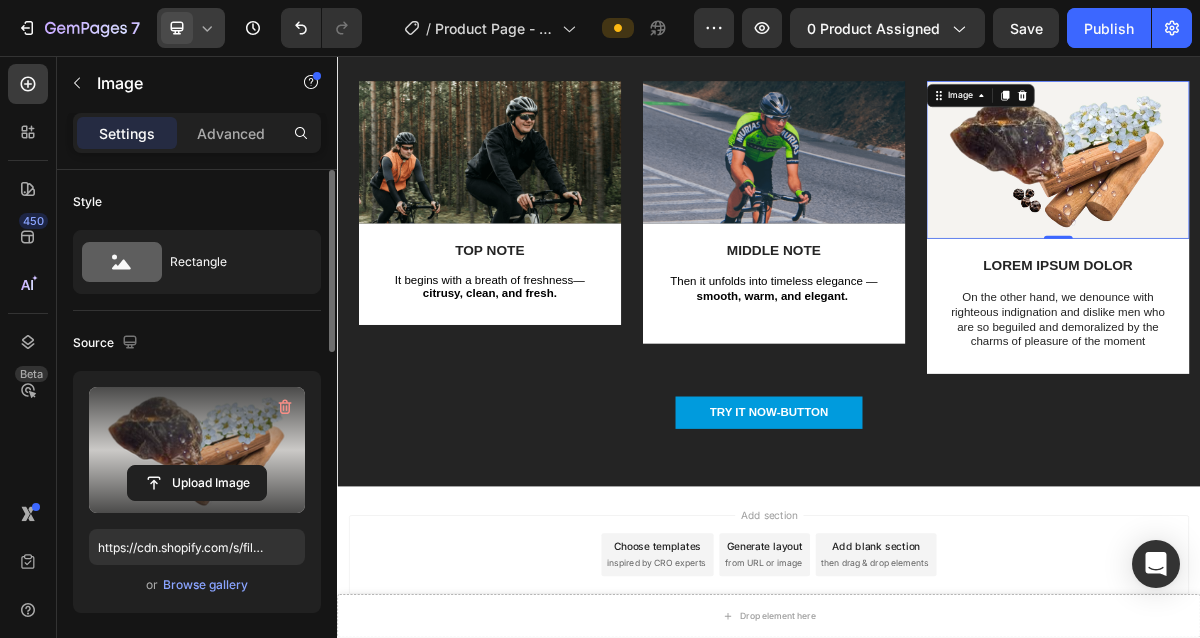 click on "Settings Advanced" at bounding box center (197, 133) 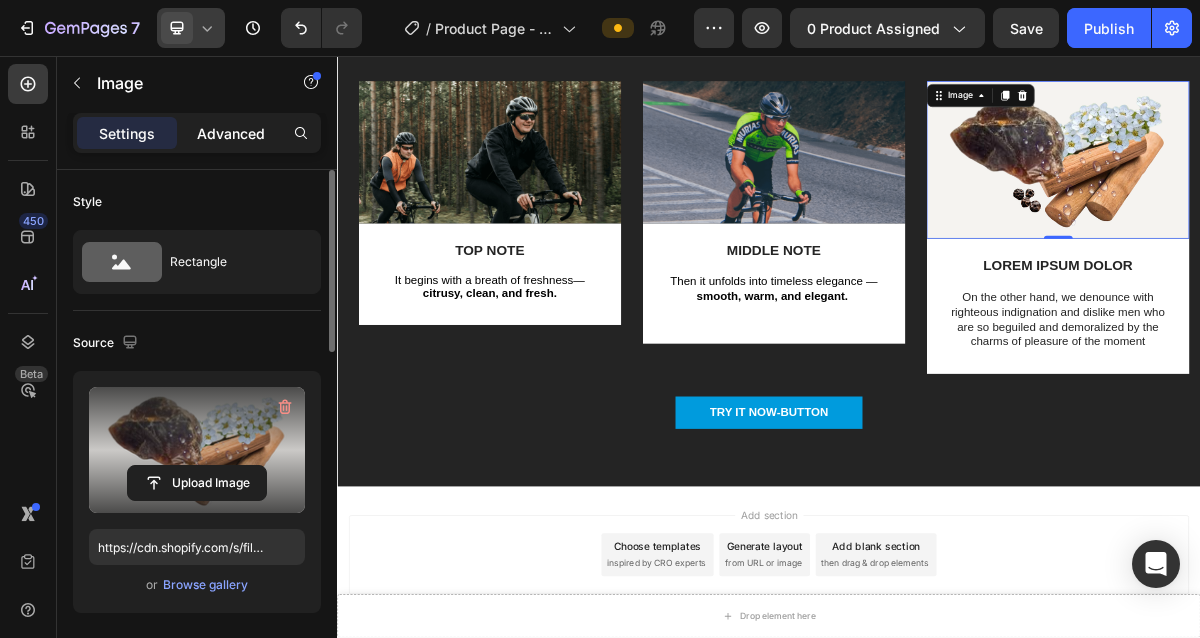 click on "Advanced" at bounding box center (231, 133) 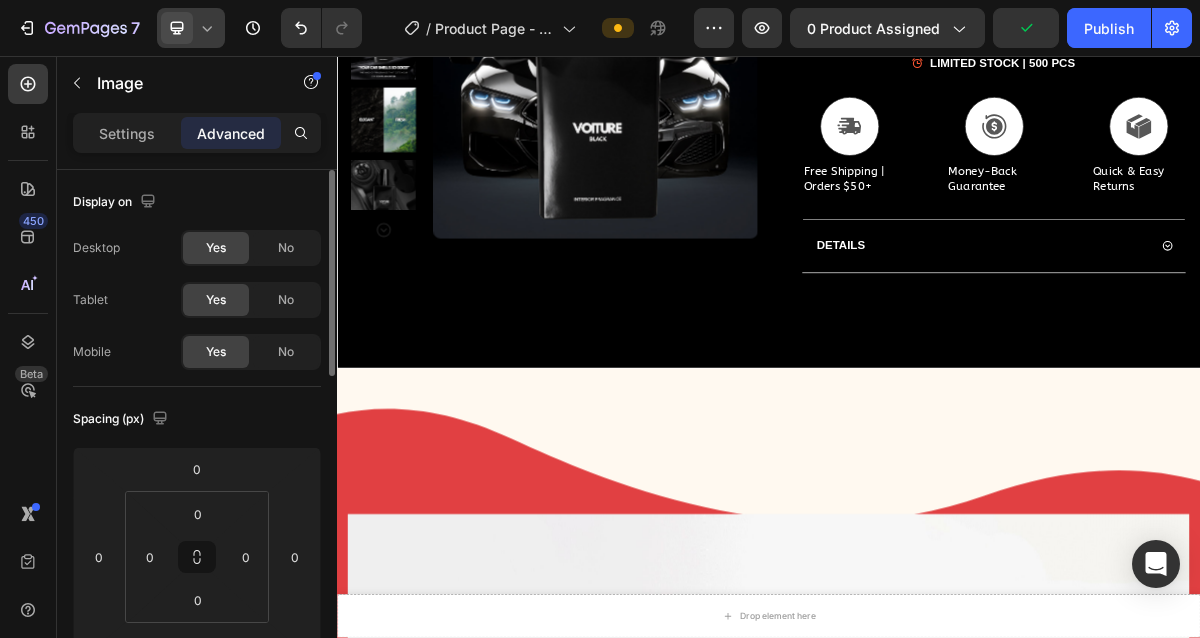 scroll, scrollTop: 487, scrollLeft: 0, axis: vertical 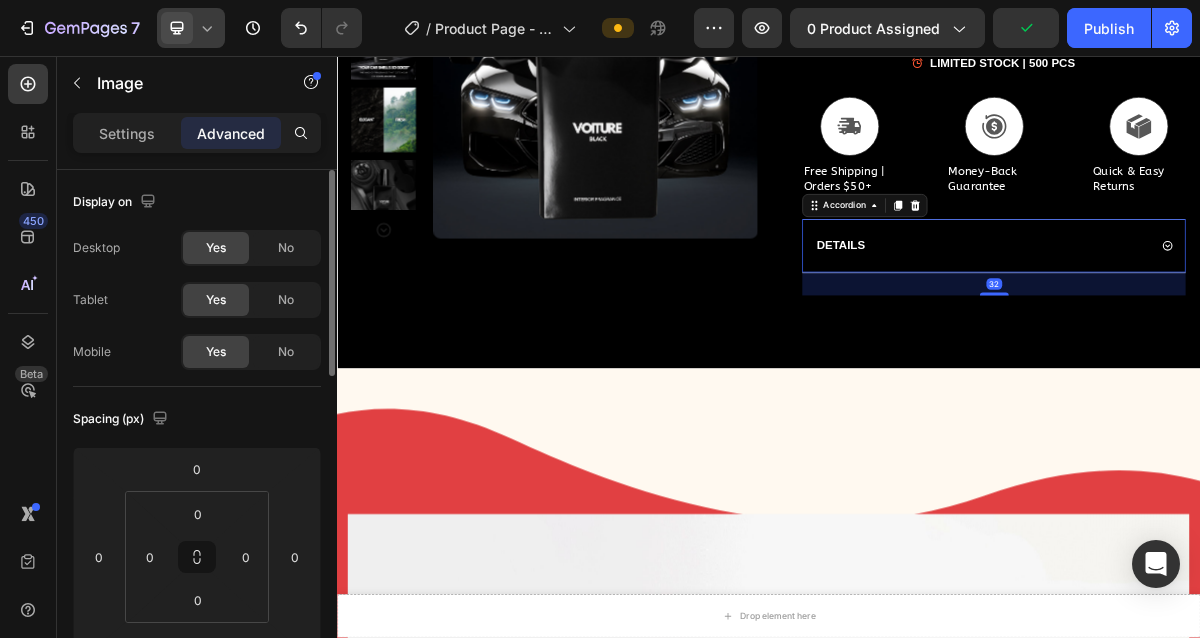 click on "DETAILS" at bounding box center [1234, 321] 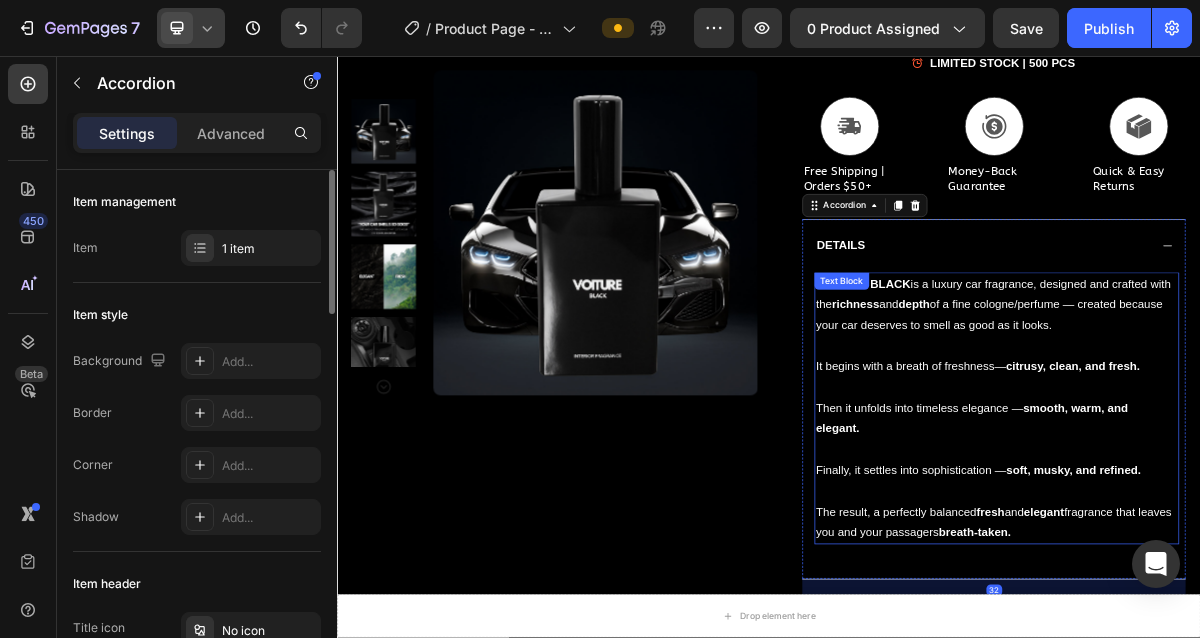 click at bounding box center (1254, 604) 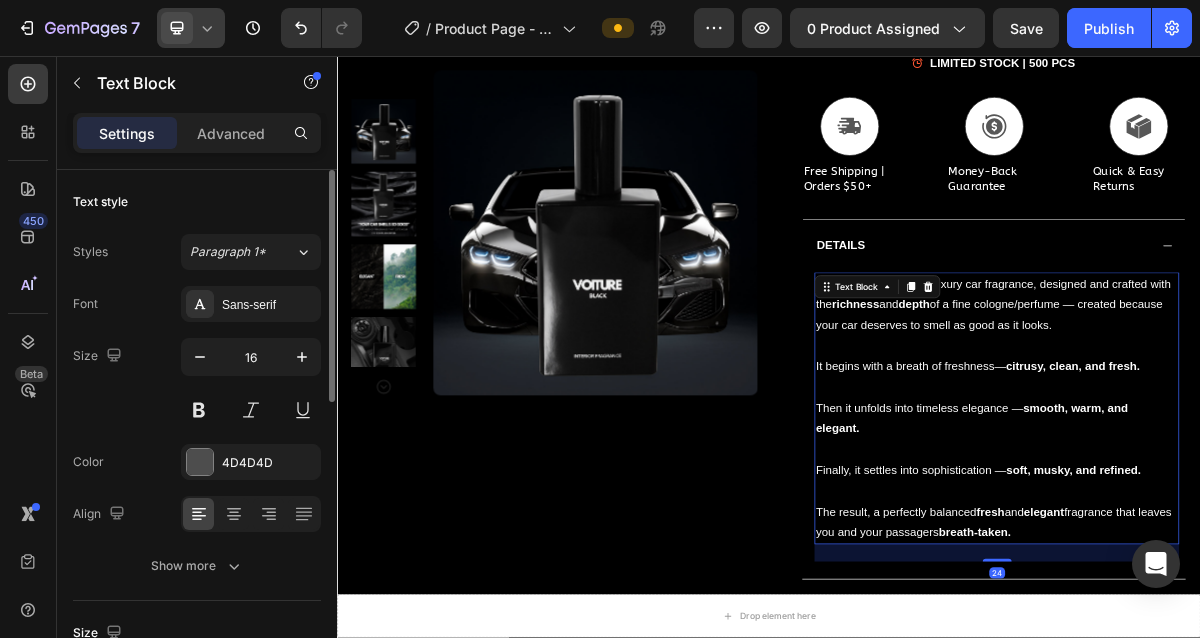 click on "Finally, it settles into sophistication — soft, musky, and refined." at bounding box center [1254, 633] 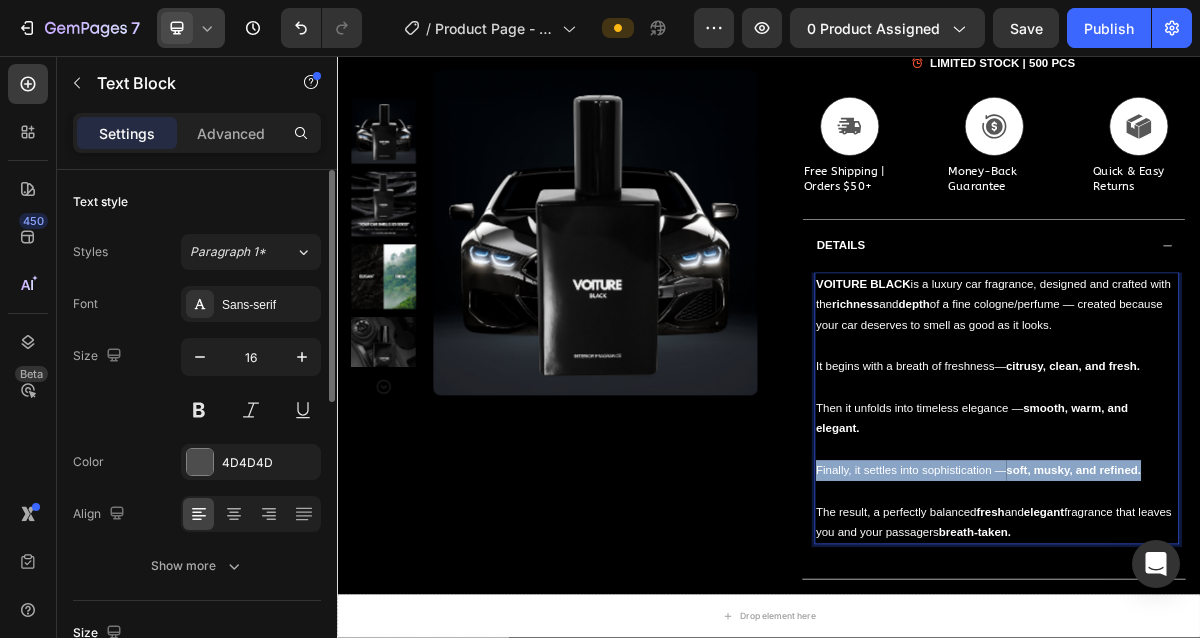 drag, startPoint x: 1006, startPoint y: 634, endPoint x: 1465, endPoint y: 626, distance: 459.0697 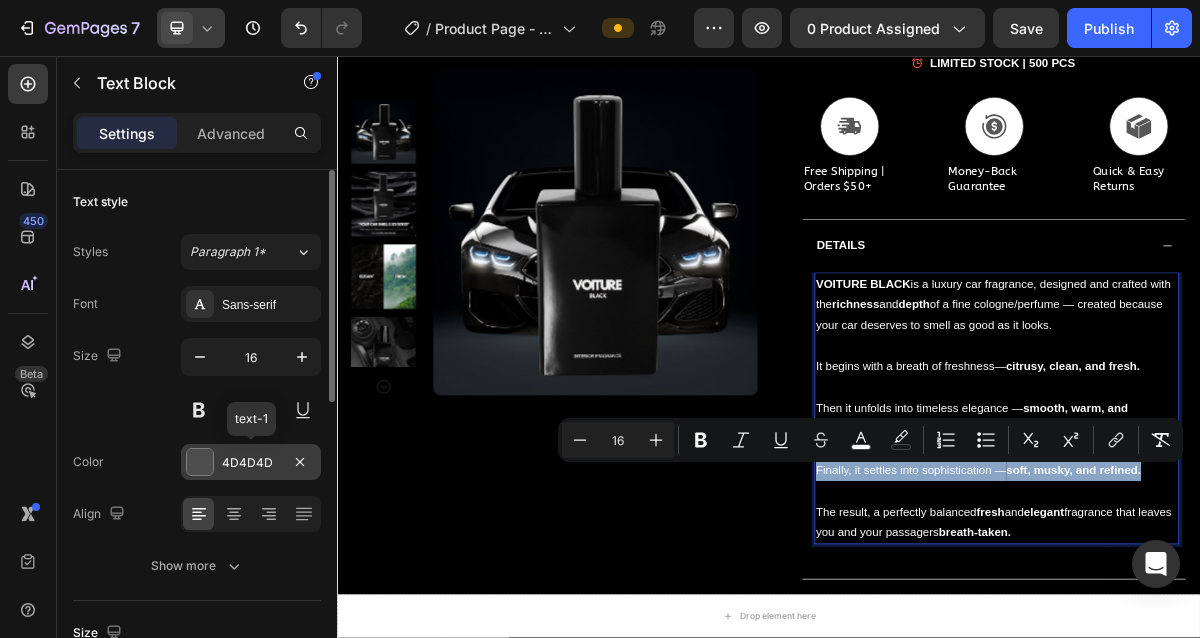 copy on "Finally, it settles into sophistication — soft, musky, and refined." 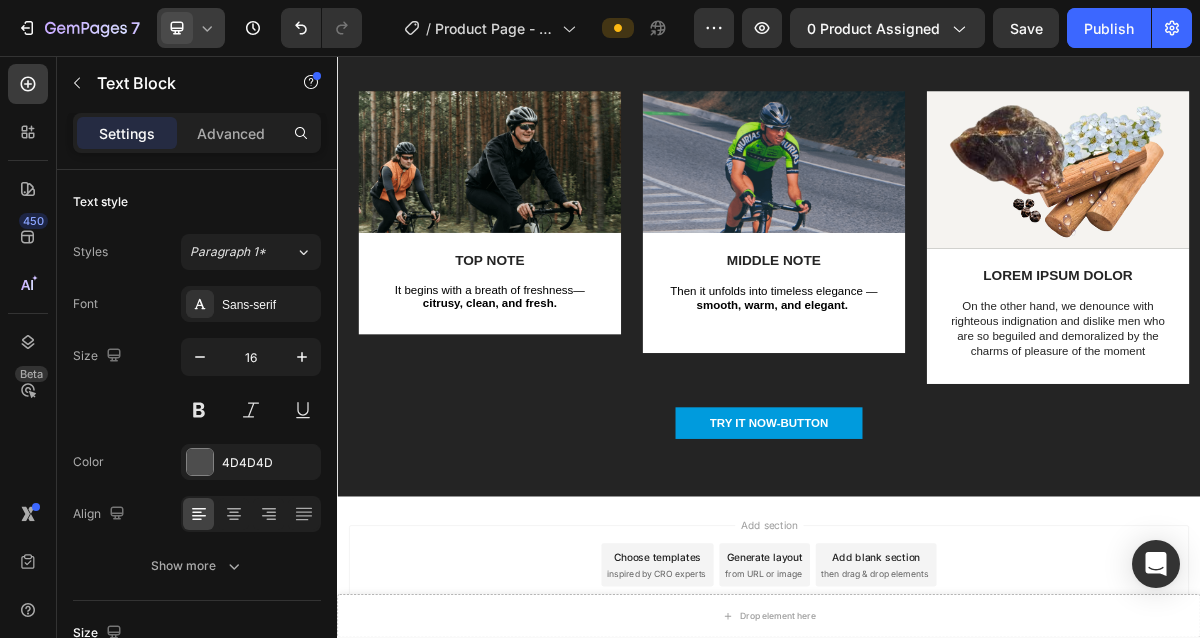 scroll, scrollTop: 5373, scrollLeft: 0, axis: vertical 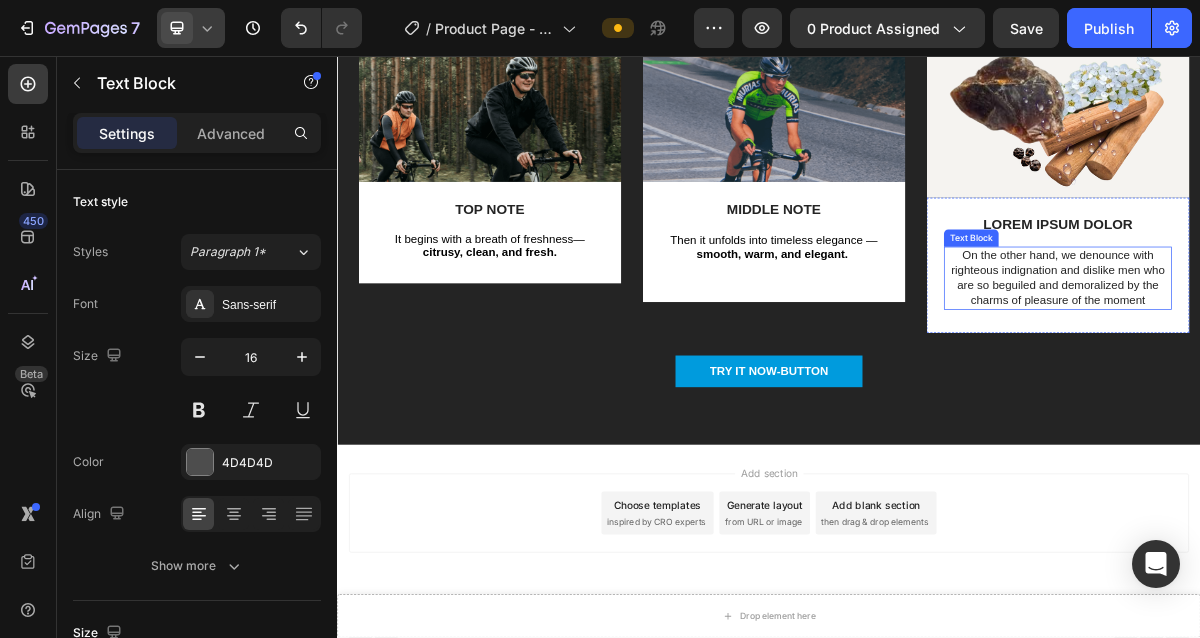 click on "On the other hand, we denounce with righteous indignation and dislike men who are so beguiled and demoralized by the charms of pleasure of the moment" at bounding box center [1339, 364] 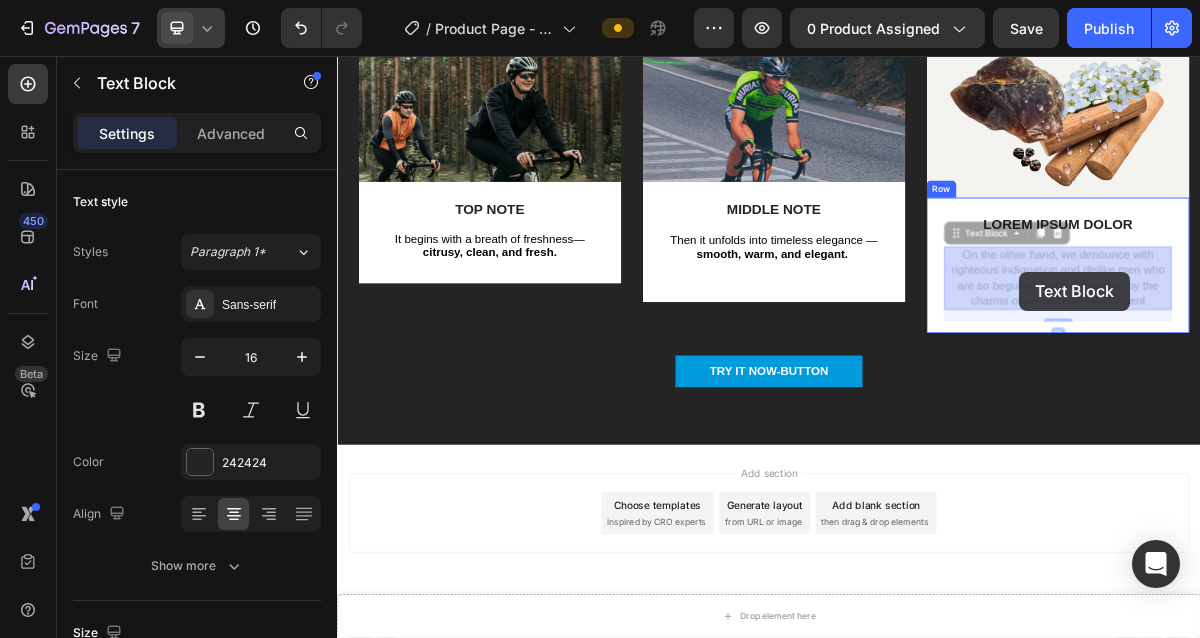 drag, startPoint x: 1205, startPoint y: 327, endPoint x: 1283, endPoint y: 359, distance: 84.30895 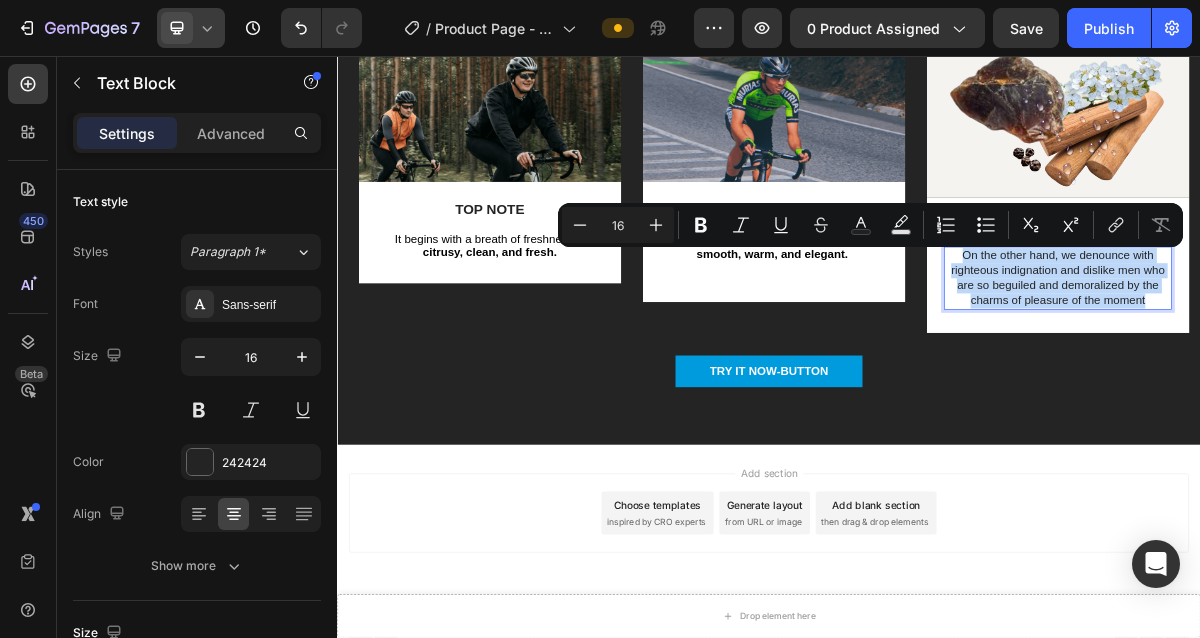 drag, startPoint x: 1204, startPoint y: 332, endPoint x: 1469, endPoint y: 405, distance: 274.87088 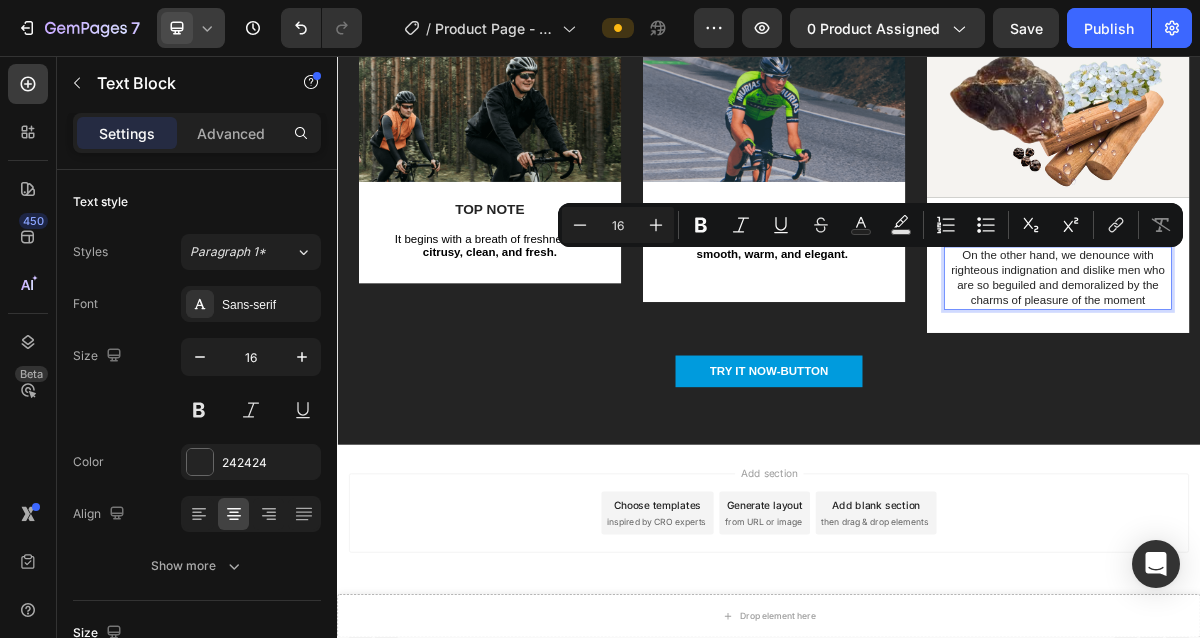 scroll, scrollTop: 5351, scrollLeft: 0, axis: vertical 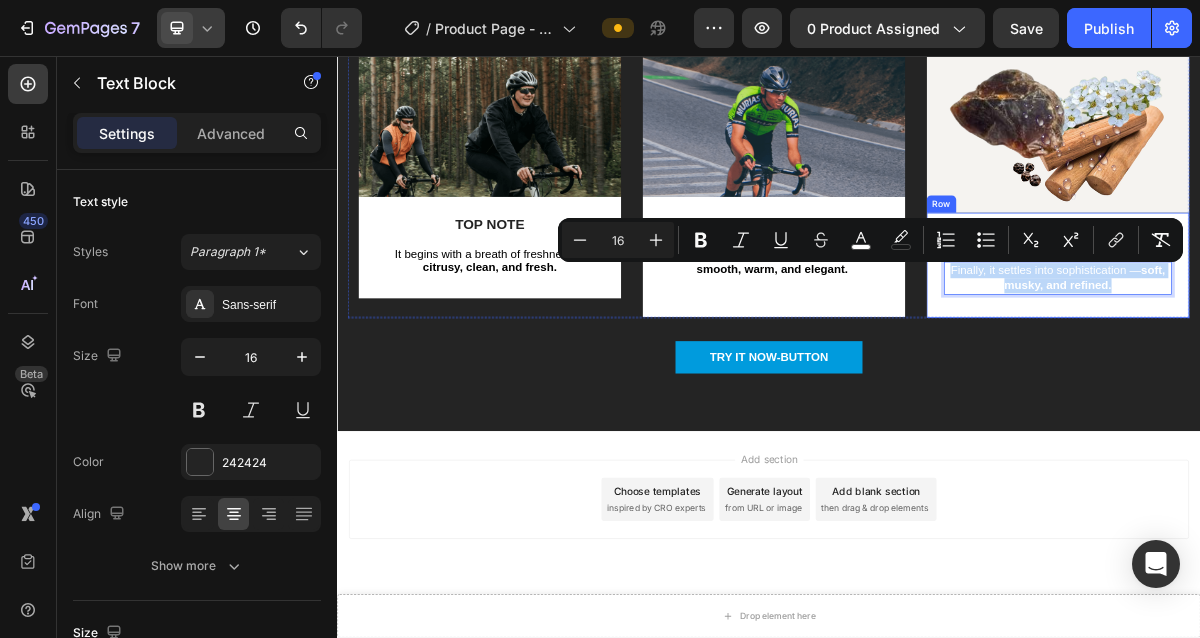 drag, startPoint x: 1182, startPoint y: 349, endPoint x: 1469, endPoint y: 412, distance: 293.83328 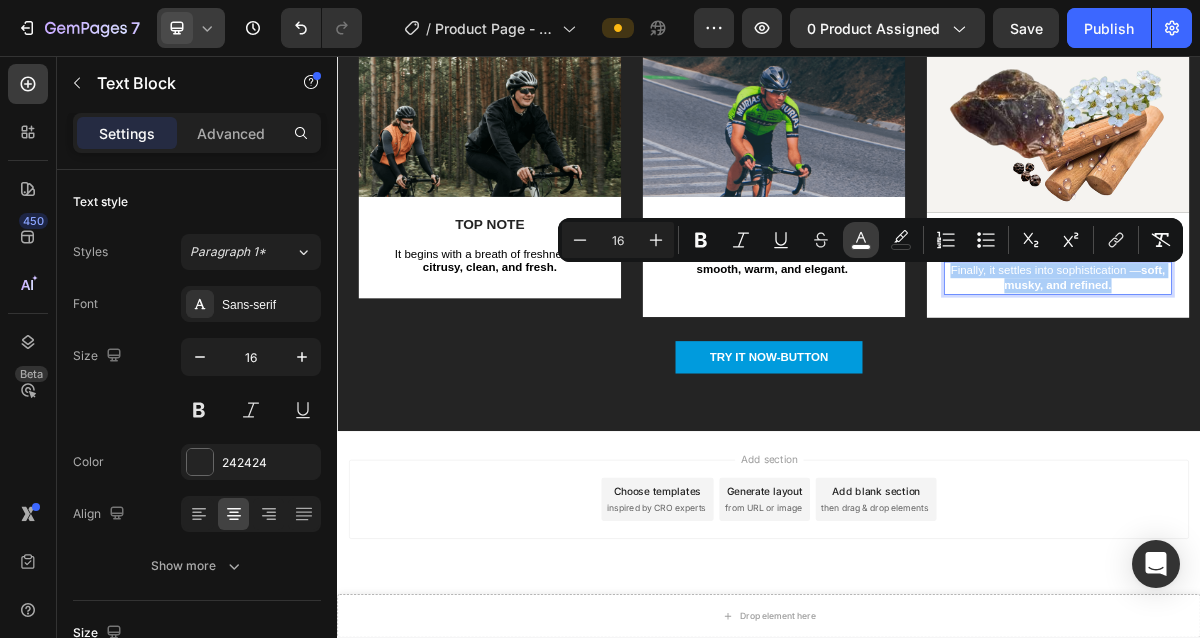 click 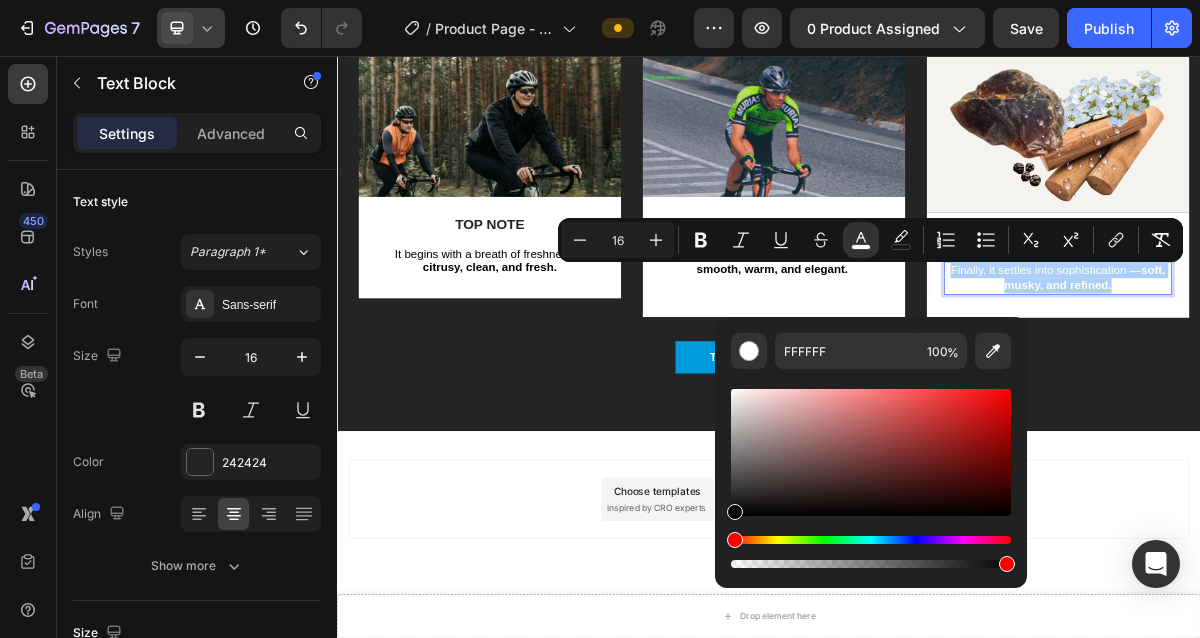 drag, startPoint x: 759, startPoint y: 443, endPoint x: 660, endPoint y: 716, distance: 290.39627 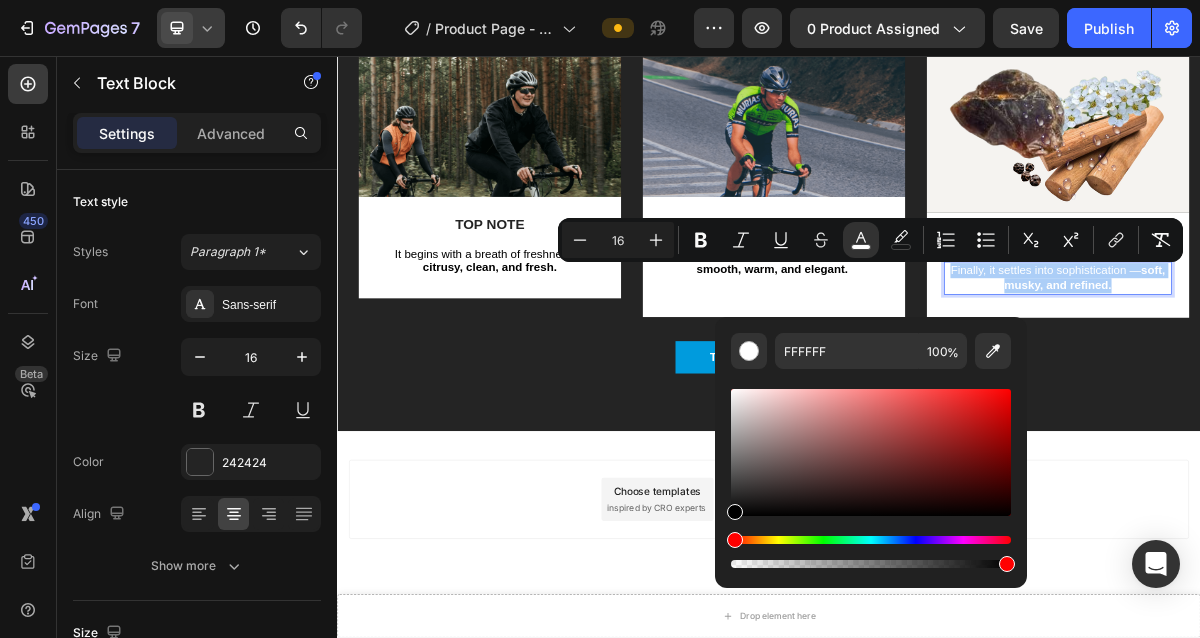 click on "7  Version history  /  Product Page - Jul 14, 23:04:44 Preview 0 product assigned  Save   Publish  450 Beta Sections(18) Elements(84) Section Element Hero Section Product Detail Brands Trusted Badges Guarantee Product Breakdown How to use Testimonials Compare Bundle FAQs Social Proof Brand Story Product List Collection Blog List Contact Sticky Add to Cart Custom Footer Browse Library 450 Layout
Row
Row
Row
Row Text
Heading
Text Block Button
Button
Button Media
Image
Image
Video" at bounding box center [600, 0] 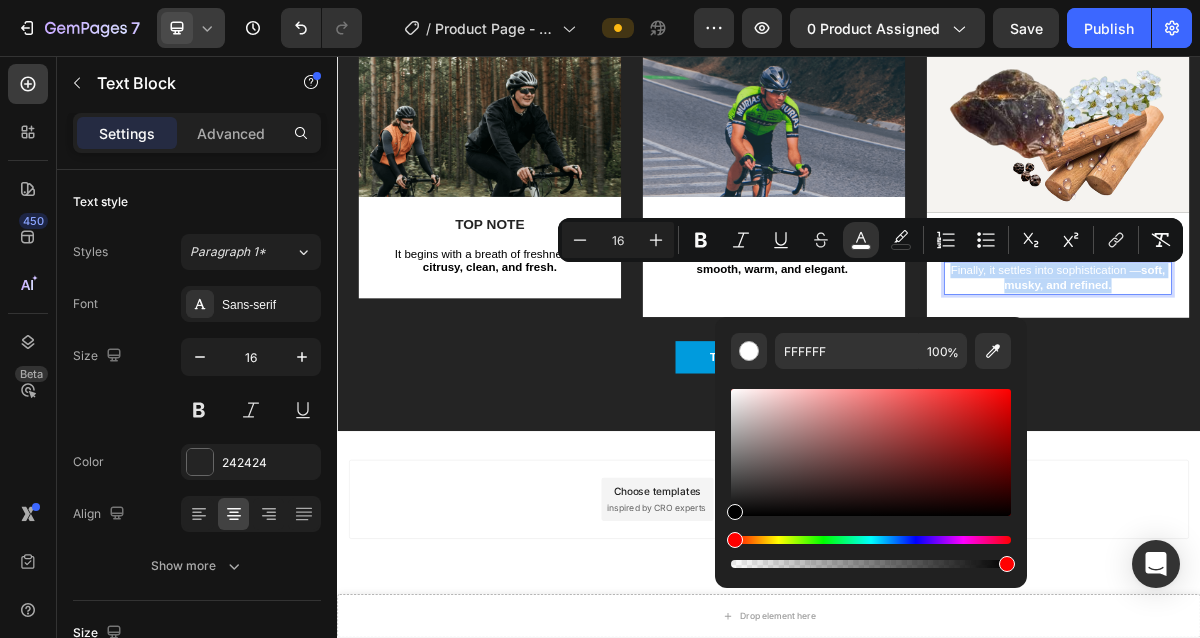 type on "000000" 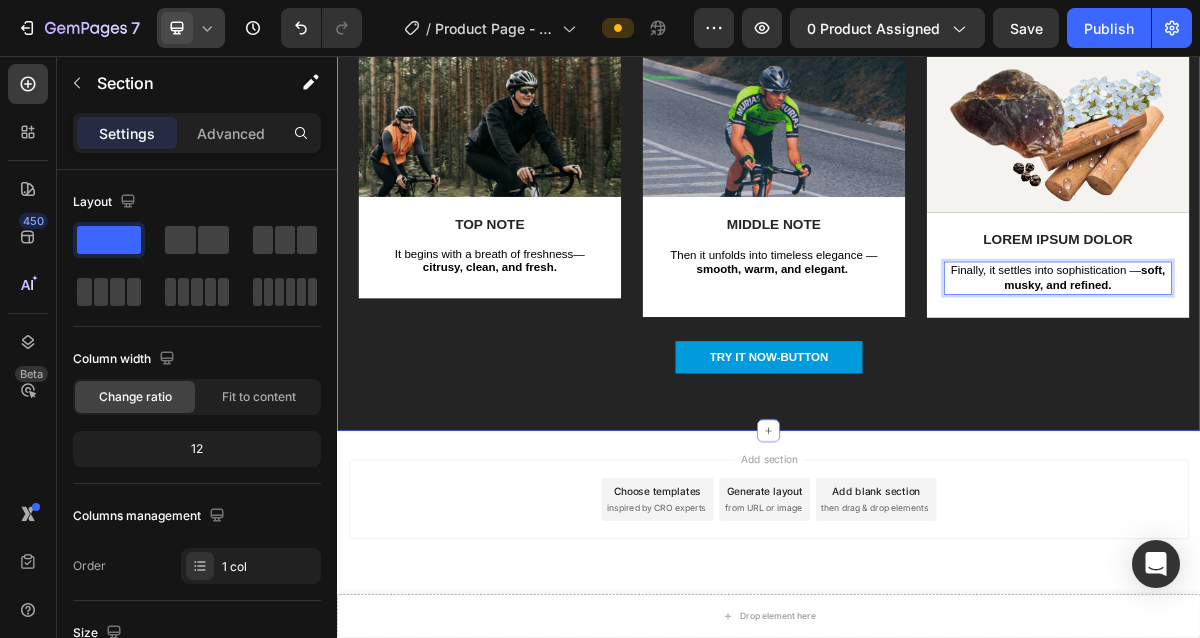 click on "The standard Lorem Ipsum passage Heading Sed ut perspiciatis unde omnis iste natus error sit voluptatem accusantium doloremque laudantium Text Block Row Image TOP NOTE Text Block It begins with a breath of freshness — citrusy, clean, and fresh. Text Block Row Image MIDDLE NOTE Text Block Then it unfolds into timeless elegance — smooth, warm, and elegant. Text Block Row Image LOREM IPSUM DOLOR Text Block Finally, it settles into sophistication — soft, musky, and refined. Text Block 16 Row Carousel TRY IT NOW-BUTTON Button Row Section 8" at bounding box center [937, 159] 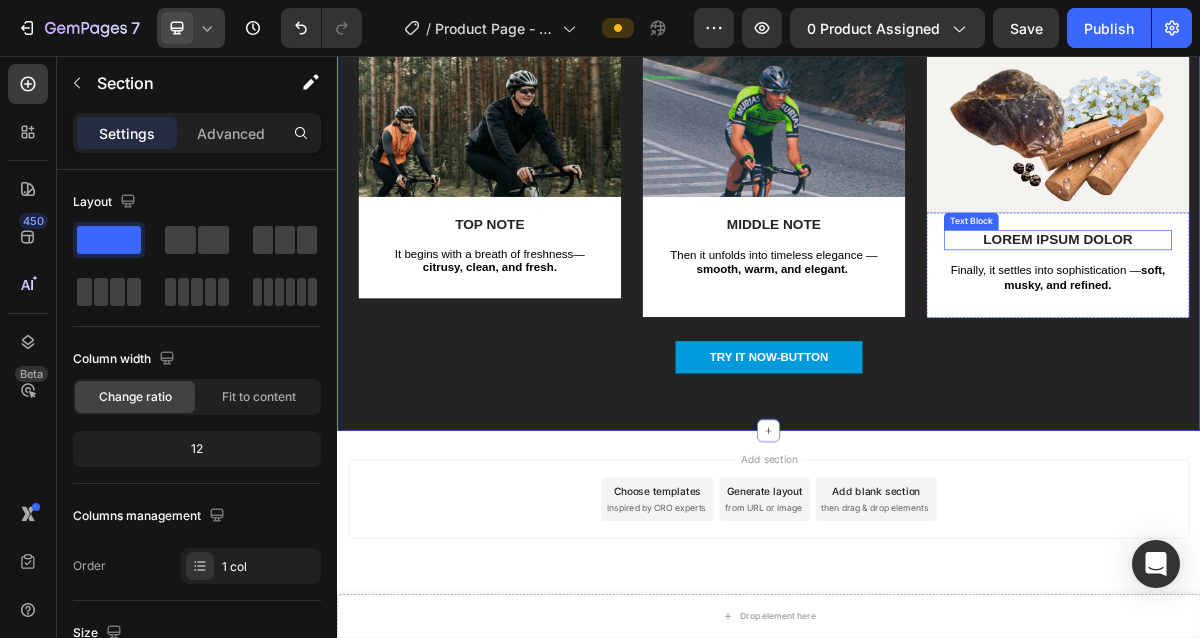 click on "LOREM IPSUM DOLOR" at bounding box center (1339, 313) 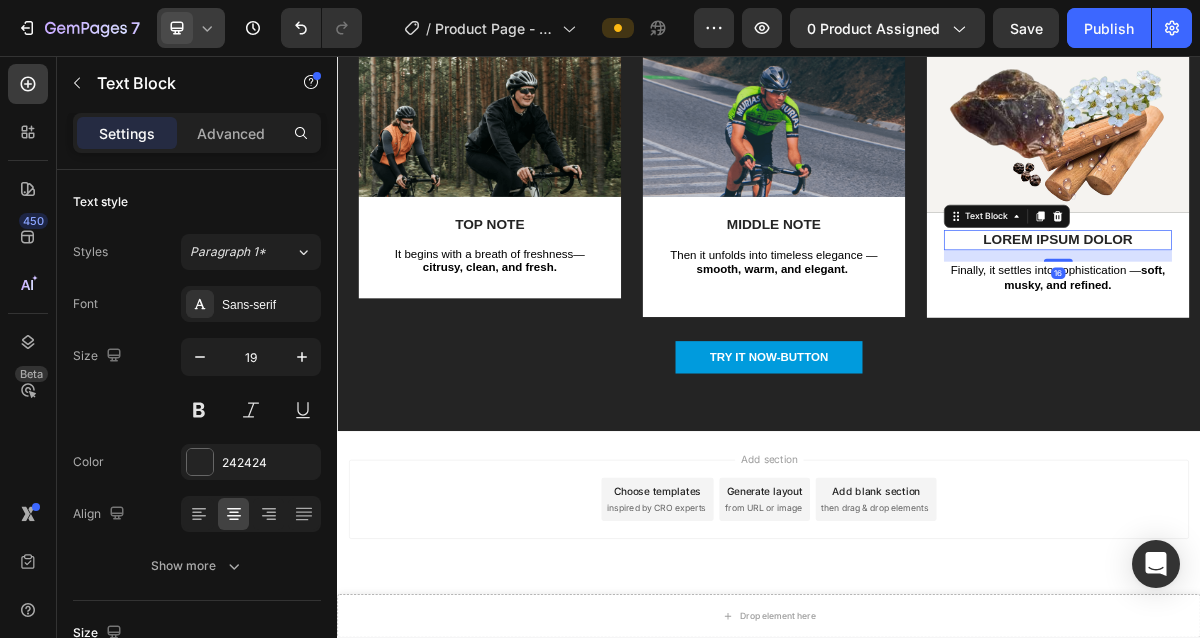 click on "LOREM IPSUM DOLOR" at bounding box center [1339, 313] 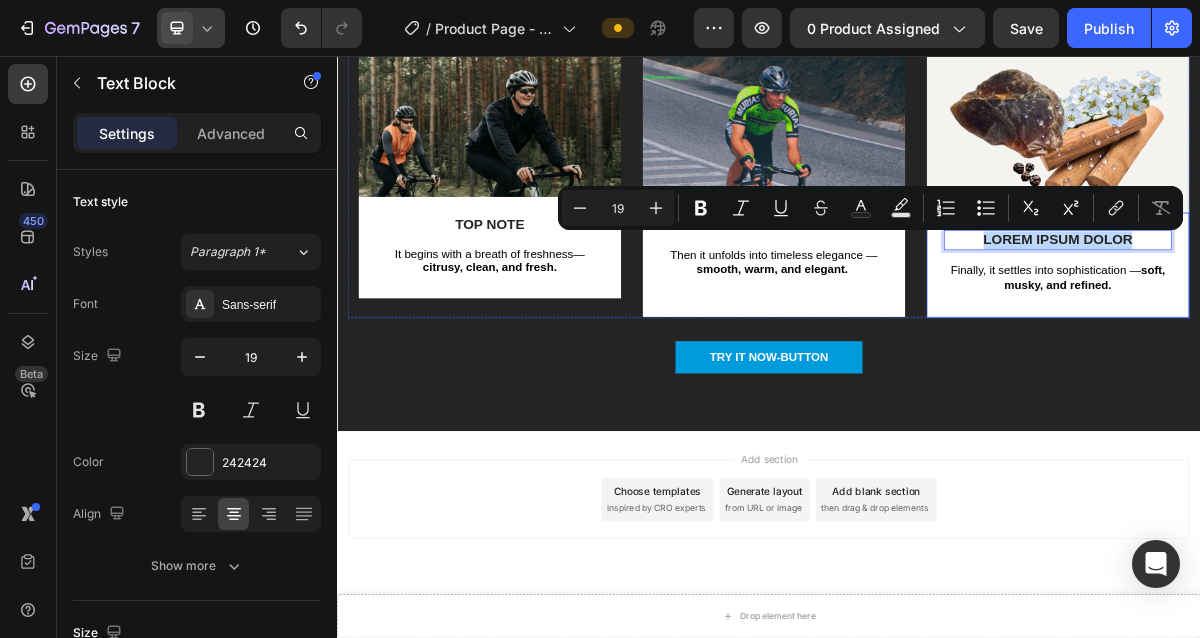 drag, startPoint x: 1233, startPoint y: 311, endPoint x: 1439, endPoint y: 341, distance: 208.173 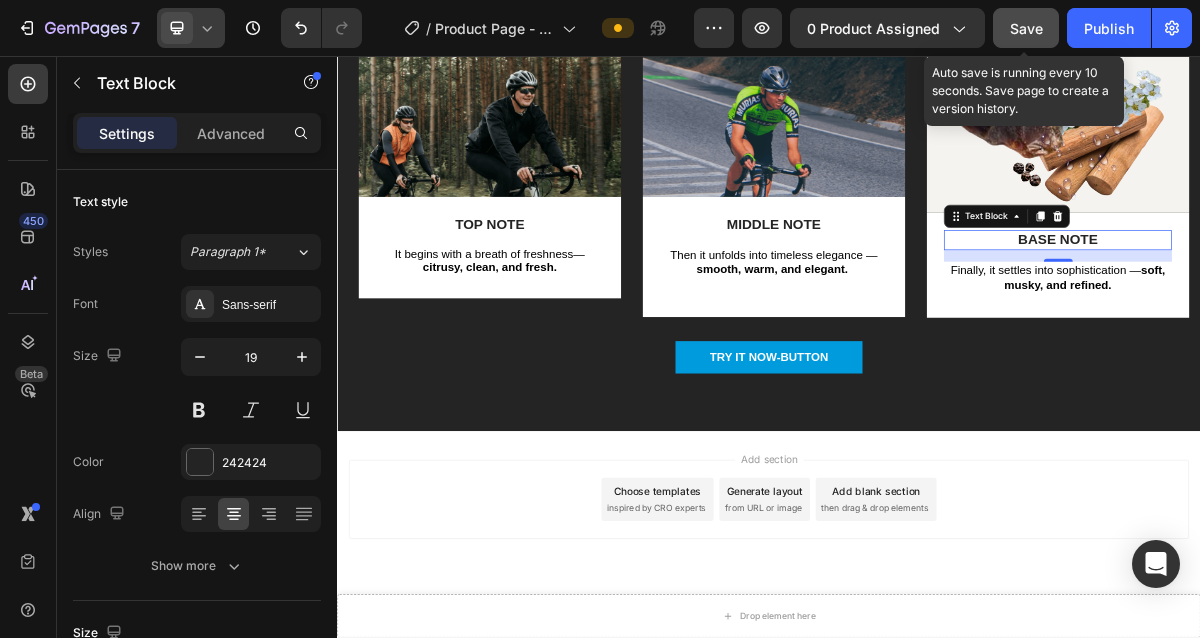 click on "Save" 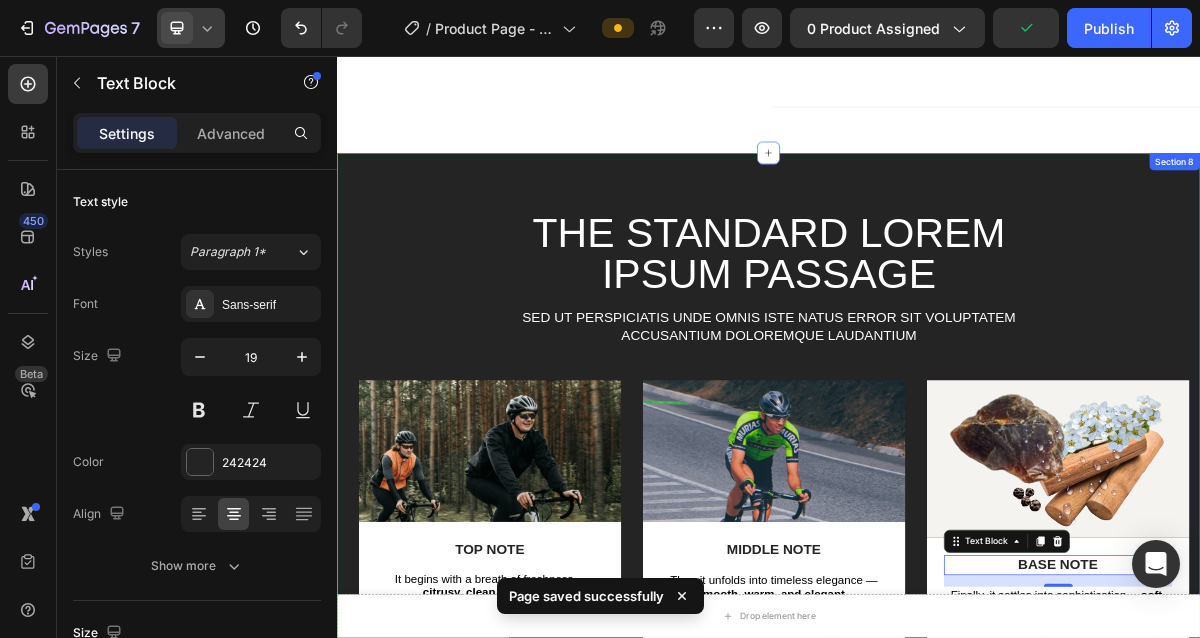 scroll, scrollTop: 4882, scrollLeft: 0, axis: vertical 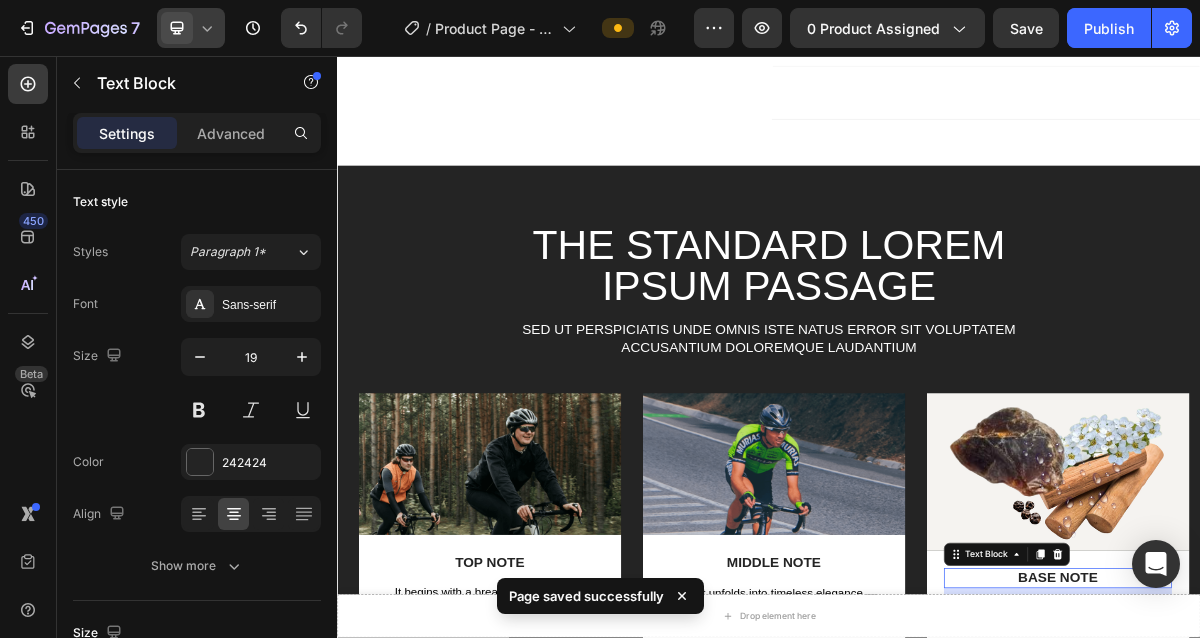 click 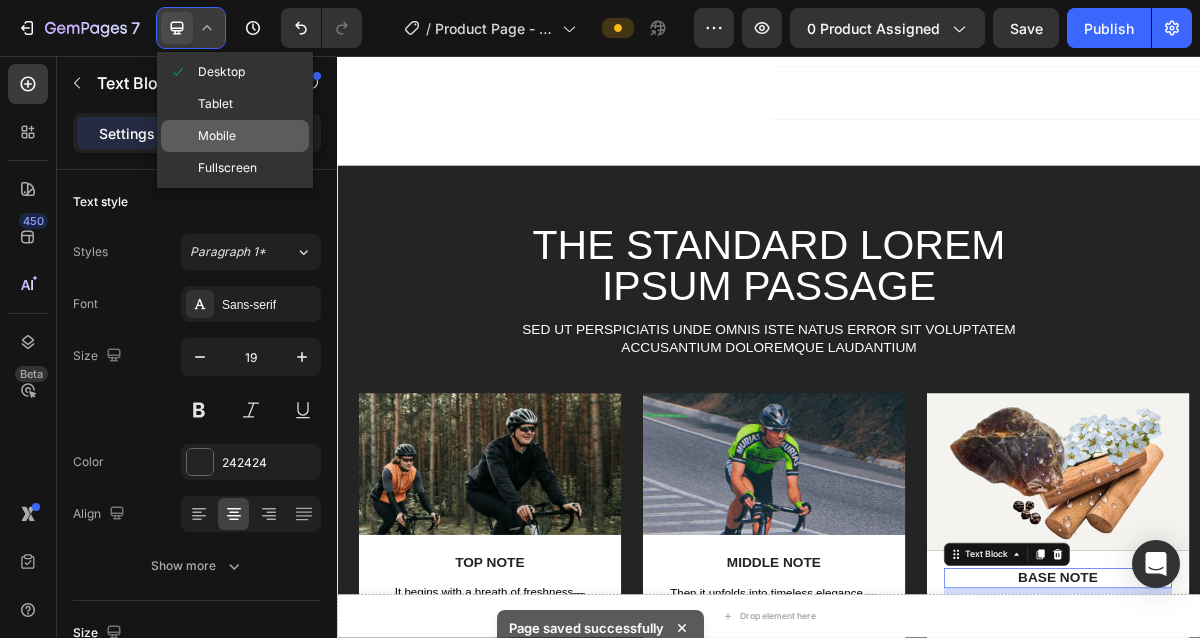 click on "Mobile" 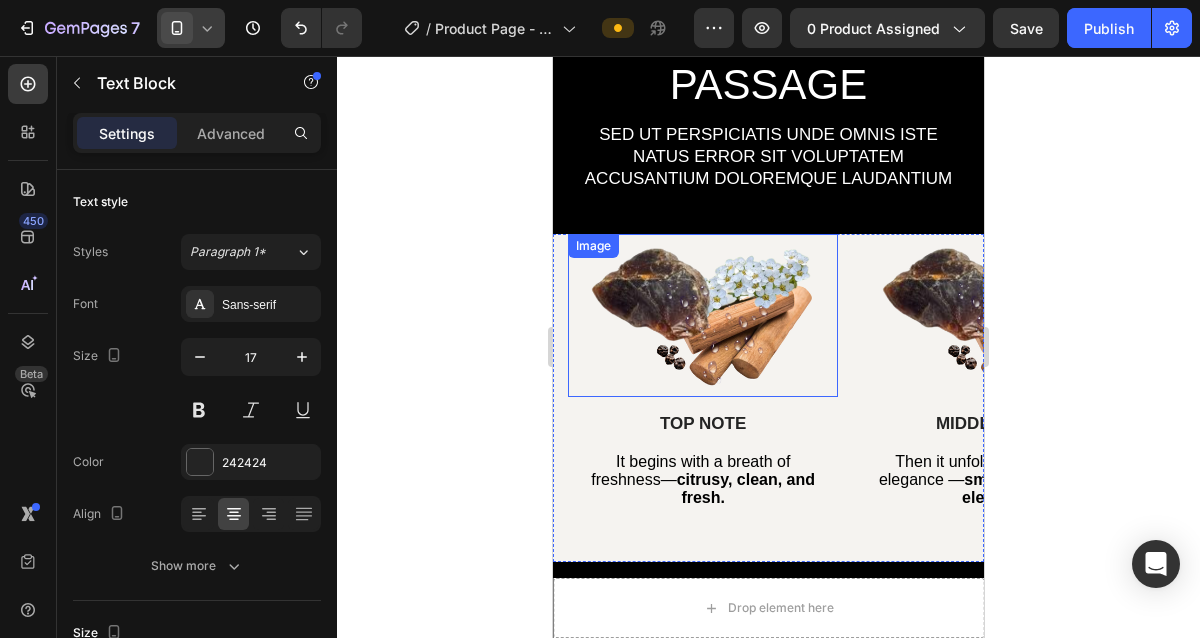 scroll, scrollTop: 3693, scrollLeft: 0, axis: vertical 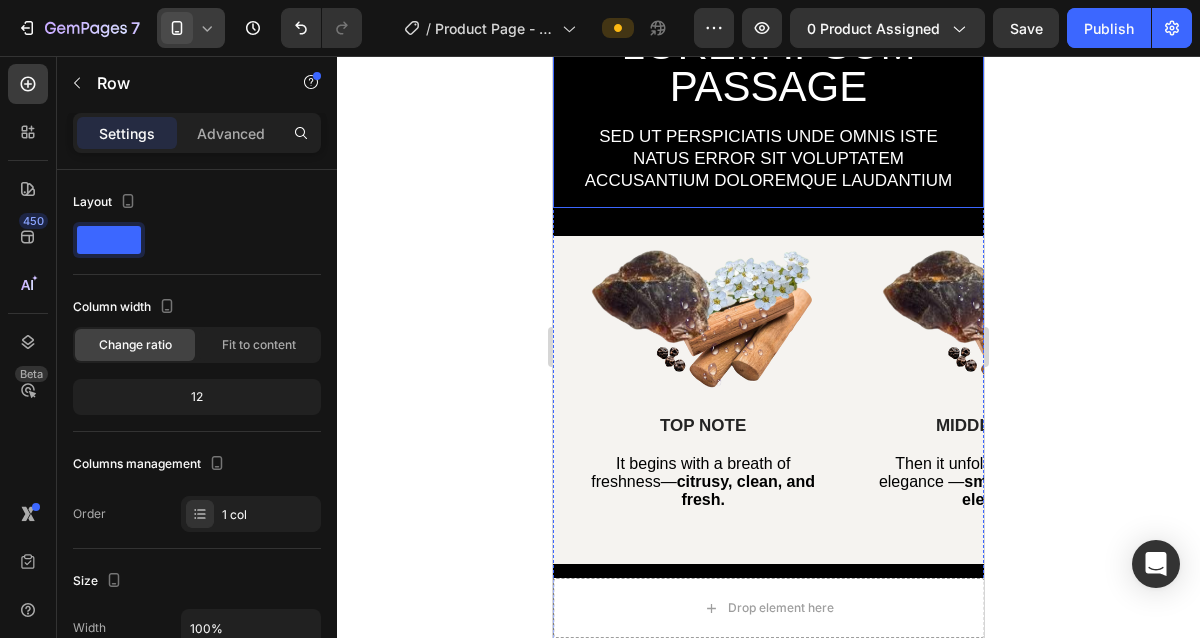 click on "The standard Lorem Ipsum passage Heading Sed ut perspiciatis unde omnis iste natus error sit voluptatem accusantium doloremque laudantium Text Block Row" at bounding box center [768, 94] 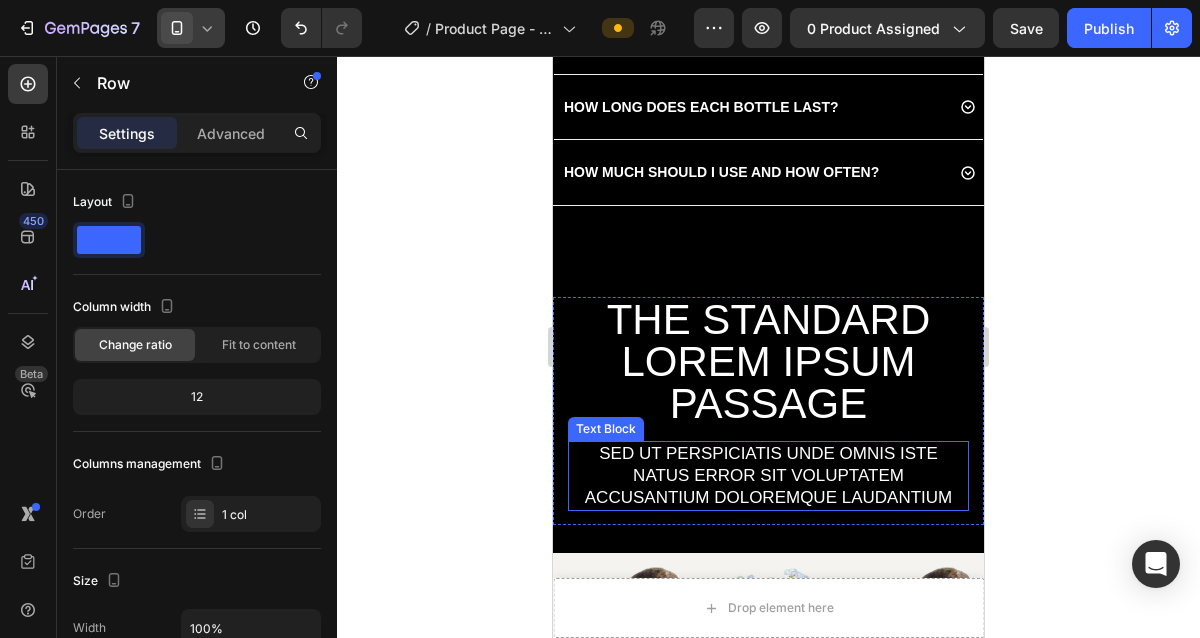 scroll, scrollTop: 3210, scrollLeft: 0, axis: vertical 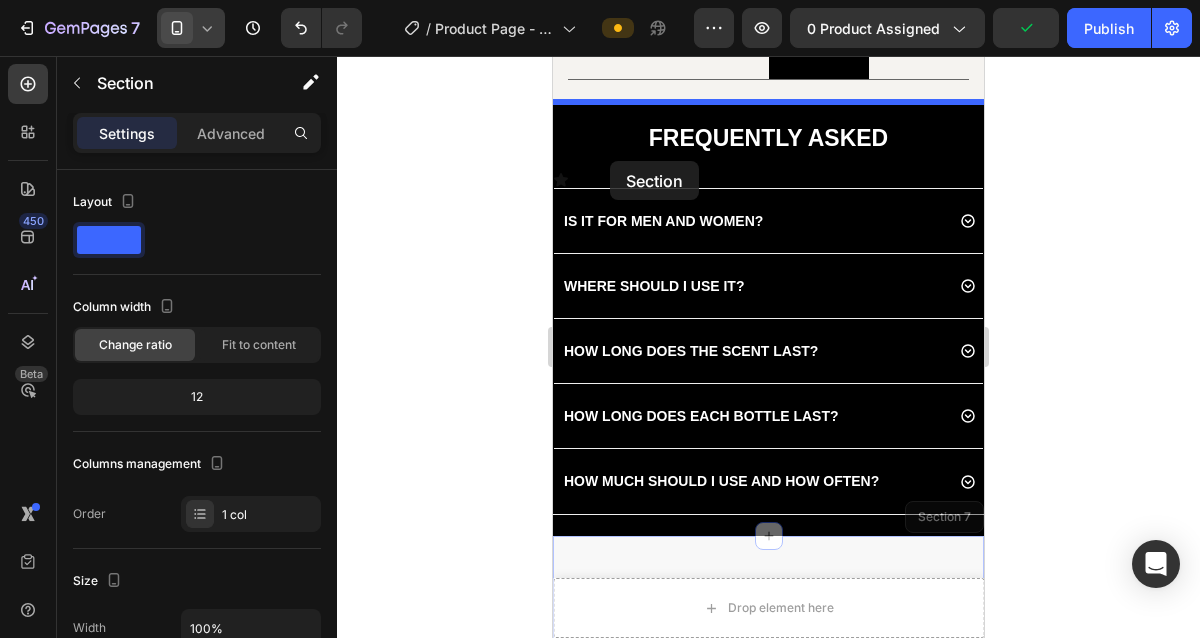 drag, startPoint x: 602, startPoint y: 547, endPoint x: 610, endPoint y: 161, distance: 386.0829 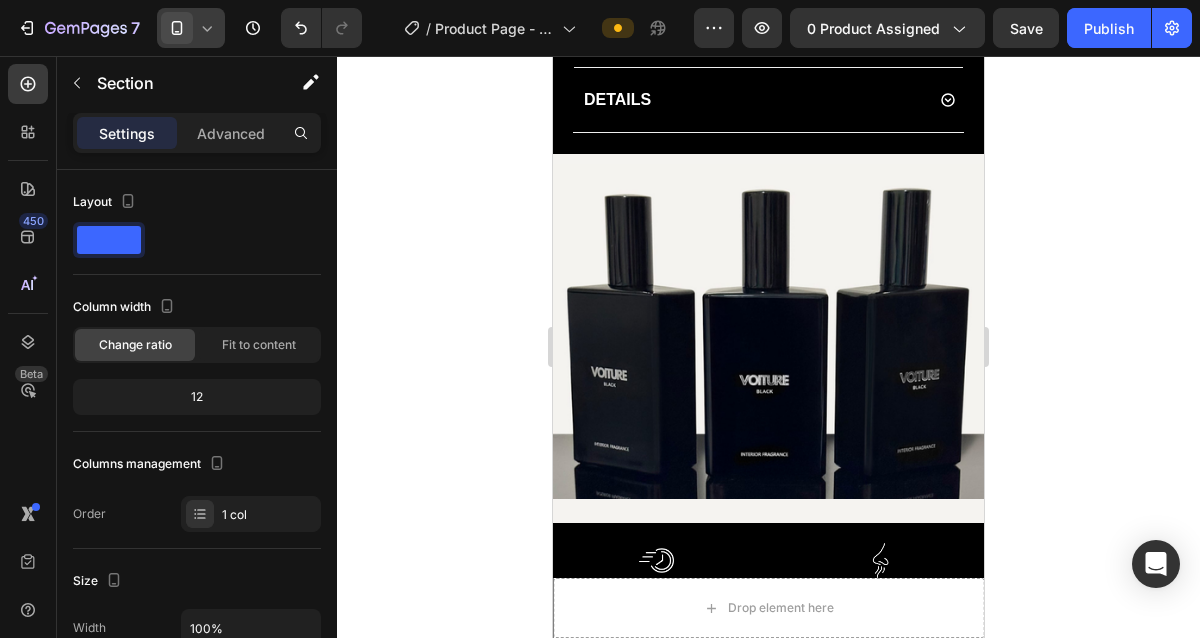 scroll, scrollTop: 1092, scrollLeft: 0, axis: vertical 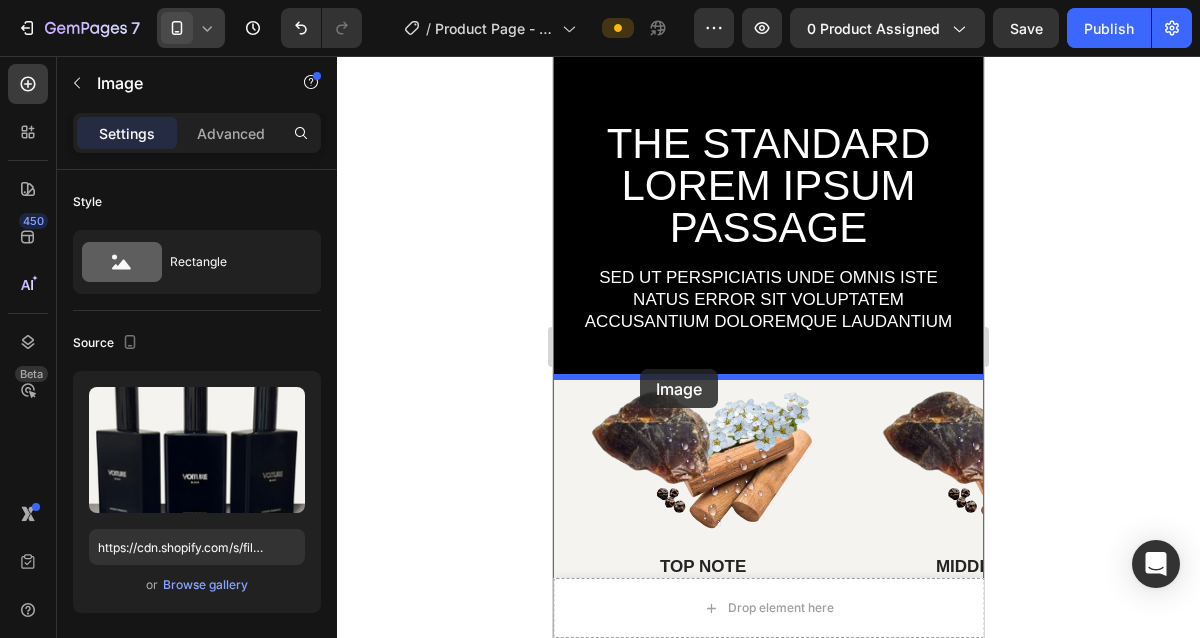 drag, startPoint x: 587, startPoint y: 103, endPoint x: 640, endPoint y: 369, distance: 271.2287 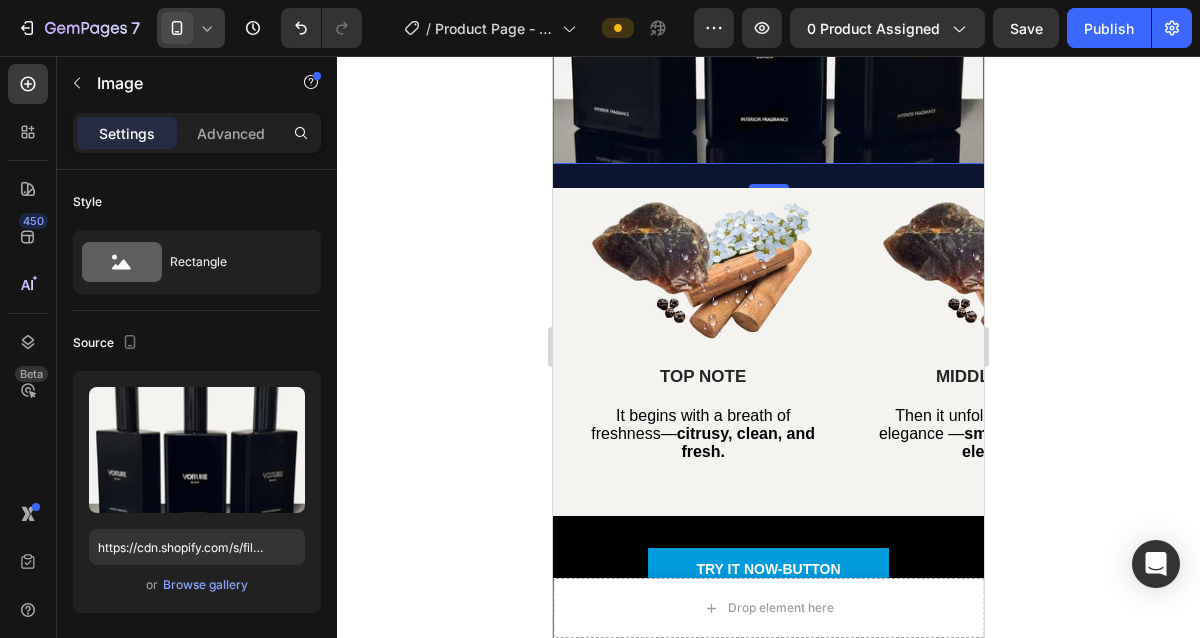 scroll, scrollTop: 3195, scrollLeft: 0, axis: vertical 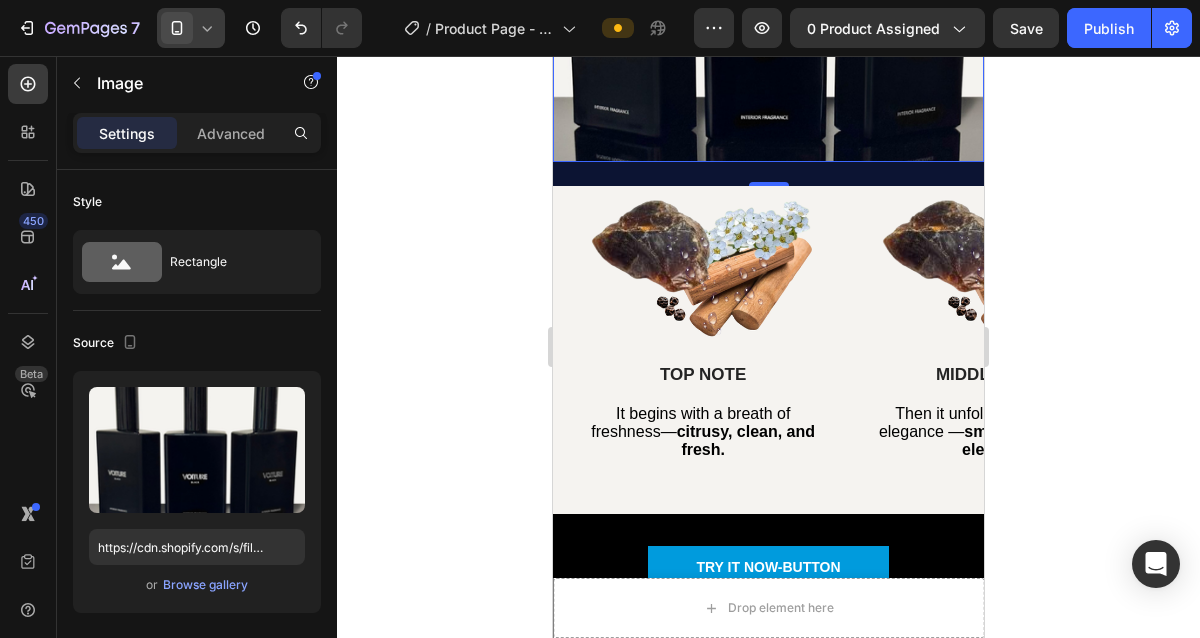 click 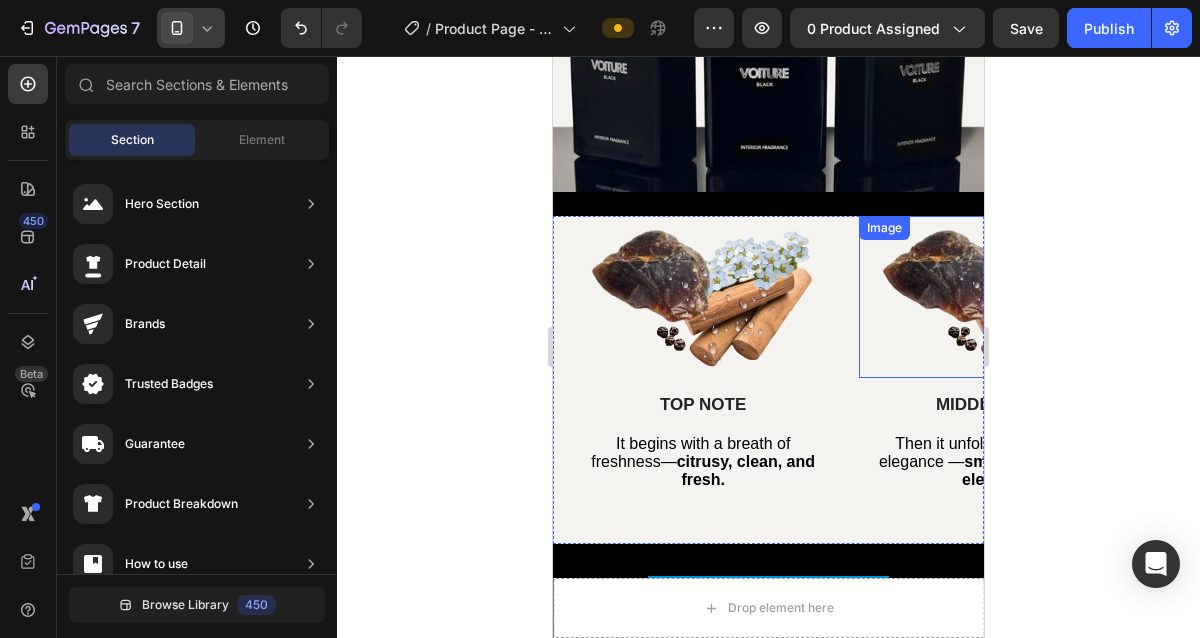 scroll, scrollTop: 3160, scrollLeft: 0, axis: vertical 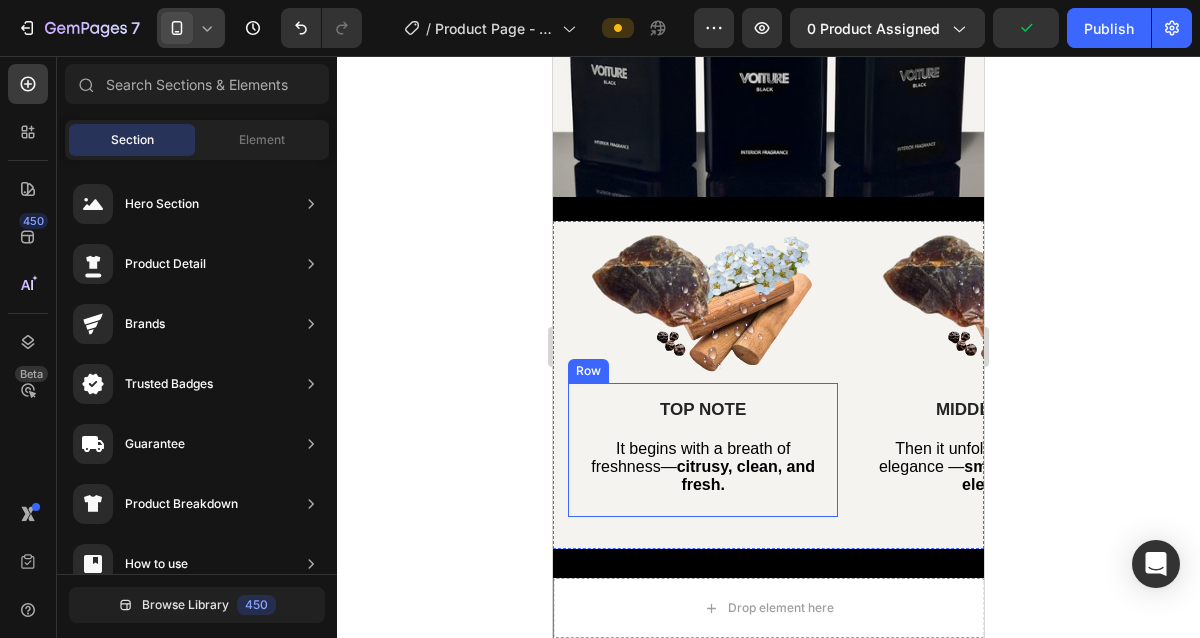 click on "TOP NOTE Text Block It begins with a breath of freshness — citrusy, clean, and fresh. Text Block" at bounding box center (703, 453) 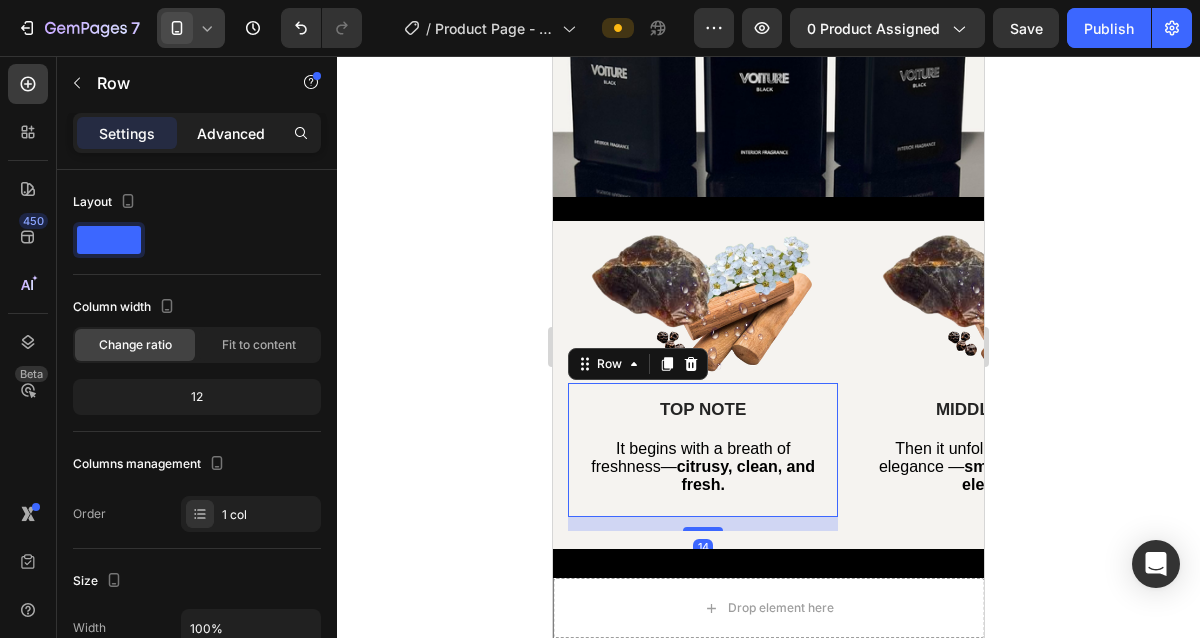 click on "Advanced" at bounding box center [231, 133] 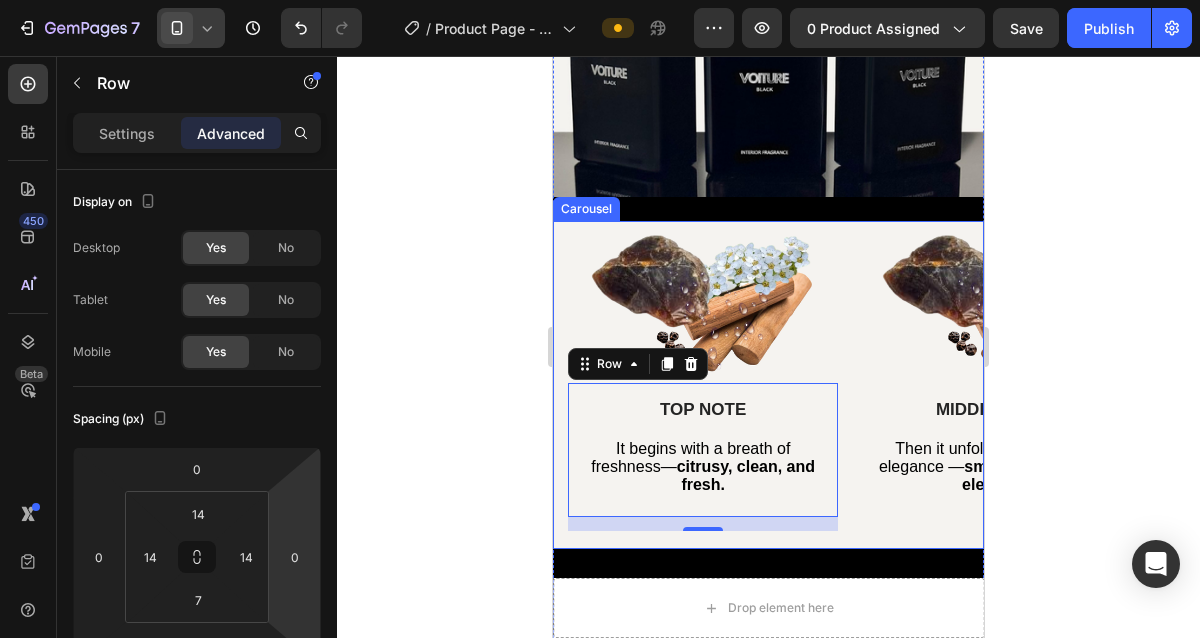 click on "Image TOP NOTE Text Block It begins with a breath of freshness — citrusy, clean, and fresh. Text Block Row 14" at bounding box center (703, 385) 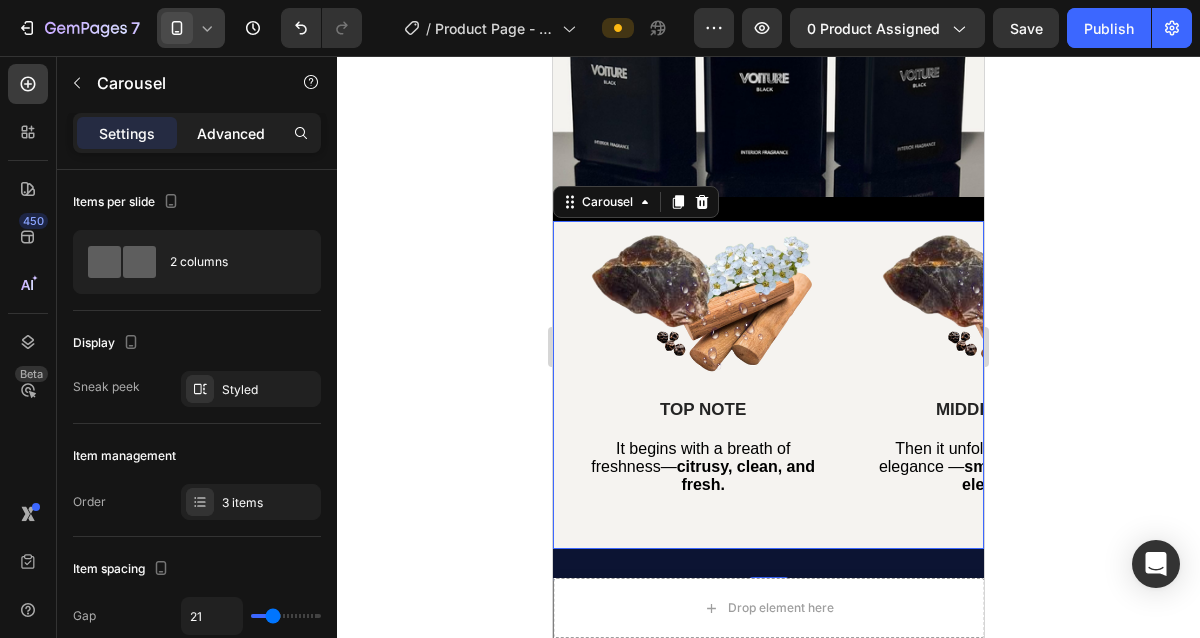 click on "Advanced" 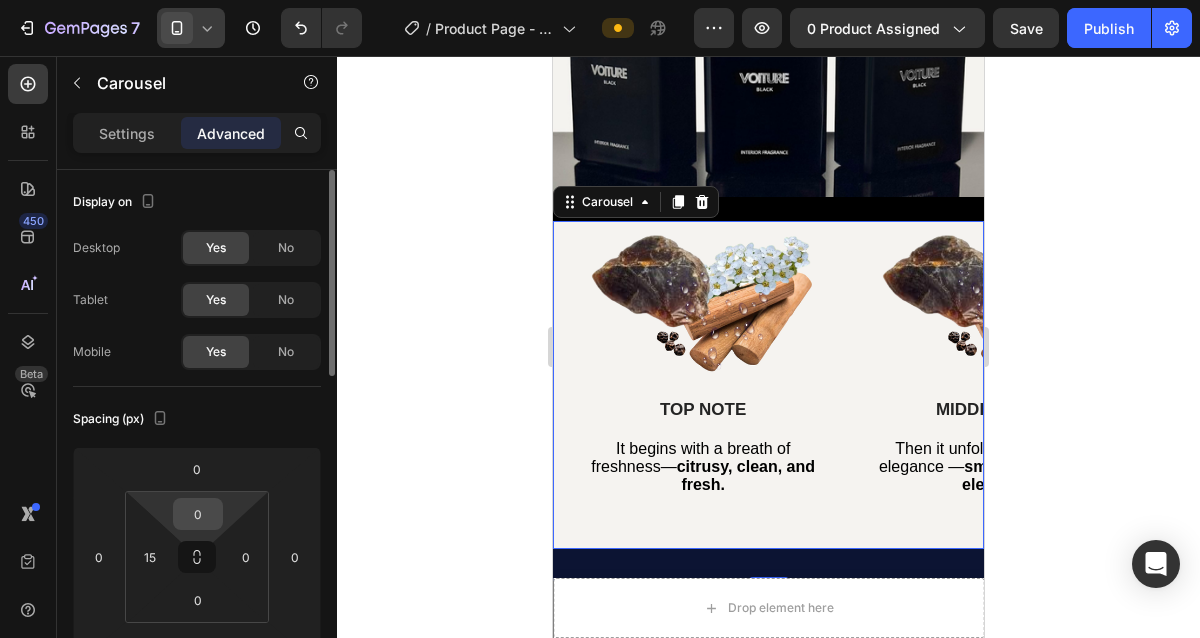 click on "0" at bounding box center [198, 514] 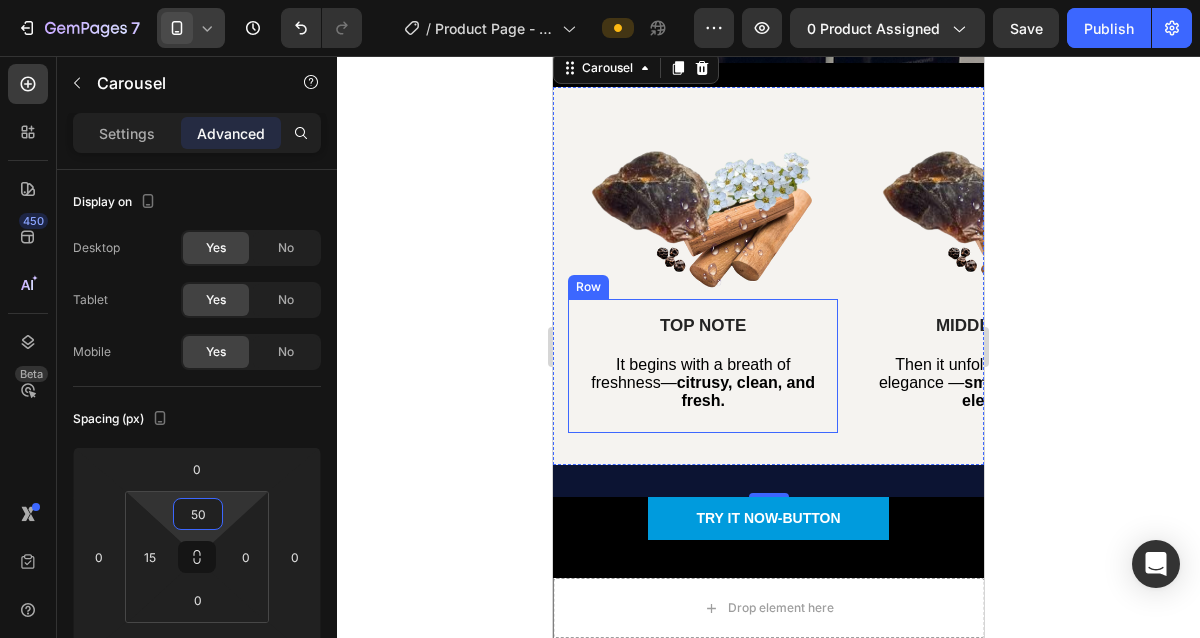 scroll, scrollTop: 3326, scrollLeft: 0, axis: vertical 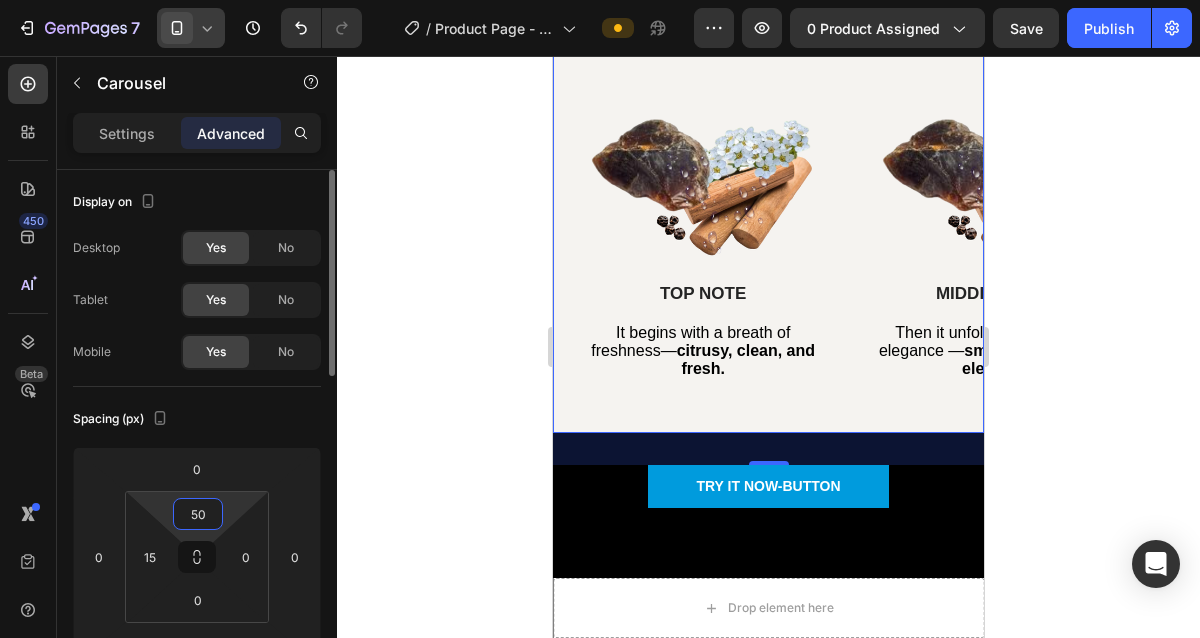 type on "5" 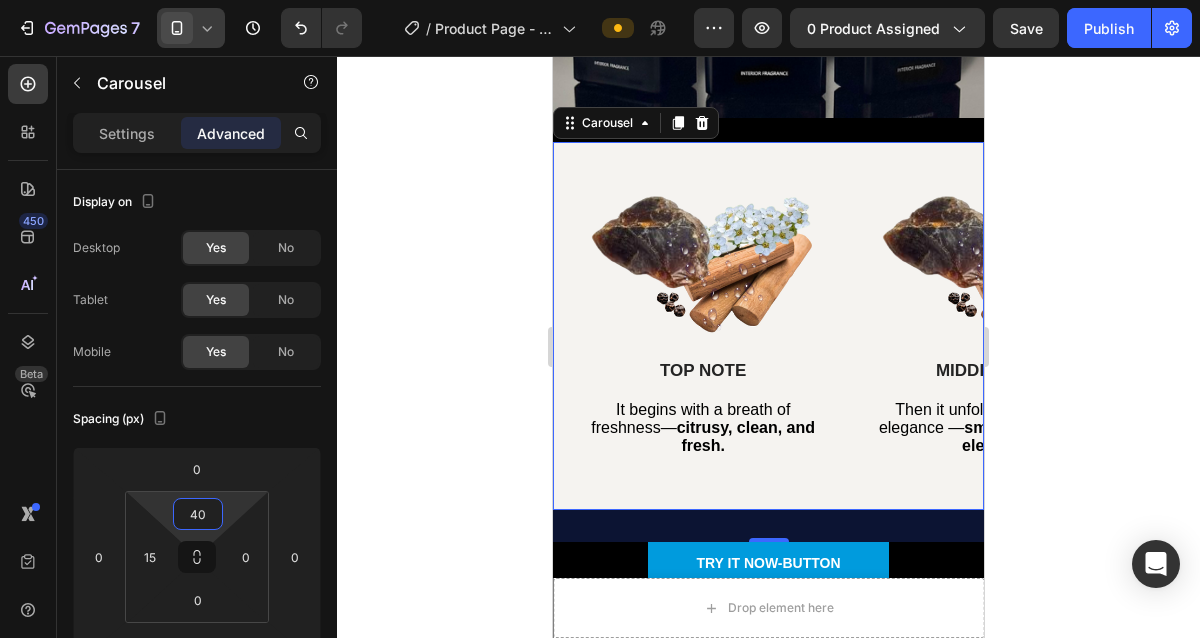 scroll, scrollTop: 3237, scrollLeft: 0, axis: vertical 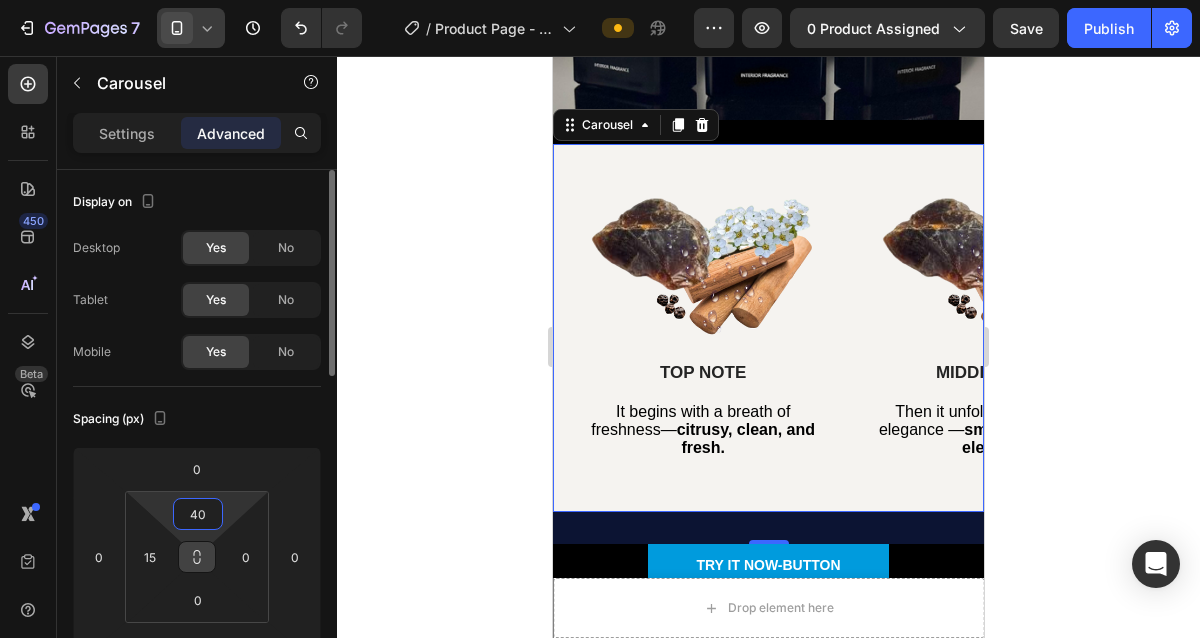 type on "4" 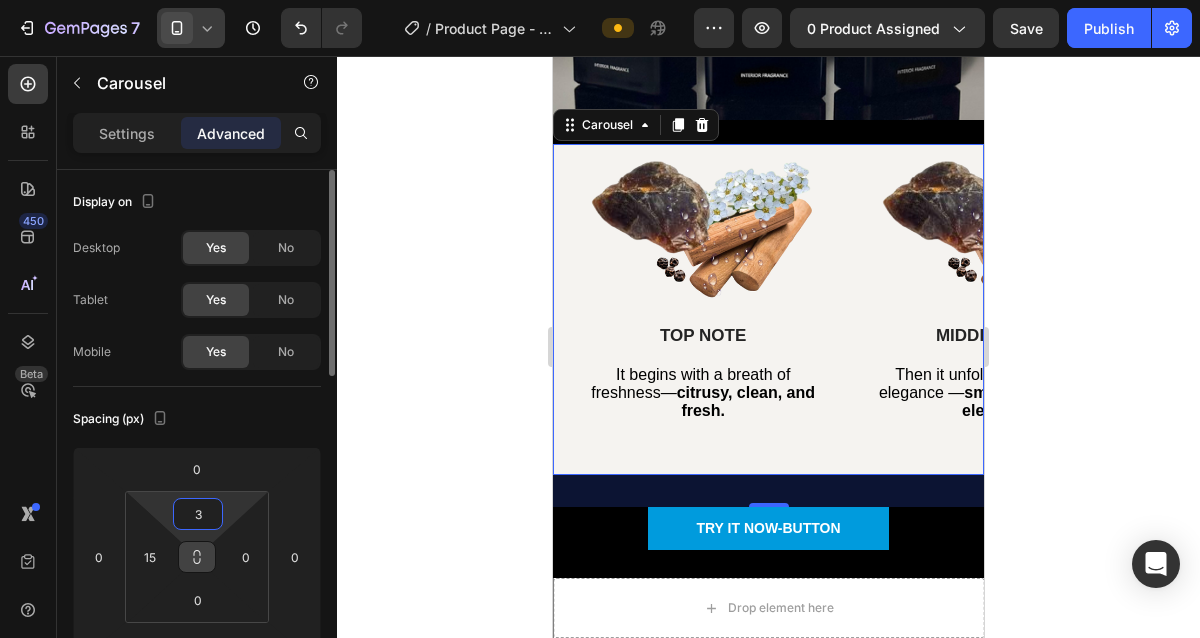 type on "35" 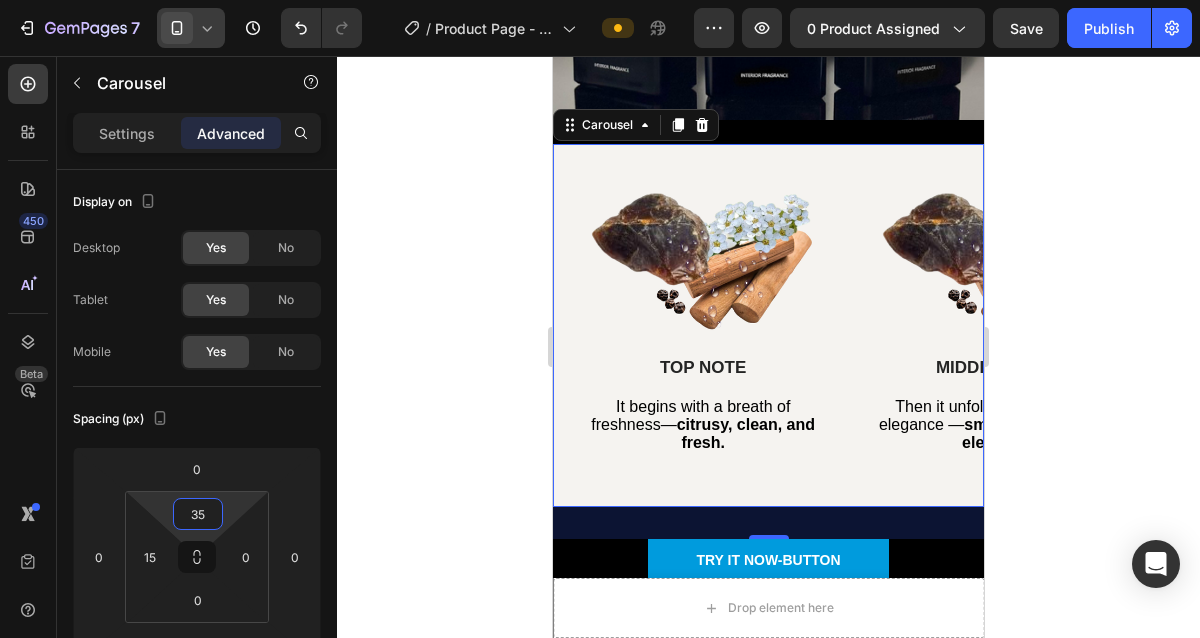click 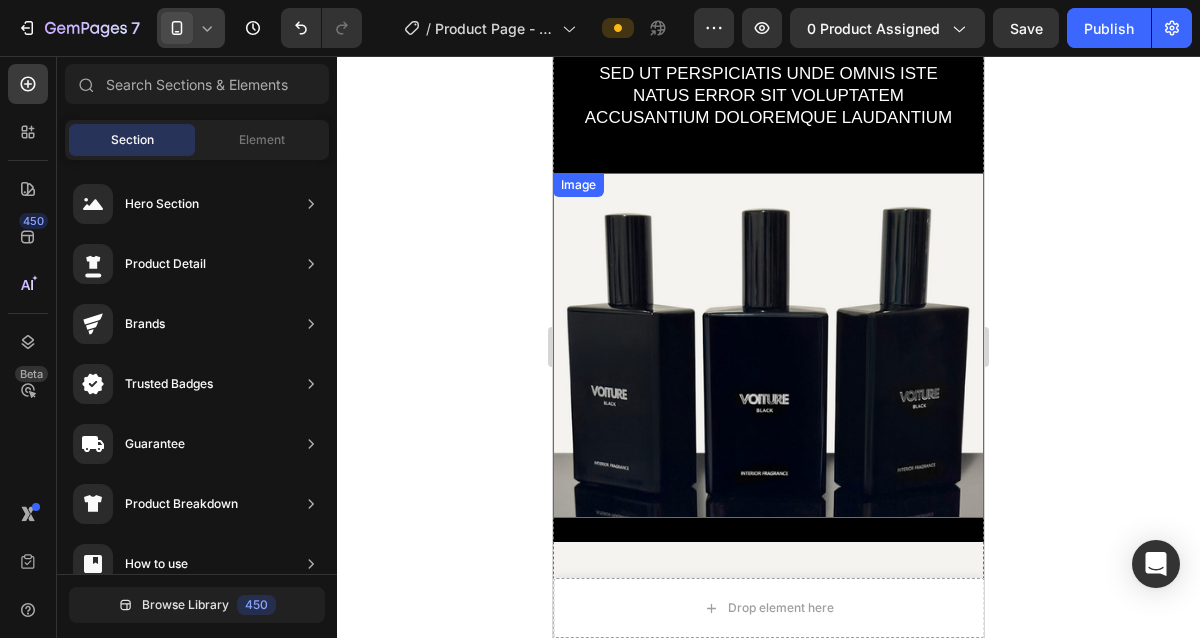 scroll, scrollTop: 2775, scrollLeft: 0, axis: vertical 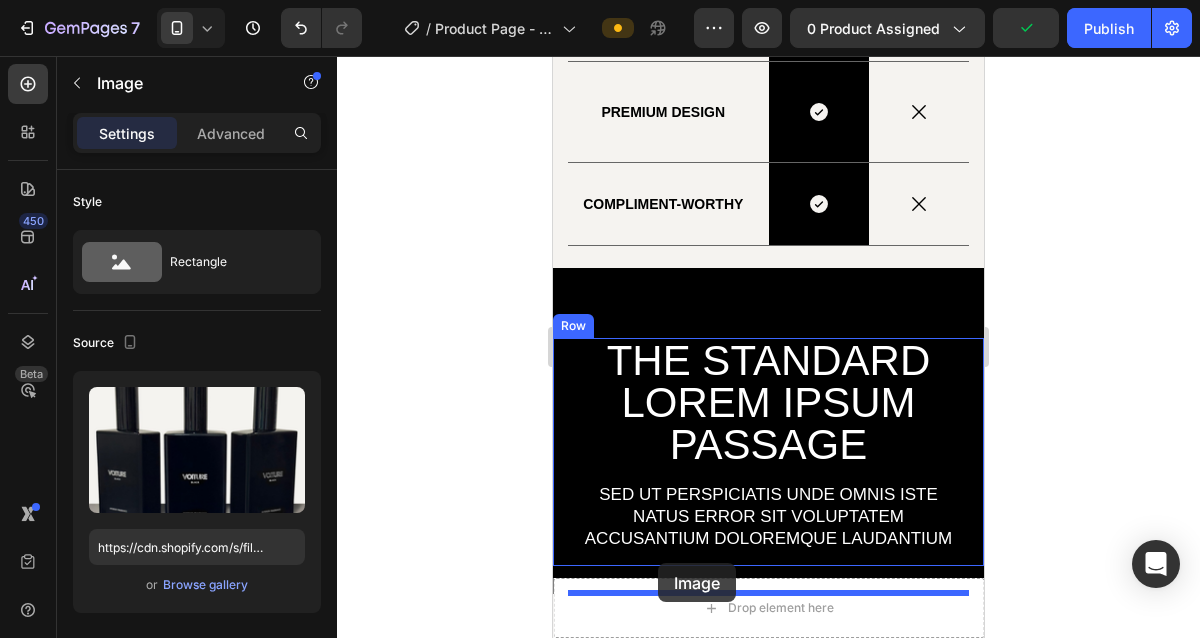 drag, startPoint x: 714, startPoint y: 342, endPoint x: 658, endPoint y: 563, distance: 227.98465 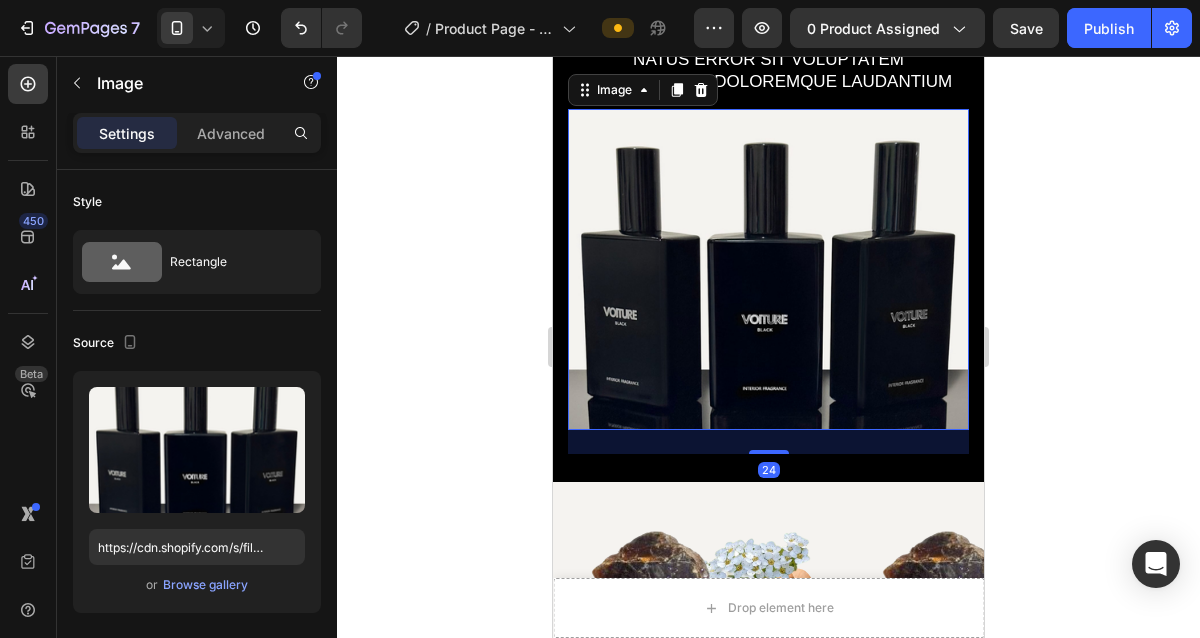 scroll, scrollTop: 2881, scrollLeft: 0, axis: vertical 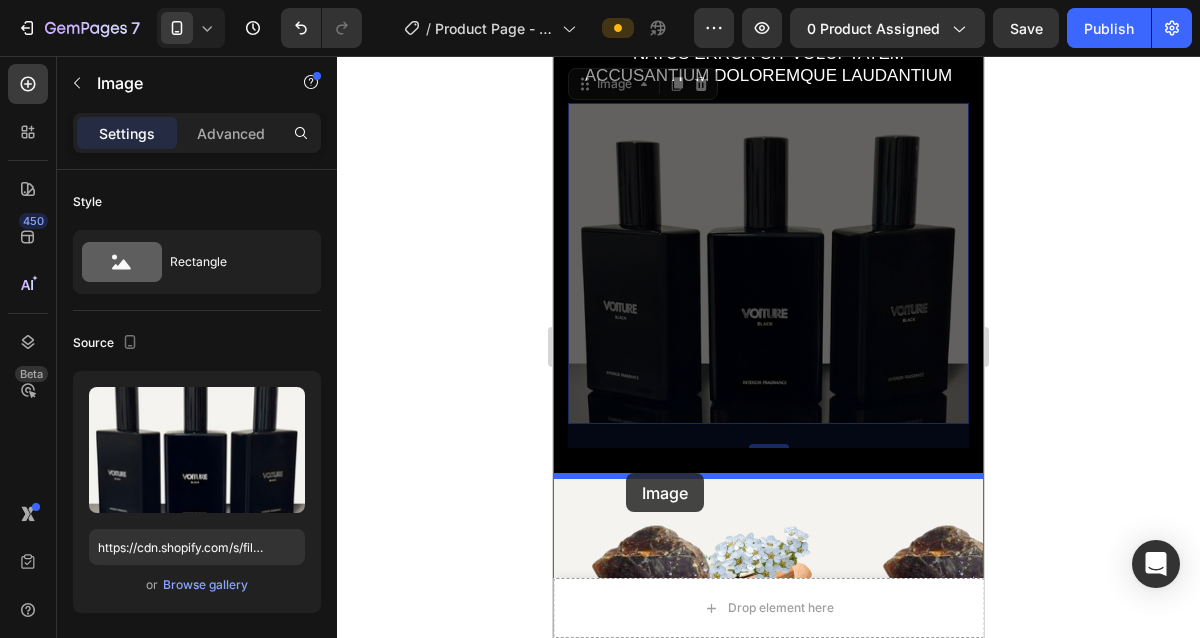 drag, startPoint x: 725, startPoint y: 114, endPoint x: 626, endPoint y: 473, distance: 372.40033 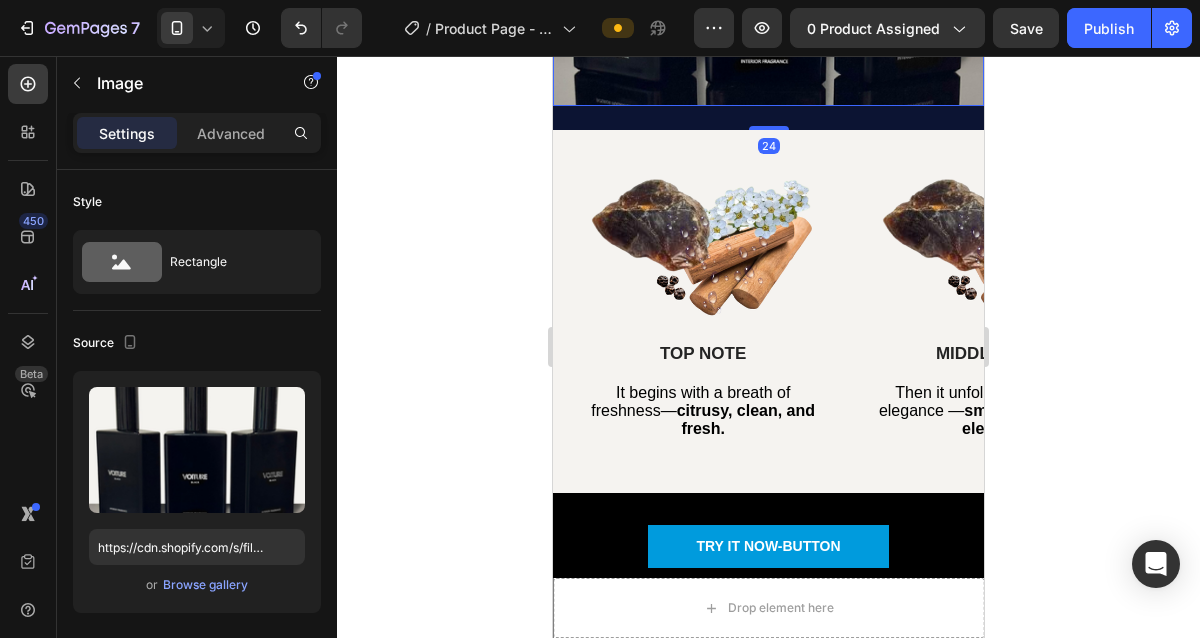 scroll, scrollTop: 3289, scrollLeft: 0, axis: vertical 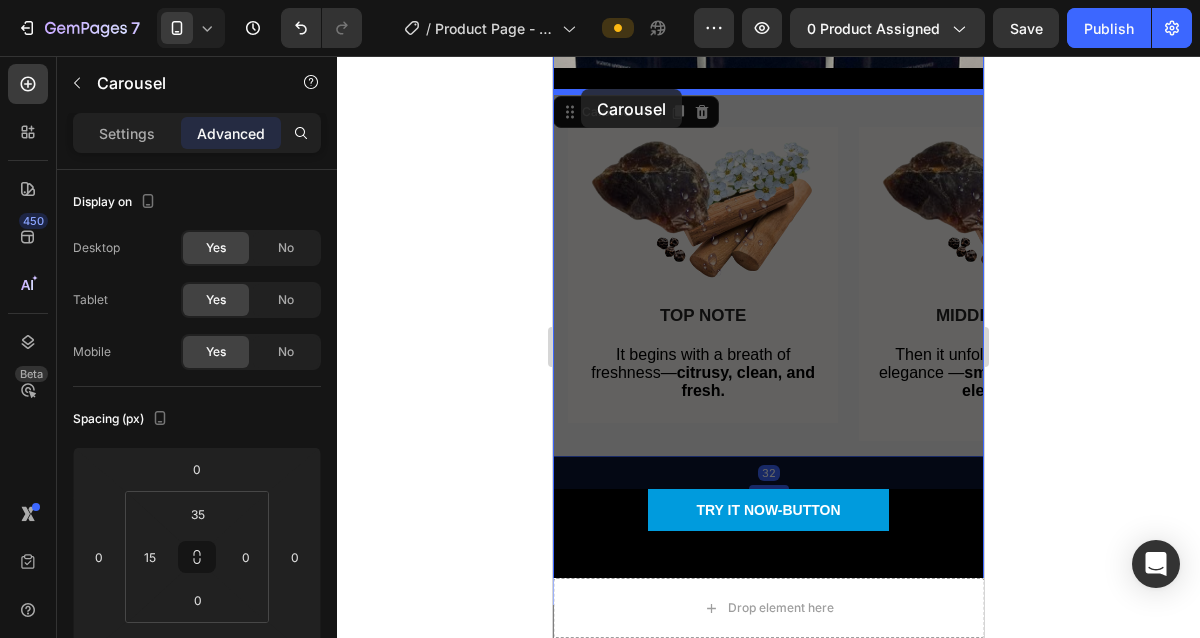 drag, startPoint x: 560, startPoint y: 172, endPoint x: 581, endPoint y: 89, distance: 85.61542 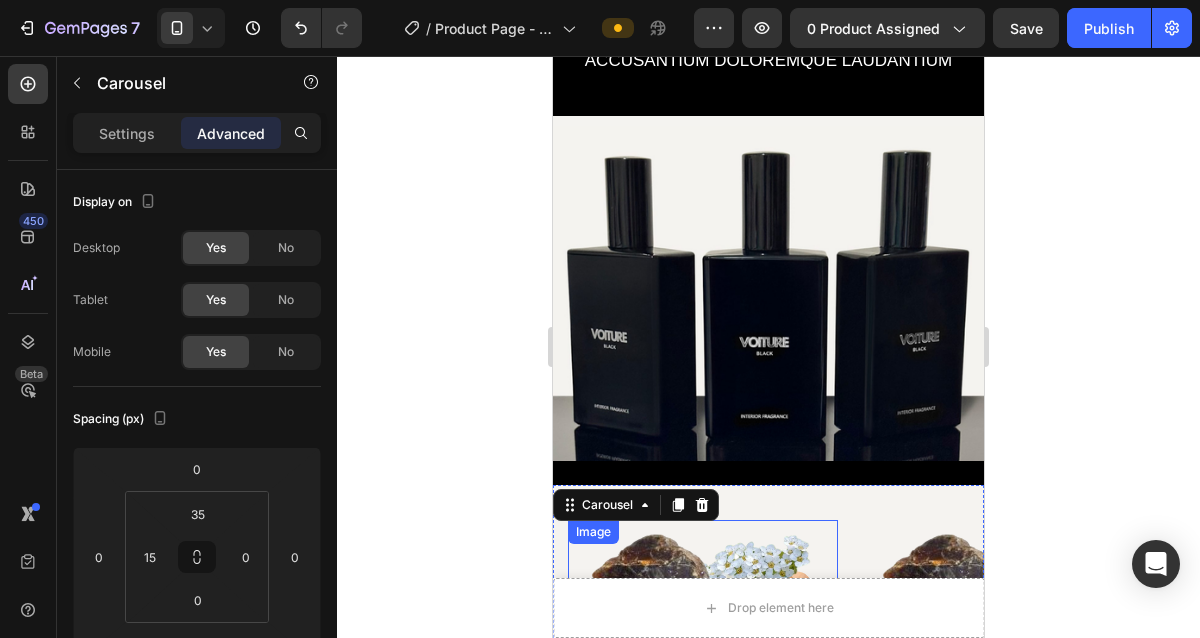 scroll, scrollTop: 2898, scrollLeft: 0, axis: vertical 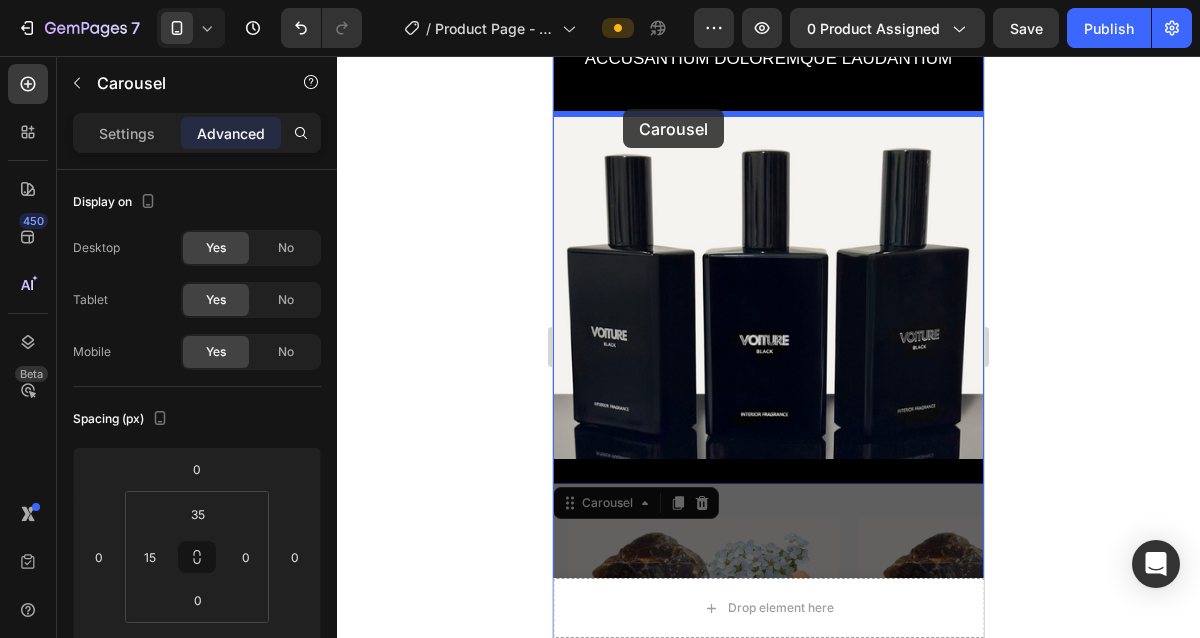 drag, startPoint x: 565, startPoint y: 537, endPoint x: 623, endPoint y: 109, distance: 431.91202 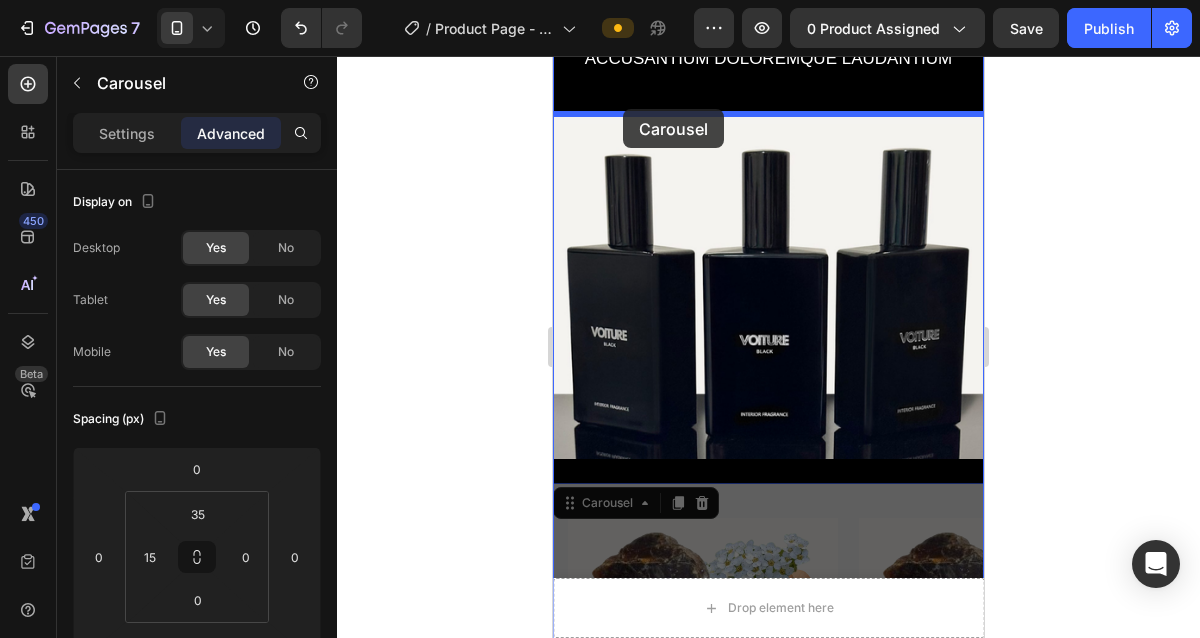 click on "Mobile (431 px) iPhone 13 Mini iPhone 13 Pro iPhone 11 Pro Max iPhone 15 Pro Max Pixel 7 Galaxy S8+ Galaxy S20 Ultra iPad Mini iPad Air iPad Pro Header Hear from Our Customers Heading Icon Icon Icon Icon Icon Icon List 2000+ Customers Who Love Us Text Block Row Image Emily Text Block Customer Text Block Row Icon Icon Icon Icon Icon Icon List Icon Verified Buyer Text Block Row Row Amazing product! Text Block “I absolutely love this skin cream! It has transformed my complexion and given me a radiant glow.” Text Block Row Image Sarah Text Block Customer Text Block Row Icon Icon Icon Icon Icon Icon List Icon Verified Buyer Text Block Row Row My skin has never looked better! Text Block “I've tried many skin creams, but this one takes the cake. It deeply hydrates my skin without feeling heavy or greasy.” Text Block Row Image Ken K Text Block Customer Text Block Row Icon Icon Icon Icon Icon Icon List Icon Verified Buyer Text Block Row Row Row Row" at bounding box center [768, -494] 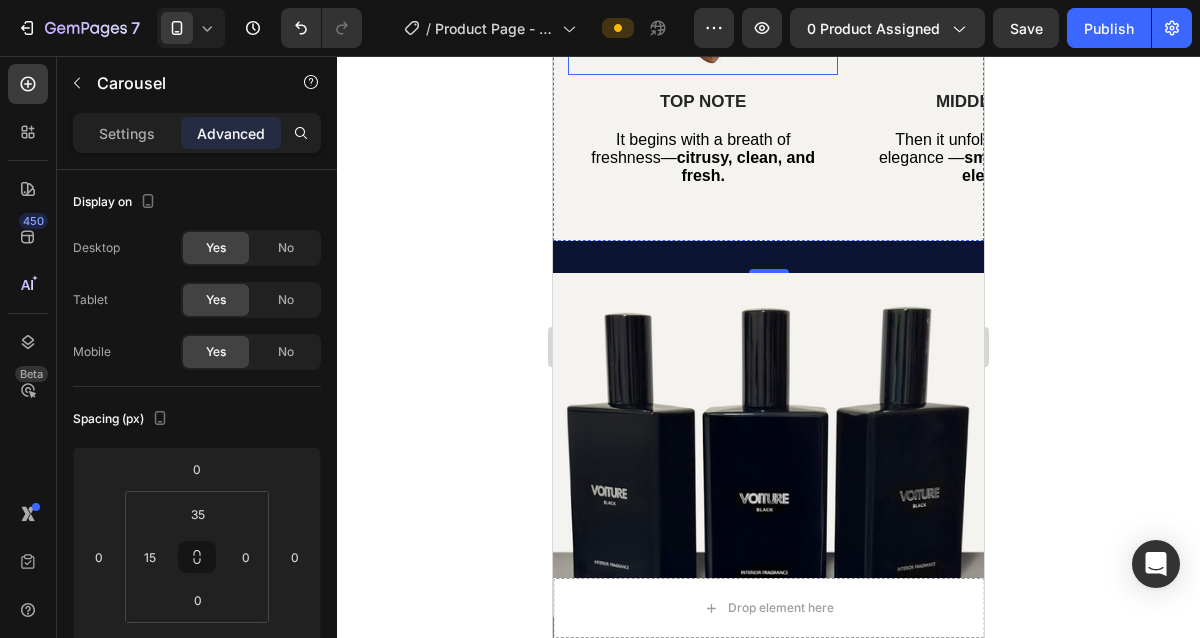 scroll, scrollTop: 3160, scrollLeft: 0, axis: vertical 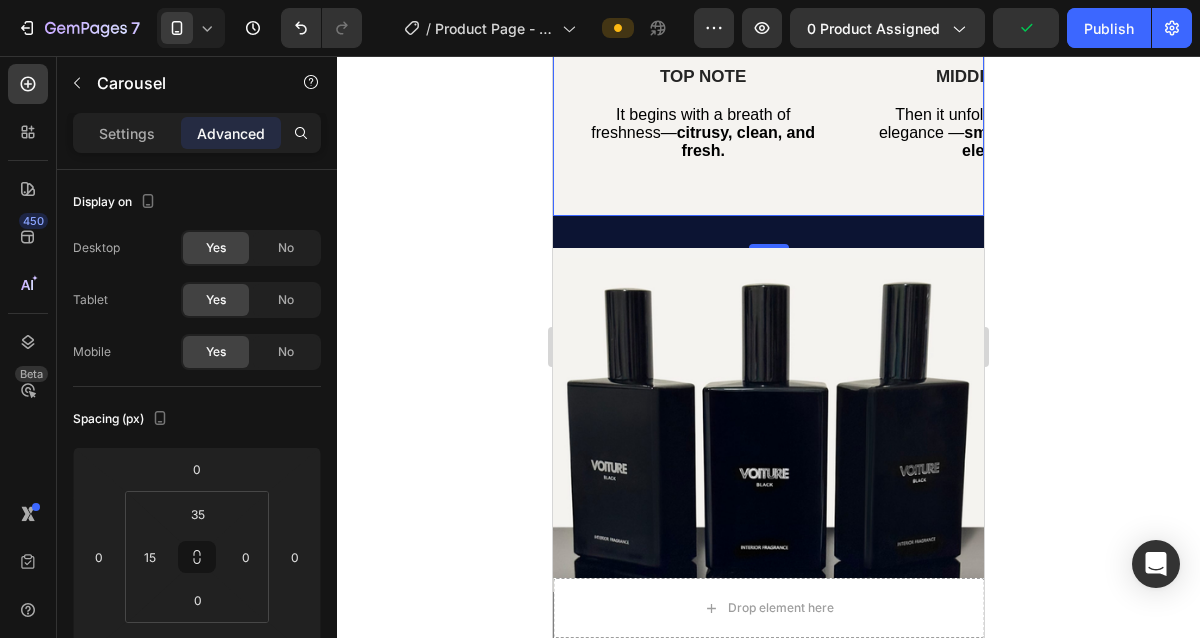 click on "32" at bounding box center (768, 232) 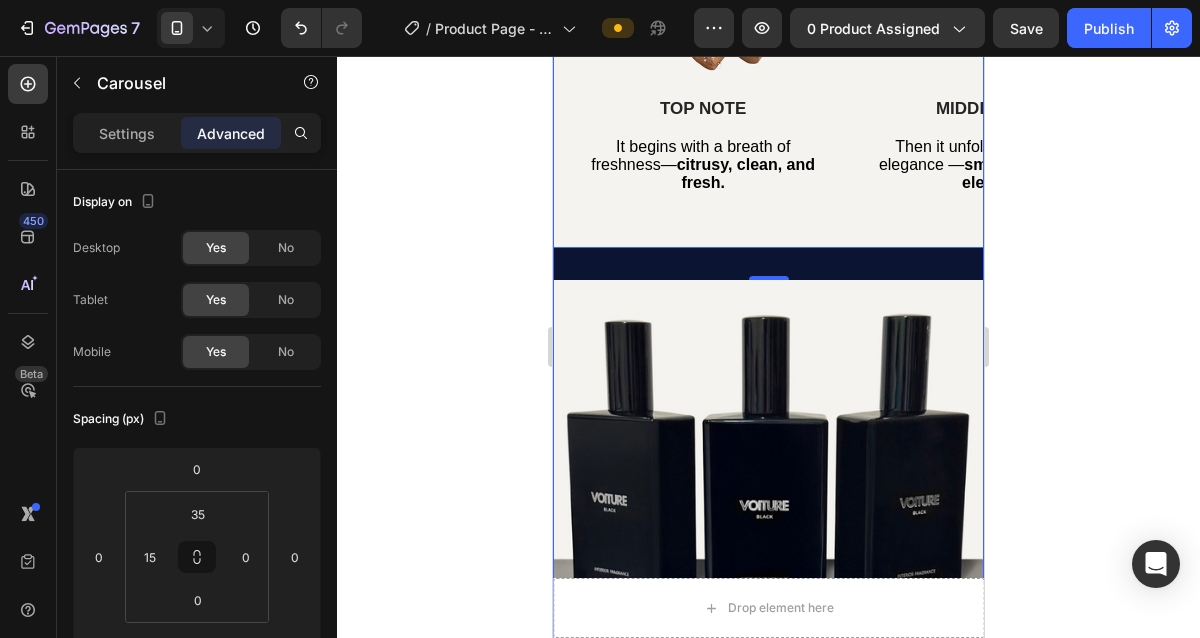 scroll, scrollTop: 3119, scrollLeft: 0, axis: vertical 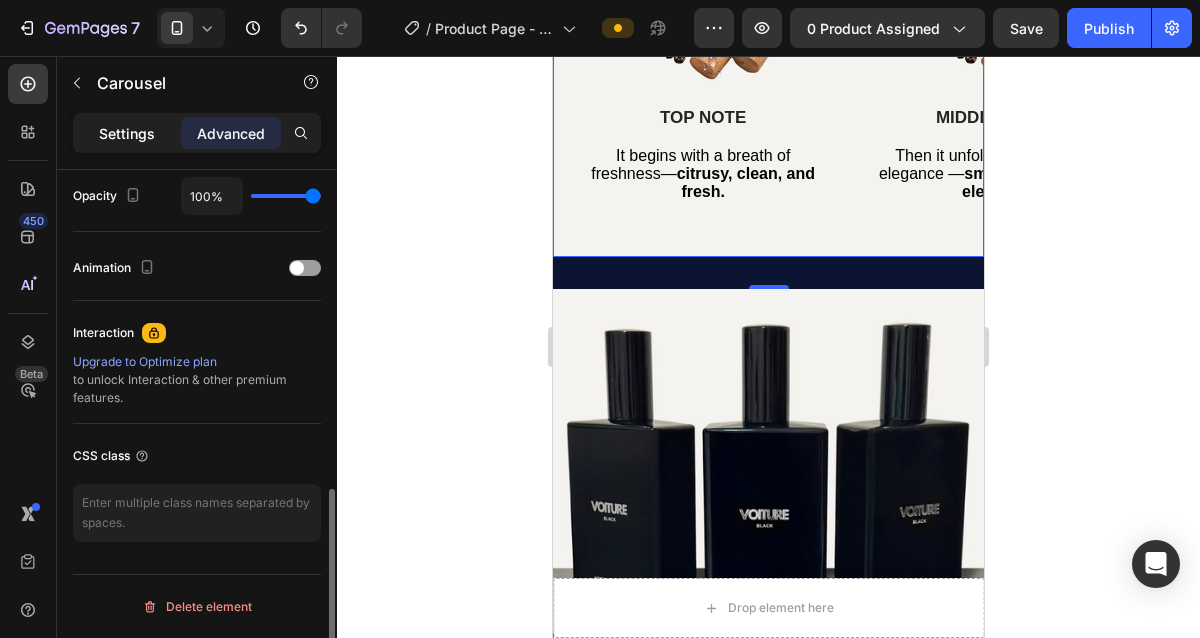 click on "Settings" at bounding box center [127, 133] 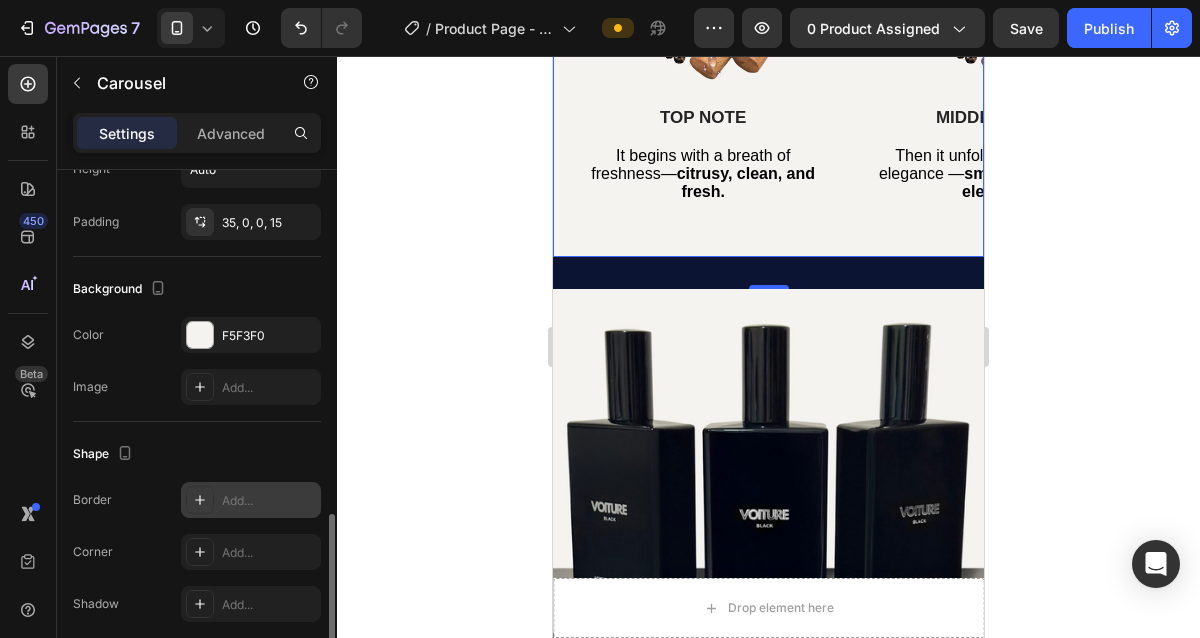 scroll, scrollTop: 1279, scrollLeft: 0, axis: vertical 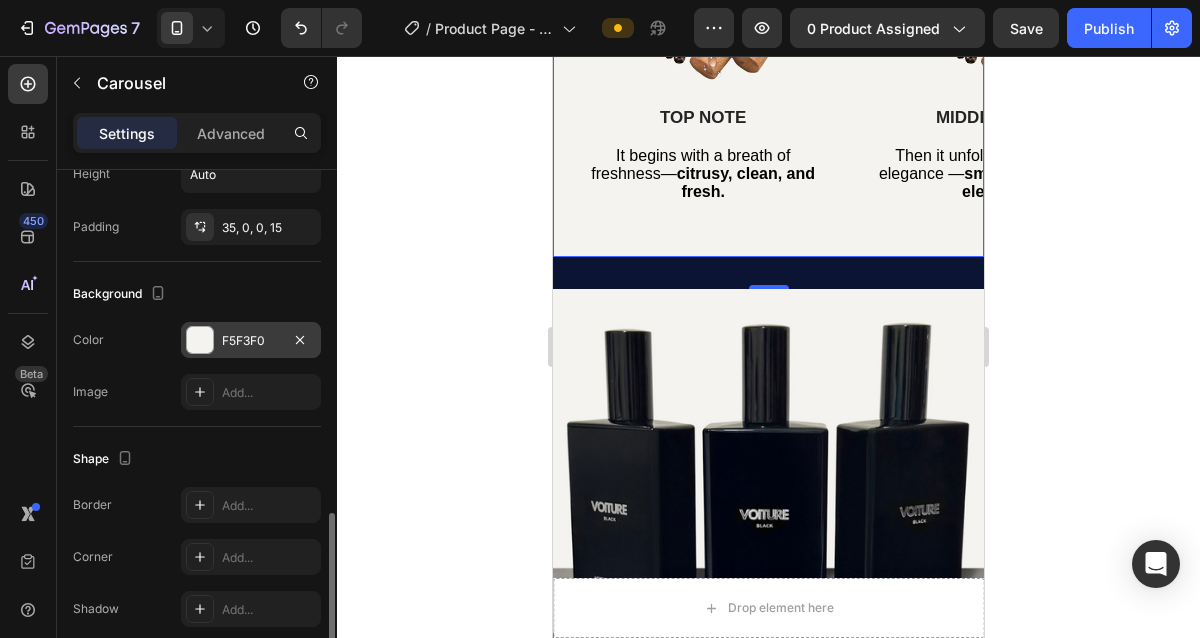 click at bounding box center (200, 340) 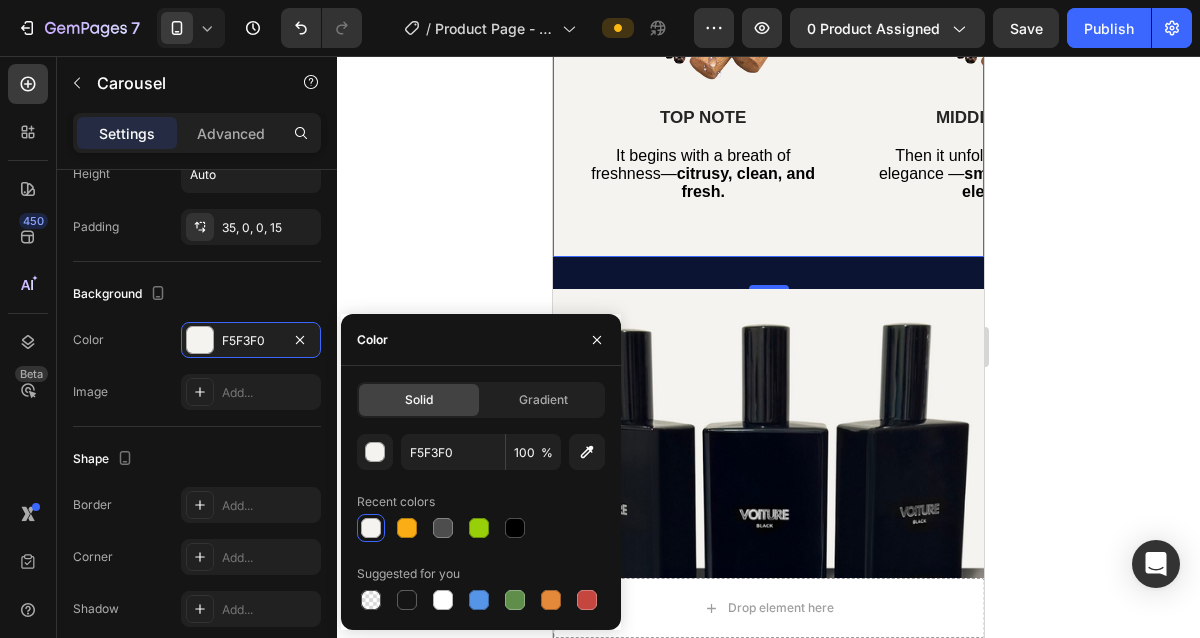 click at bounding box center [371, 528] 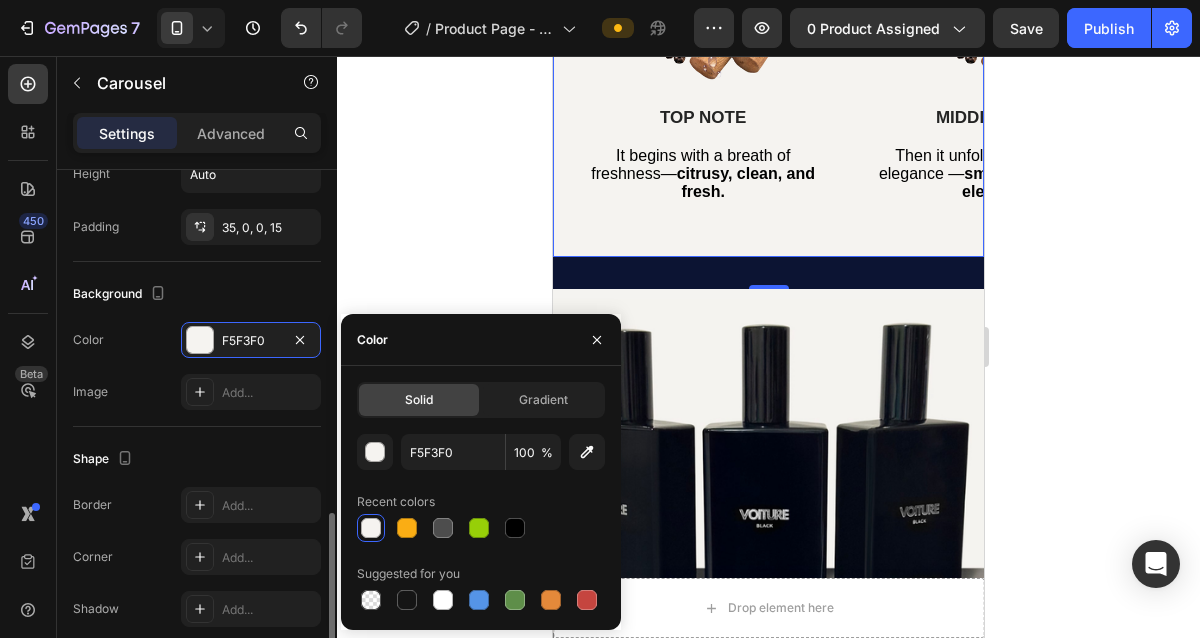 click on "Shape Border Add... Corner Add... Shadow Add..." 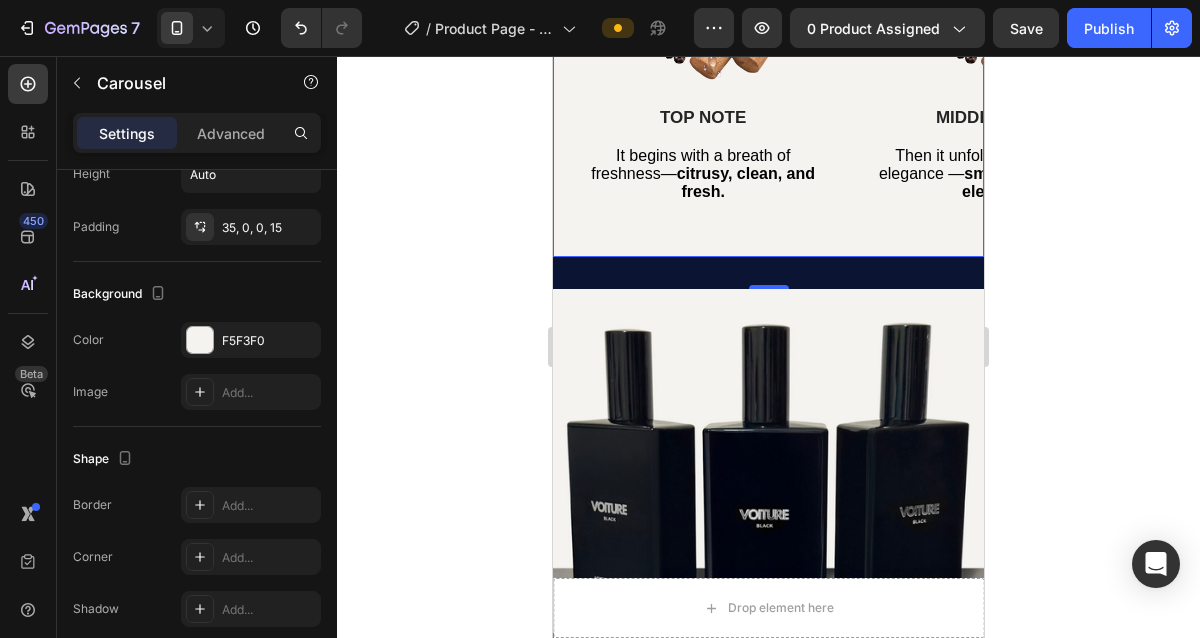 click on "32" at bounding box center (768, 273) 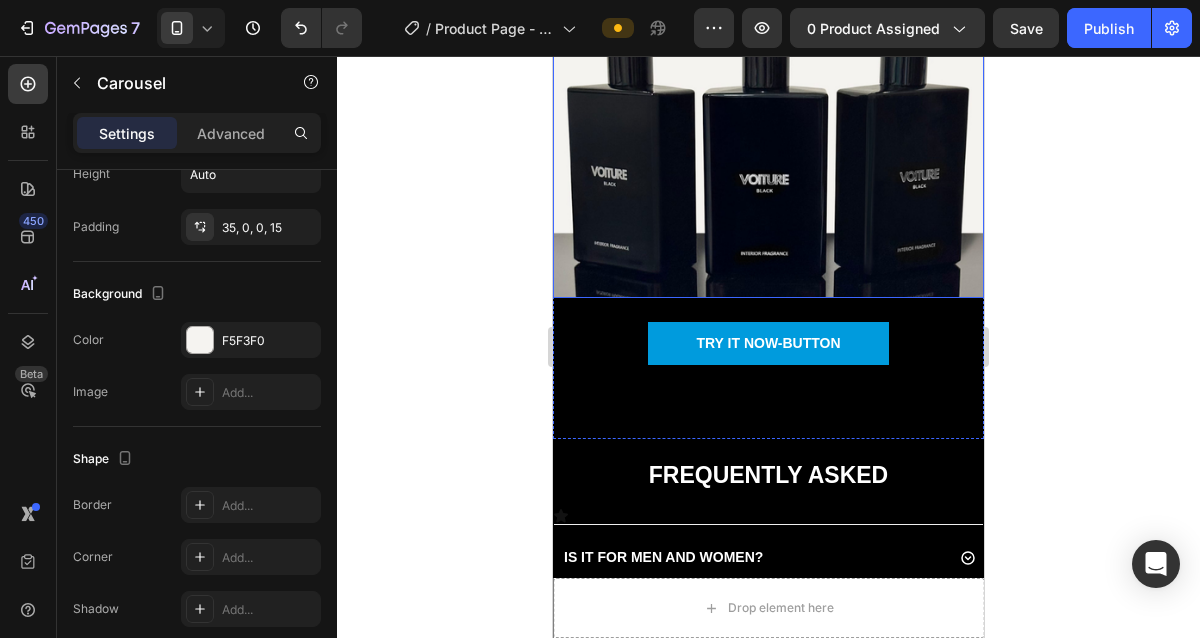 scroll, scrollTop: 3461, scrollLeft: 0, axis: vertical 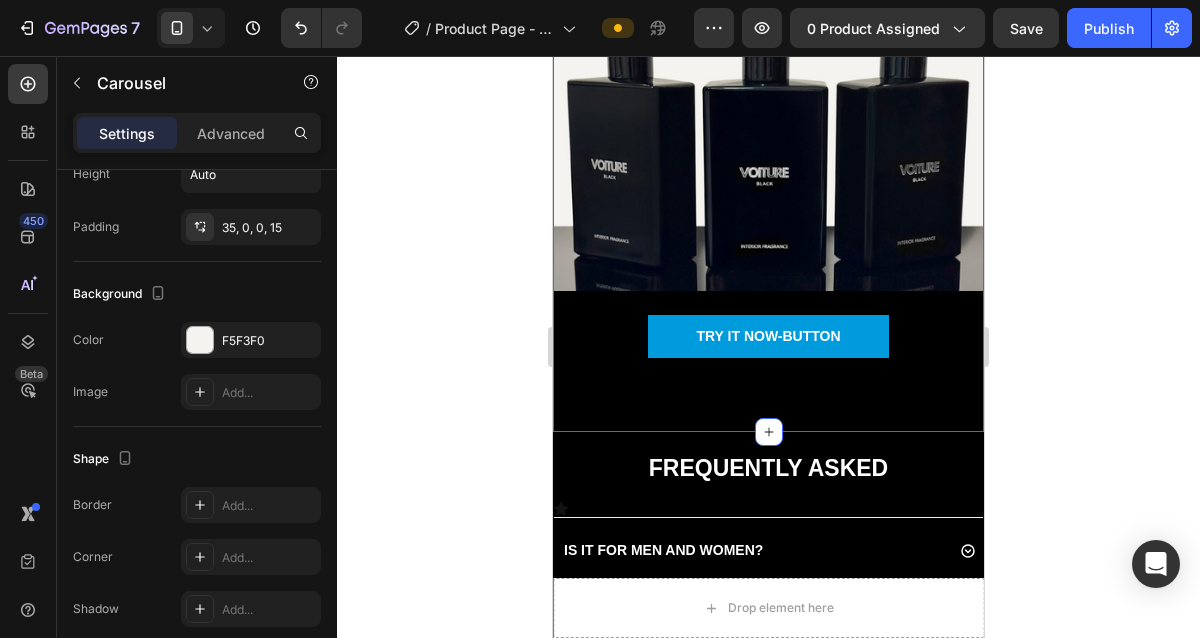 click on "The standard Lorem Ipsum passage Heading Sed ut perspiciatis unde omnis iste natus error sit voluptatem accusantium doloremque laudantium Text Block Row Image TOP NOTE Text Block It begins with a breath of freshness  —  citrusy, clean, and fresh. Text Block Row Image MIDDLE NOTE Text Block Then it unfolds into timeless elegance —  smooth, warm, and elegant.     Text Block Row Image BASE NOTE Text Block Finally, it settles into sophistication —  soft, musky, and refined. Text Block Row Carousel   32 Image TRY IT NOW-BUTTON Button Row Section 6" at bounding box center [768, -172] 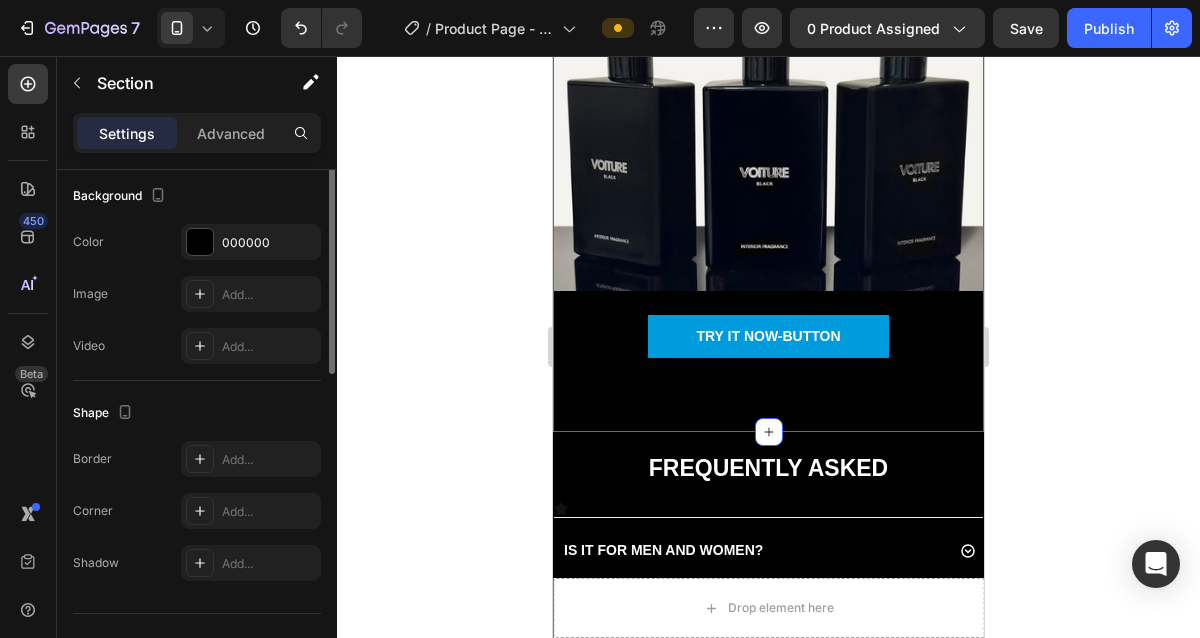 scroll, scrollTop: 643, scrollLeft: 0, axis: vertical 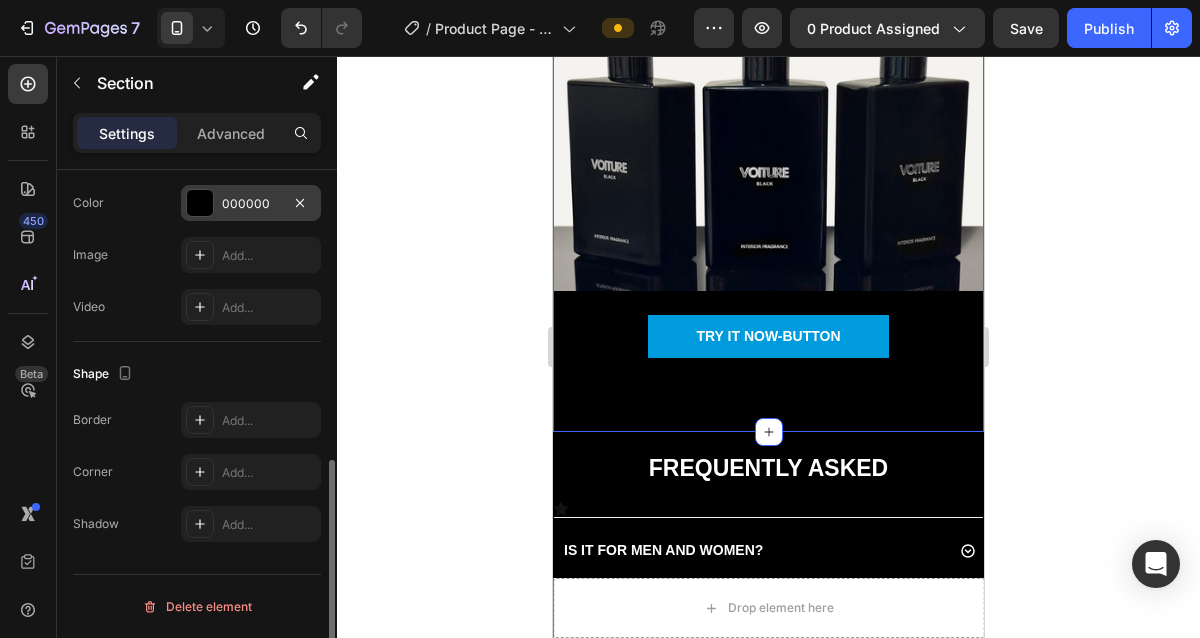 click at bounding box center (200, 203) 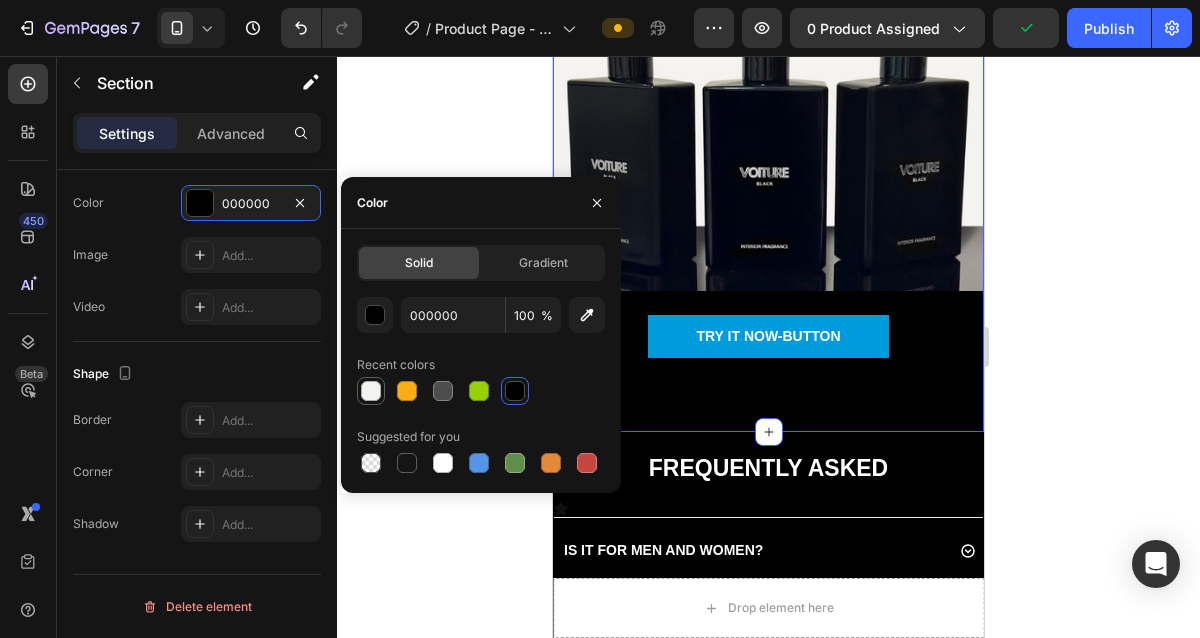 click at bounding box center [371, 391] 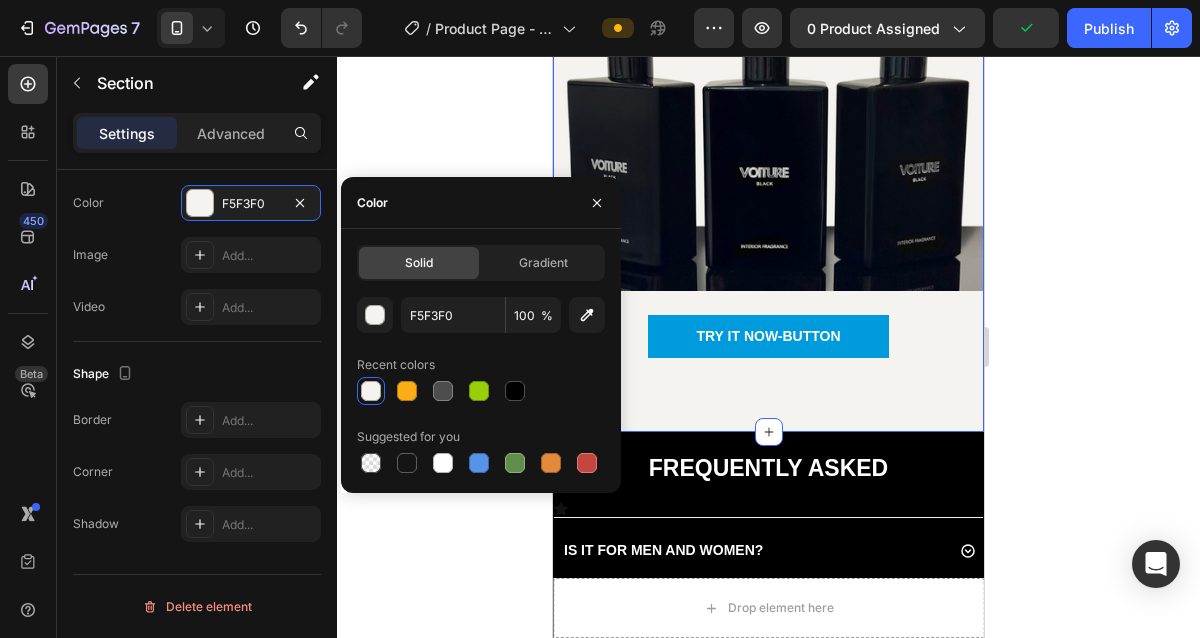 click 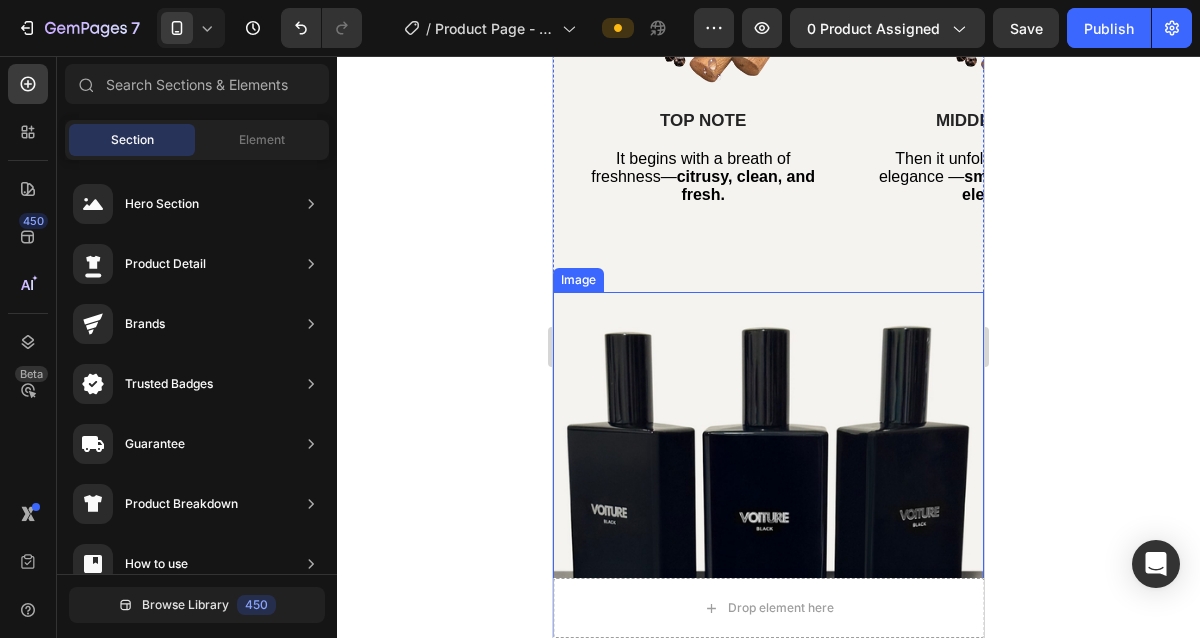 scroll, scrollTop: 3102, scrollLeft: 0, axis: vertical 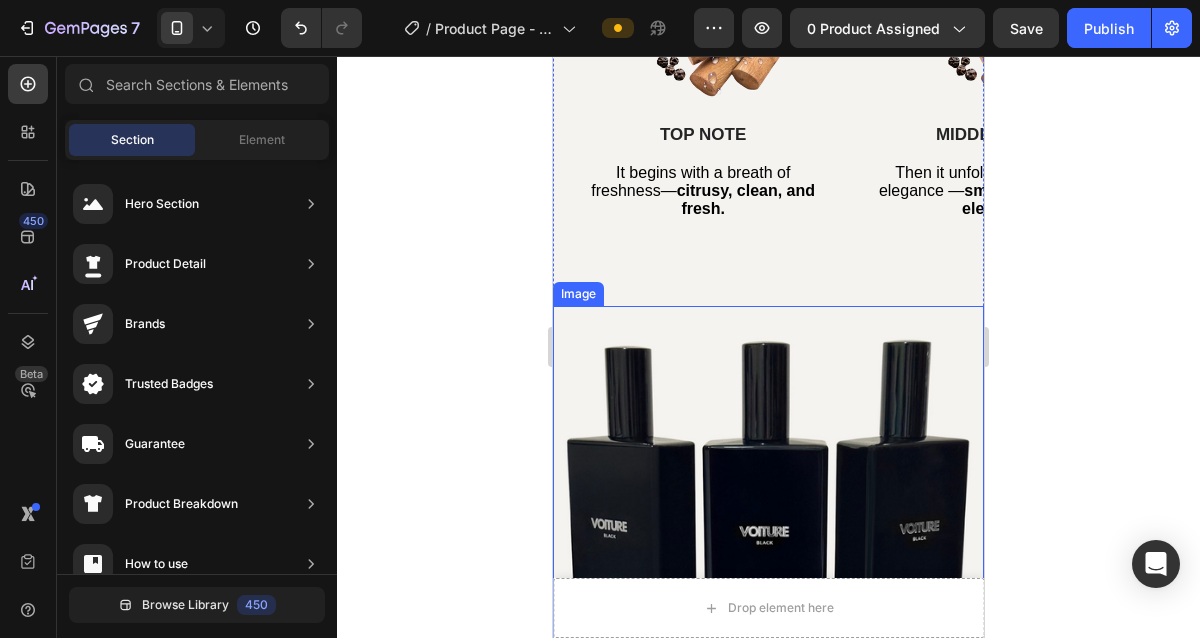 click at bounding box center [768, 478] 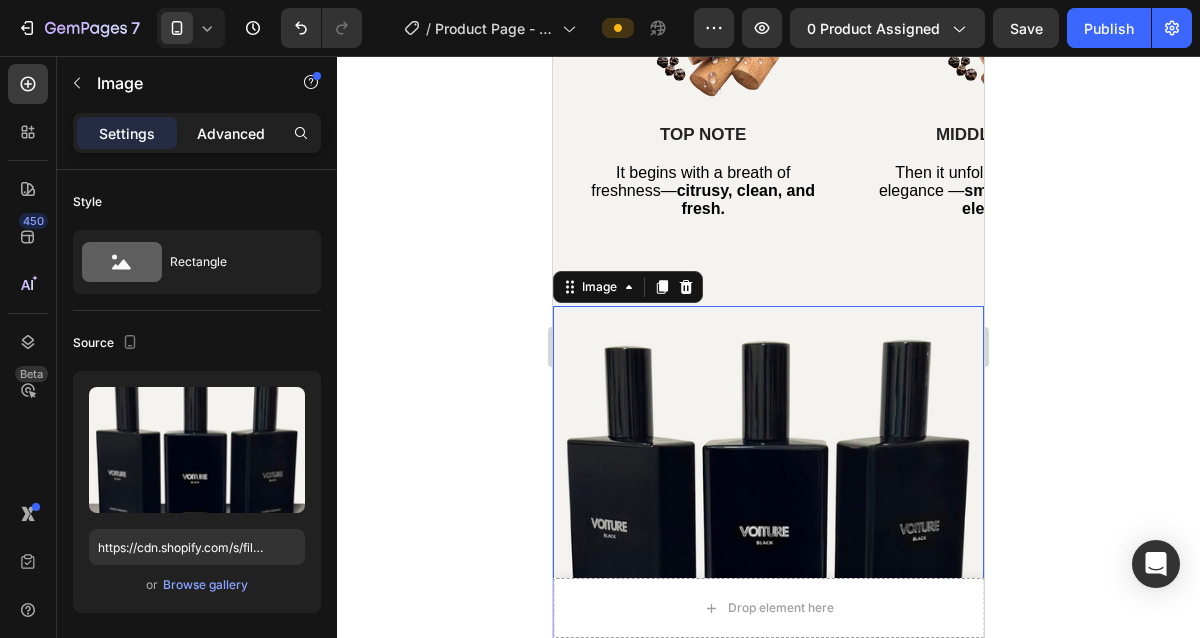 click on "Advanced" at bounding box center [231, 133] 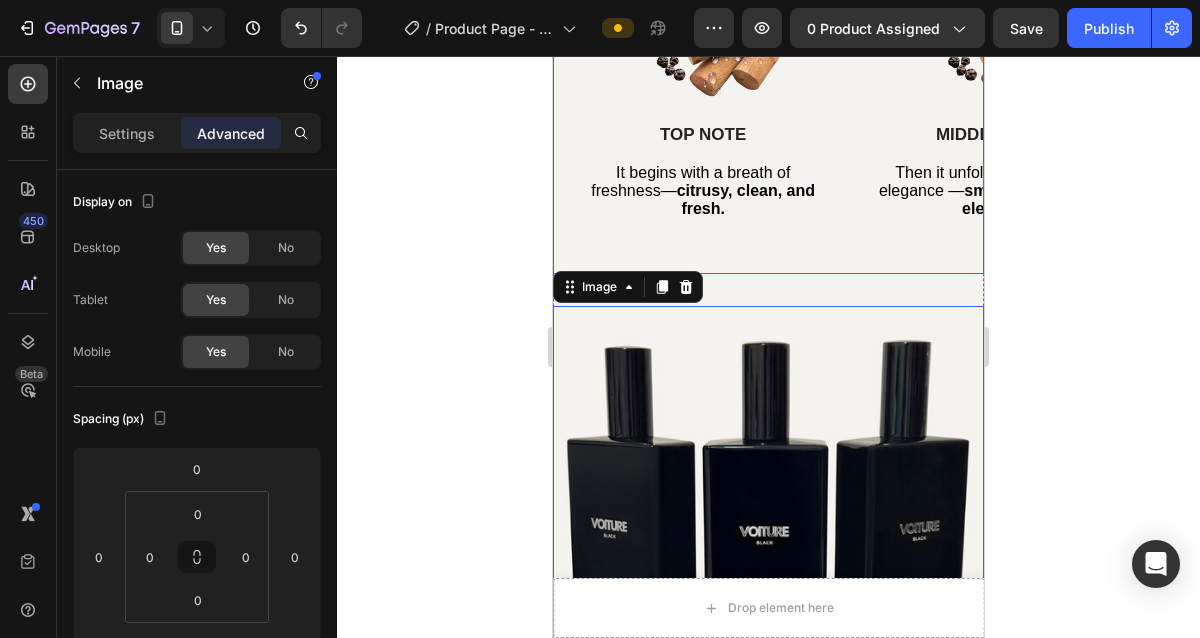 click on "Image TOP NOTE Text Block It begins with a breath of freshness  —  citrusy, clean, and fresh. Text Block Row" at bounding box center (703, 109) 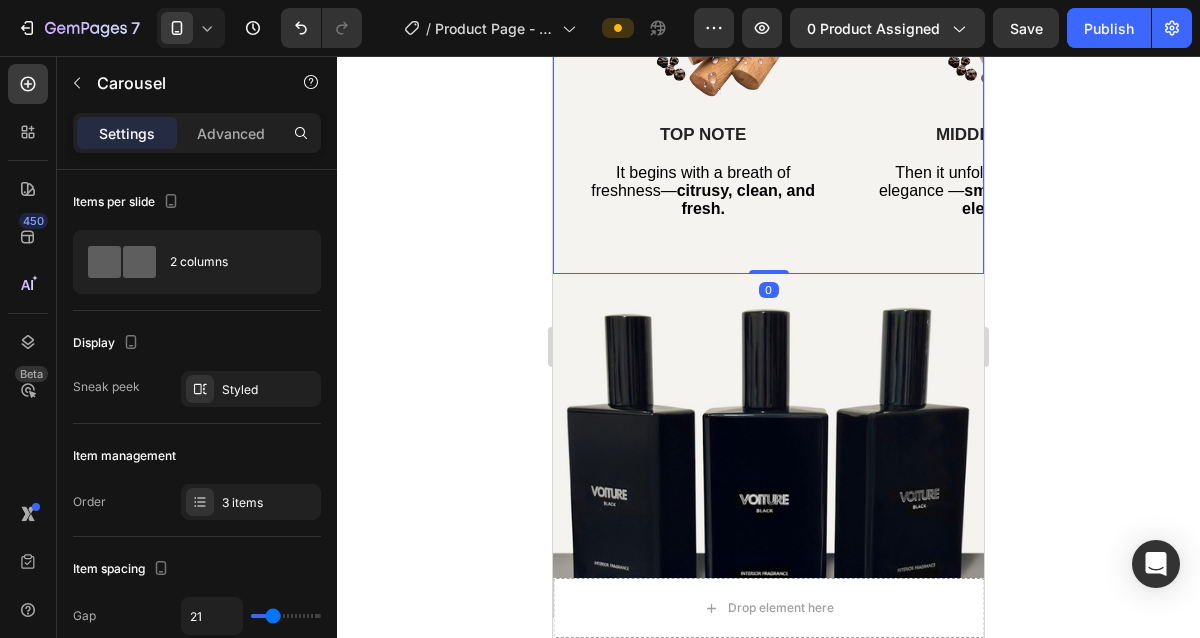 drag, startPoint x: 760, startPoint y: 303, endPoint x: 837, endPoint y: 231, distance: 105.41821 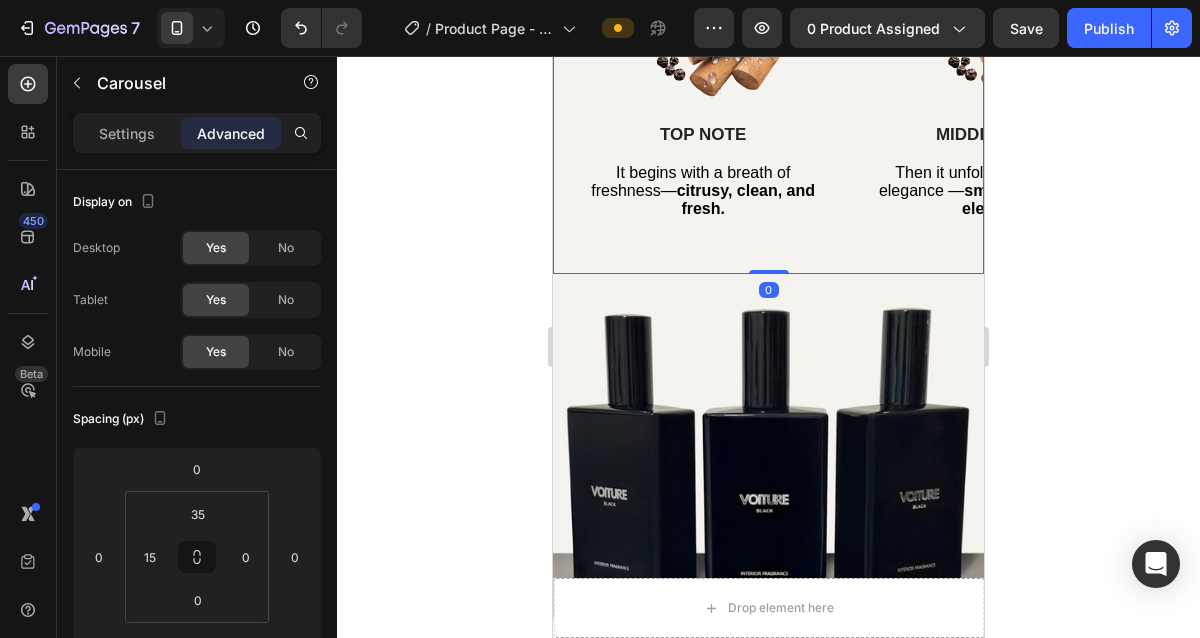click 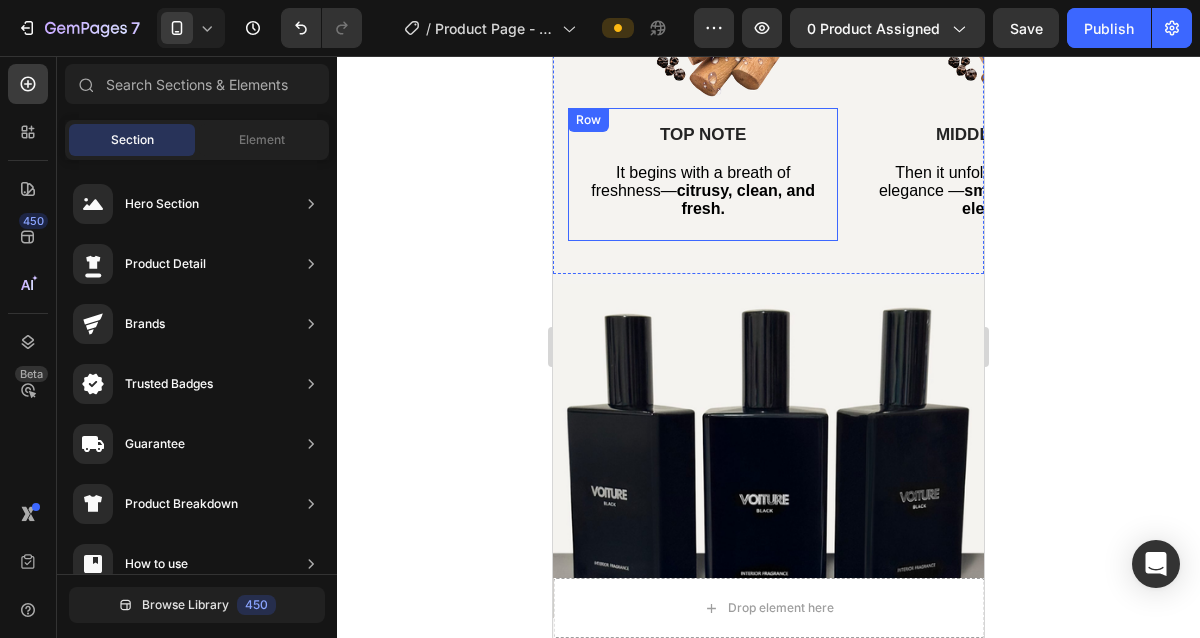 click on "TOP NOTE Text Block It begins with a breath of freshness — citrusy, clean, and fresh. Text Block" at bounding box center [703, 178] 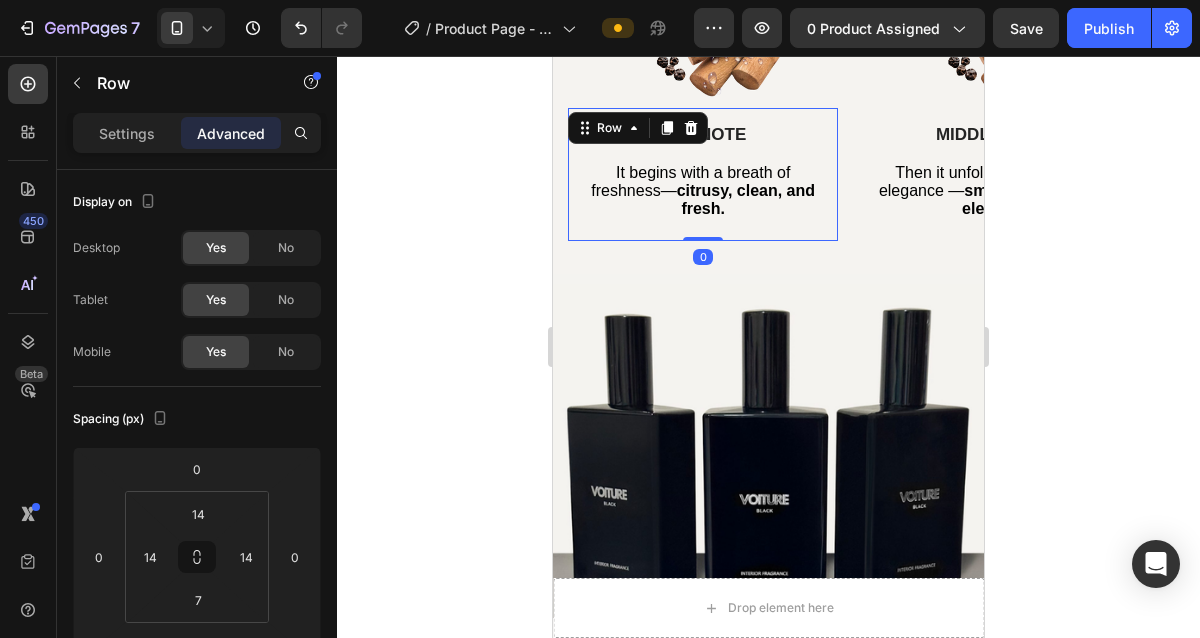 drag, startPoint x: 710, startPoint y: 255, endPoint x: 711, endPoint y: 231, distance: 24.020824 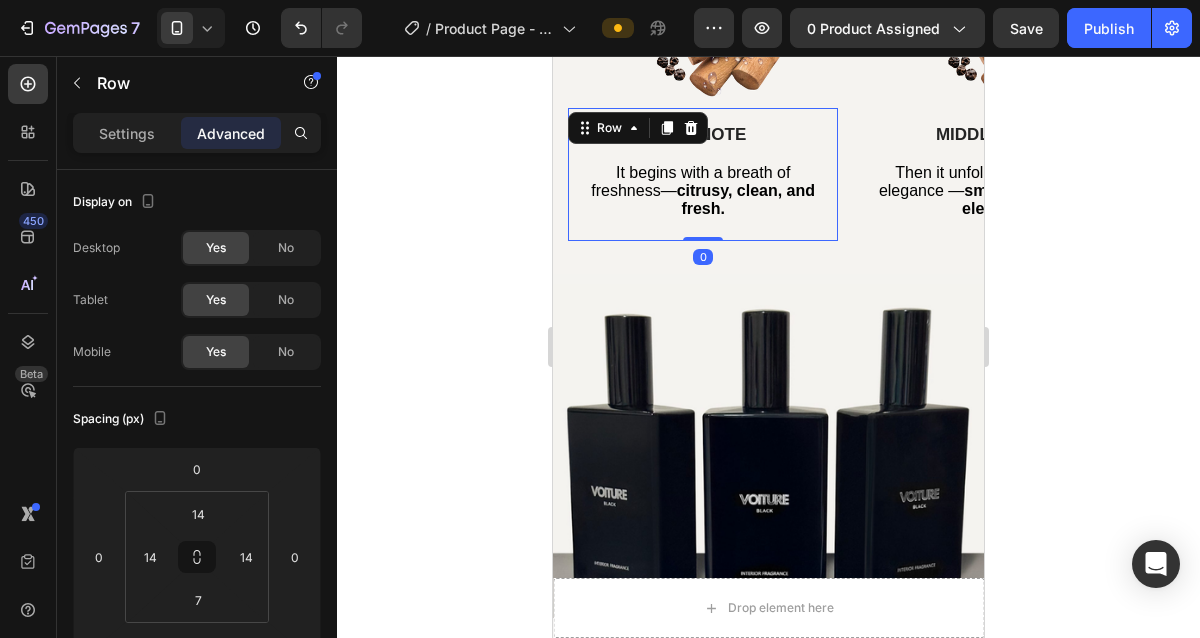 click on "TOP NOTE Text Block It begins with a breath of freshness  —  citrusy, clean, and fresh. Text Block Row   0" at bounding box center (703, 175) 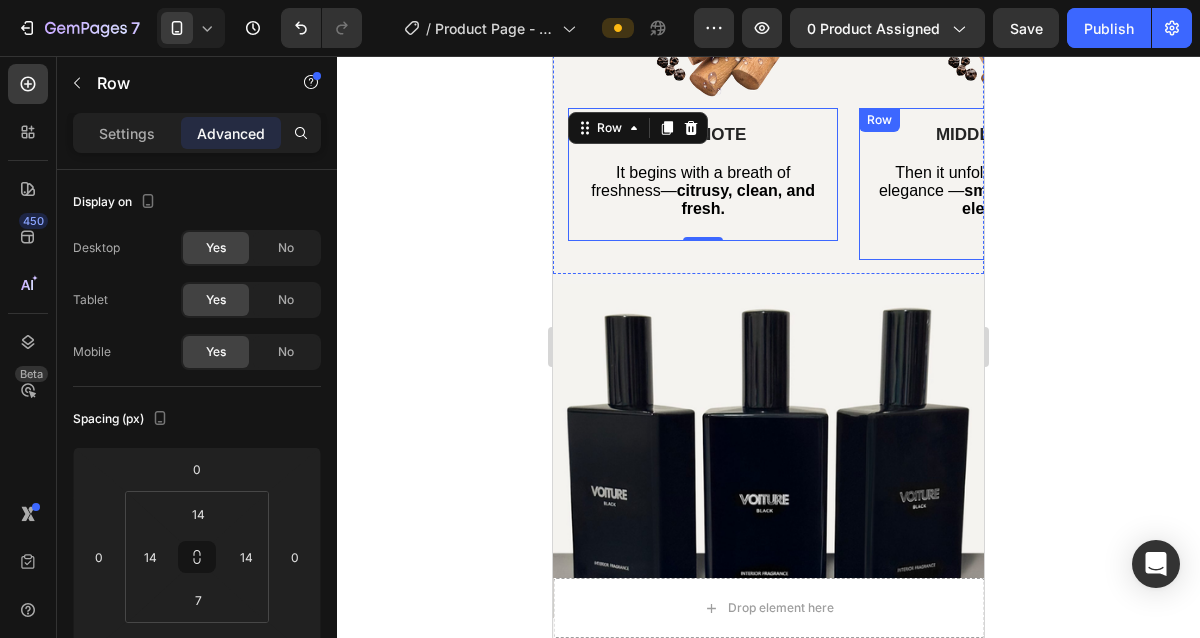 click on "MIDDLE NOTE Text Block Then it unfolds into timeless elegance —  smooth, warm, and elegant.     Text Block" at bounding box center (994, 187) 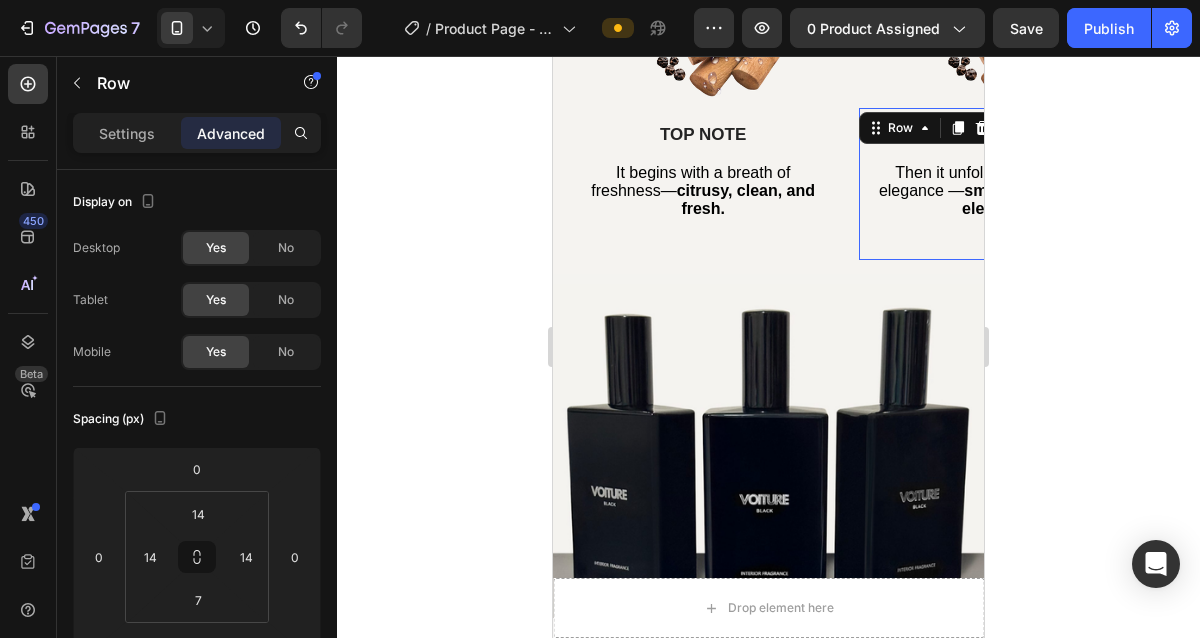 scroll, scrollTop: 643, scrollLeft: 0, axis: vertical 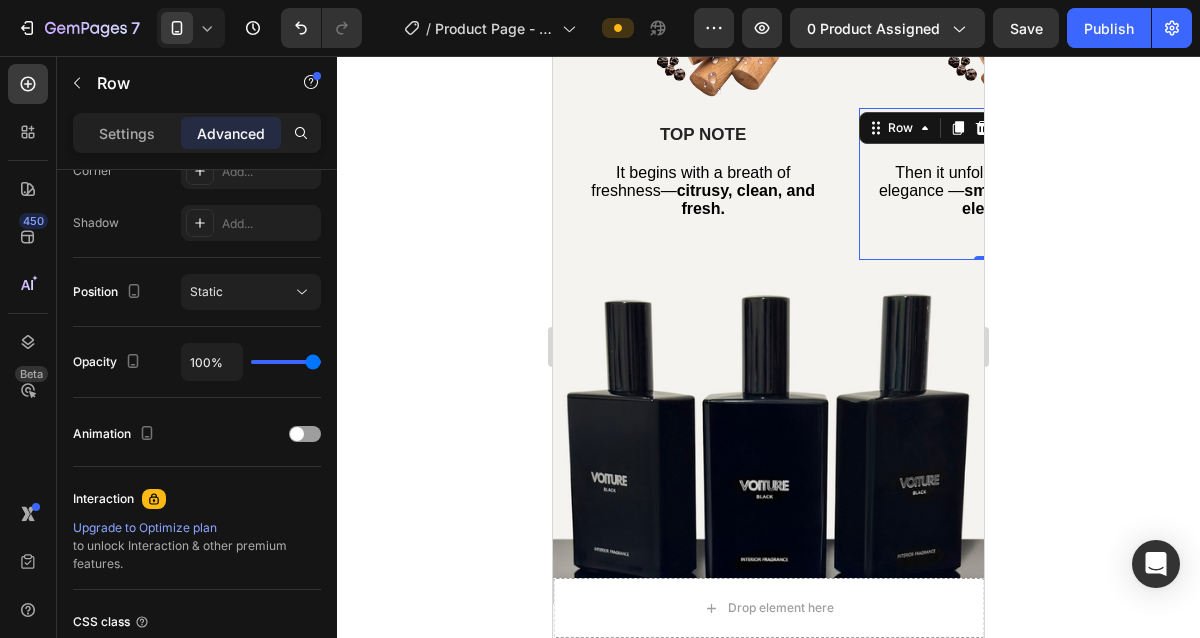 drag, startPoint x: 978, startPoint y: 272, endPoint x: 980, endPoint y: 239, distance: 33.06055 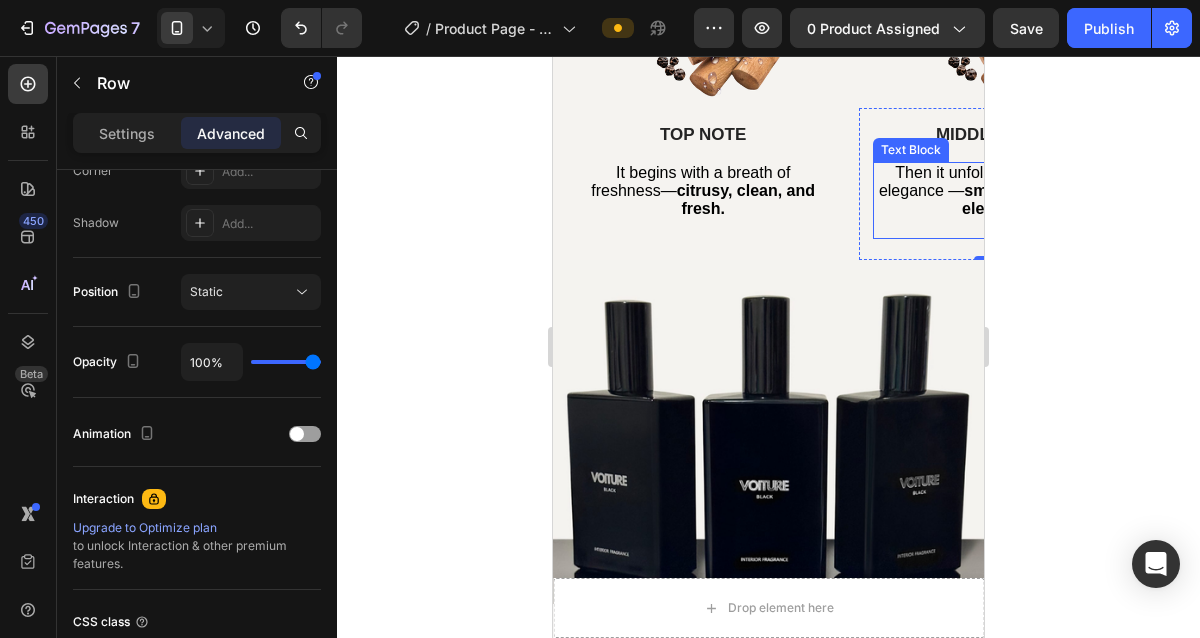 click on "Then it unfolds into timeless elegance — smooth, warm, and elegant." at bounding box center [994, 191] 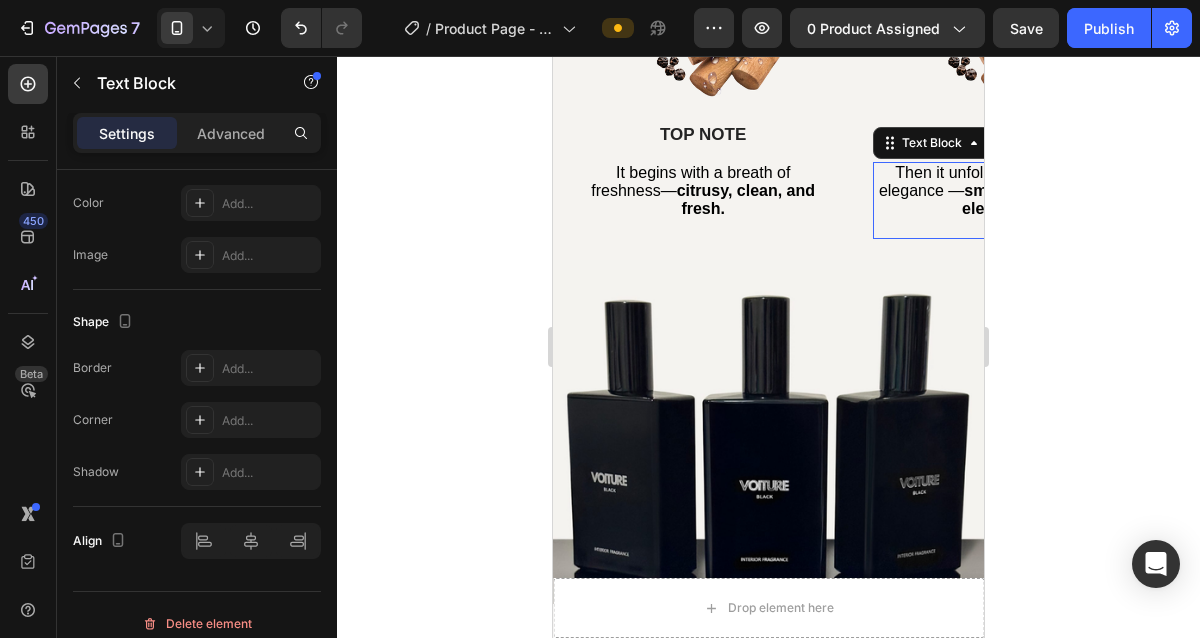 scroll, scrollTop: 0, scrollLeft: 0, axis: both 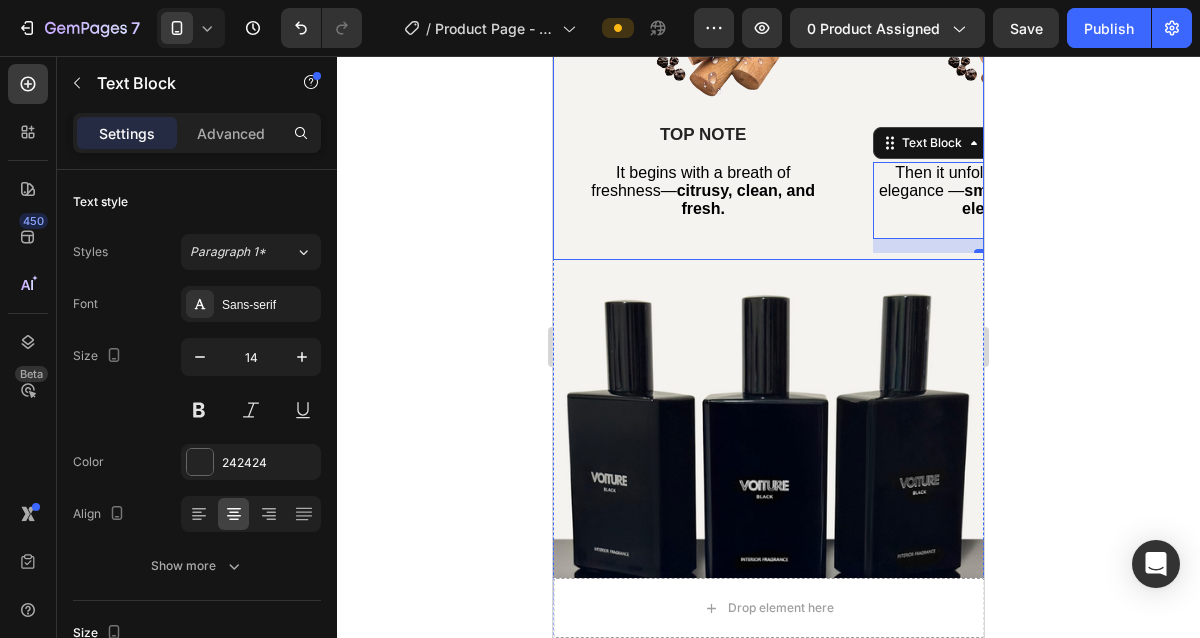 click on "Image TOP NOTE Text Block It begins with a breath of freshness  —  citrusy, clean, and fresh. Text Block Row" at bounding box center [703, 102] 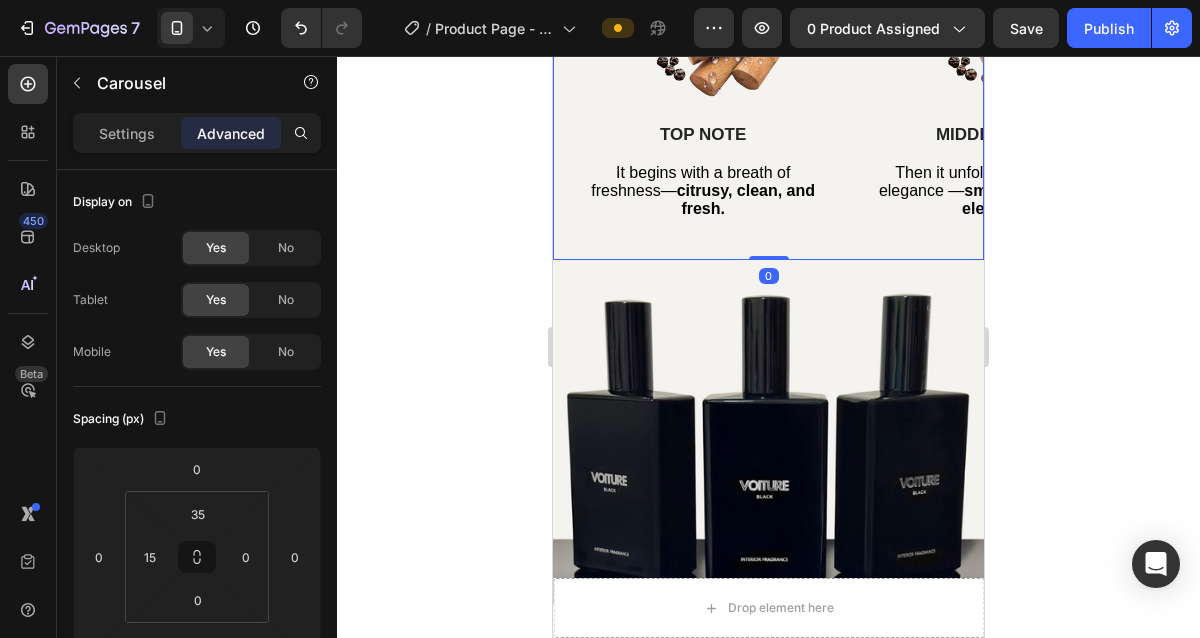 click on "TOP NOTE Text Block It begins with a breath of freshness  —  citrusy, clean, and fresh. Text Block Row" at bounding box center (703, 175) 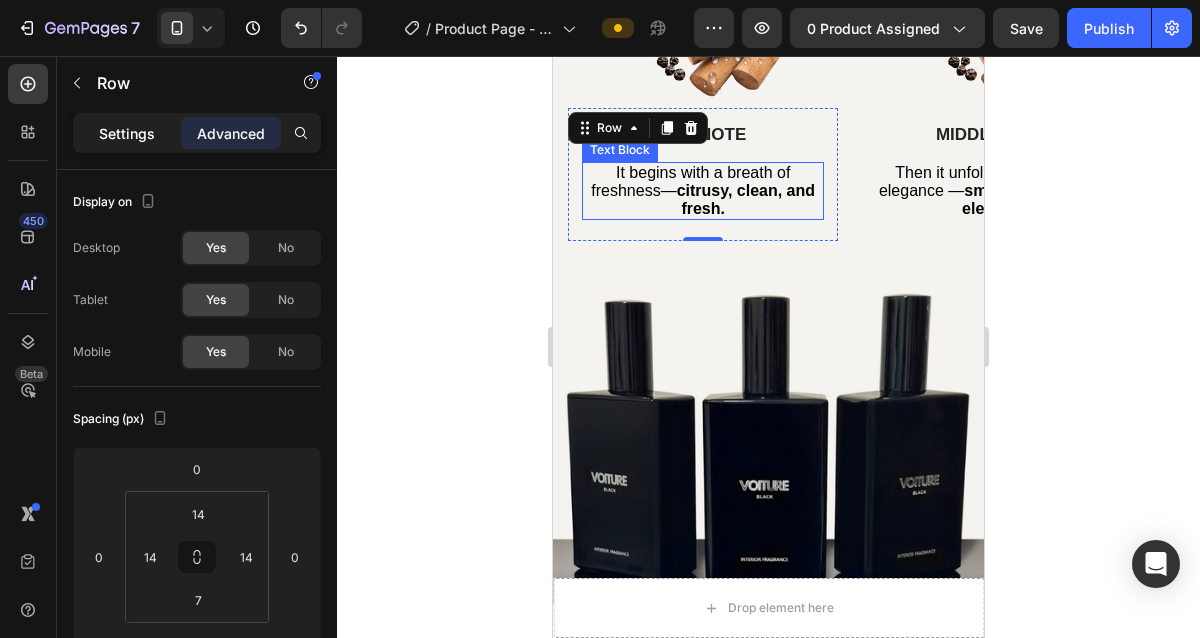 click on "Settings" at bounding box center (127, 133) 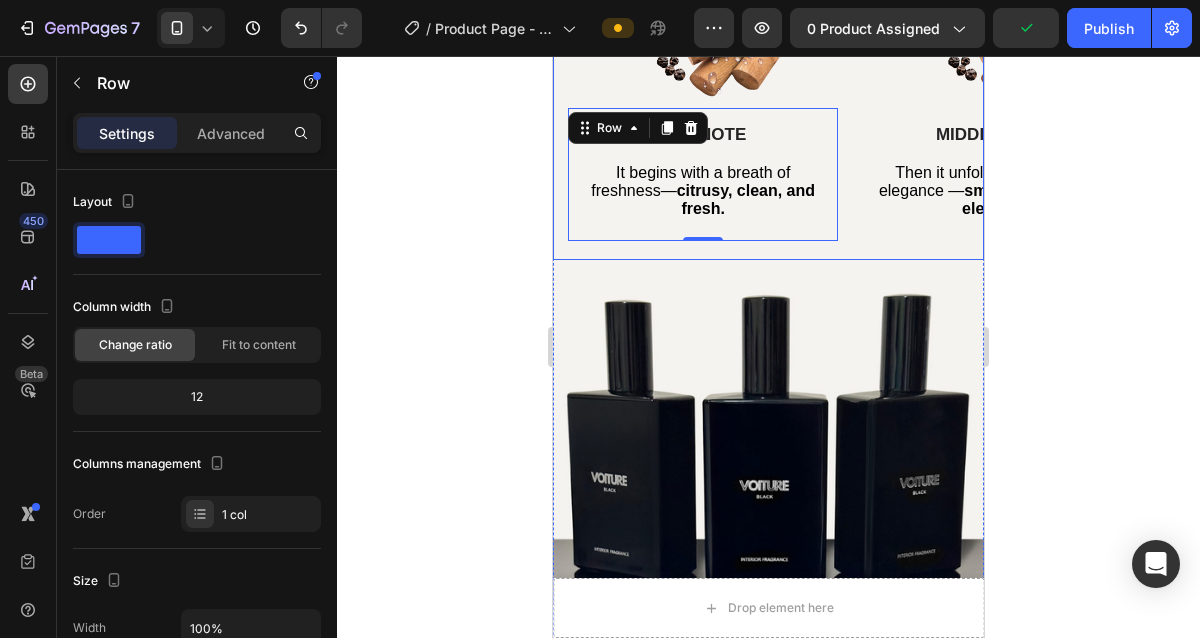 click on "Image TOP NOTE Text Block It begins with a breath of freshness  —  citrusy, clean, and fresh. Text Block Row   0 Image MIDDLE NOTE Text Block Then it unfolds into timeless elegance —  smooth, warm, and elegant.     Text Block Row Image BASE NOTE Text Block Finally, it settles into sophistication —  soft, musky, and refined. Text Block Row Carousel" at bounding box center [768, 84] 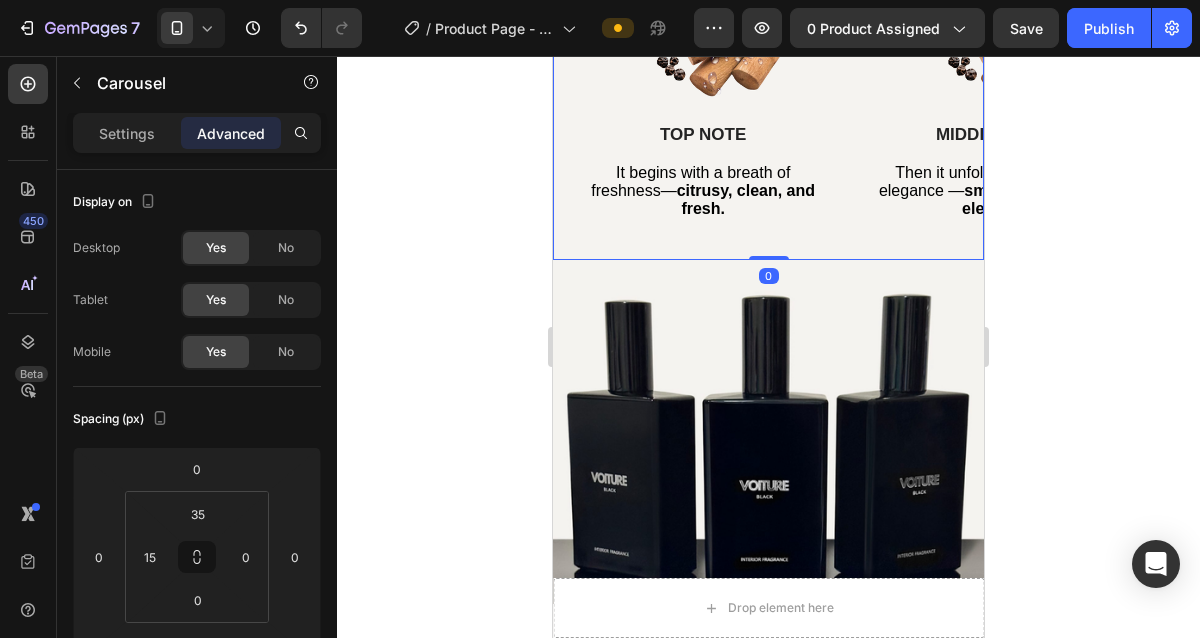 click on "Settings Advanced" at bounding box center (197, 133) 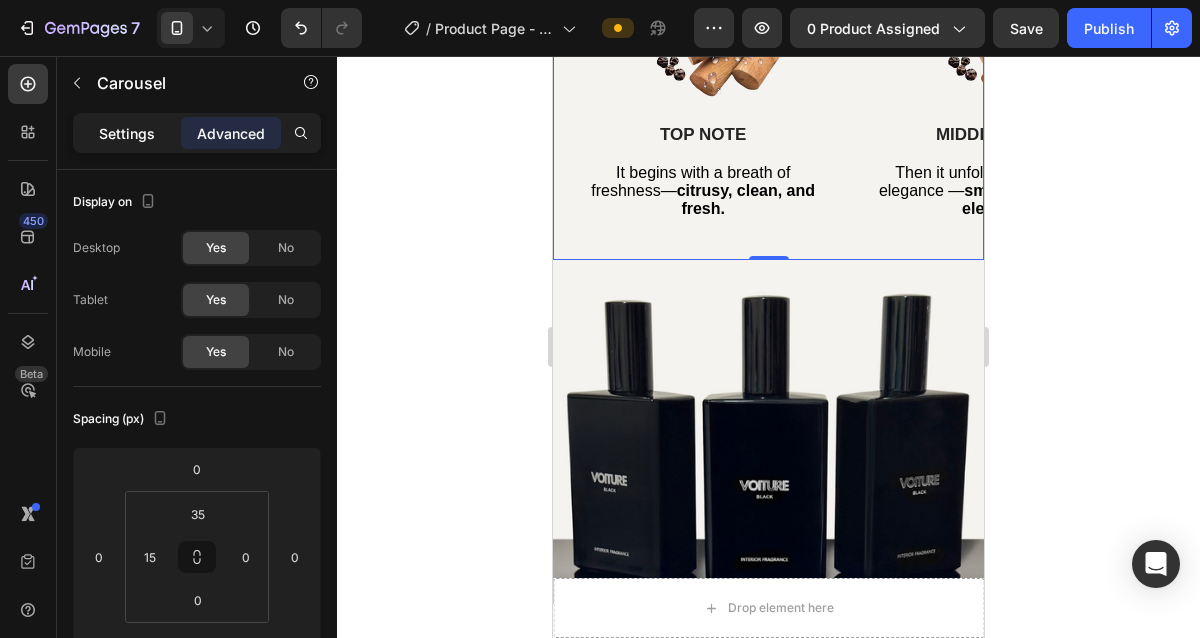 click on "Settings" at bounding box center (127, 133) 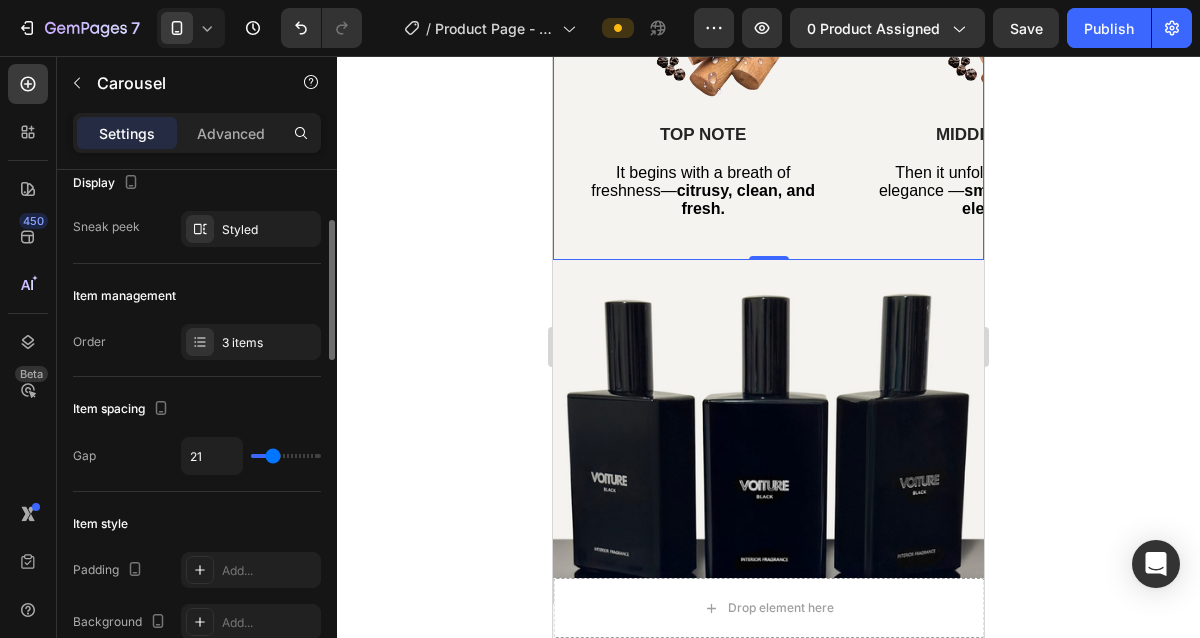 scroll, scrollTop: 167, scrollLeft: 0, axis: vertical 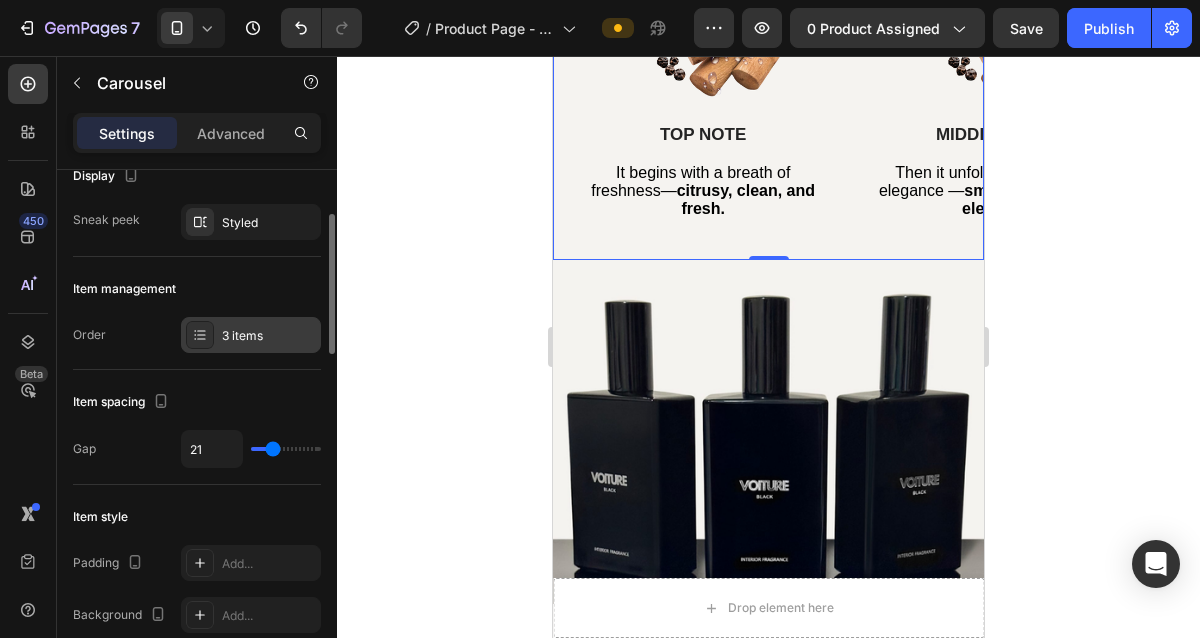 click on "3 items" at bounding box center [269, 336] 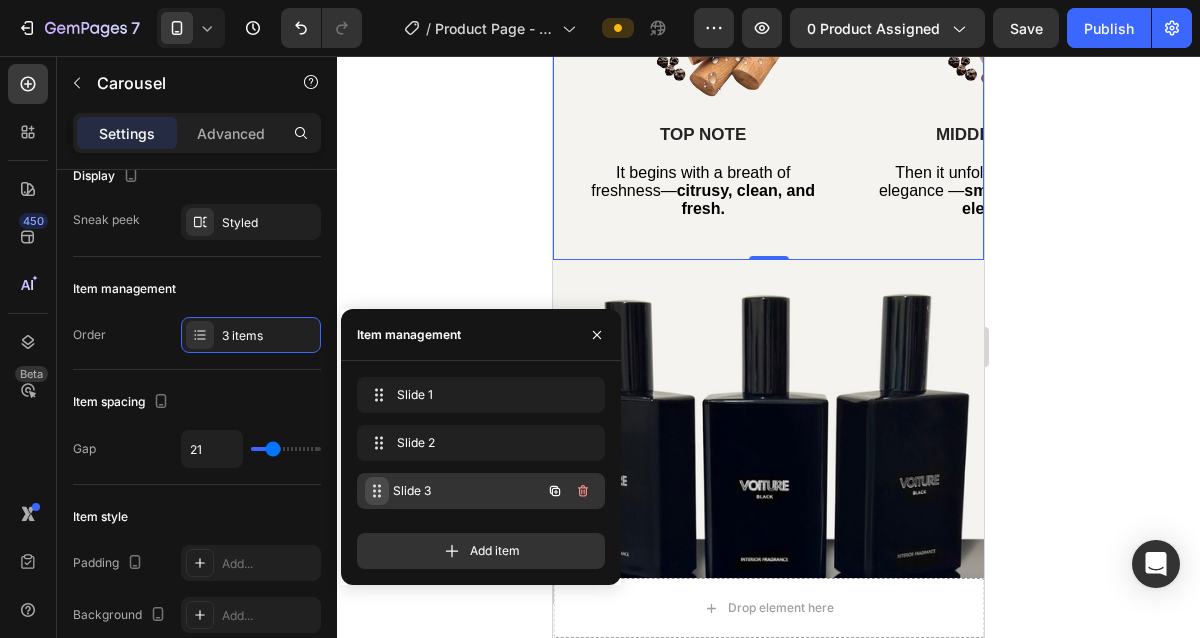 click 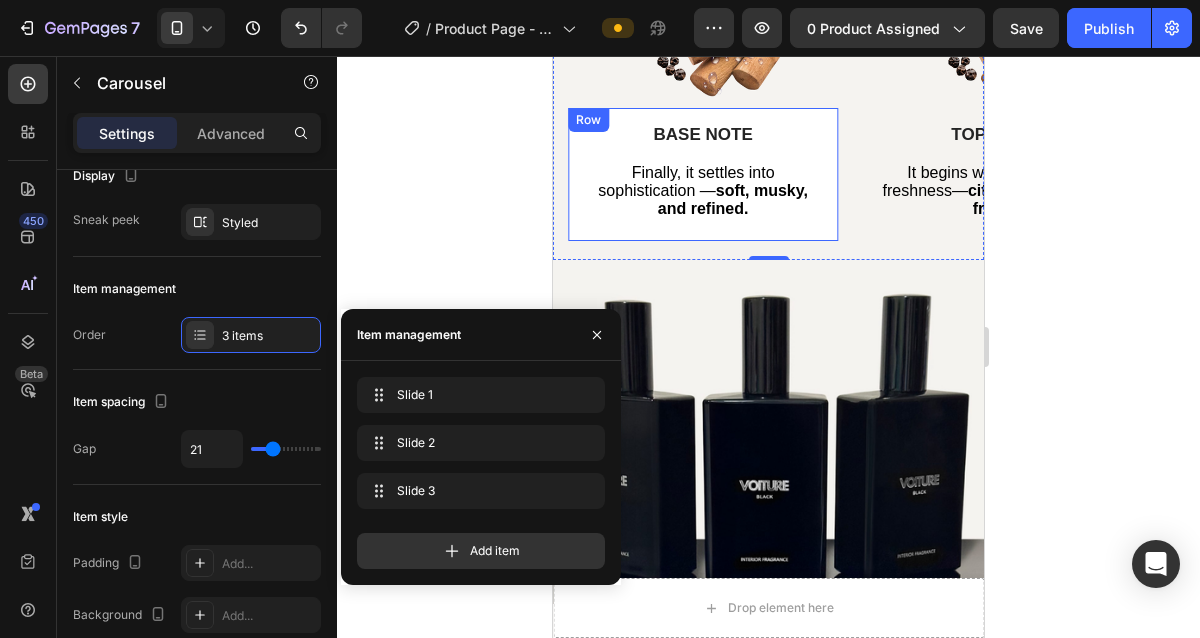 click on "BASE NOTE Text Block Finally, it settles into sophistication —  soft, musky, and refined. Text Block Row" at bounding box center [703, 175] 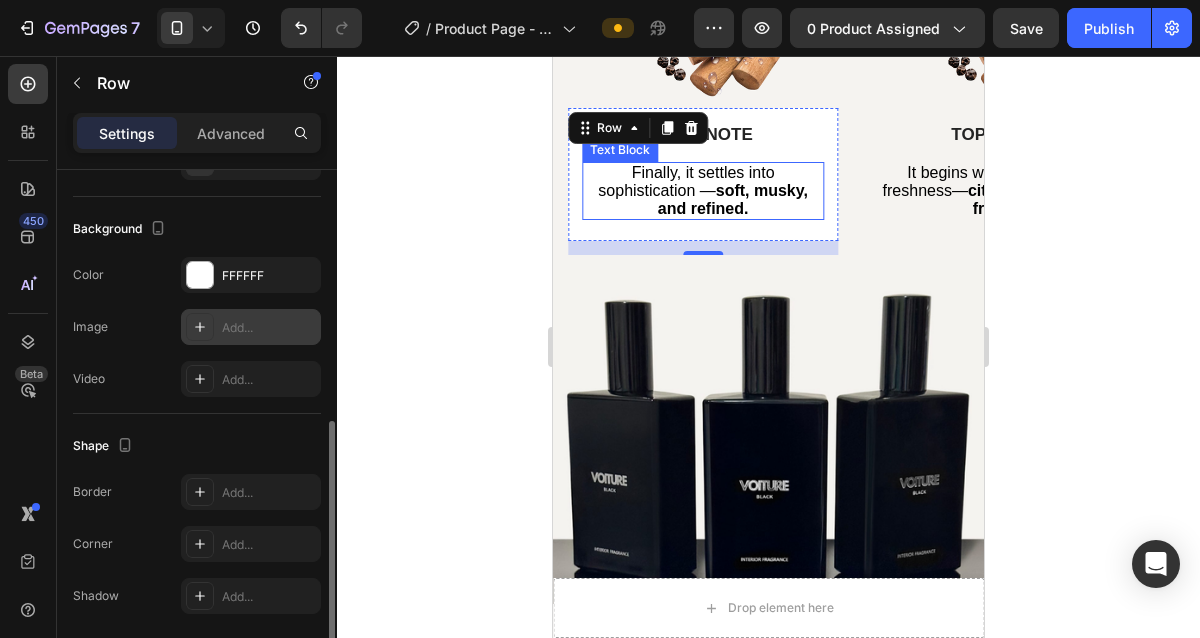 scroll, scrollTop: 584, scrollLeft: 0, axis: vertical 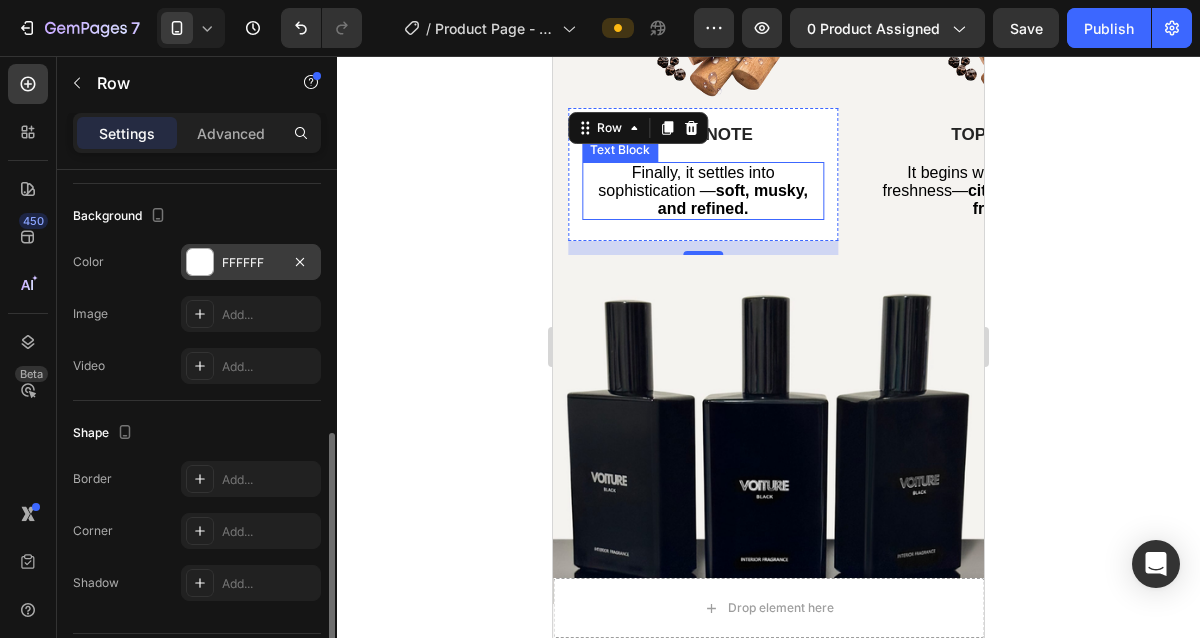 click at bounding box center [200, 262] 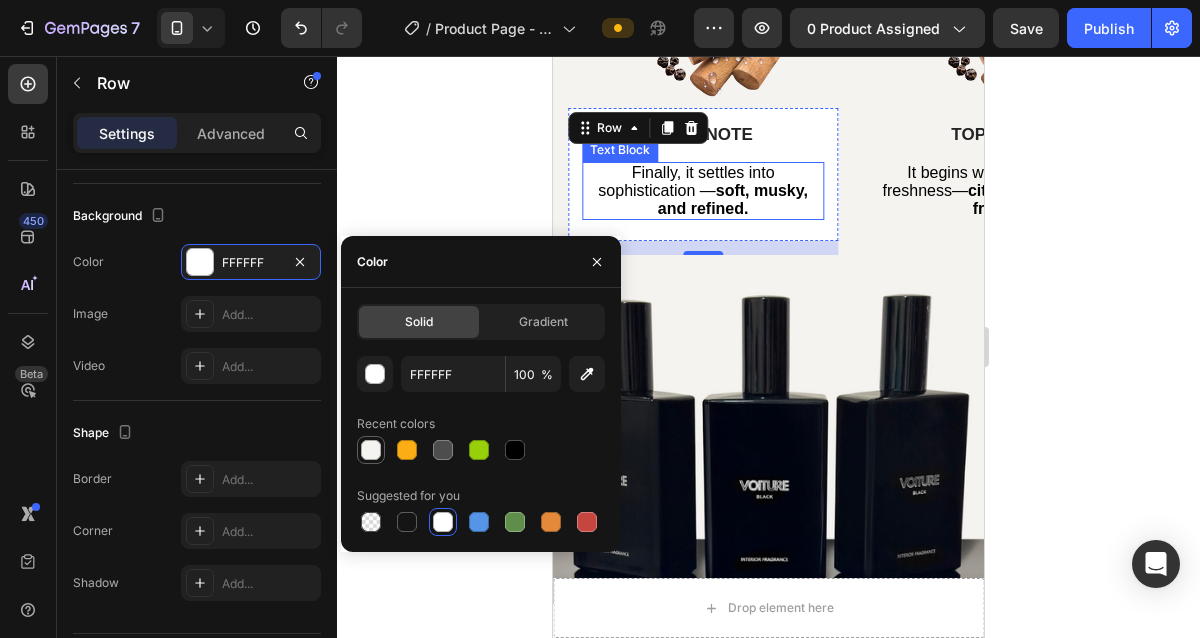 click at bounding box center (371, 450) 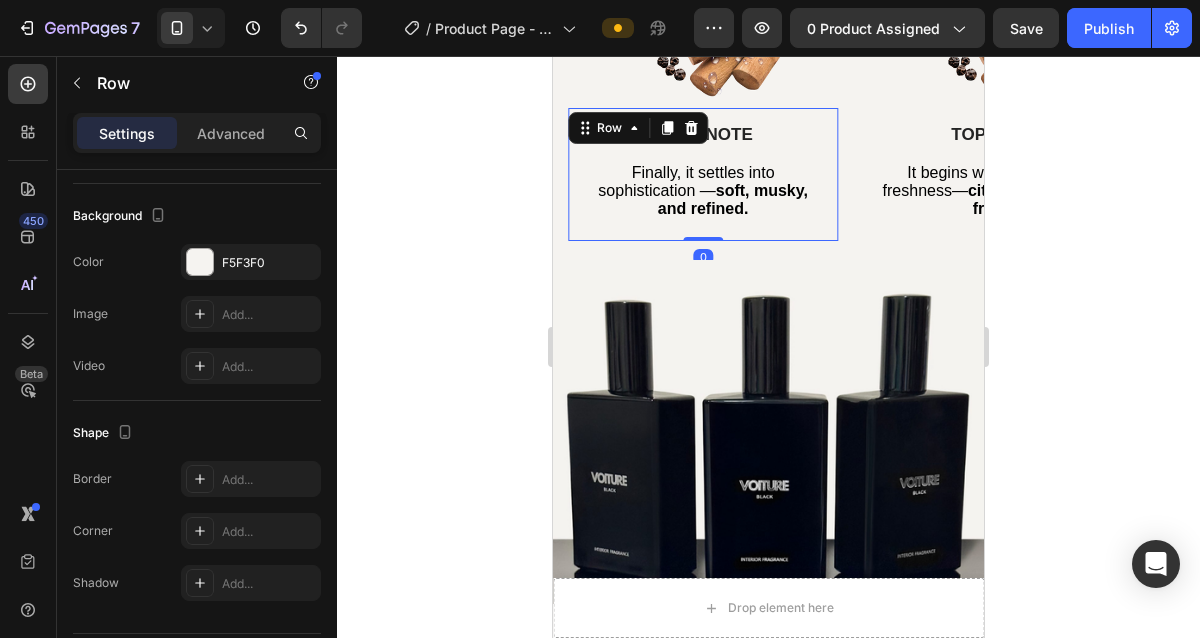 drag, startPoint x: 710, startPoint y: 255, endPoint x: 712, endPoint y: 229, distance: 26.076809 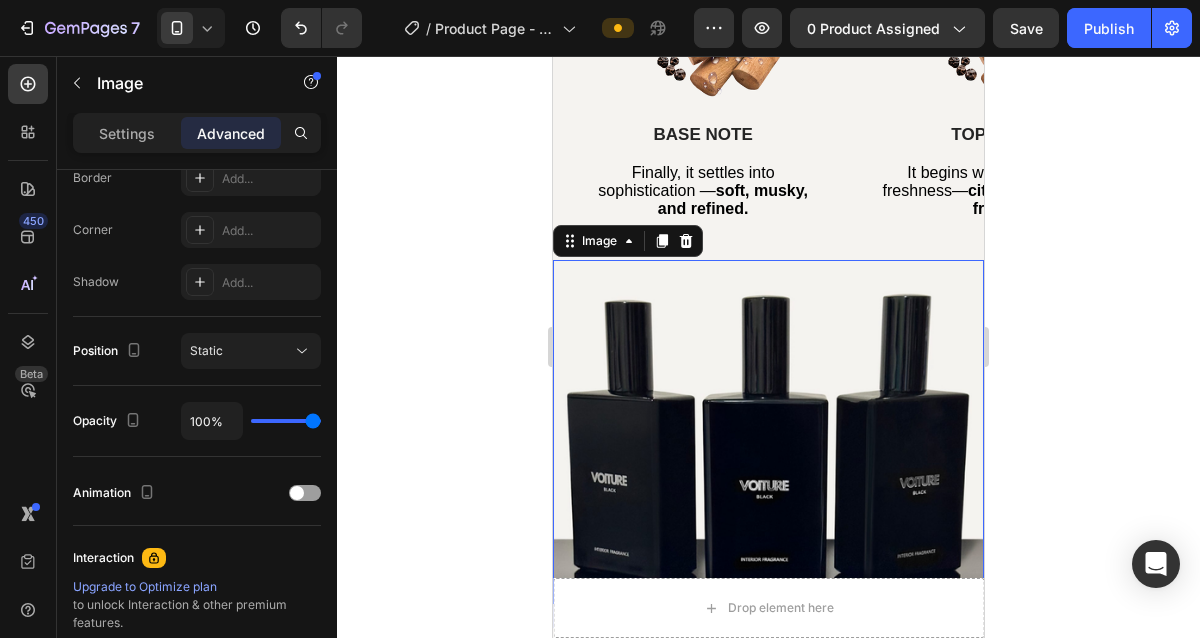 click at bounding box center [768, 432] 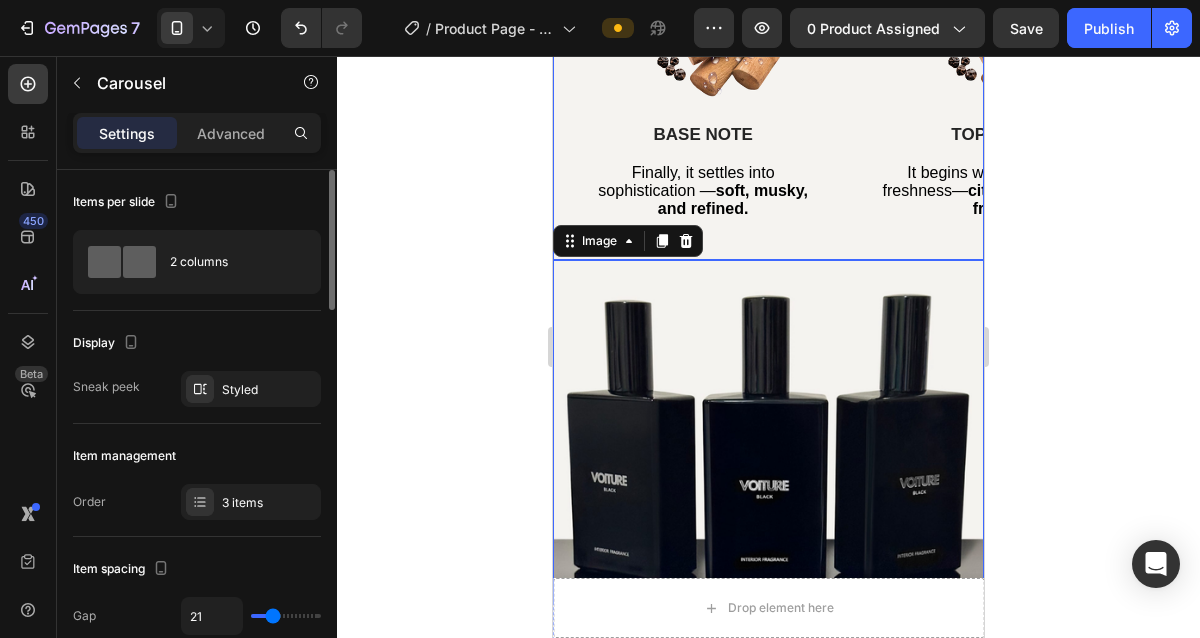 click on "Image BASE NOTE Text Block Finally, it settles into sophistication —  soft, musky, and refined. Text Block Row" at bounding box center (703, 102) 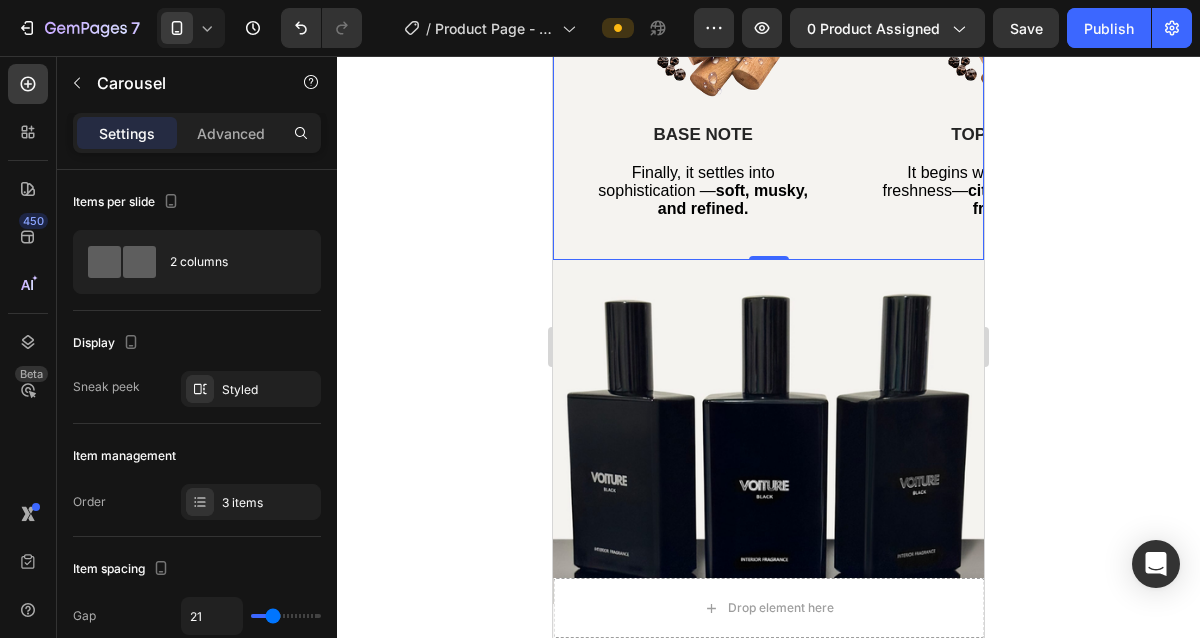 click 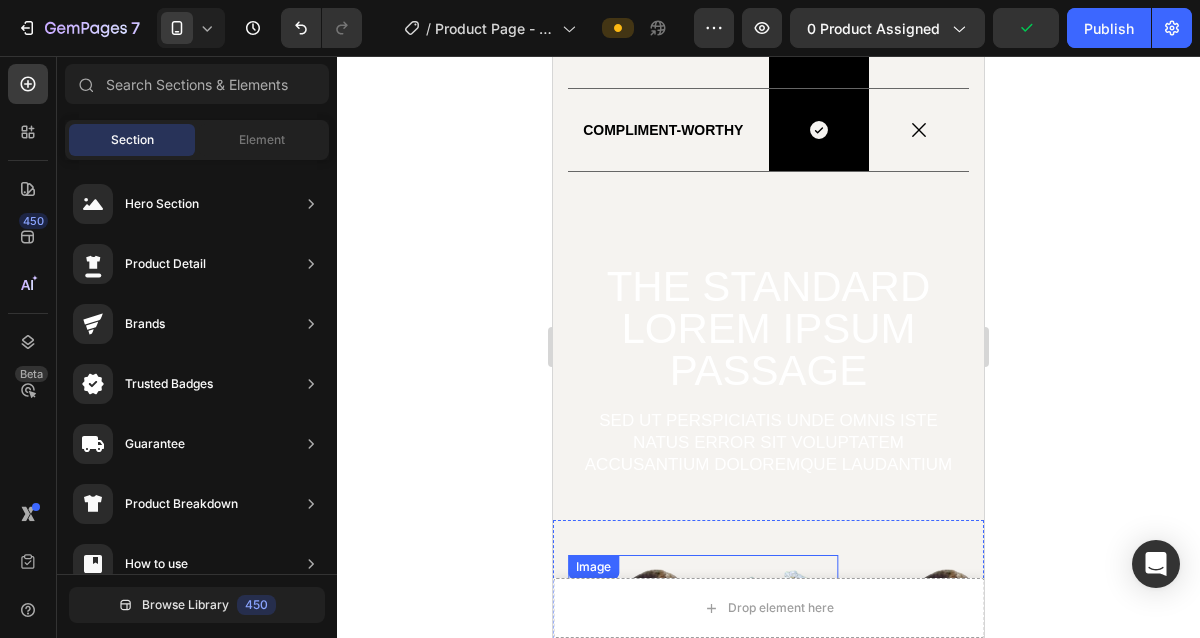 scroll, scrollTop: 2497, scrollLeft: 0, axis: vertical 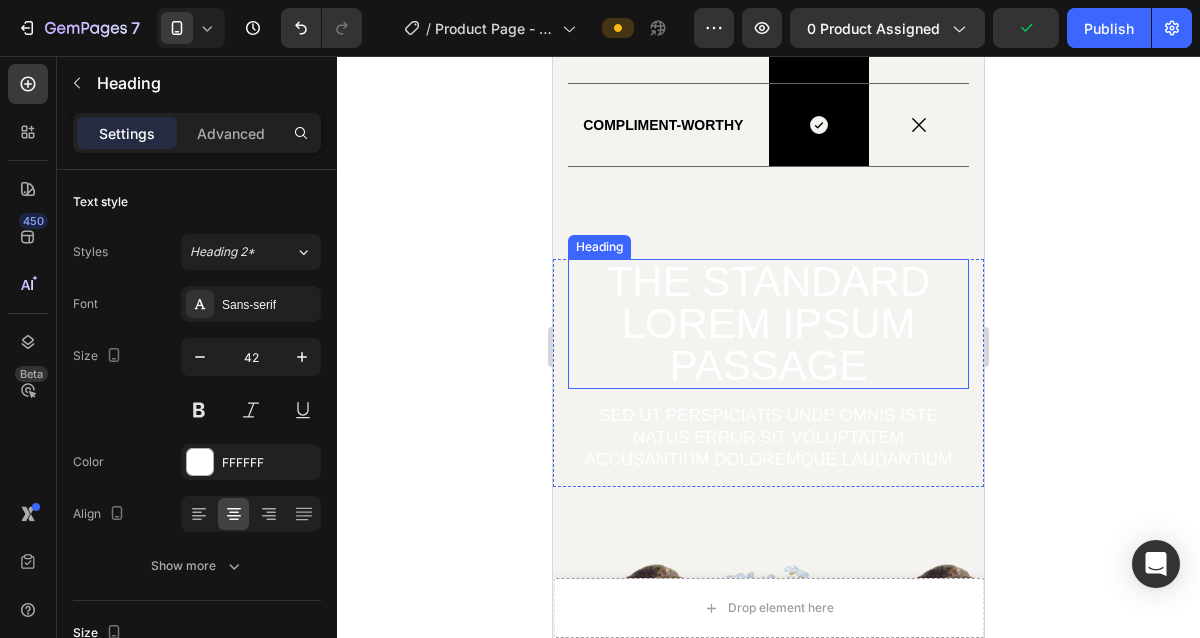 click on "The standard Lorem Ipsum passage" at bounding box center (768, 324) 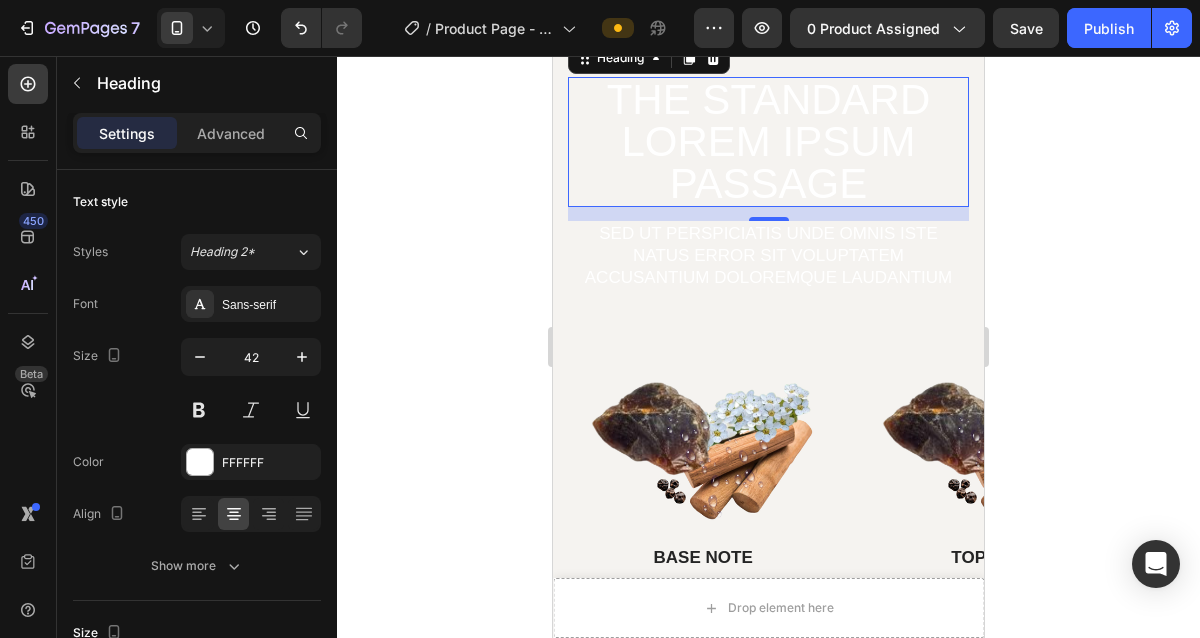 scroll, scrollTop: 2683, scrollLeft: 0, axis: vertical 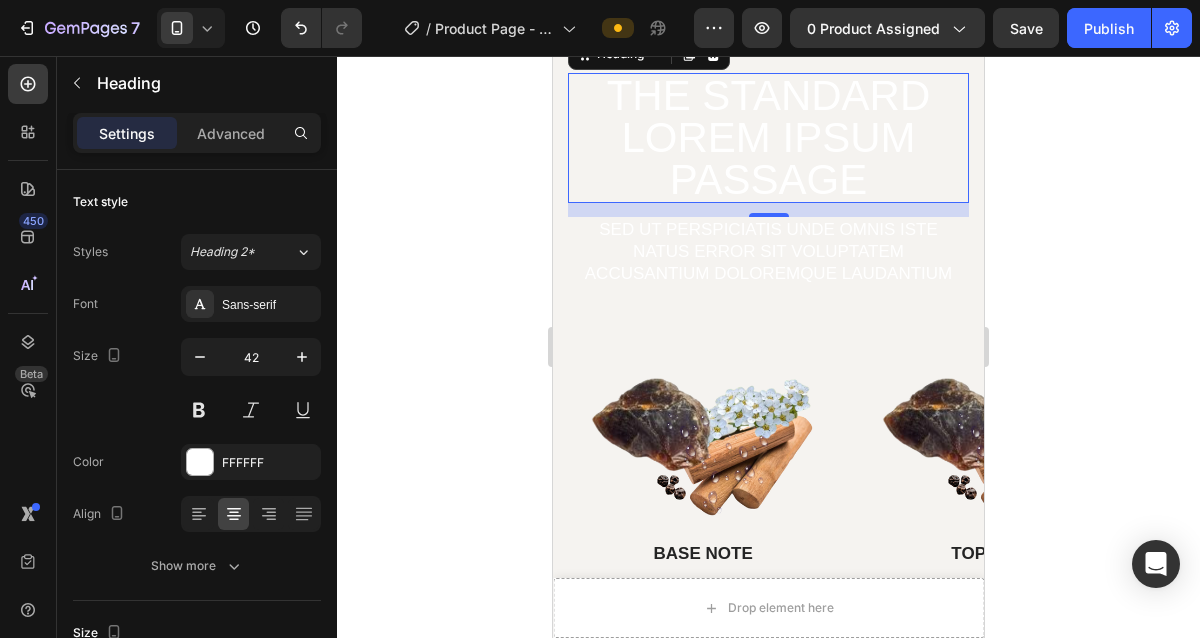 click on "The standard Lorem Ipsum passage" at bounding box center [768, 138] 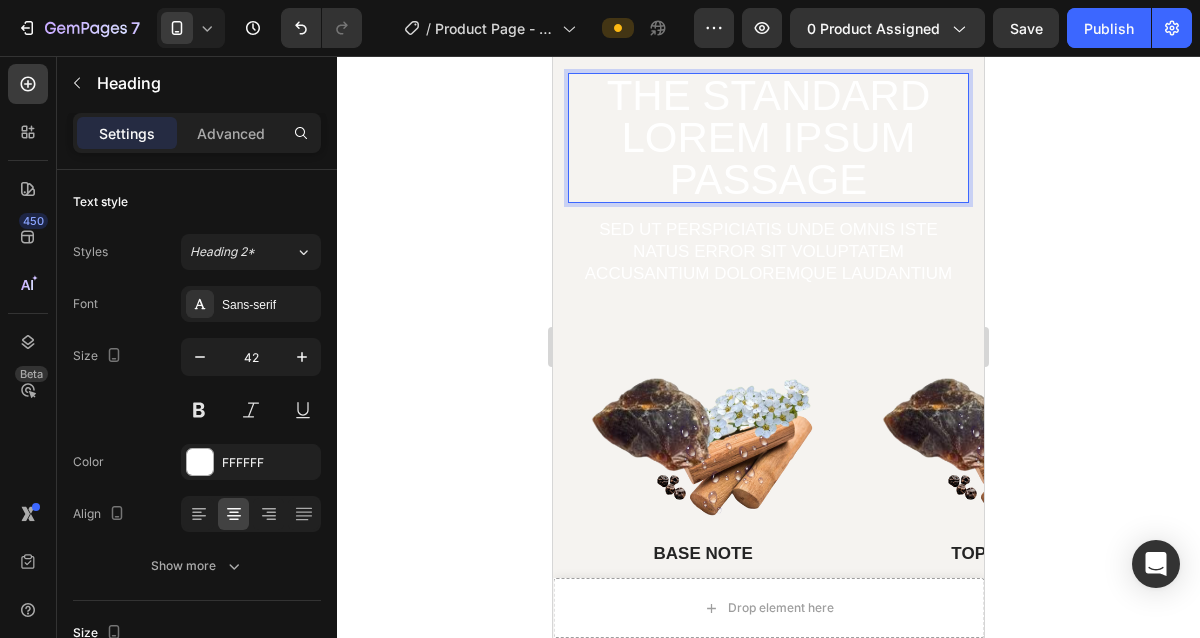 click on "The standard Lorem Ipsum passage" at bounding box center (768, 138) 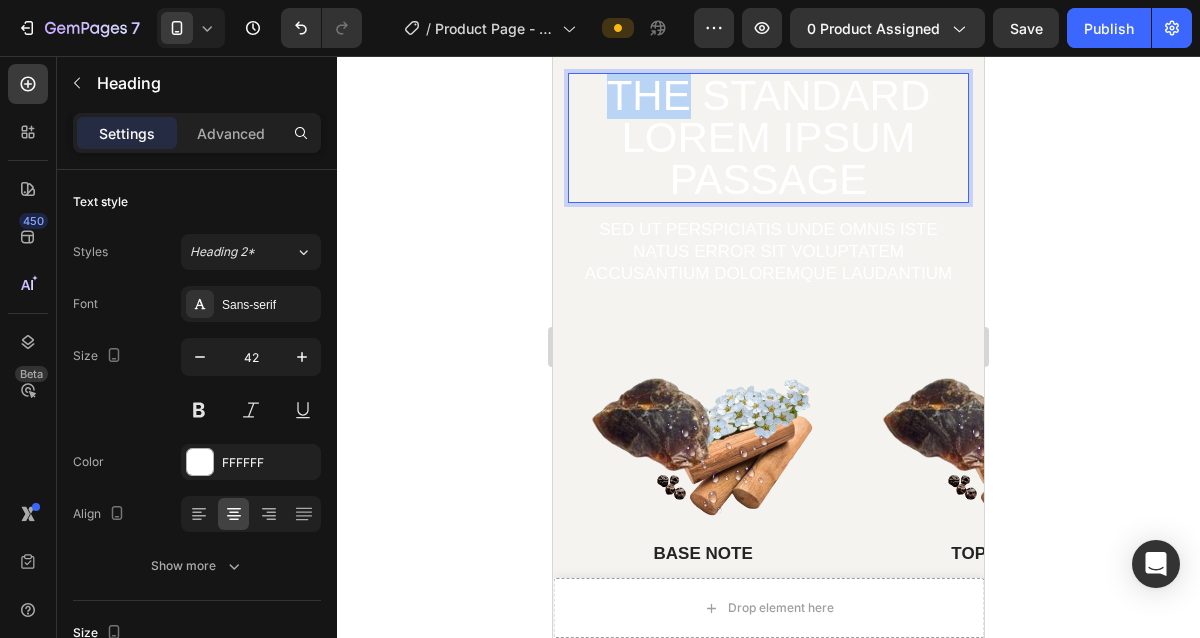 click on "The standard Lorem Ipsum passage" at bounding box center (768, 138) 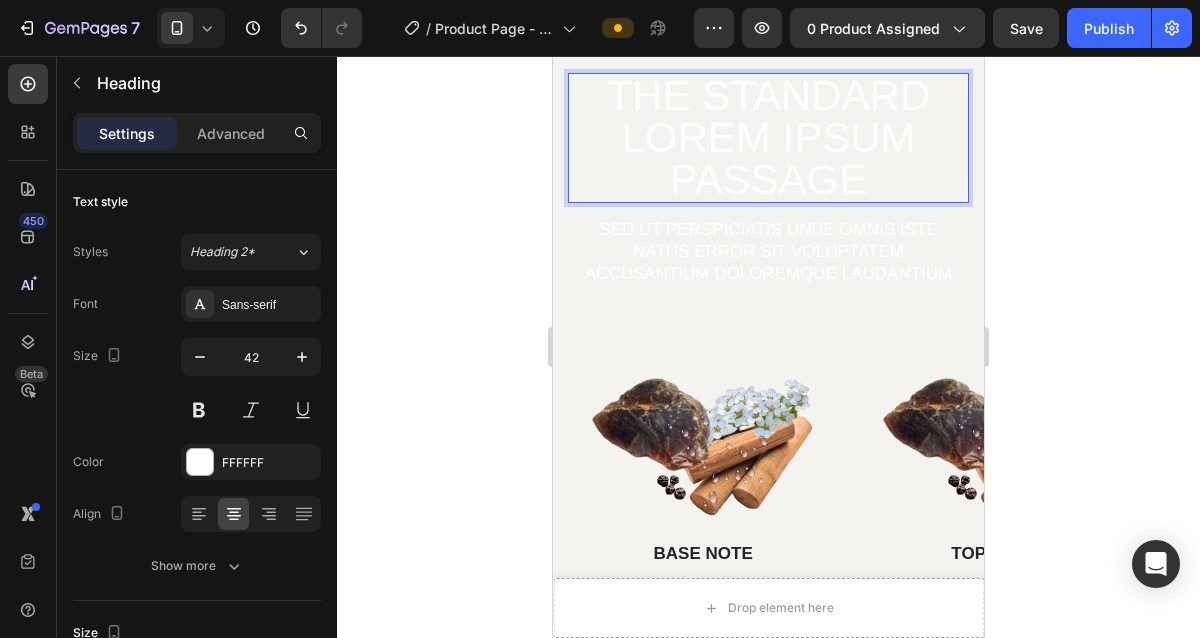 click on "The standard Lorem Ipsum passage" at bounding box center (768, 138) 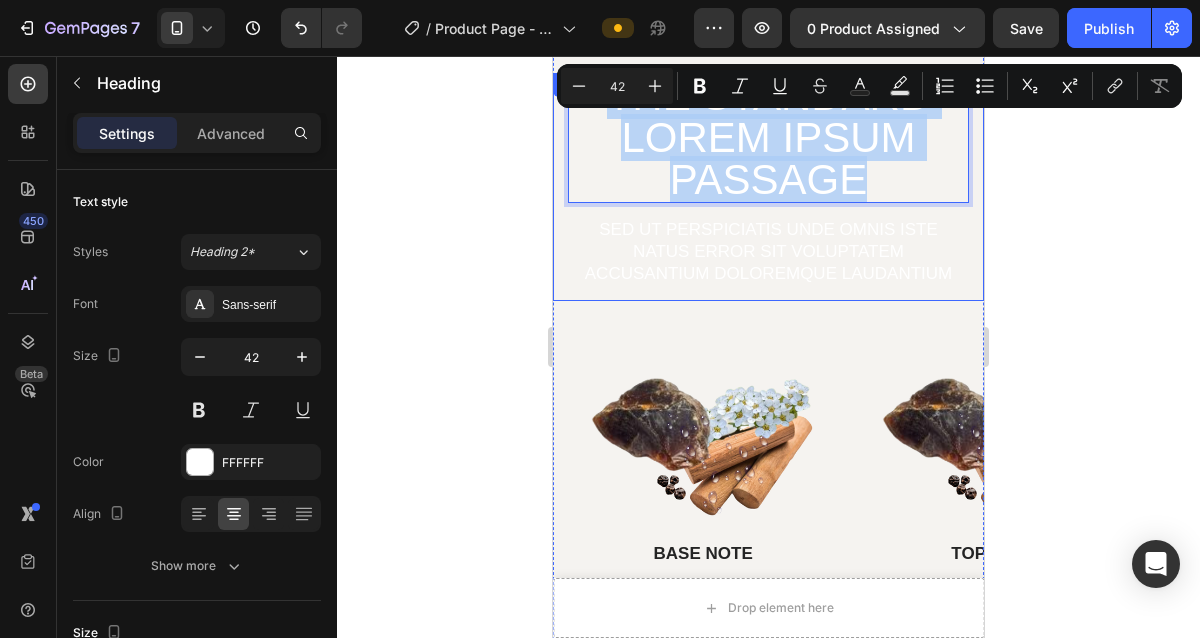 drag, startPoint x: 604, startPoint y: 108, endPoint x: 906, endPoint y: 213, distance: 319.7327 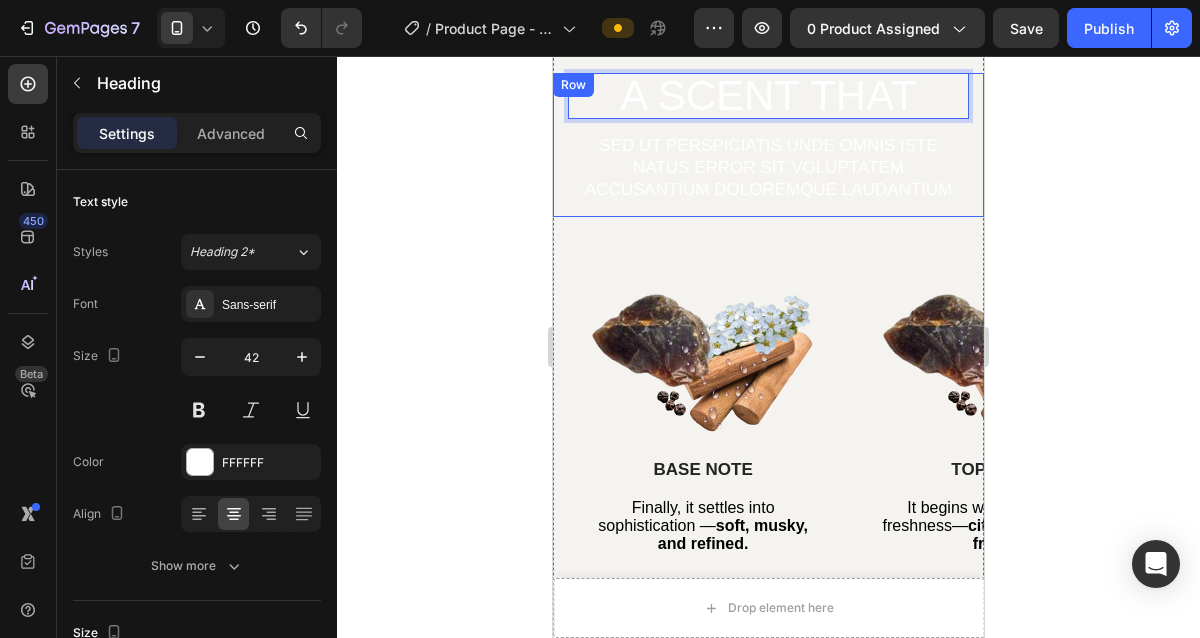 scroll, scrollTop: 2678, scrollLeft: 0, axis: vertical 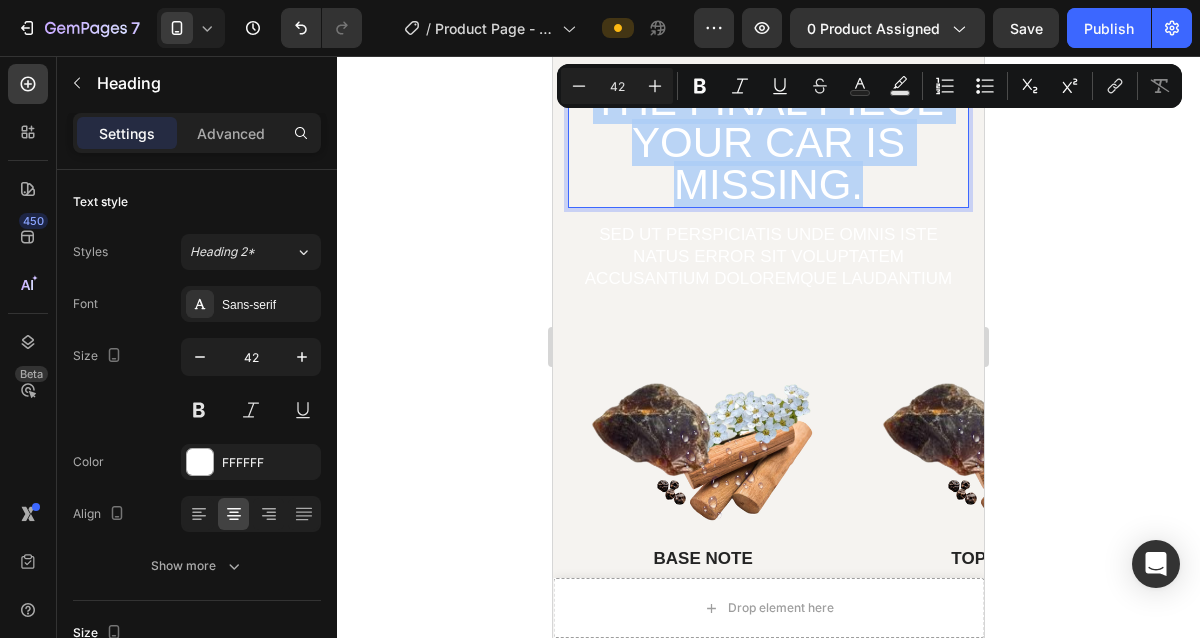 drag, startPoint x: 887, startPoint y: 190, endPoint x: 588, endPoint y: 101, distance: 311.96475 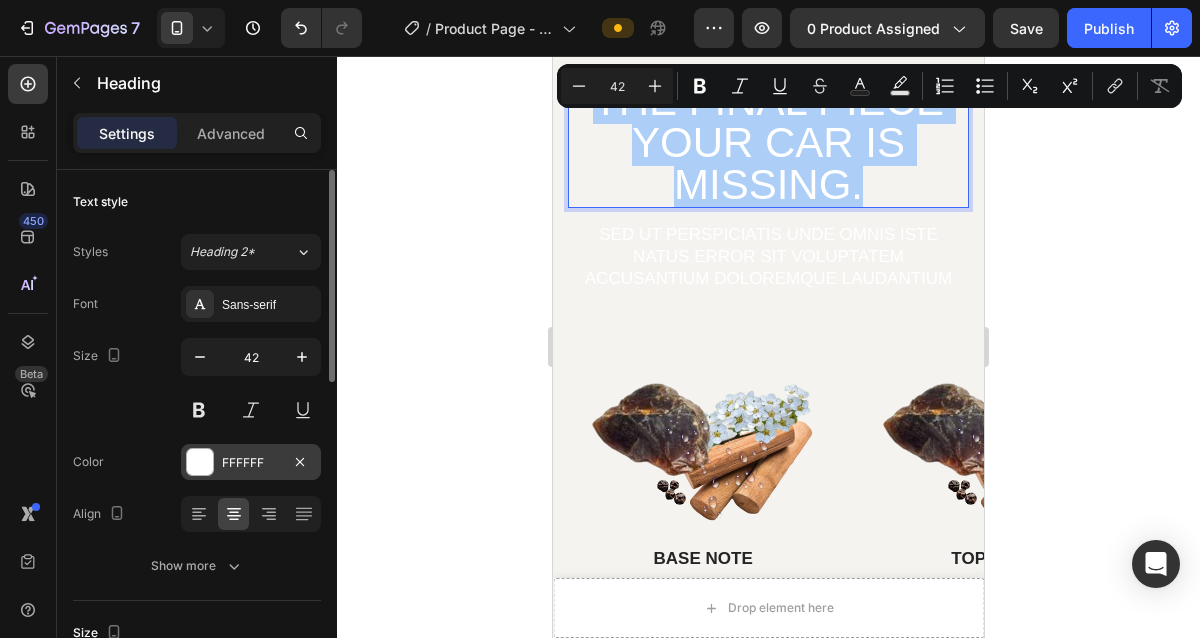 click on "FFFFFF" at bounding box center (251, 462) 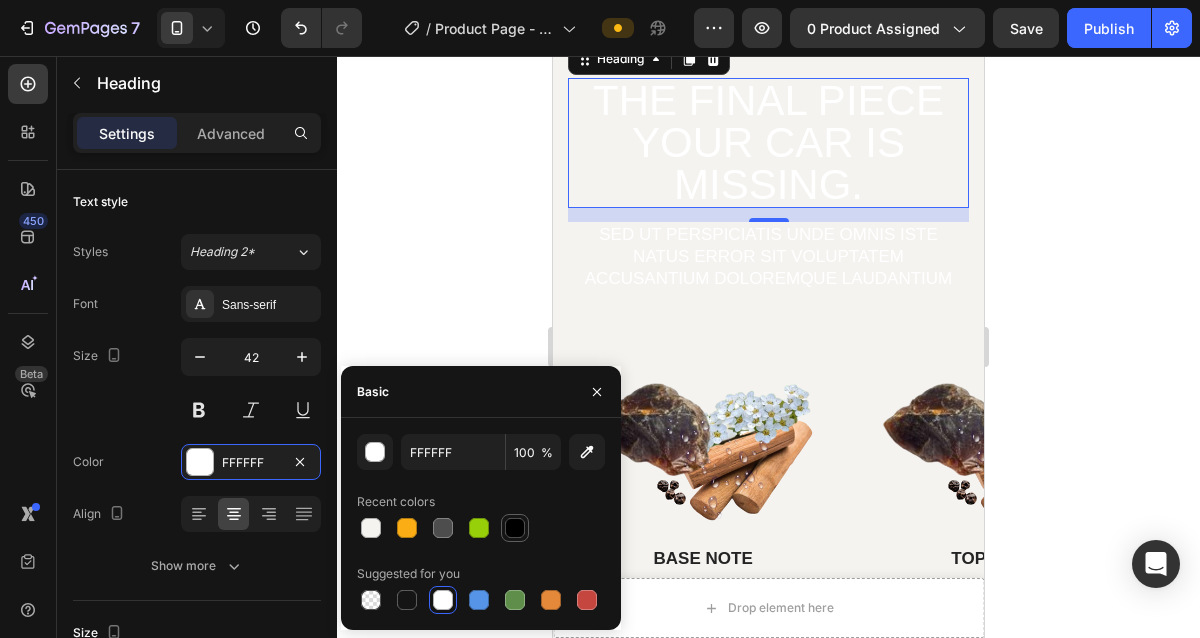 click at bounding box center (515, 528) 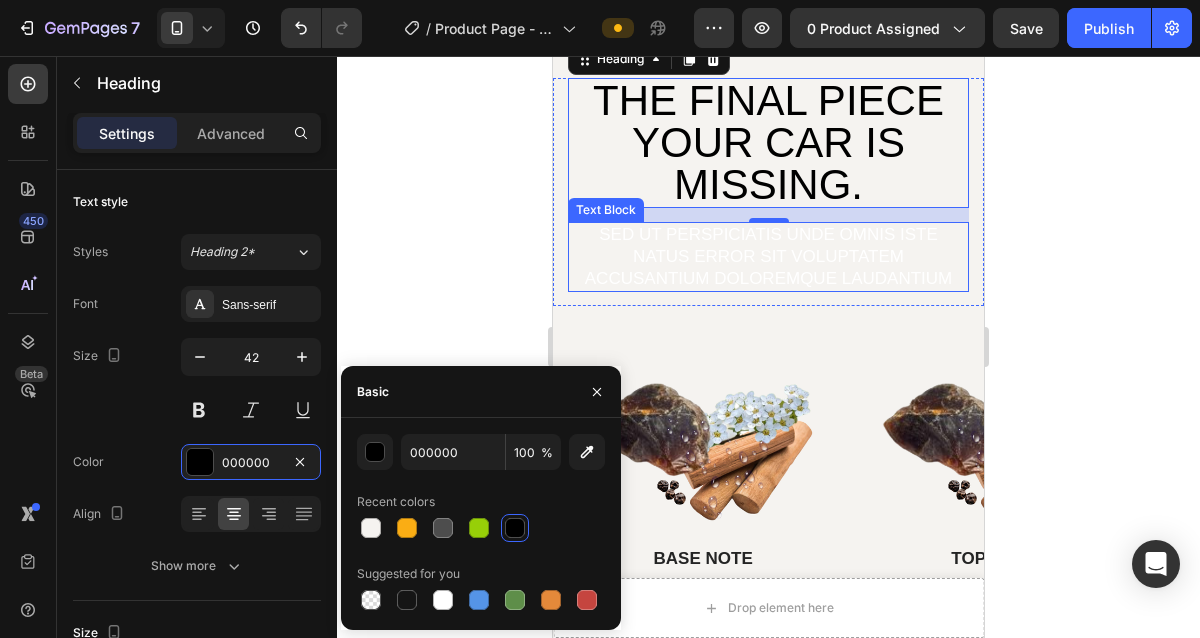 click on "Sed ut perspiciatis unde omnis iste natus error sit voluptatem accusantium doloremque laudantium" at bounding box center (768, 257) 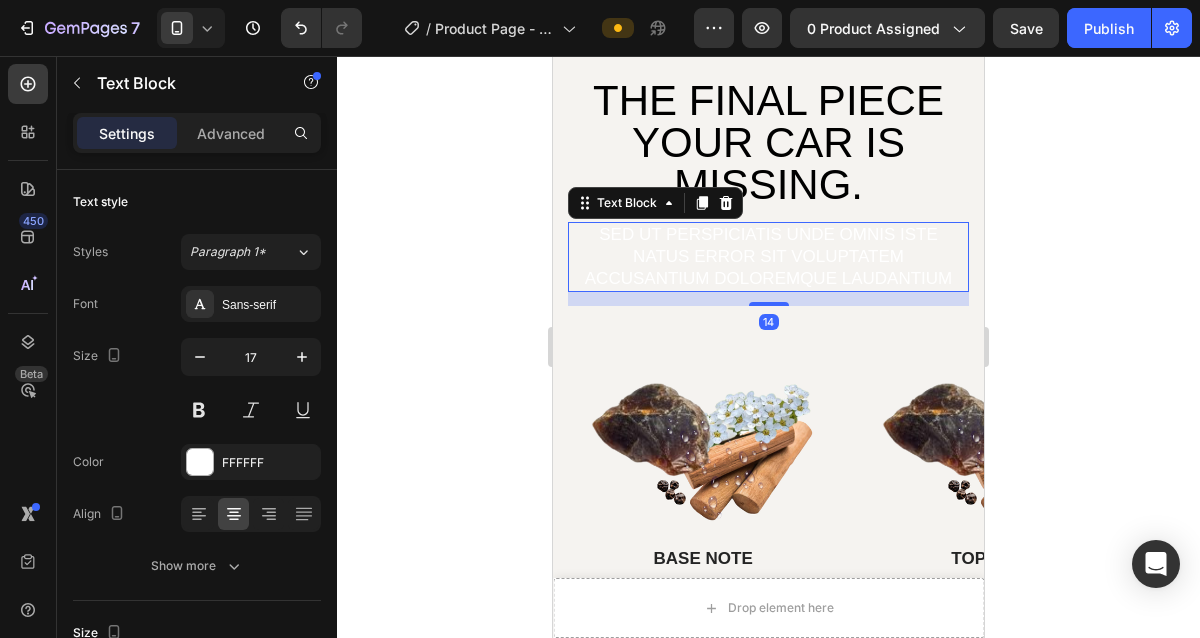 click on "Sed ut perspiciatis unde omnis iste natus error sit voluptatem accusantium doloremque laudantium" at bounding box center (768, 257) 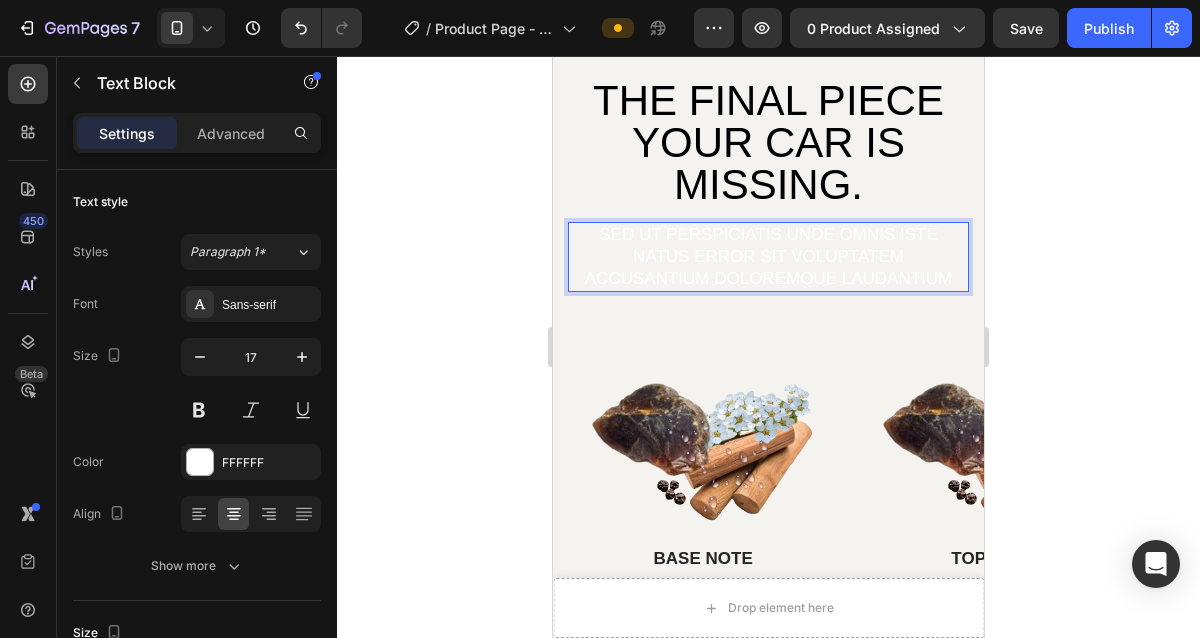click on "Sed ut perspiciatis unde omnis iste natus error sit voluptatem accusantium doloremque laudantium" at bounding box center [768, 257] 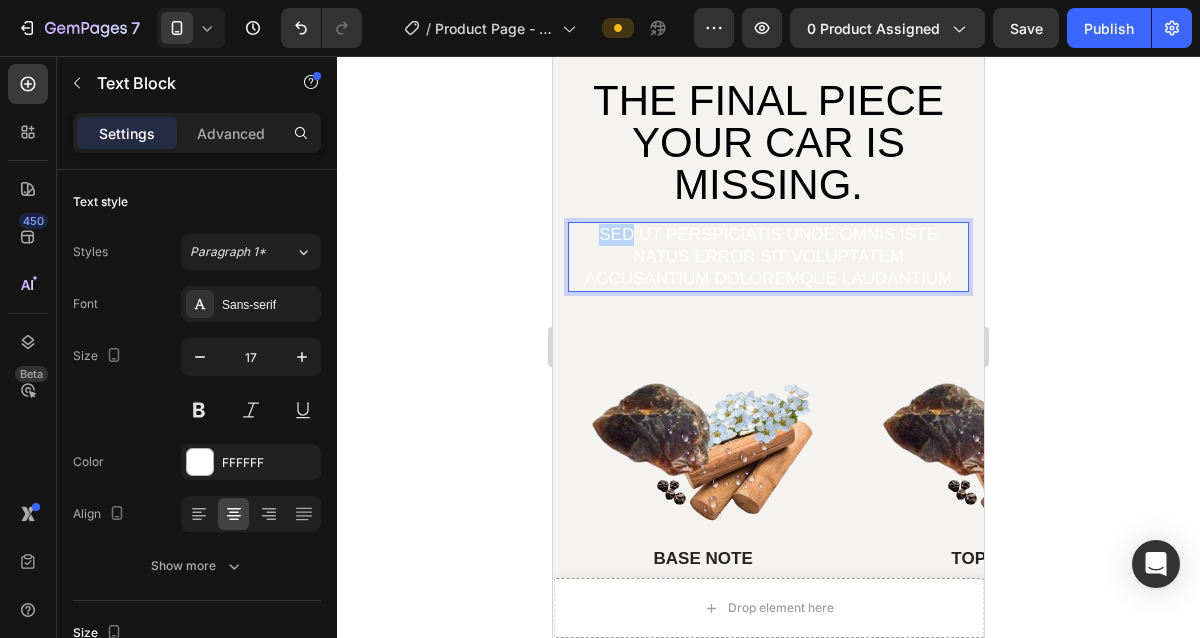 click on "Sed ut perspiciatis unde omnis iste natus error sit voluptatem accusantium doloremque laudantium" at bounding box center (768, 257) 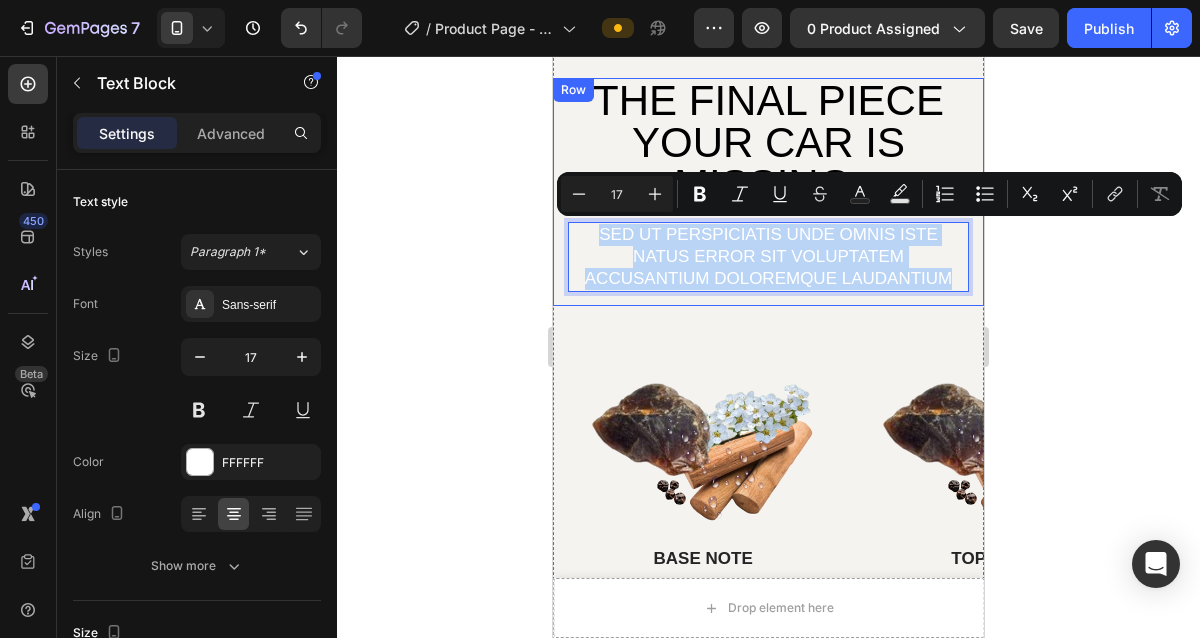 drag, startPoint x: 574, startPoint y: 236, endPoint x: 901, endPoint y: 299, distance: 333.01352 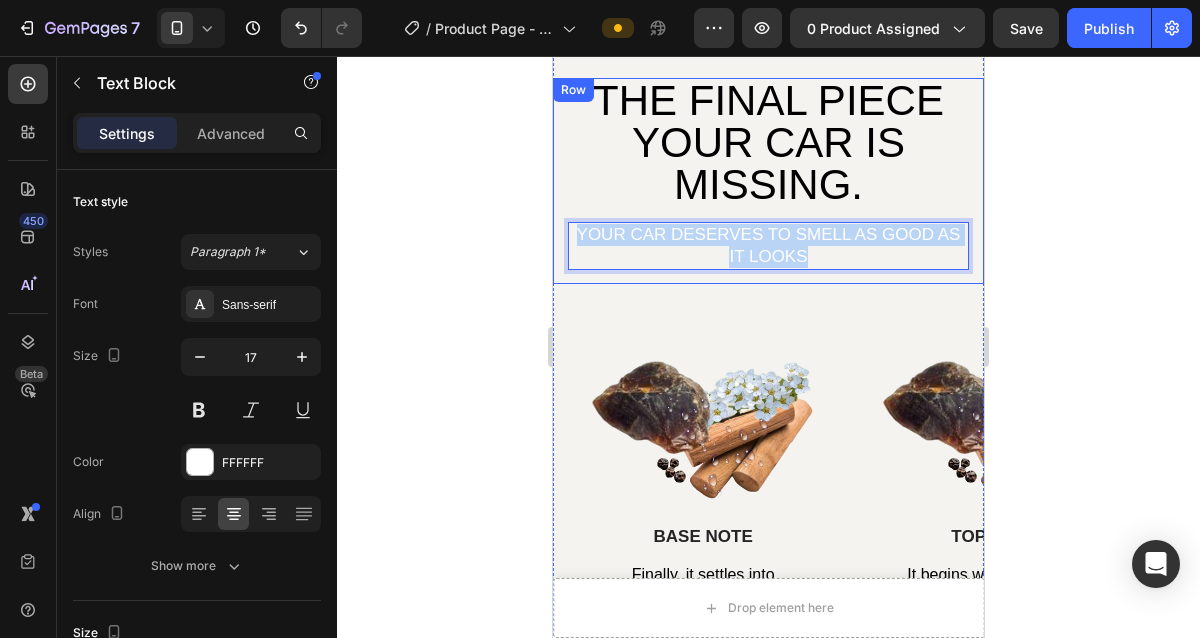 drag, startPoint x: 848, startPoint y: 253, endPoint x: 564, endPoint y: 231, distance: 284.85083 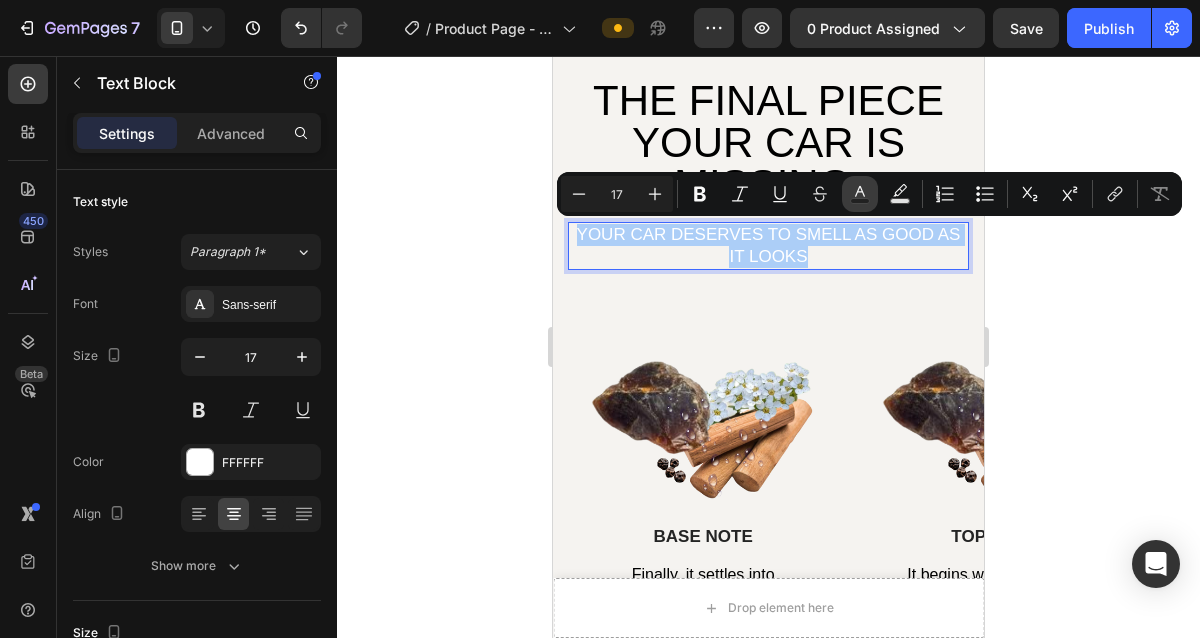 click on "Text Color" at bounding box center (860, 194) 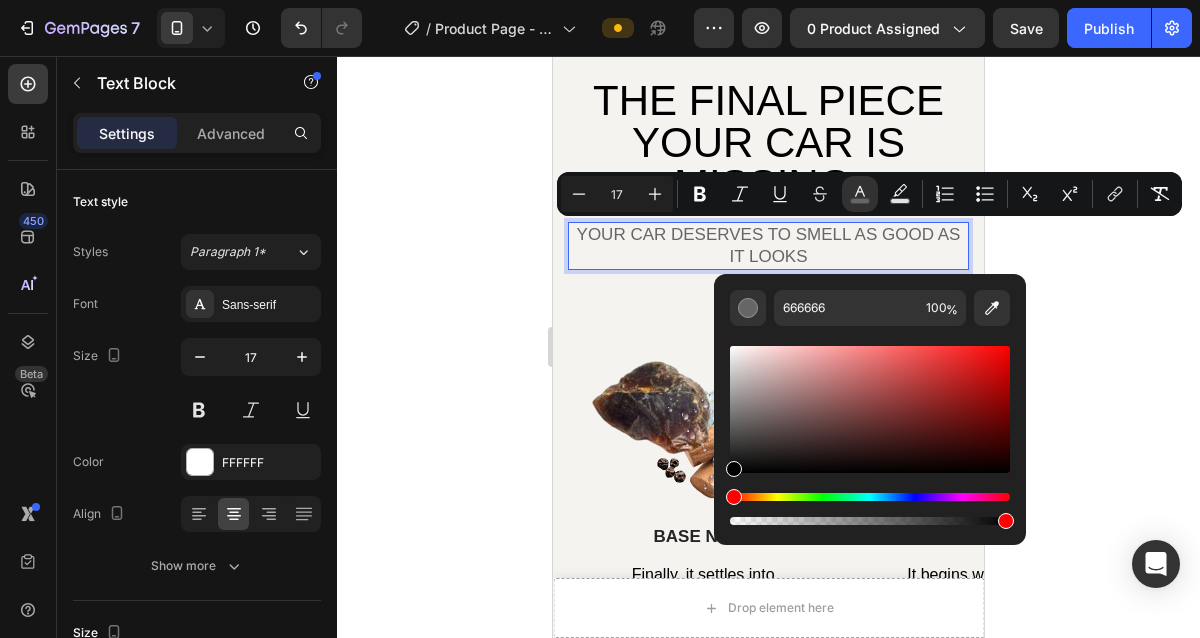 type on "000000" 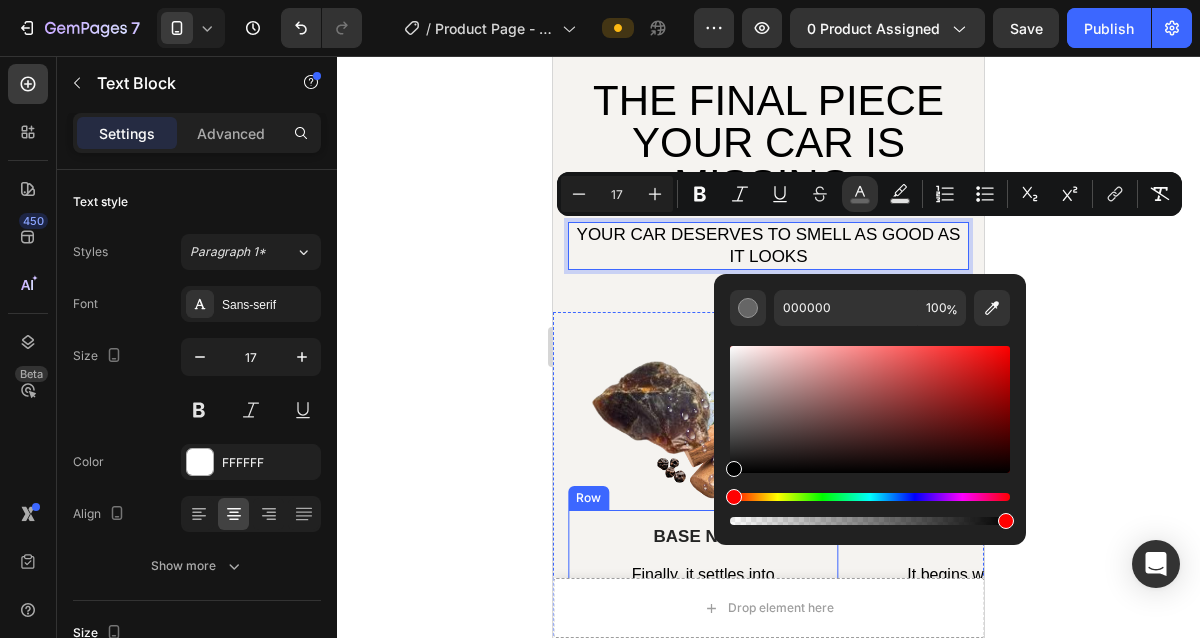 drag, startPoint x: 1335, startPoint y: 416, endPoint x: 676, endPoint y: 513, distance: 666.1006 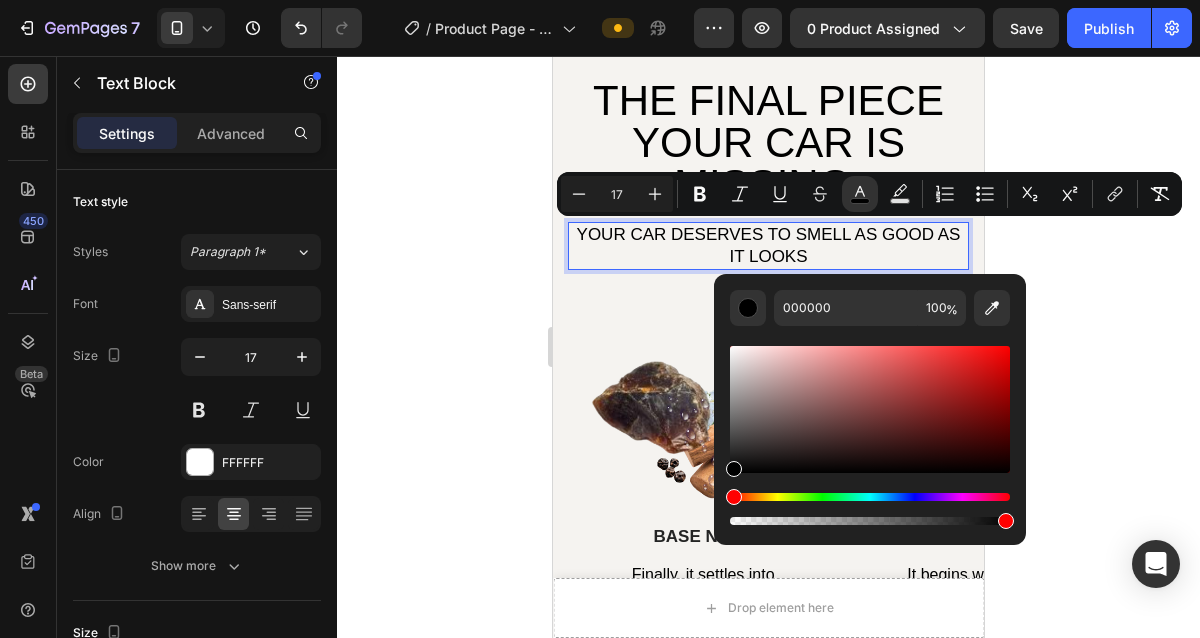 click 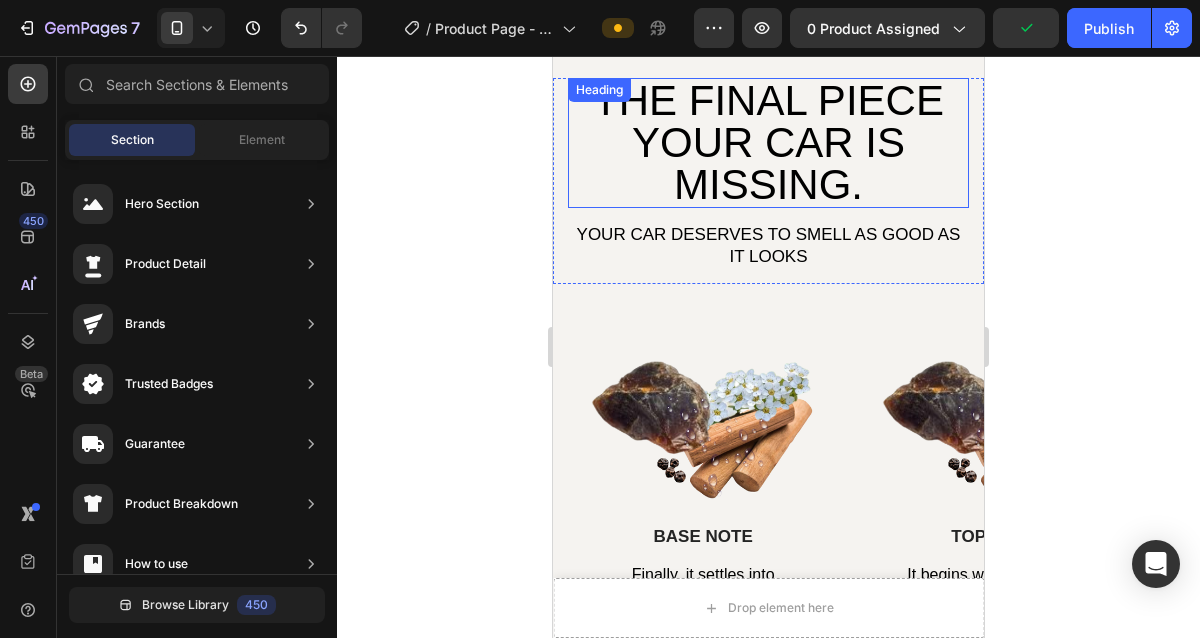 click on "THE FINAL PIECE YOUR CAR IS MISSING." at bounding box center (768, 143) 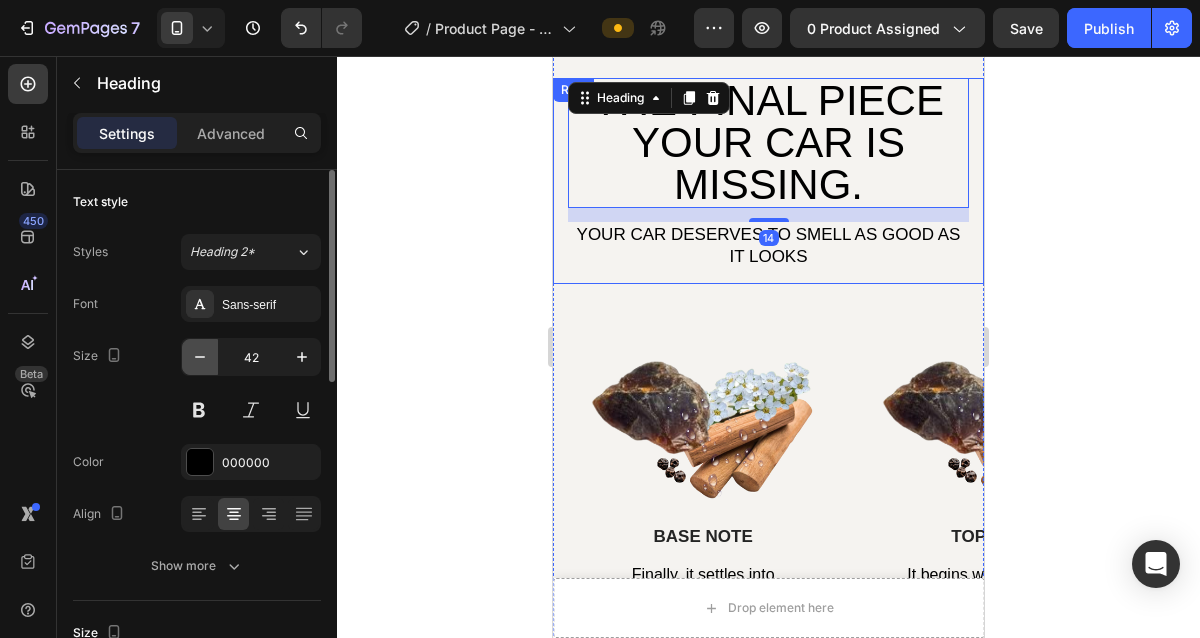 click 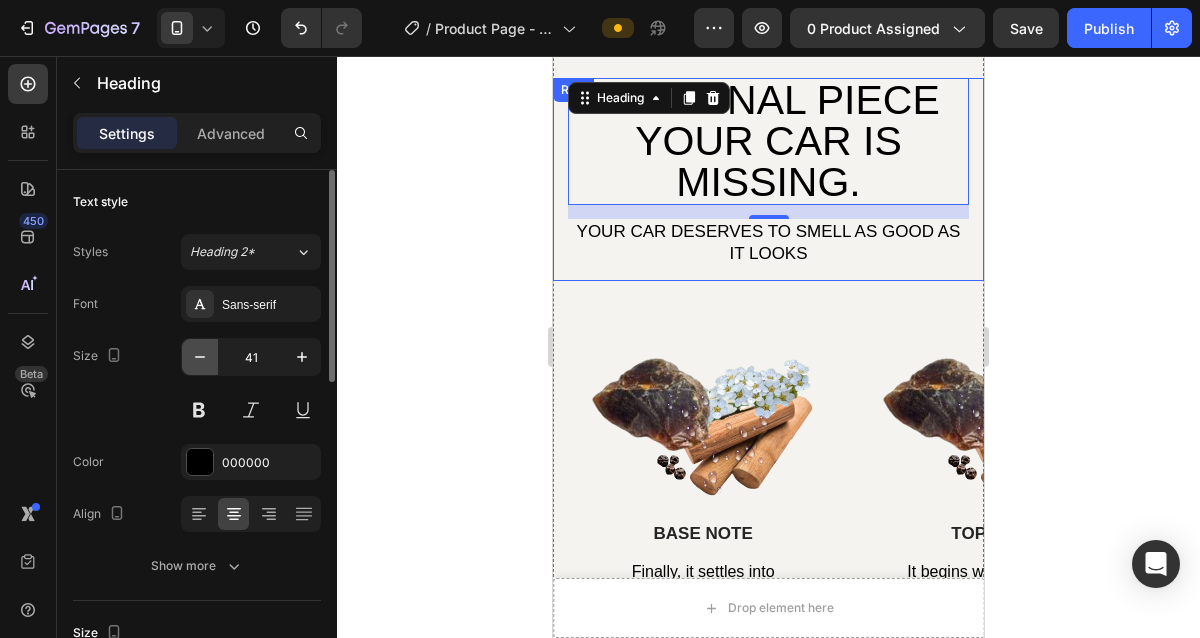 click 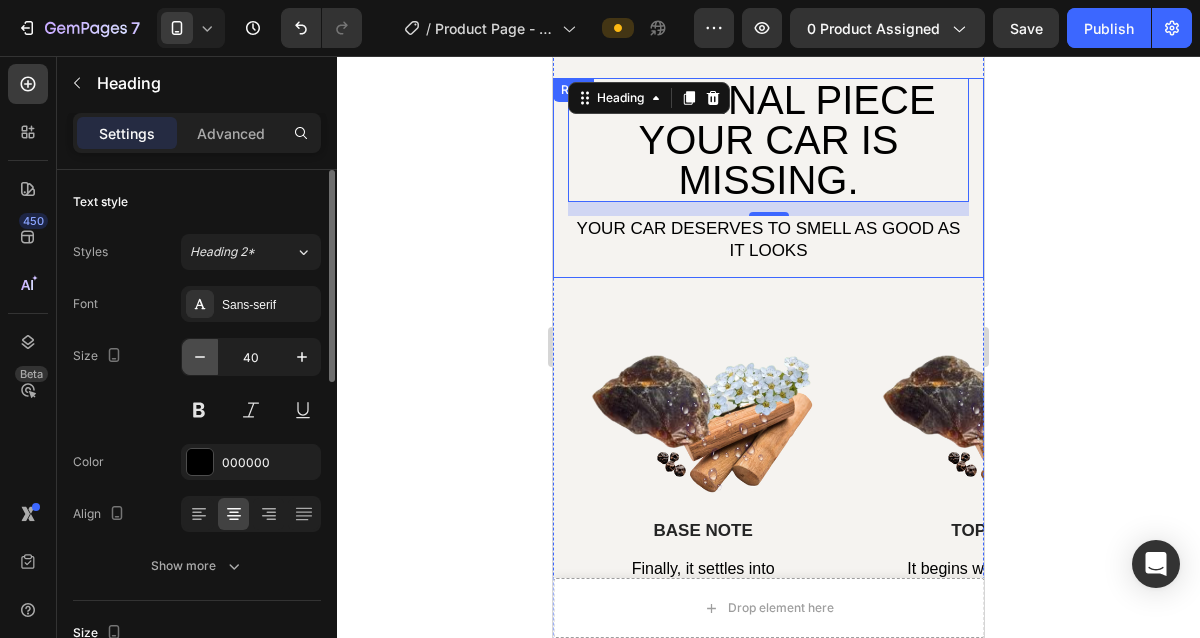 click 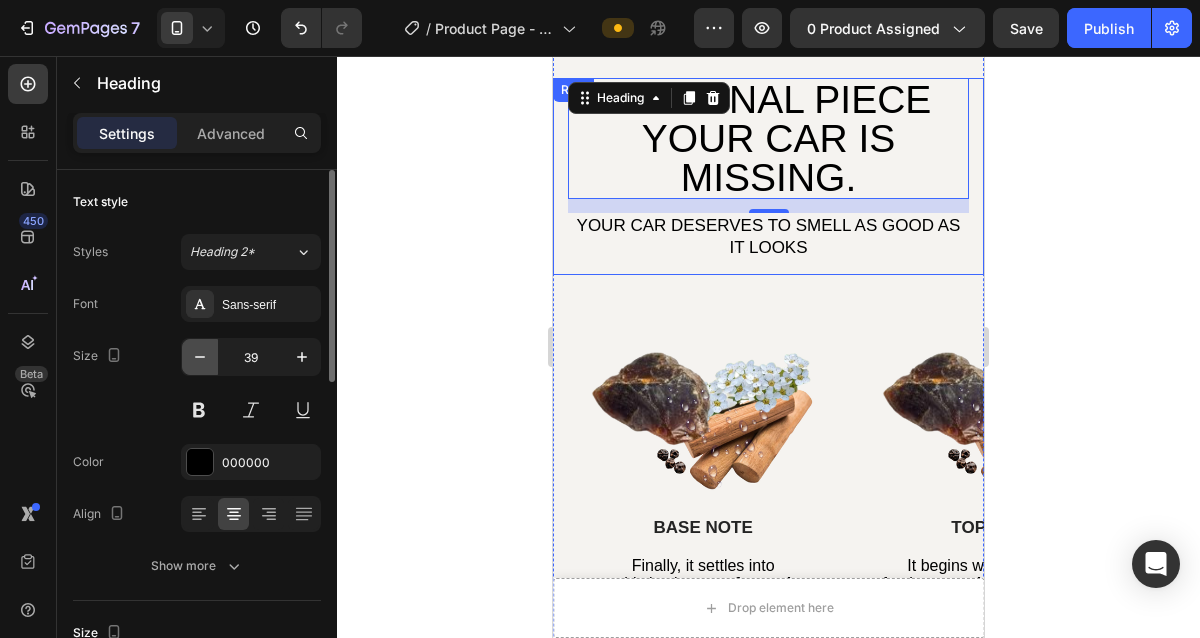 click 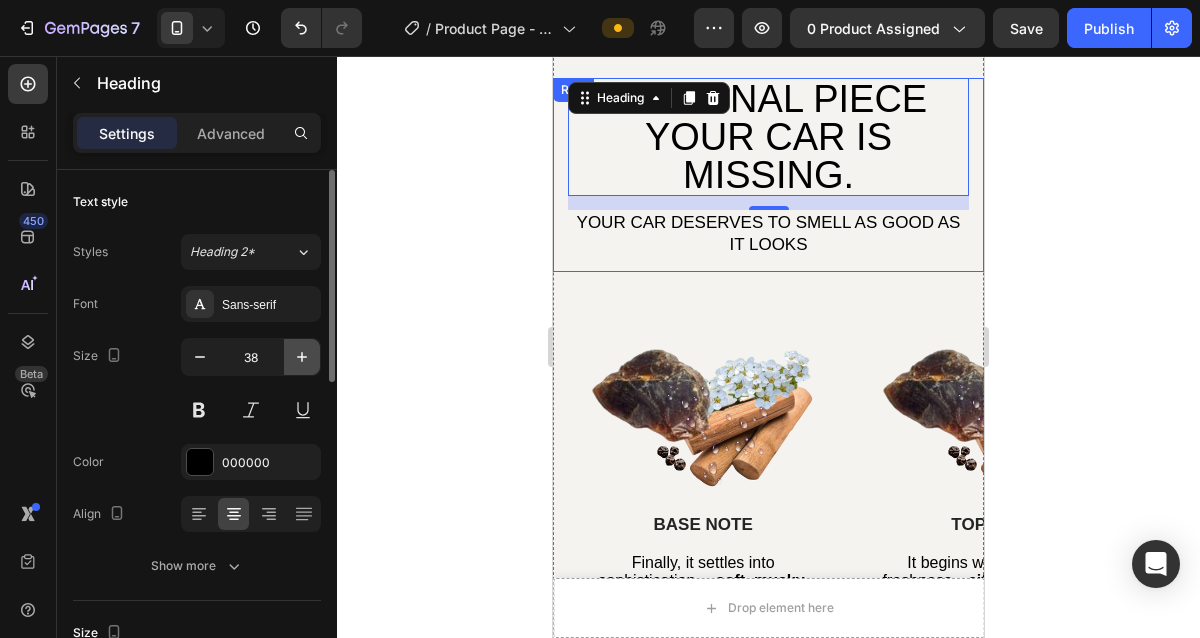 click 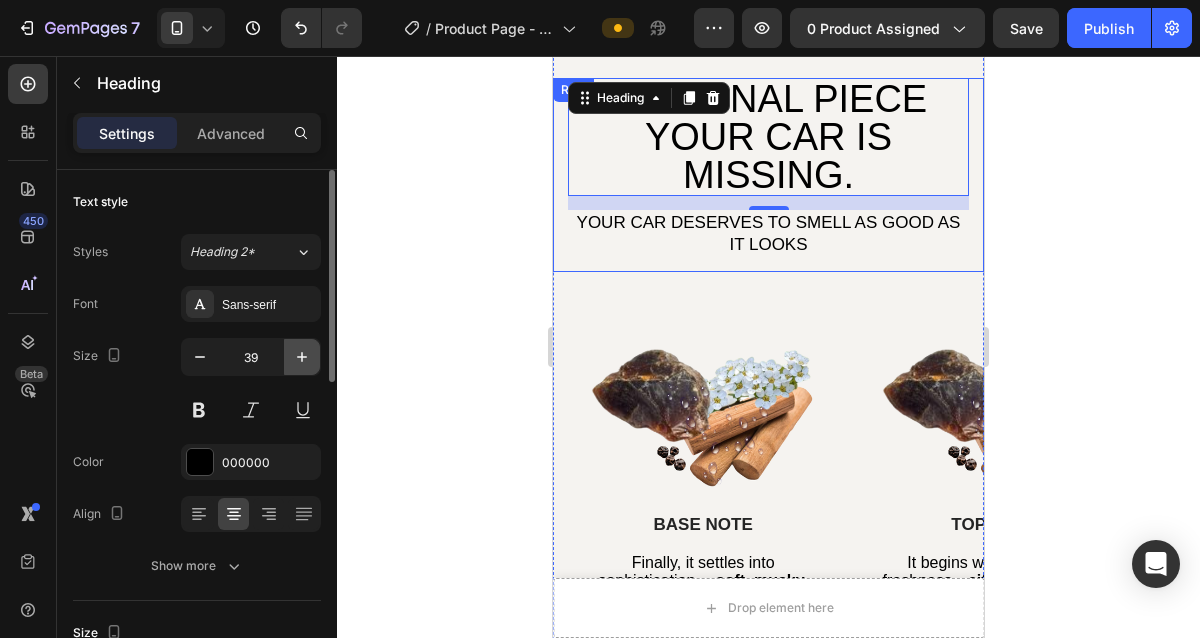 click 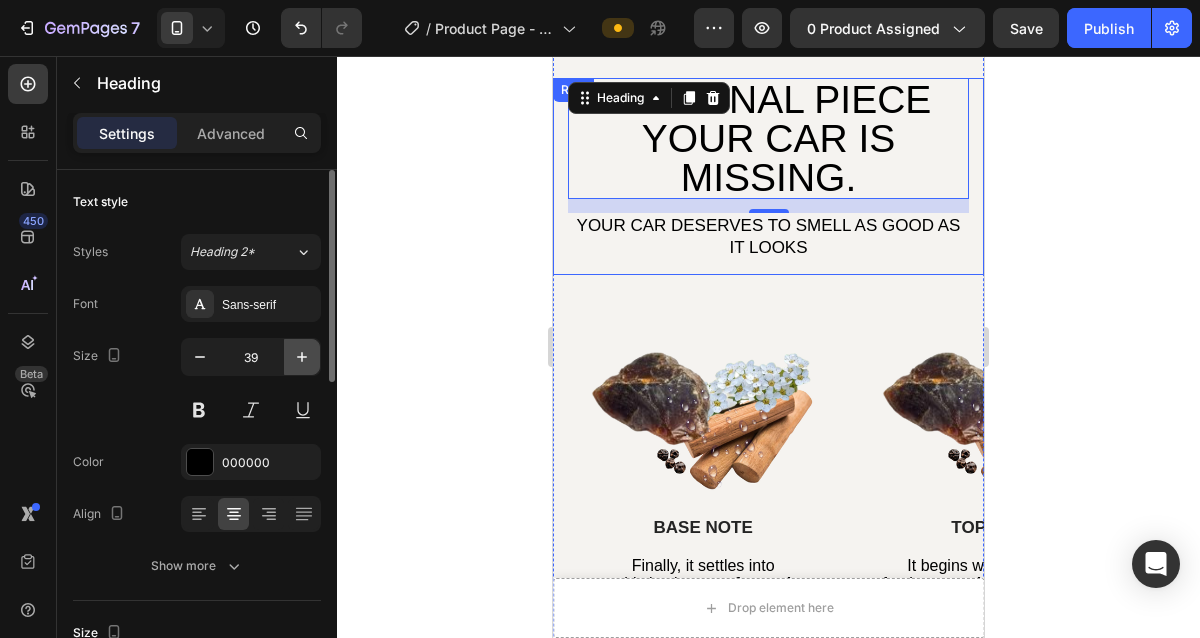 type on "40" 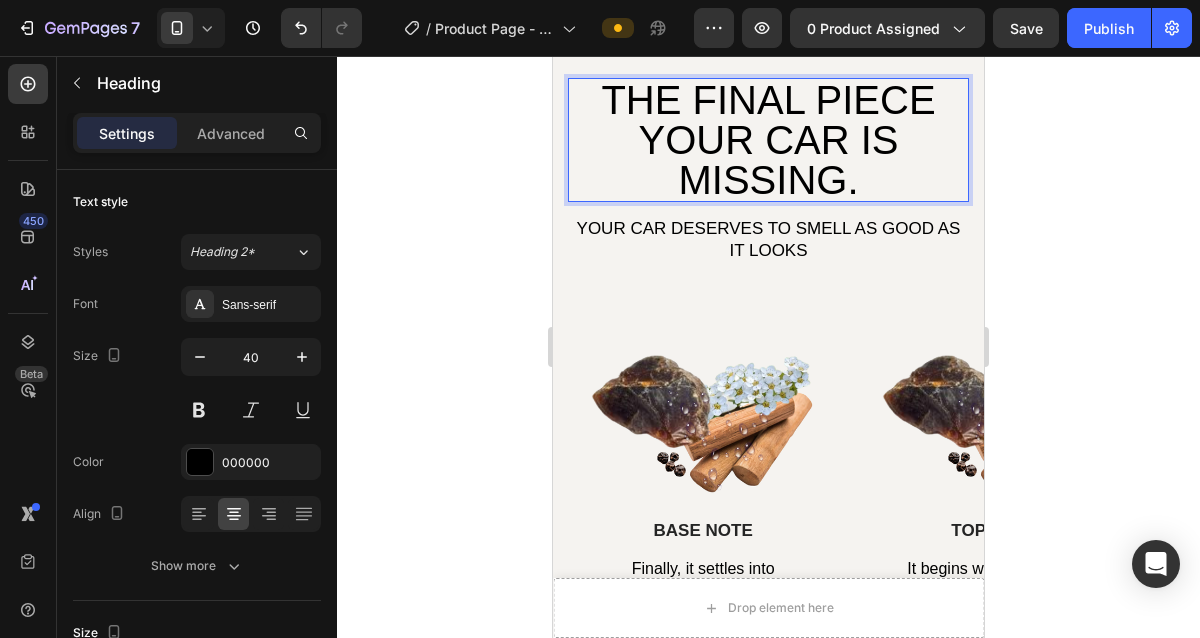 click on "THE FINAL PIECE YOUR CAR IS MISSING." at bounding box center (768, 140) 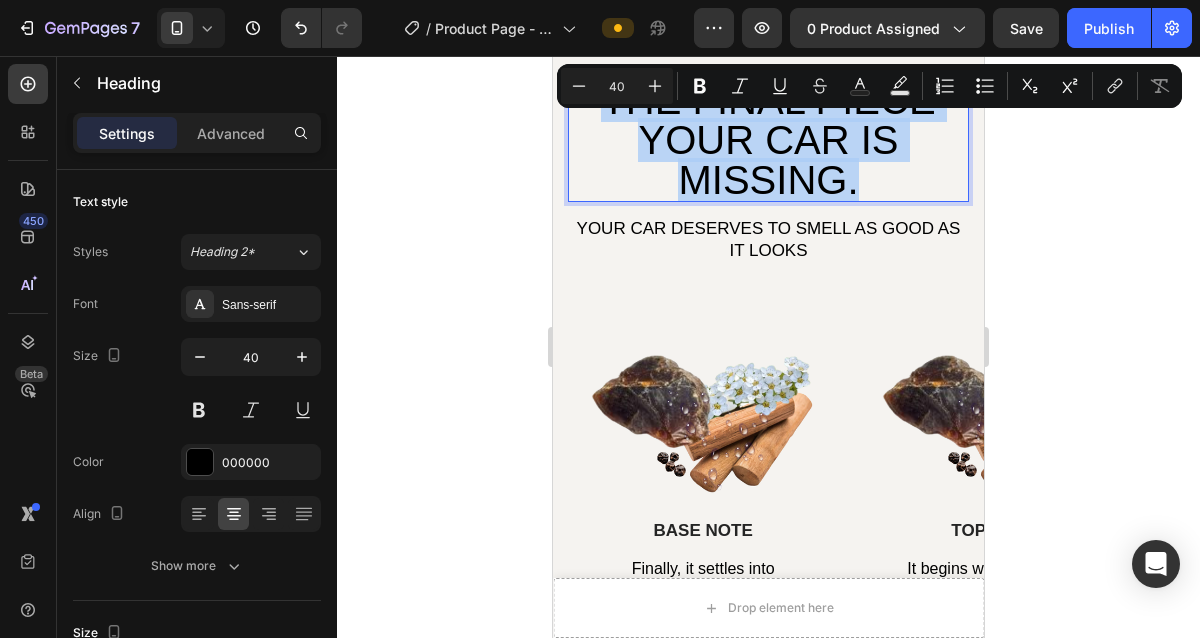 drag, startPoint x: 855, startPoint y: 182, endPoint x: 607, endPoint y: 87, distance: 265.57297 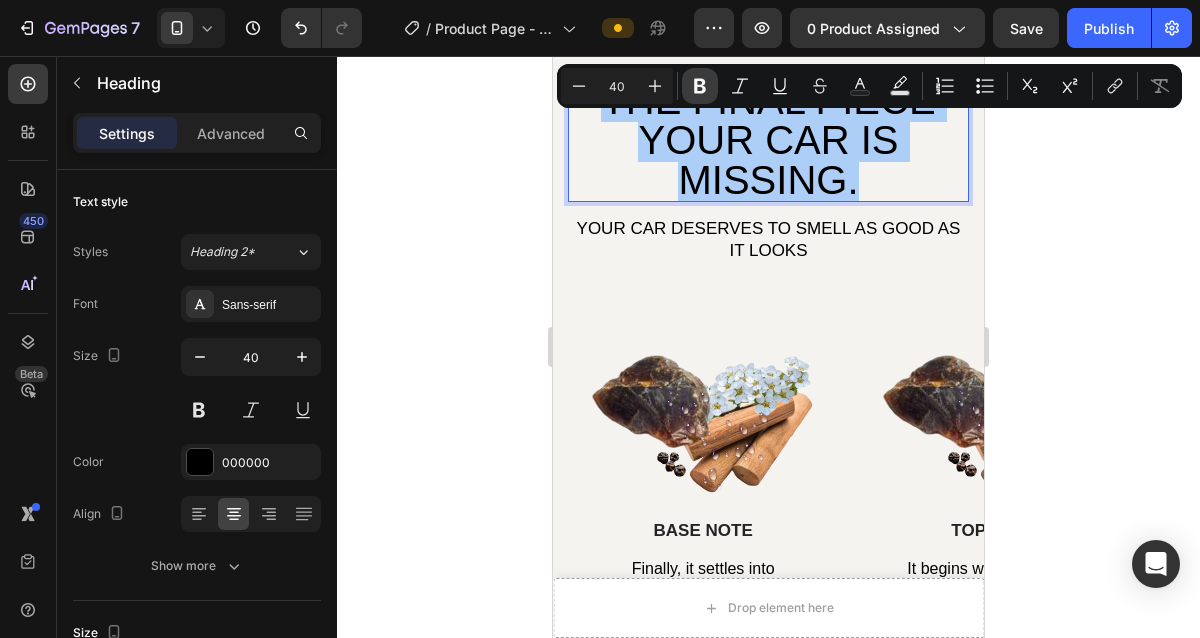 click 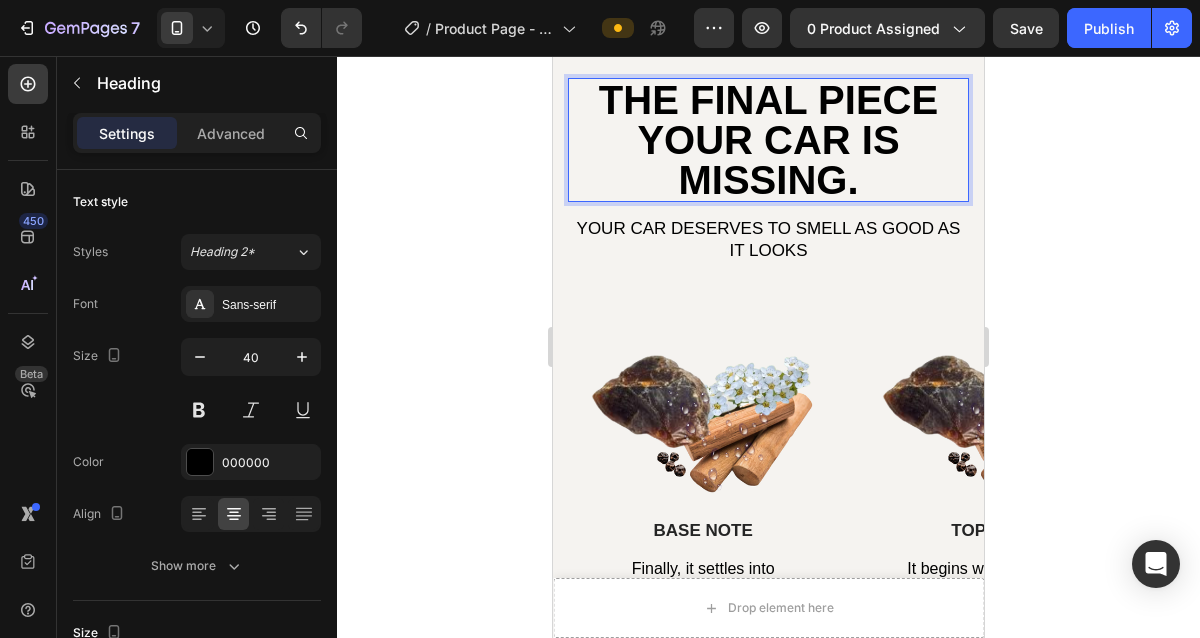 click 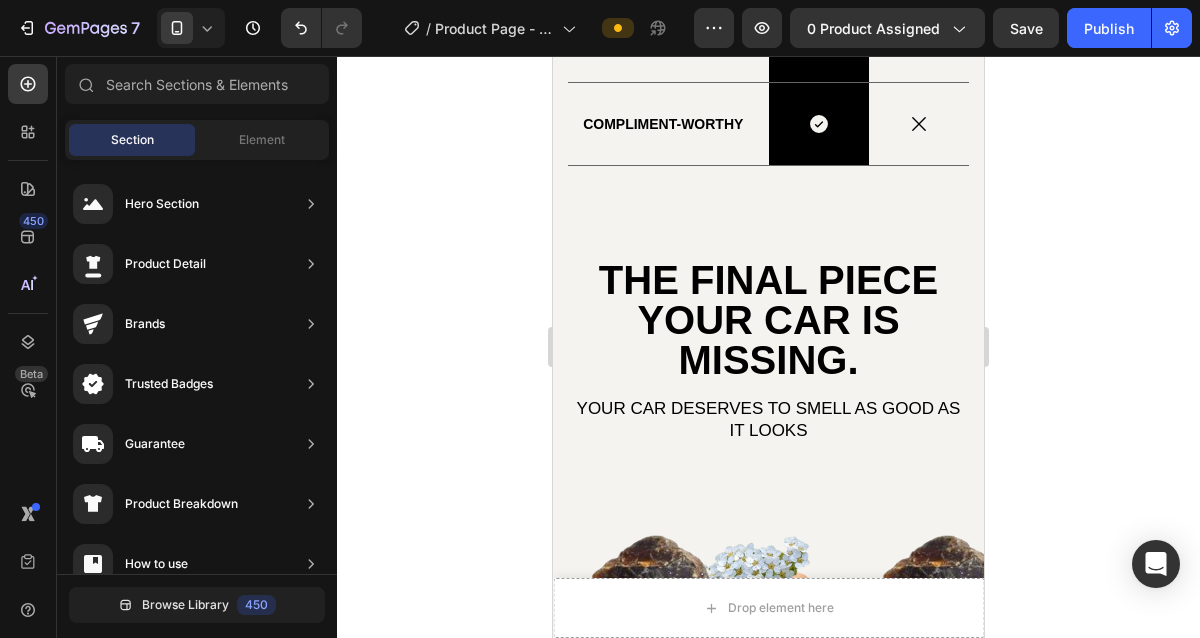 scroll, scrollTop: 2502, scrollLeft: 0, axis: vertical 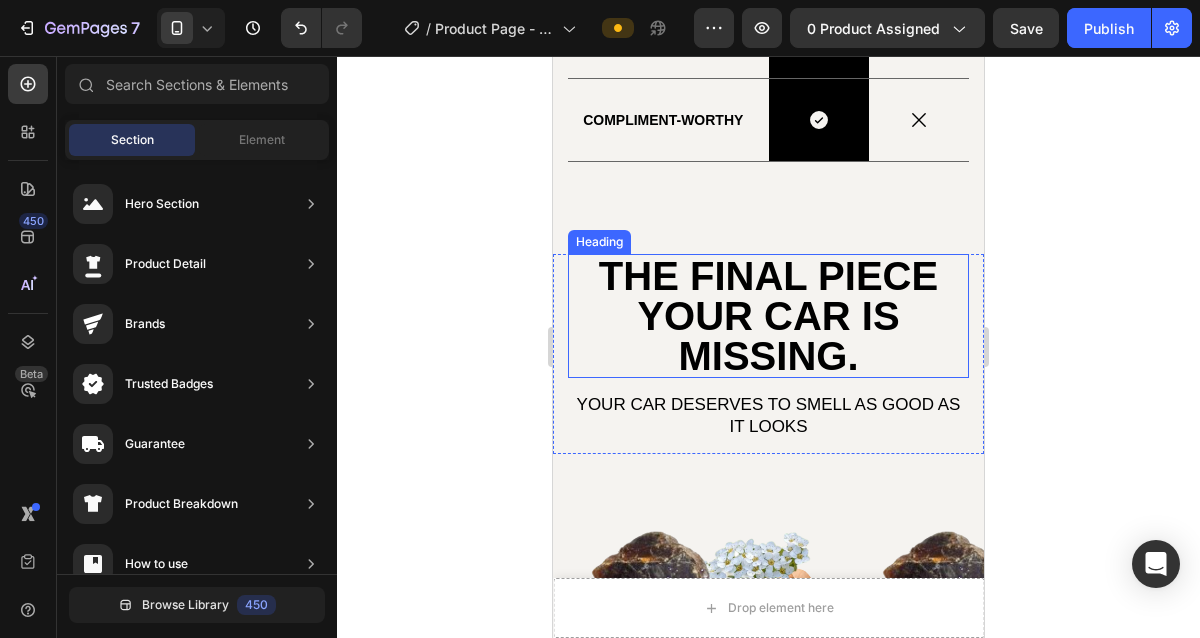 click on "THE FINAL PIECE YOUR CAR IS MISSING." at bounding box center [768, 316] 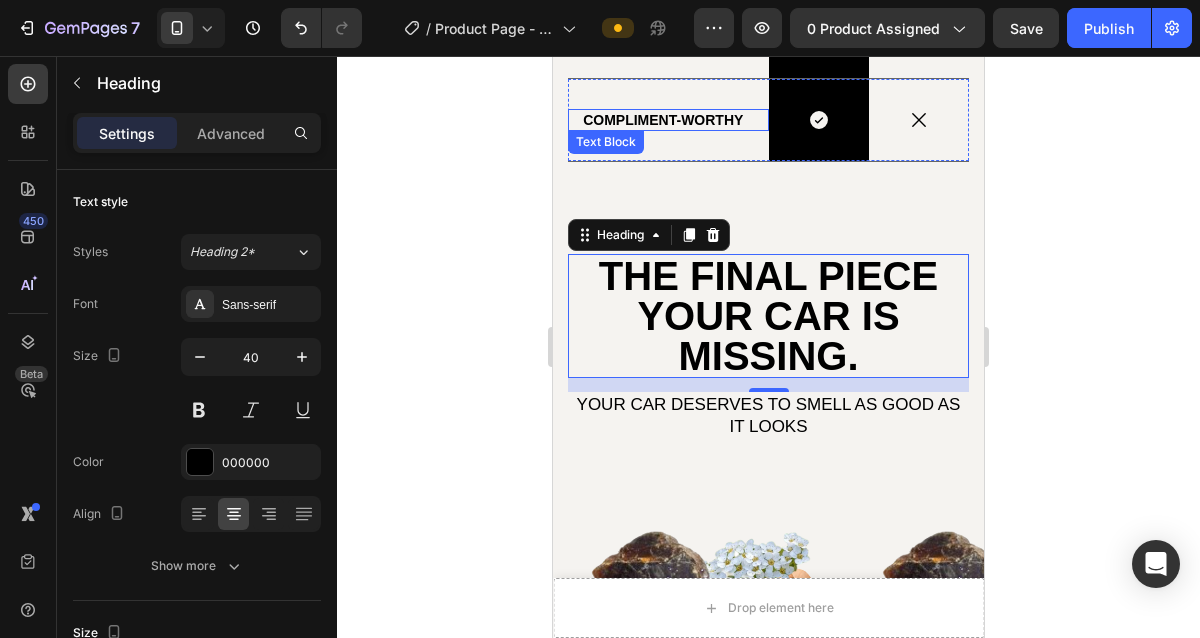 click on "COMPLIMENT-WORTHY" at bounding box center (663, 120) 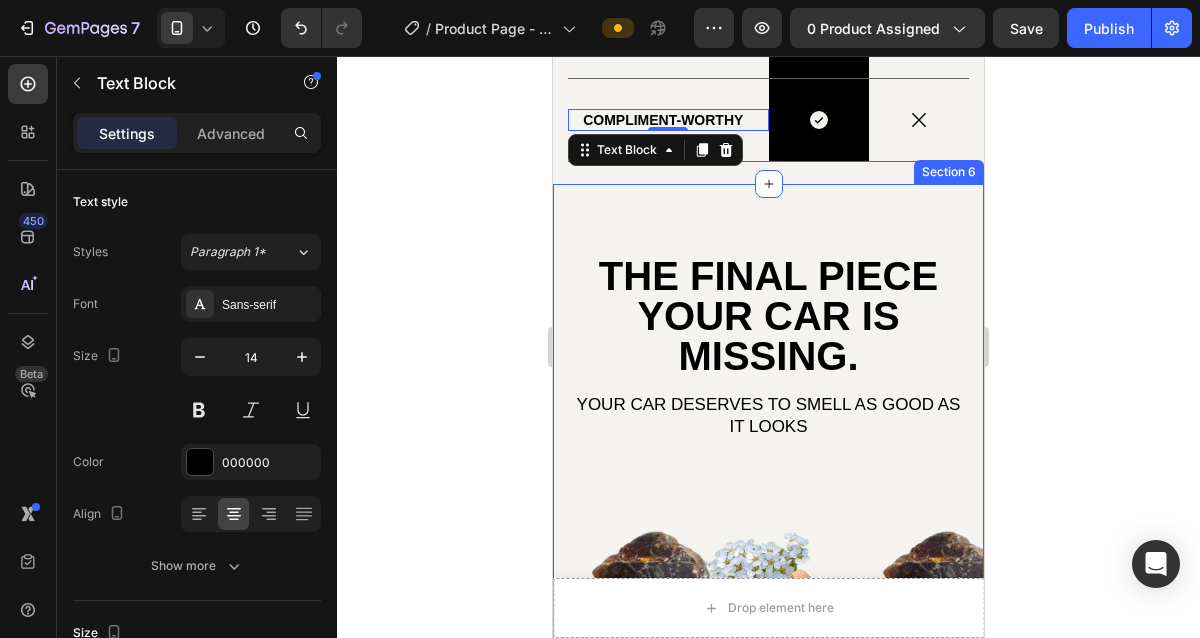 click on "THE FINAL PIECE YOUR CAR IS MISSING." at bounding box center [768, 316] 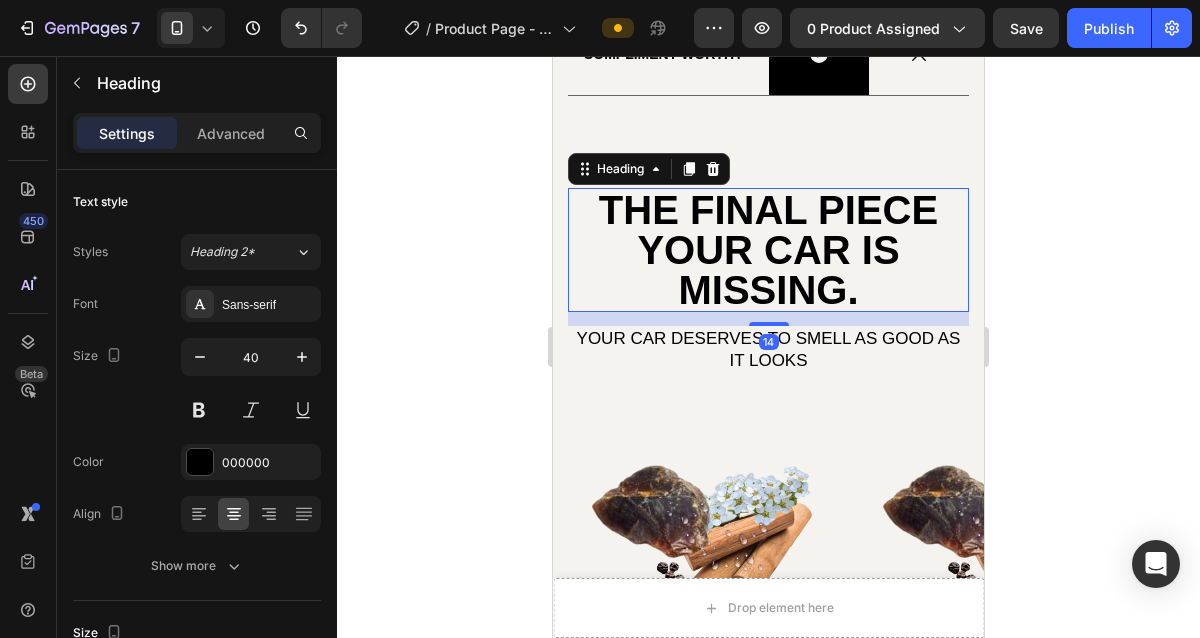 scroll, scrollTop: 2571, scrollLeft: 0, axis: vertical 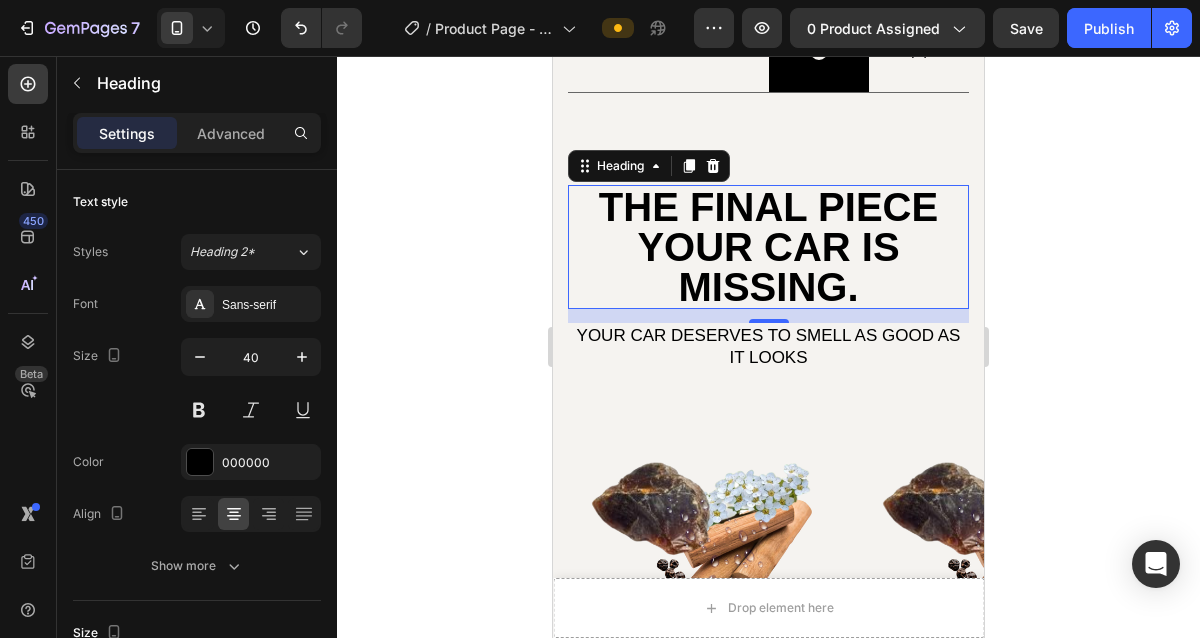 click on "THE FINAL PIECE YOUR CAR IS MISSING." at bounding box center [768, 247] 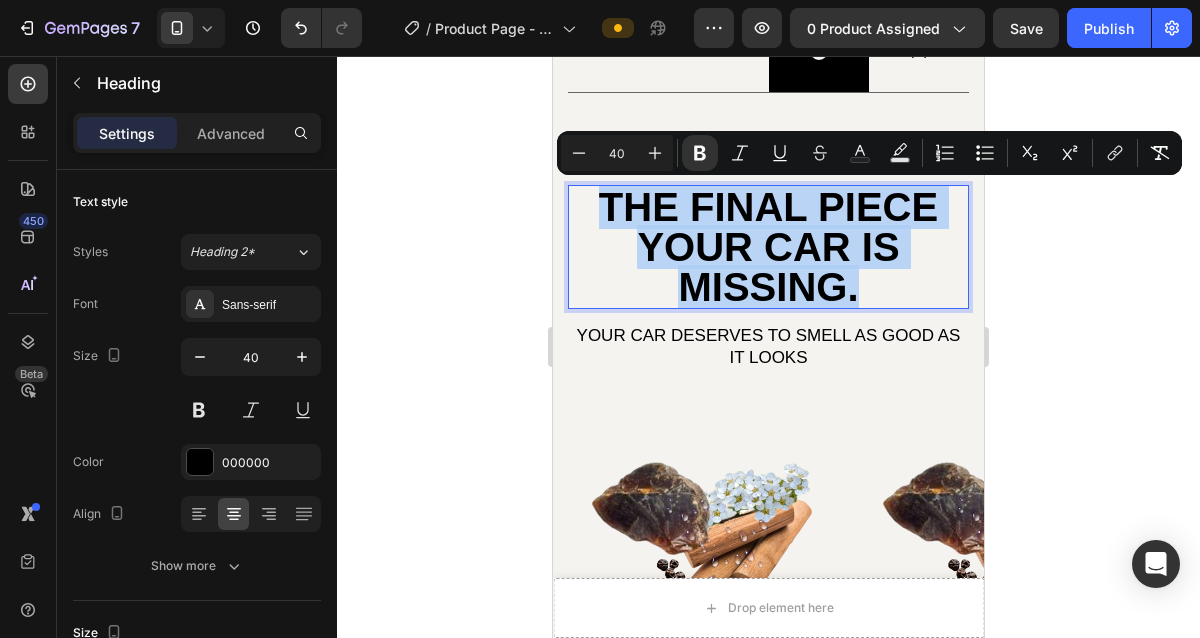 drag, startPoint x: 859, startPoint y: 279, endPoint x: 596, endPoint y: 200, distance: 274.60883 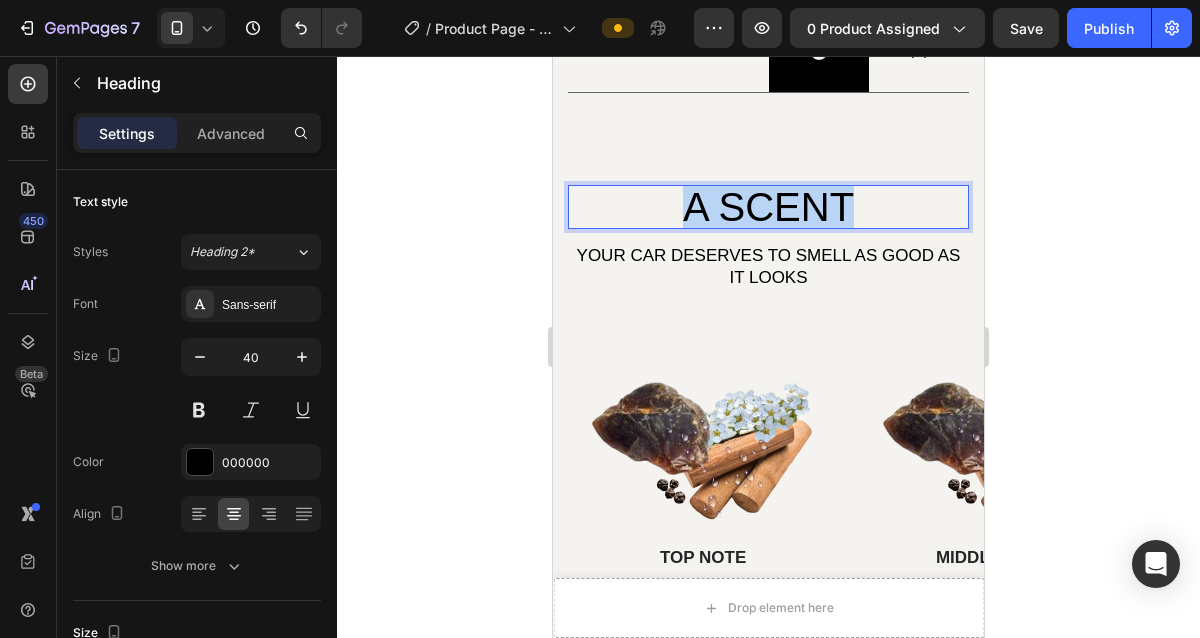 drag, startPoint x: 845, startPoint y: 197, endPoint x: 687, endPoint y: 211, distance: 158.61903 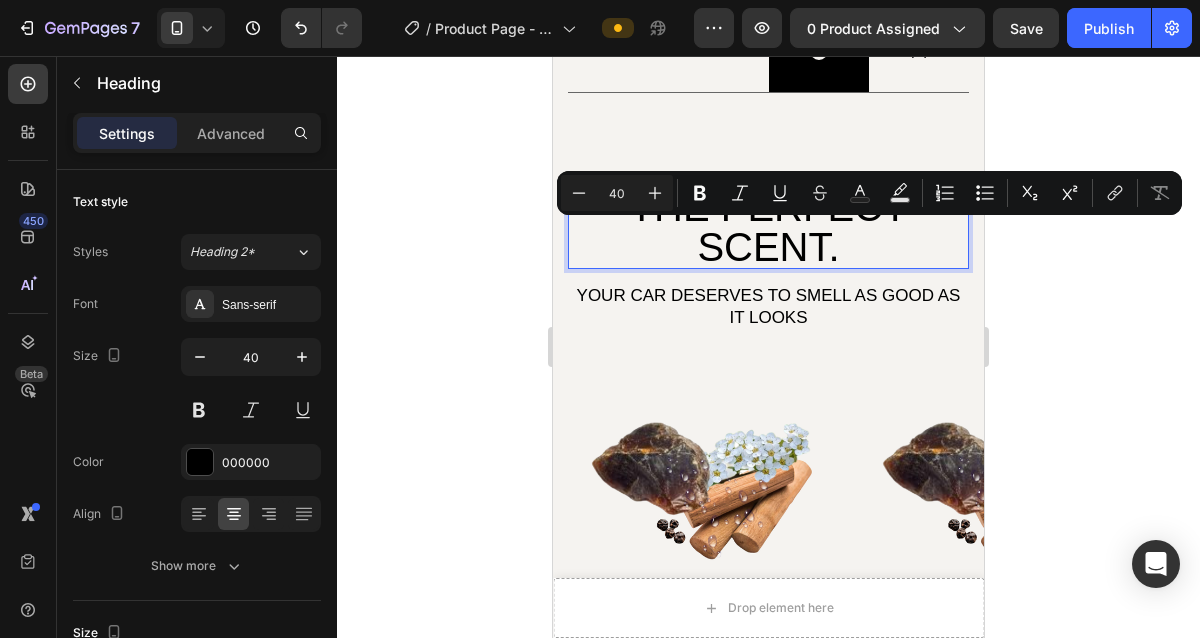 drag, startPoint x: 842, startPoint y: 247, endPoint x: 622, endPoint y: 219, distance: 221.77466 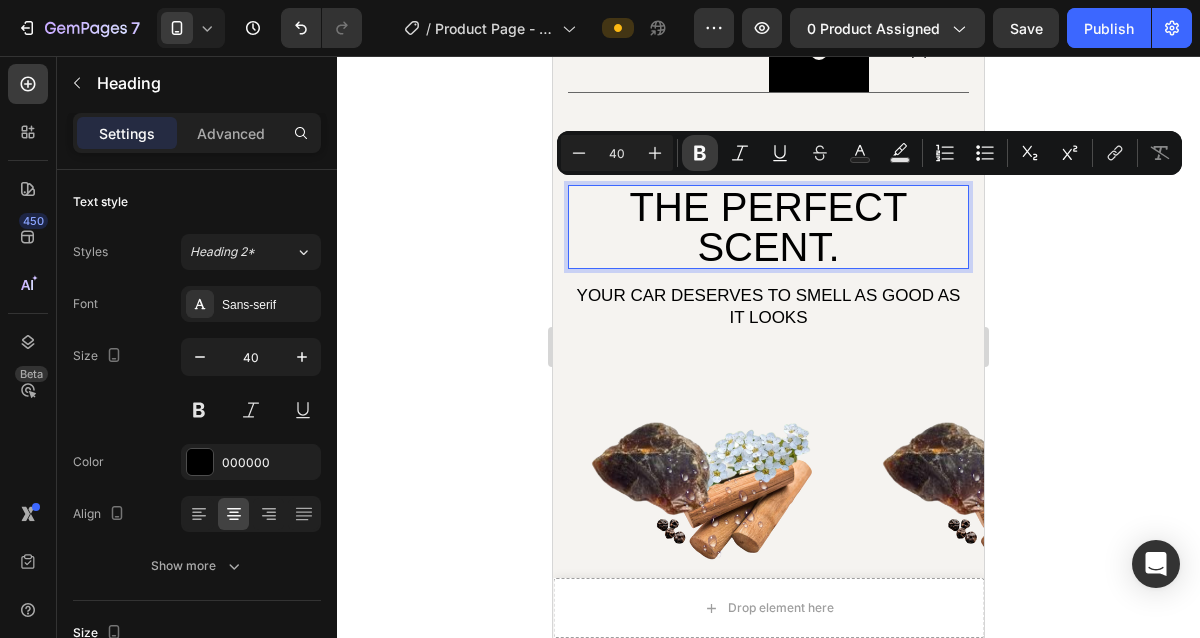 click 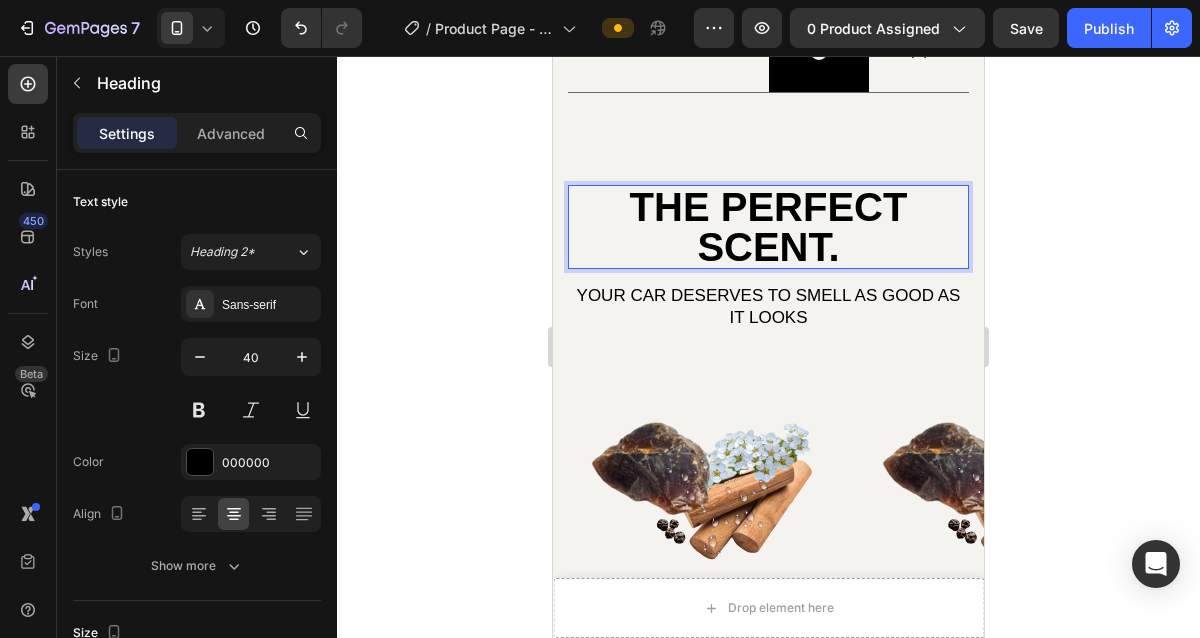 click 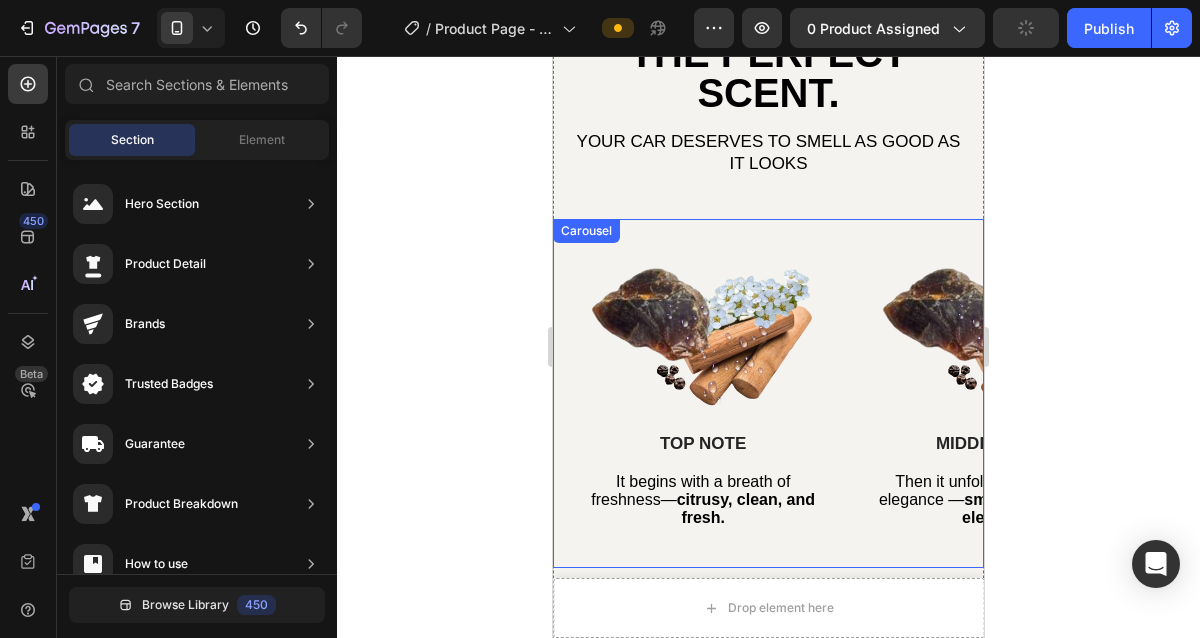 scroll, scrollTop: 2571, scrollLeft: 0, axis: vertical 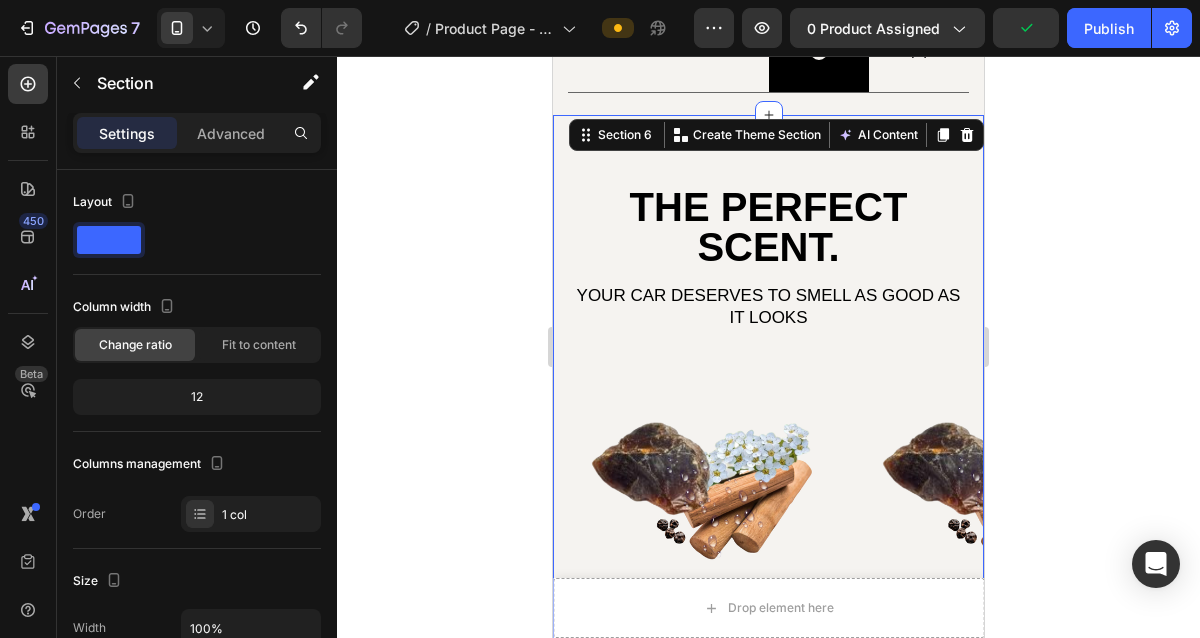 click on "⁠⁠⁠⁠⁠⁠⁠ THE PERFECT SCENT.  Heading YOUR CAR DESERVES TO SMELL AS GOOD AS IT LOOKS Text Block Row Image TOP NOTE Text Block It begins with a breath of freshness  —  citrusy, clean, and fresh. Text Block Row Image MIDDLE NOTE Text Block Then it unfolds into timeless elegance —  smooth, warm, and elegant.     Text Block Row Image BASE NOTE Text Block Finally, it settles into sophistication —  soft, musky, and refined. Text Block Row Carousel Image TRY IT NOW-BUTTON Button Row" at bounding box center [768, 675] 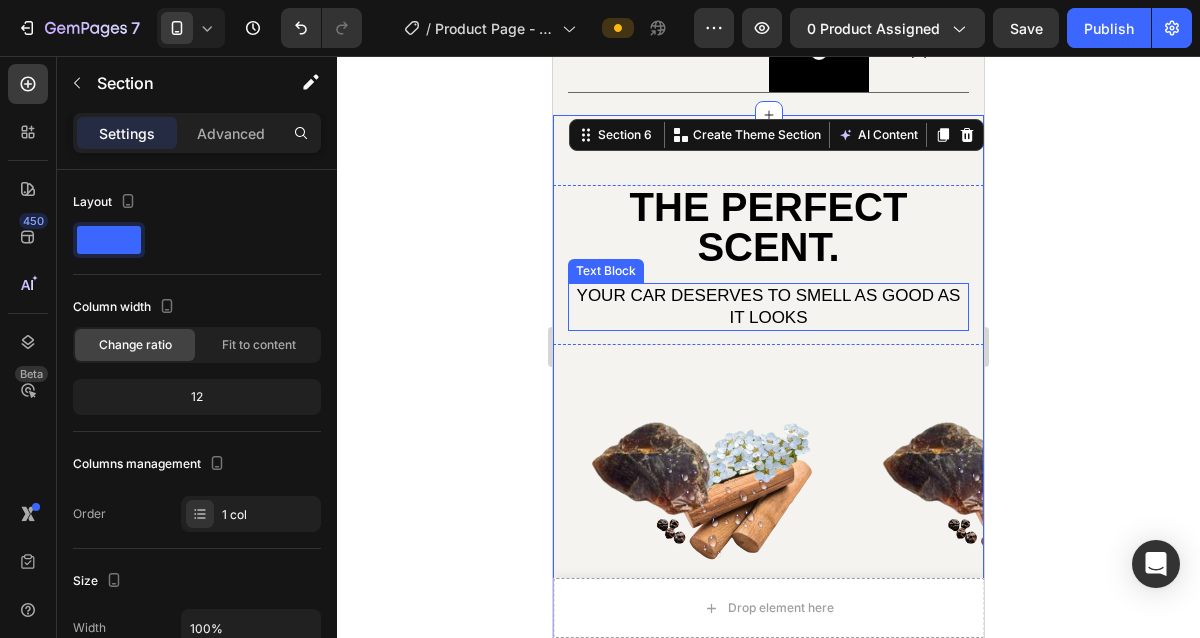 click on "YOUR CAR DESERVES TO SMELL AS GOOD AS IT LOOKS" at bounding box center (769, 306) 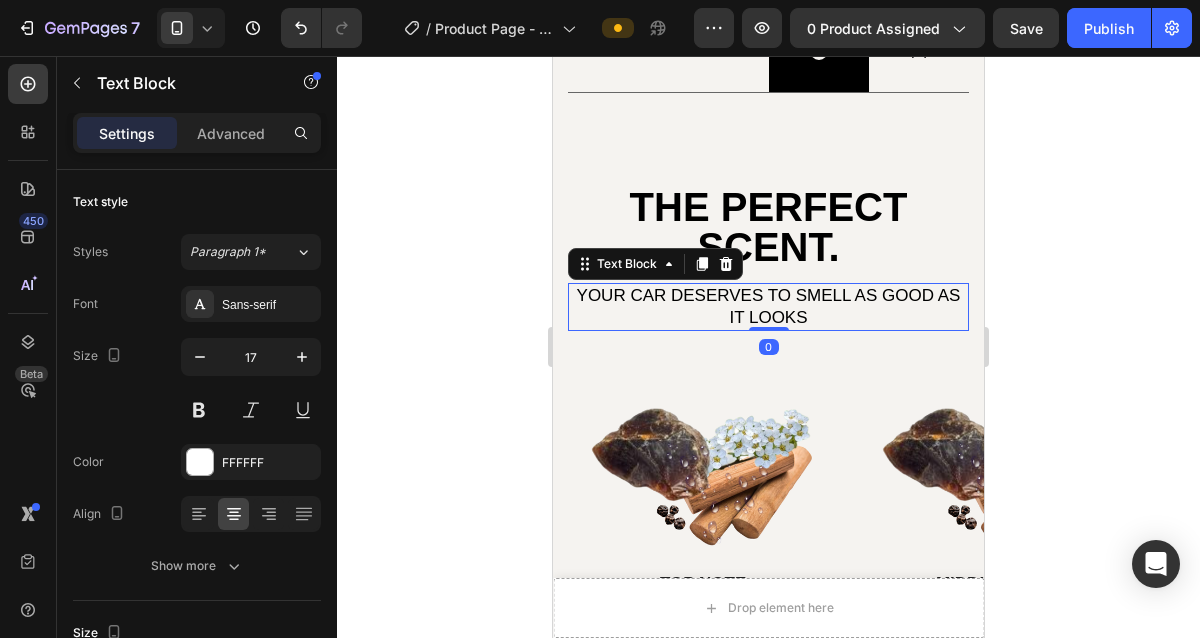 drag, startPoint x: 763, startPoint y: 343, endPoint x: 768, endPoint y: 285, distance: 58.21512 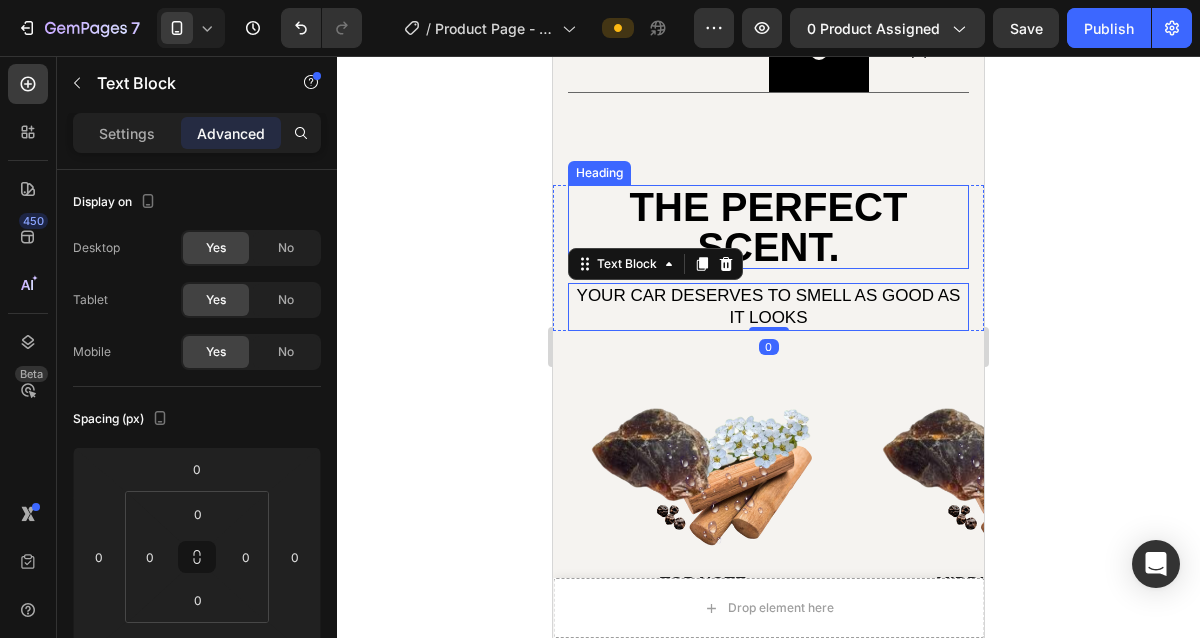 click 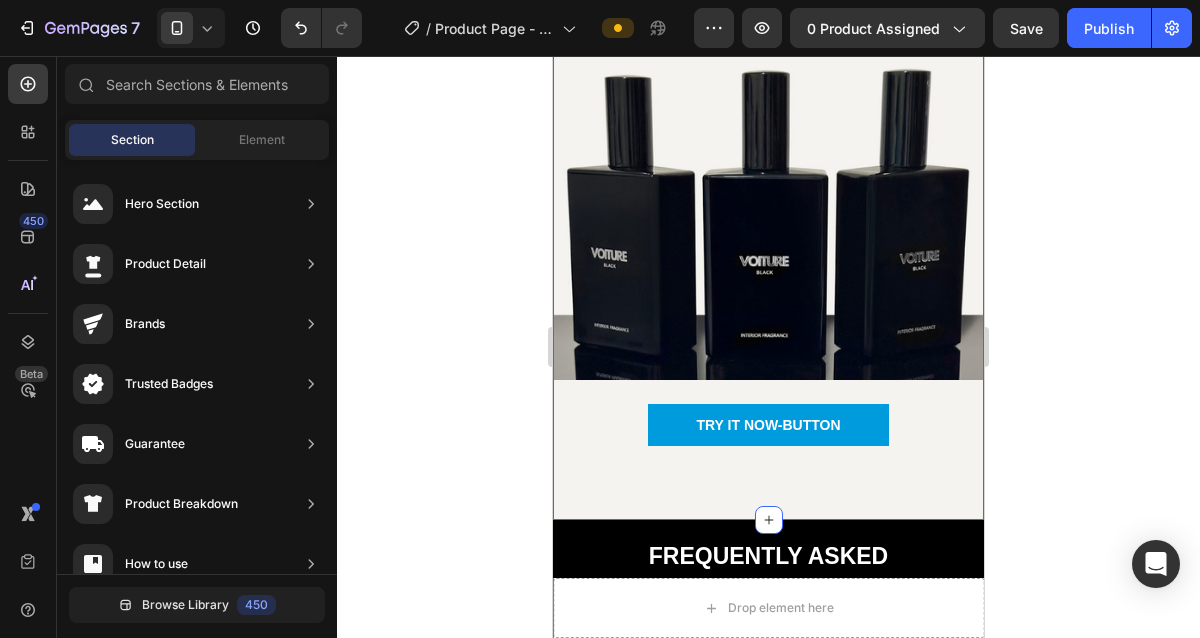scroll, scrollTop: 3222, scrollLeft: 0, axis: vertical 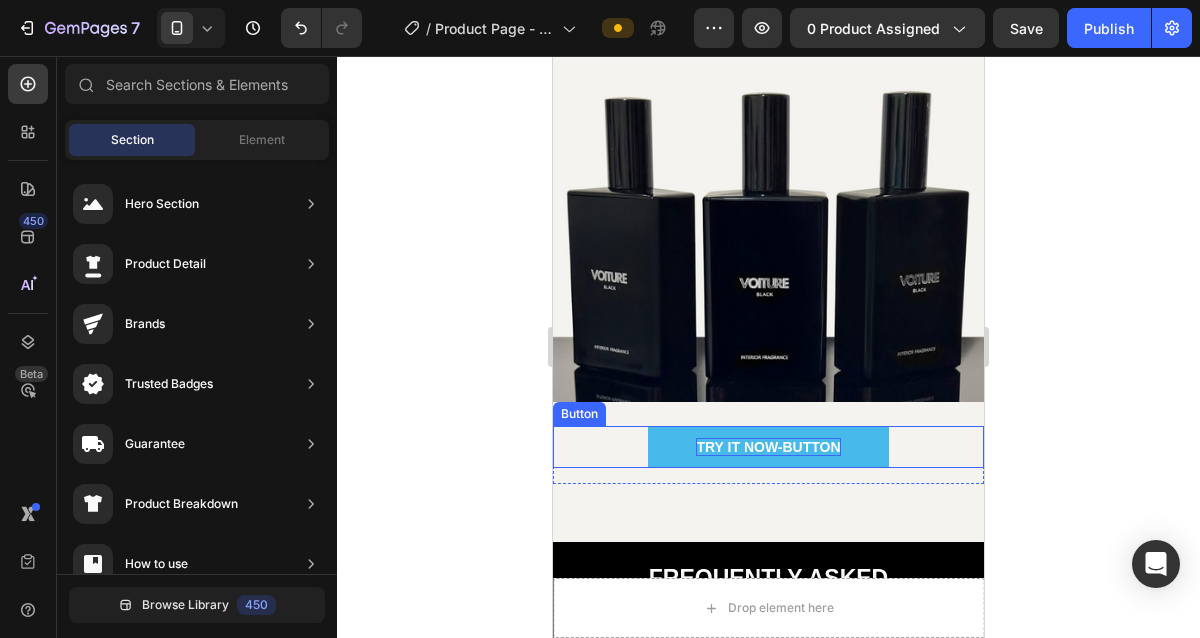 click on "TRY IT NOW-BUTTON" at bounding box center (768, 447) 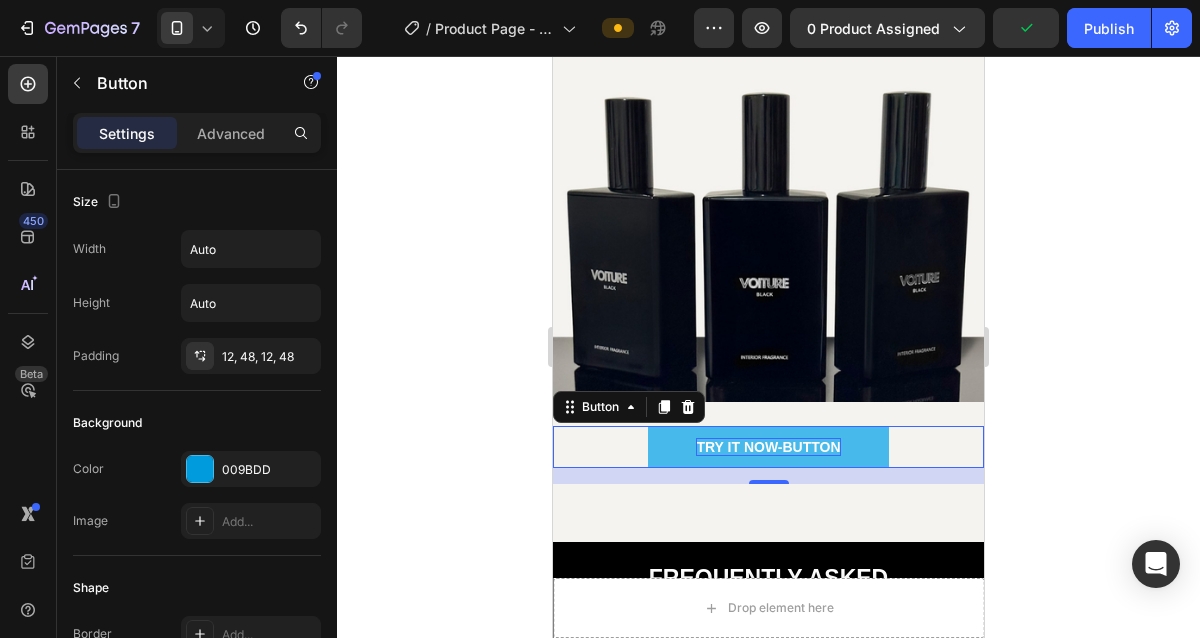 click on "TRY IT NOW-BUTTON" at bounding box center (768, 447) 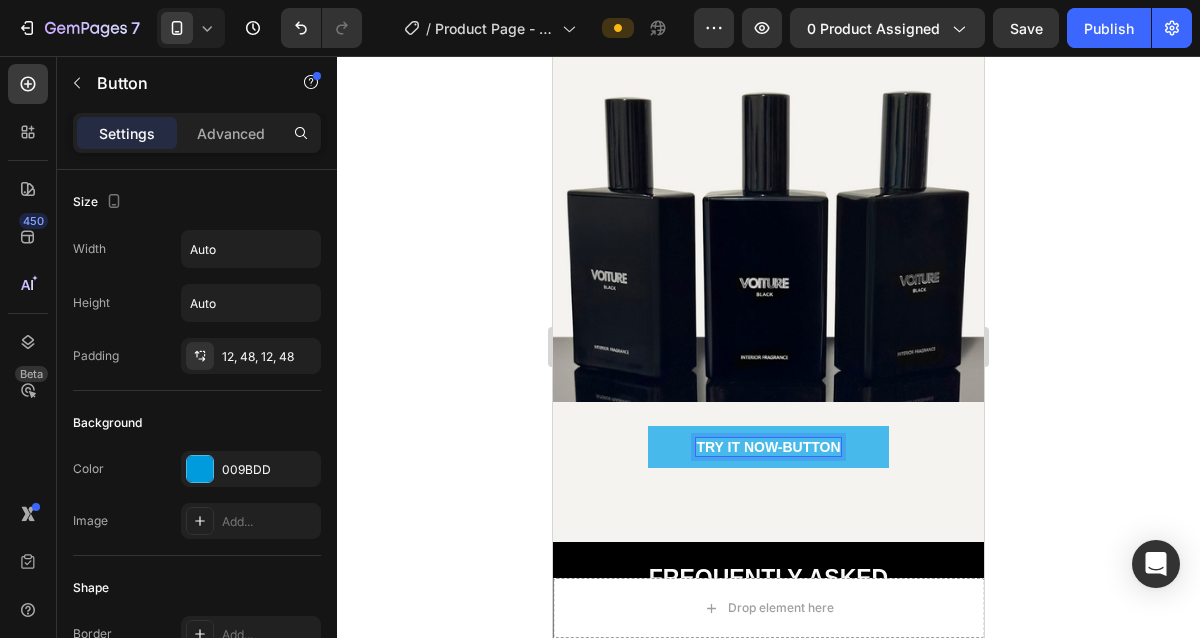 click on "TRY IT NOW-BUTTON" at bounding box center (768, 447) 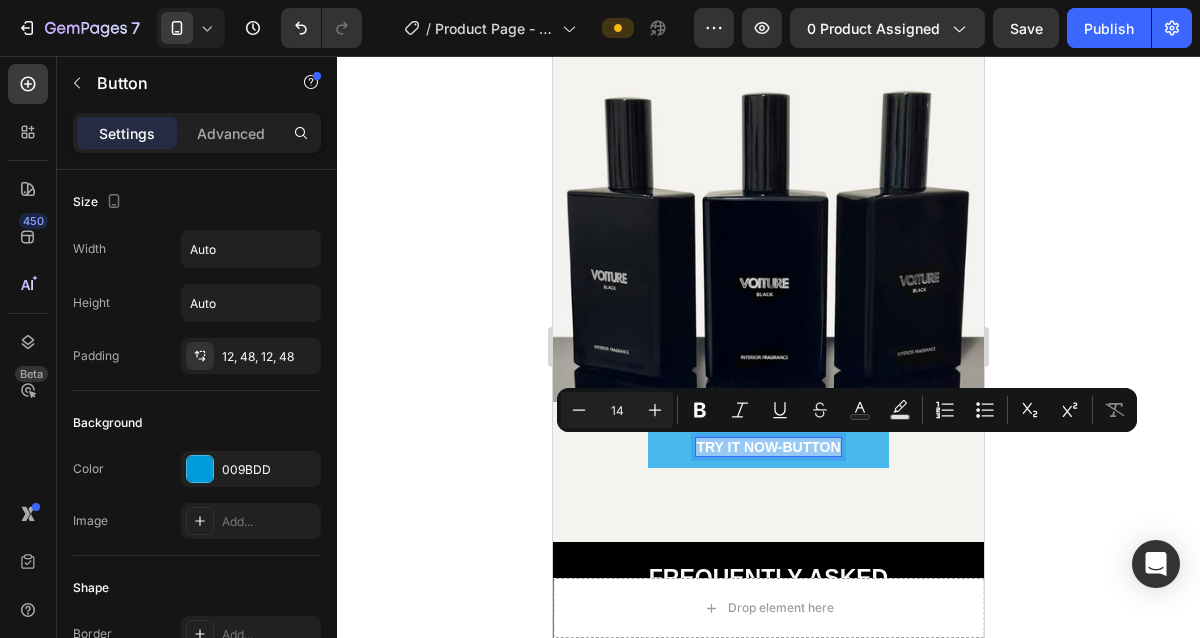 drag, startPoint x: 840, startPoint y: 450, endPoint x: 669, endPoint y: 435, distance: 171.65663 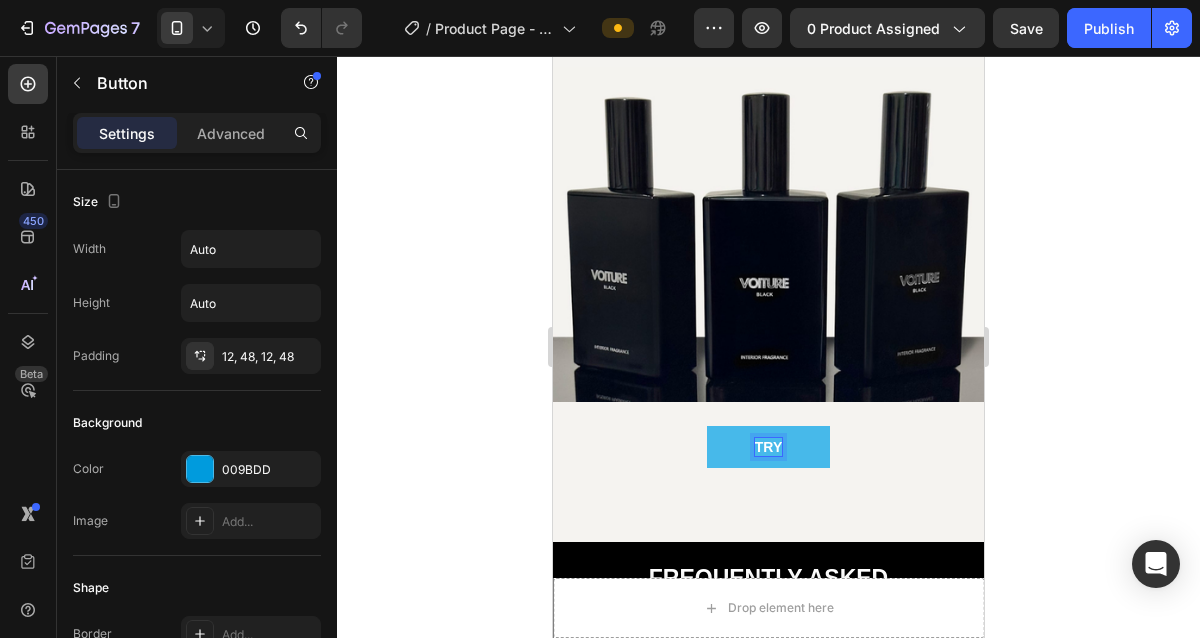 click on "TRY" at bounding box center [768, 447] 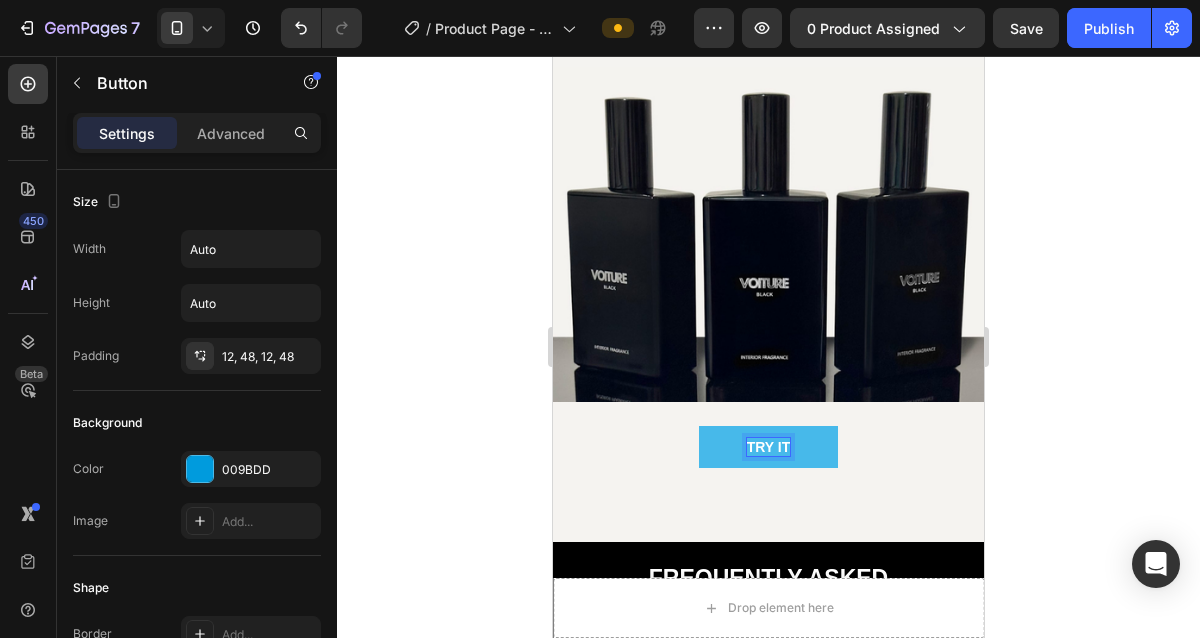 click on "TRY IT" at bounding box center (769, 447) 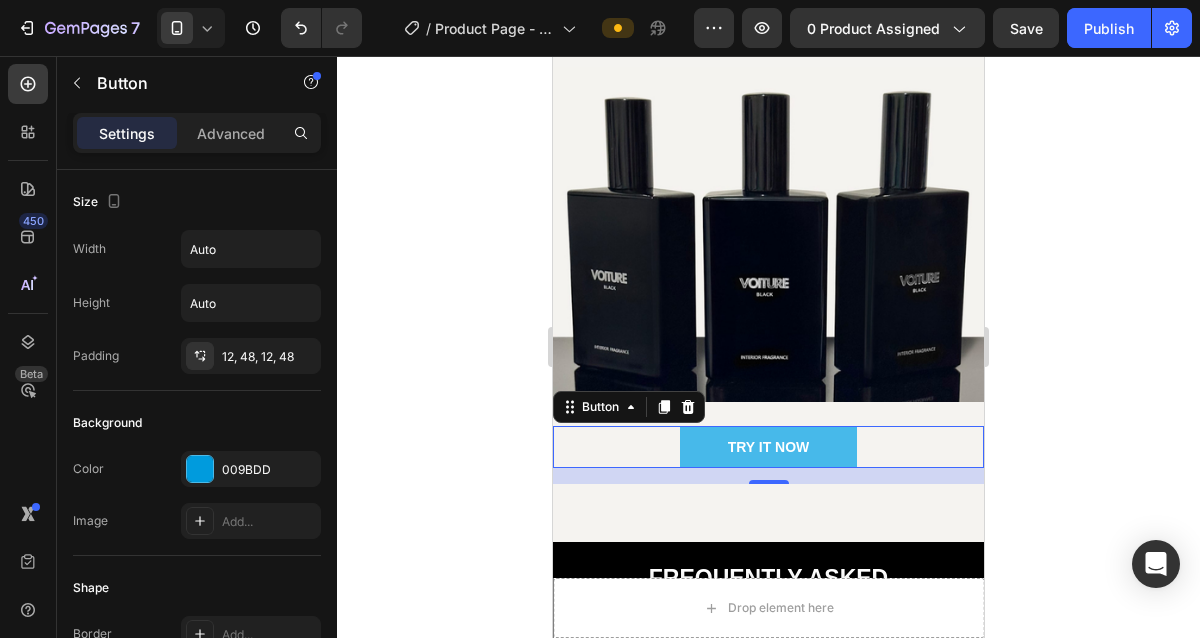 click on "TRY IT NOW" at bounding box center [769, 447] 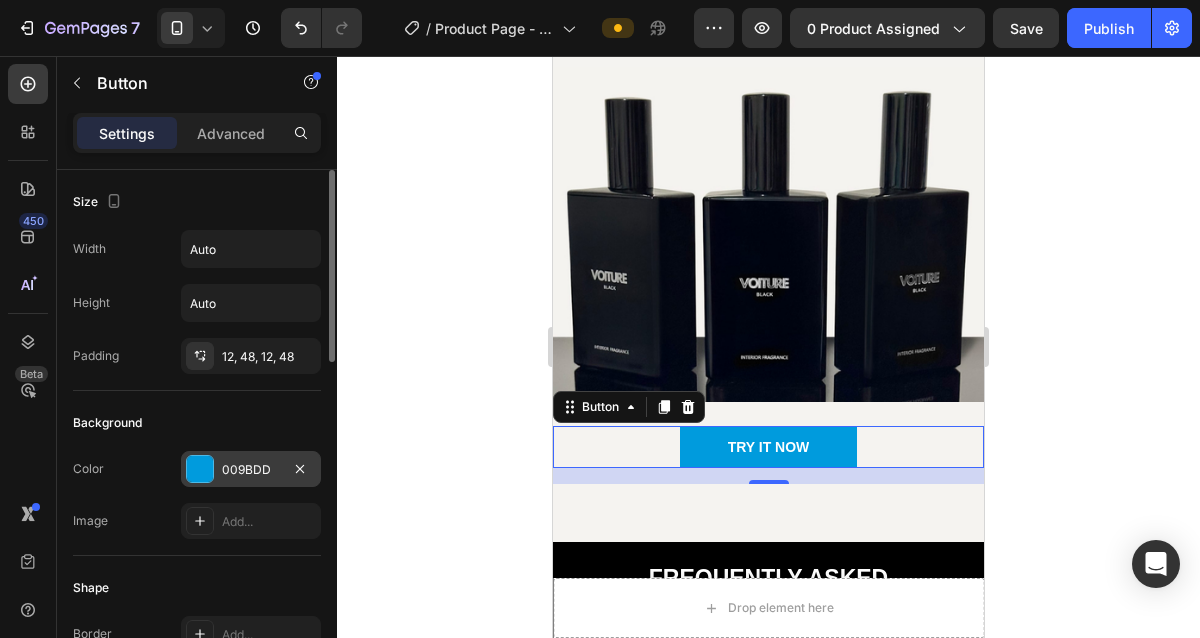 click at bounding box center (200, 469) 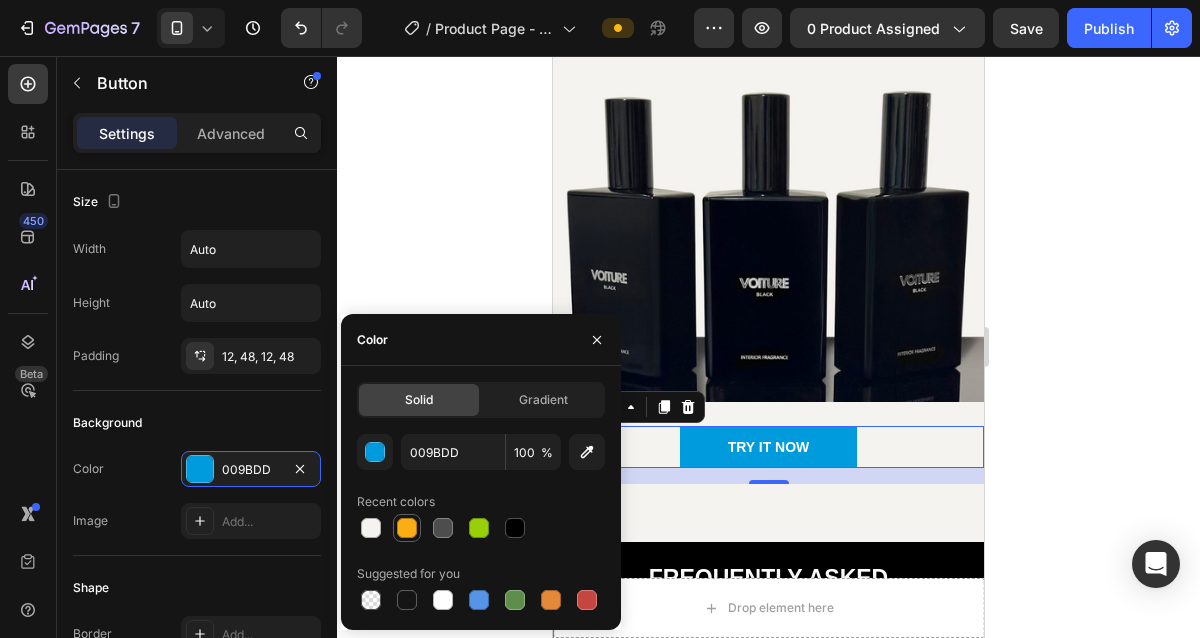 click at bounding box center (407, 528) 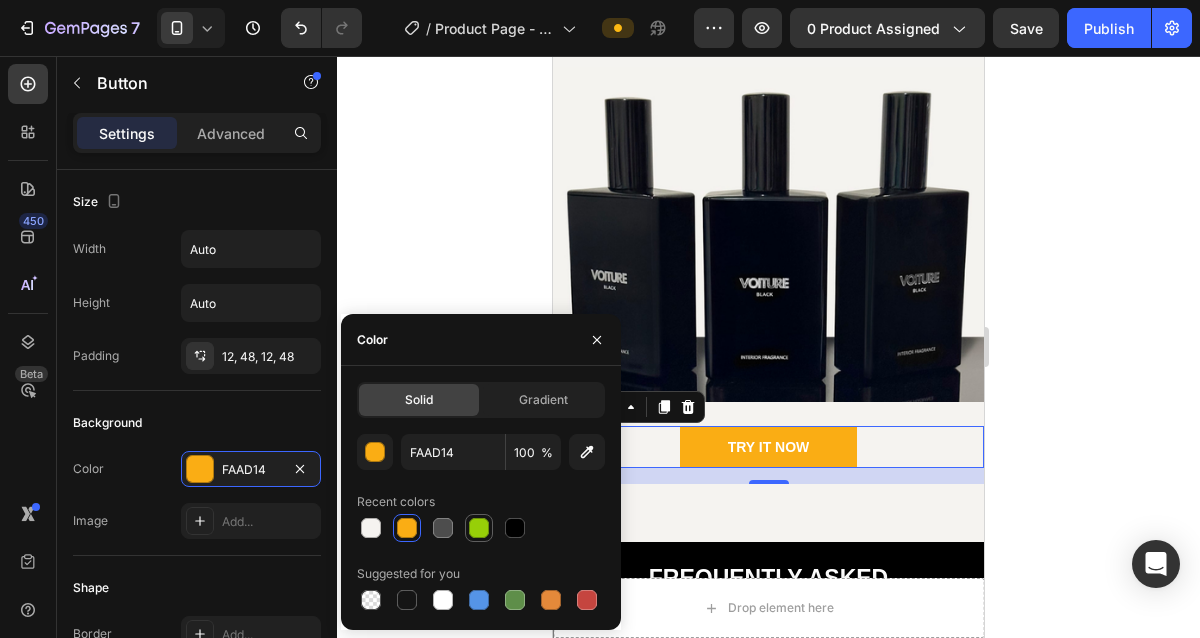 click at bounding box center (479, 528) 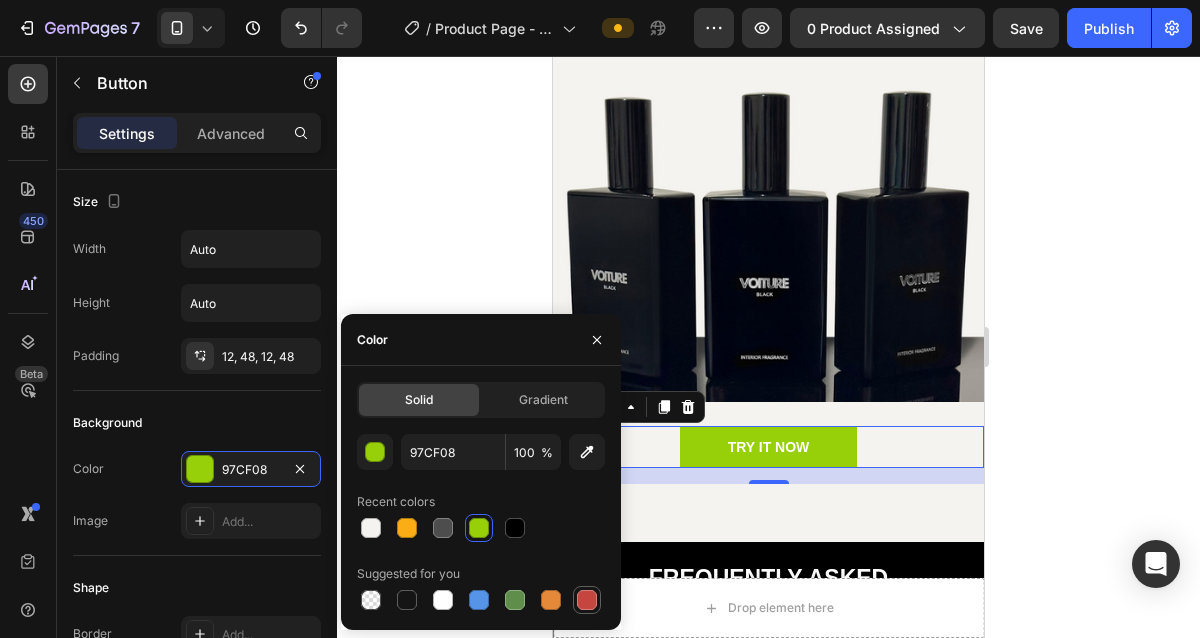 click at bounding box center (587, 600) 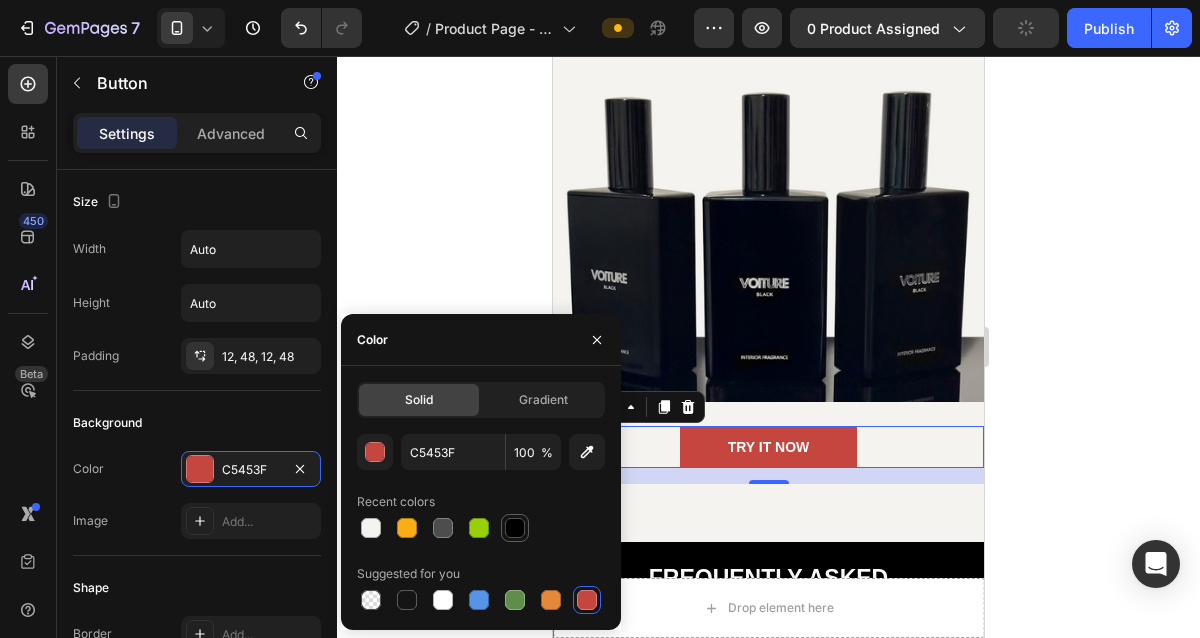 click at bounding box center (515, 528) 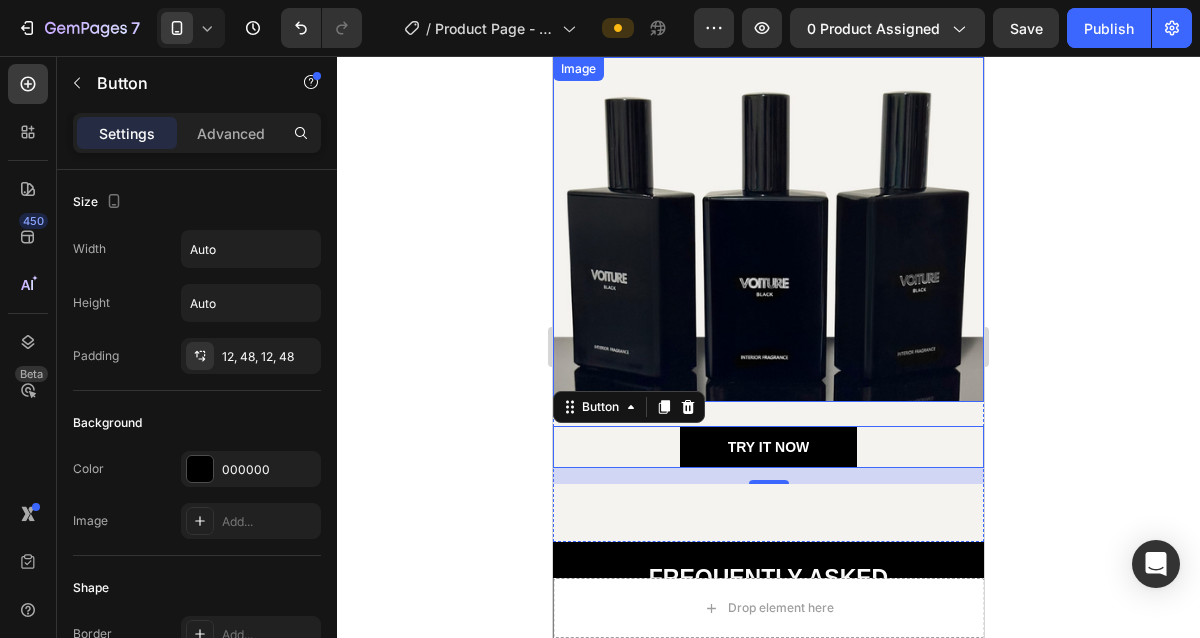 click 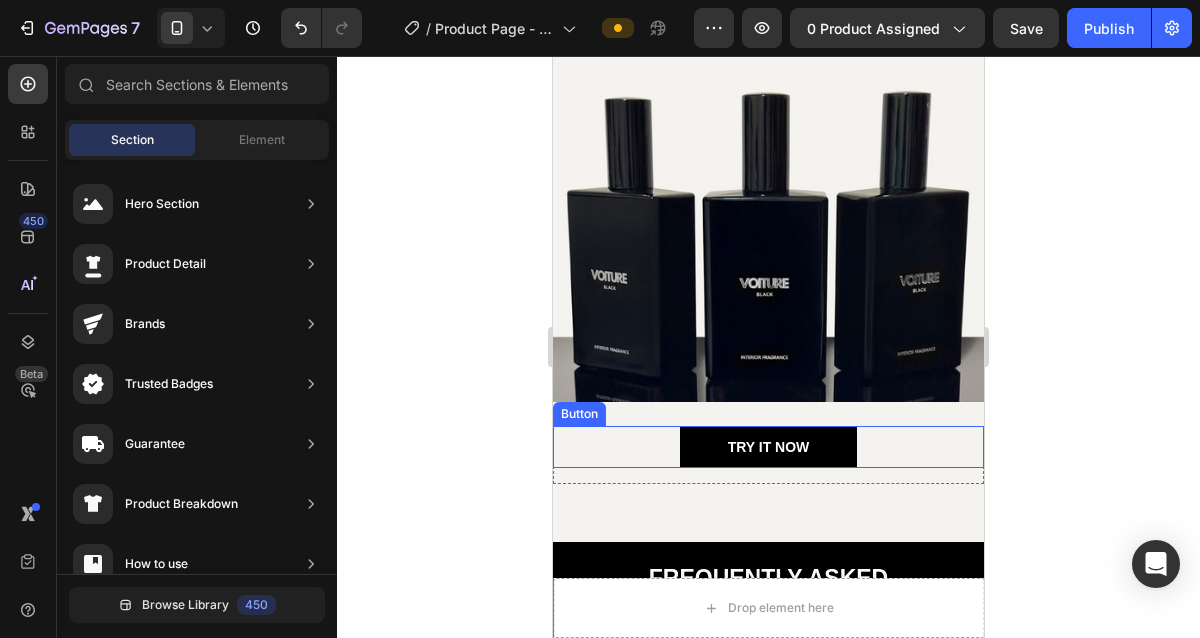 click on "TRY IT NOW Button" at bounding box center [768, 447] 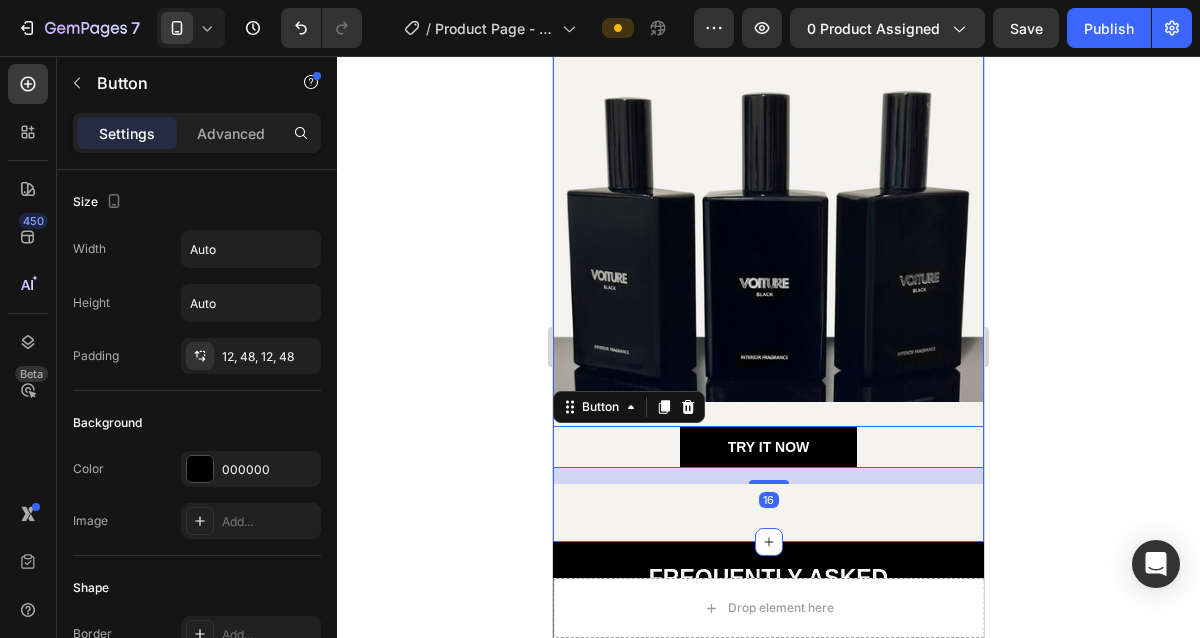click 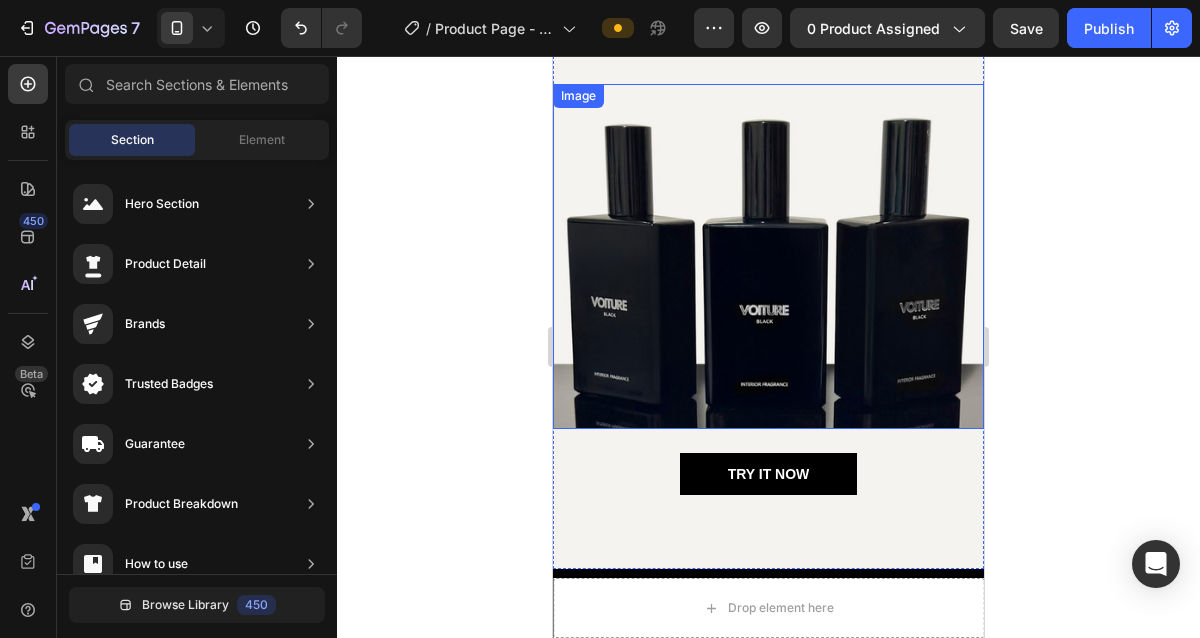 scroll, scrollTop: 3175, scrollLeft: 0, axis: vertical 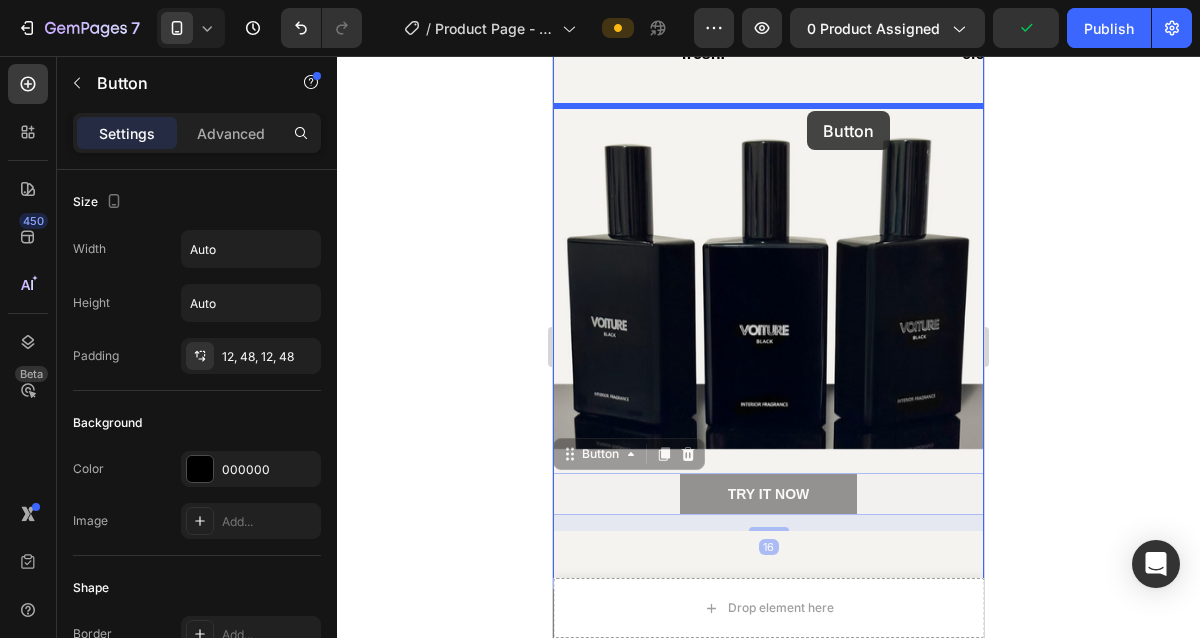 drag, startPoint x: 877, startPoint y: 492, endPoint x: 807, endPoint y: 109, distance: 389.34433 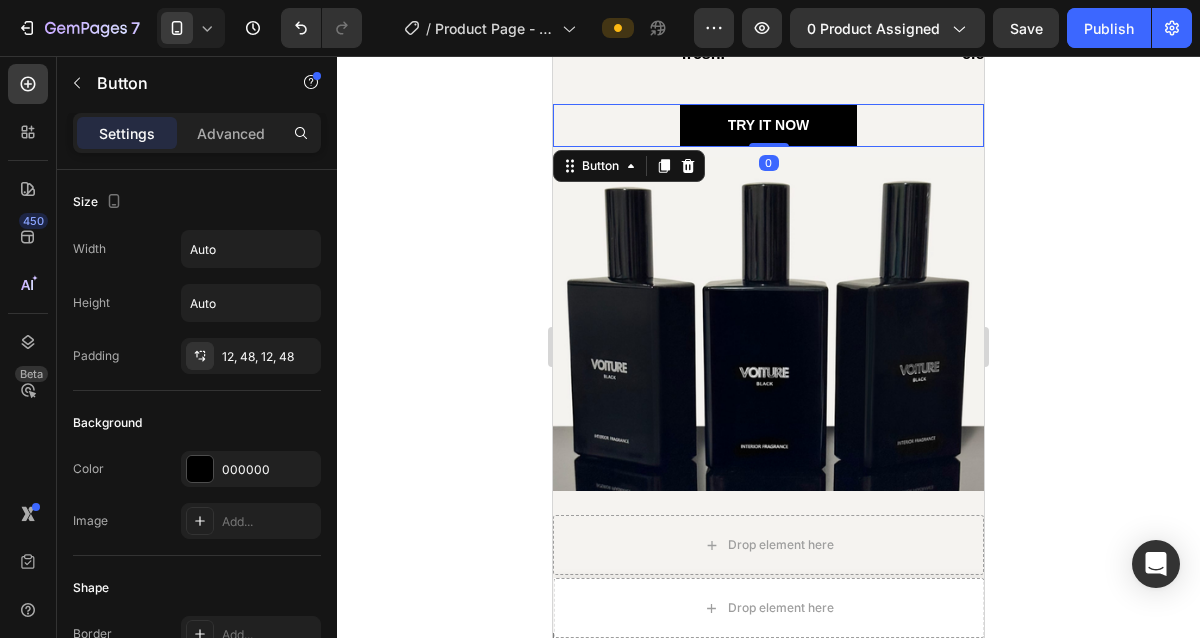 click 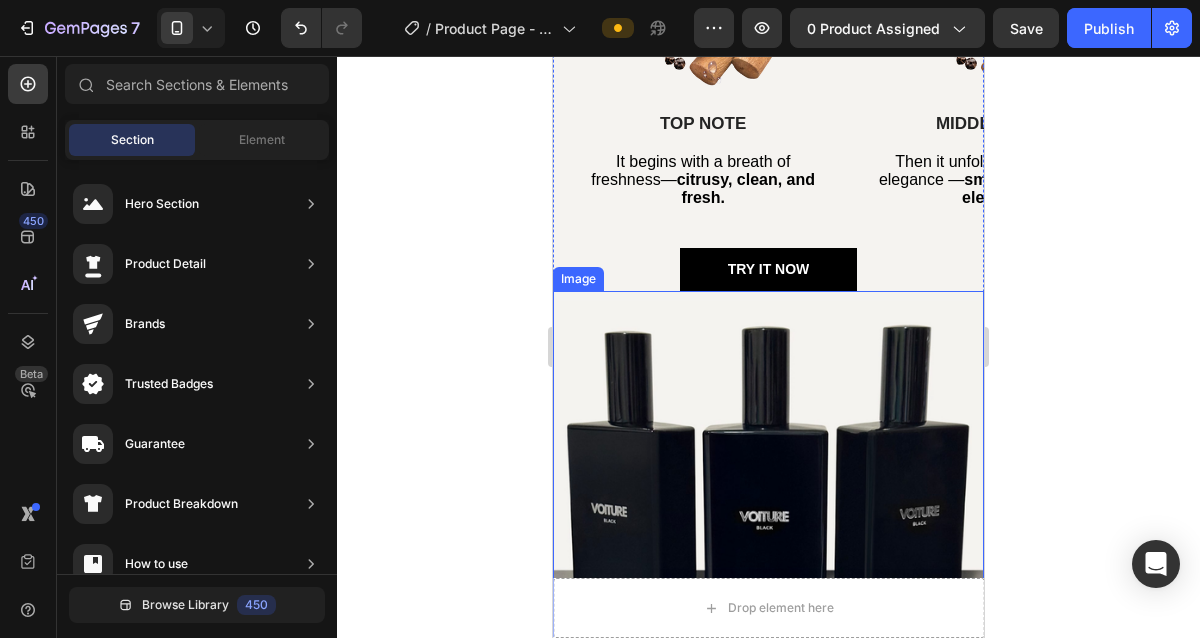 scroll, scrollTop: 3055, scrollLeft: 0, axis: vertical 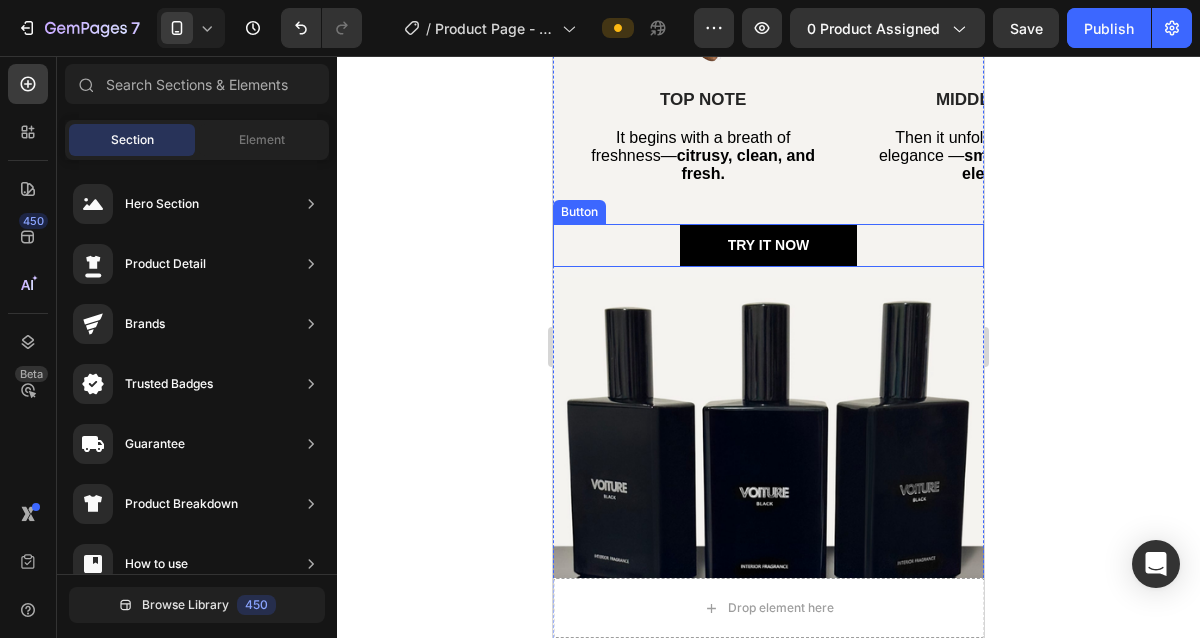 click on "TRY IT NOW Button" at bounding box center [768, 245] 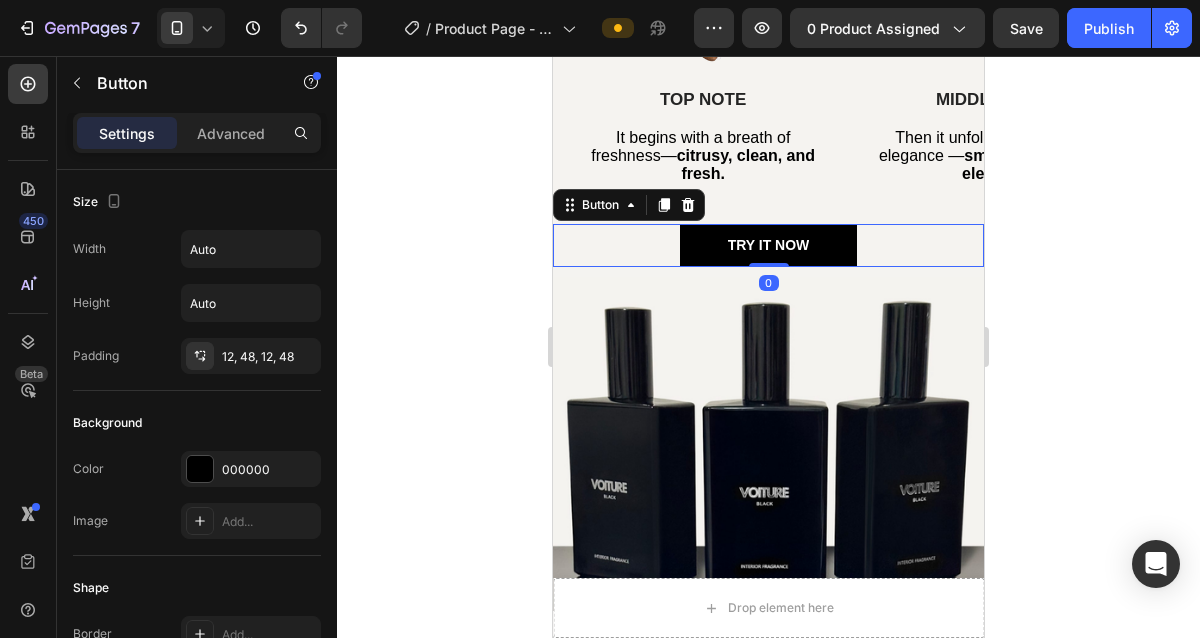 click 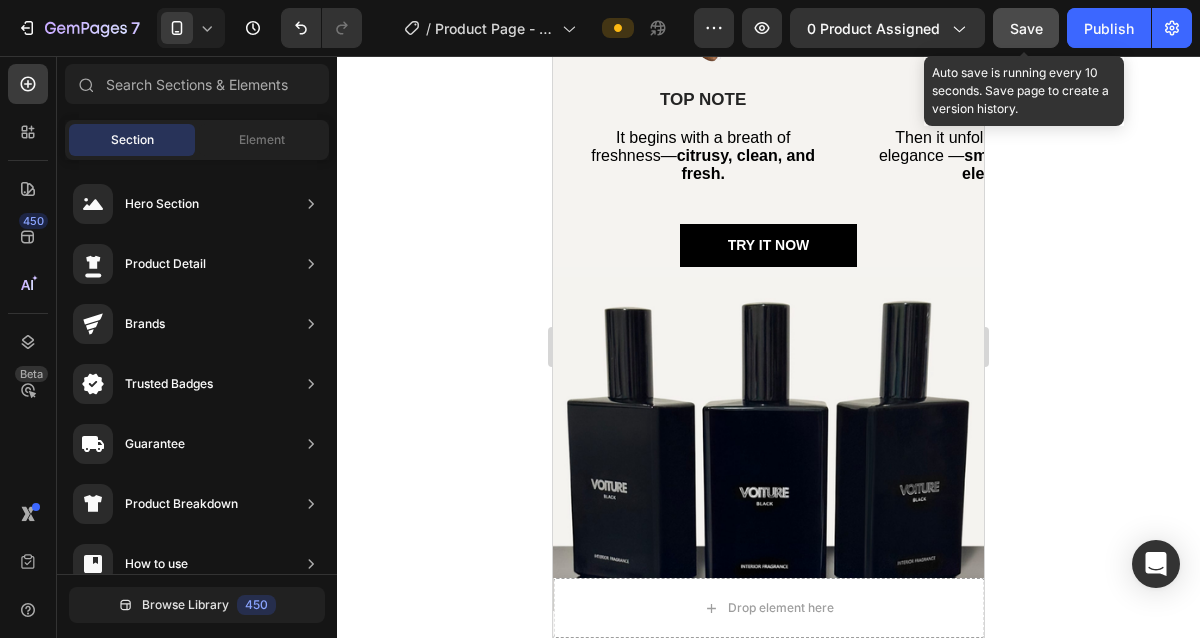 click on "Save" 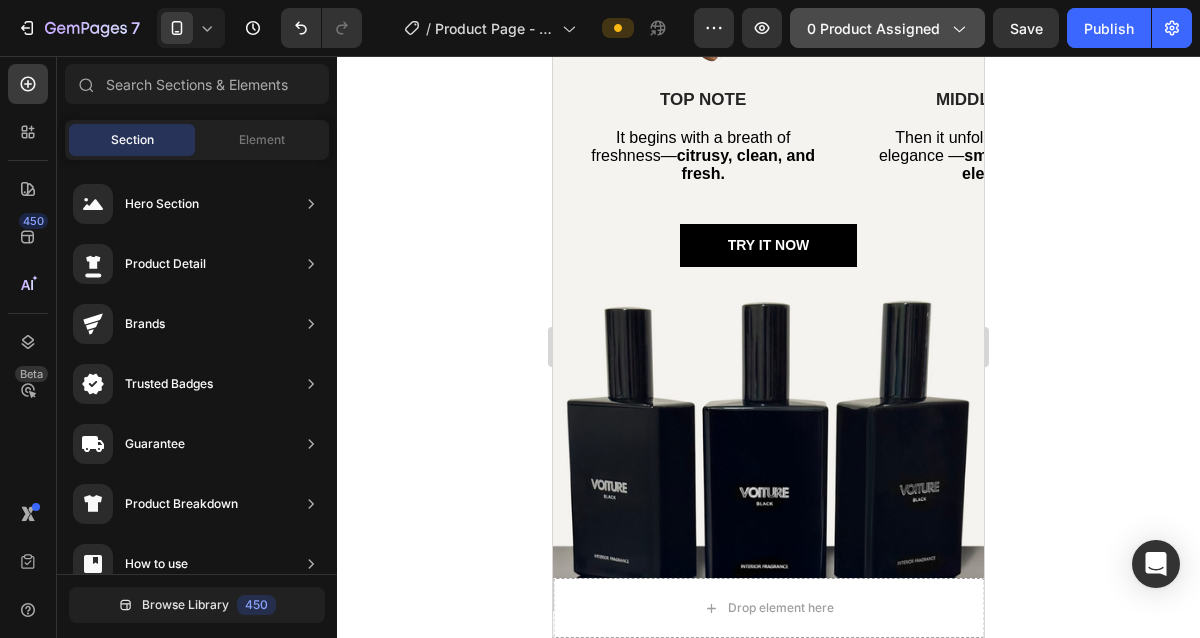 click on "0 product assigned" at bounding box center (887, 28) 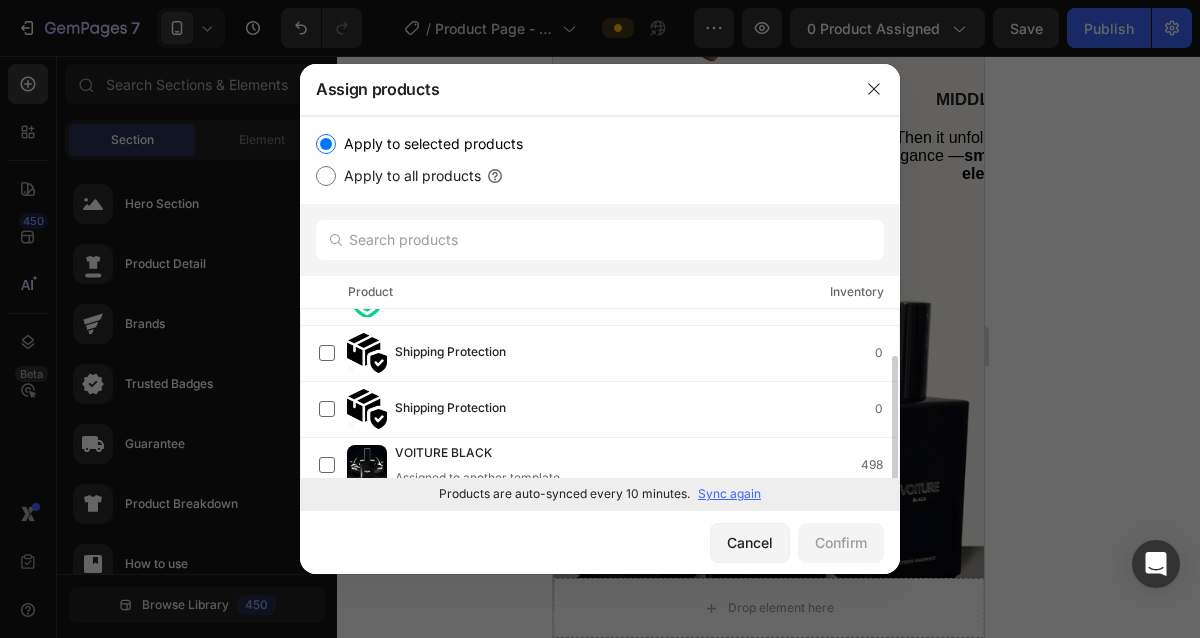 scroll, scrollTop: 54, scrollLeft: 0, axis: vertical 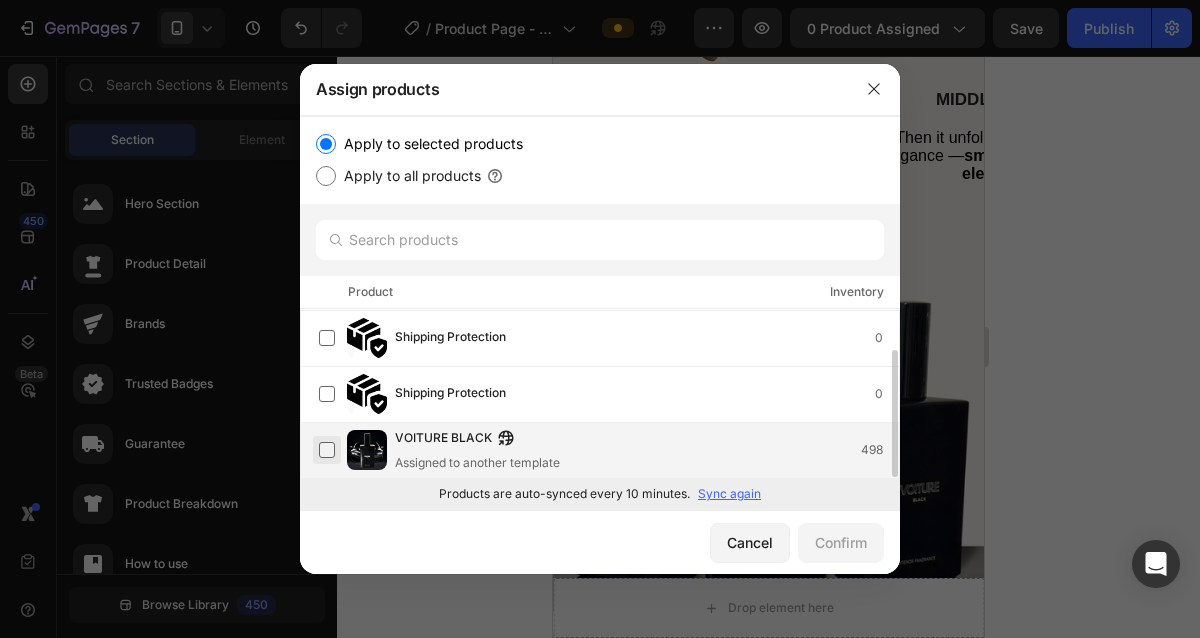 click at bounding box center [327, 450] 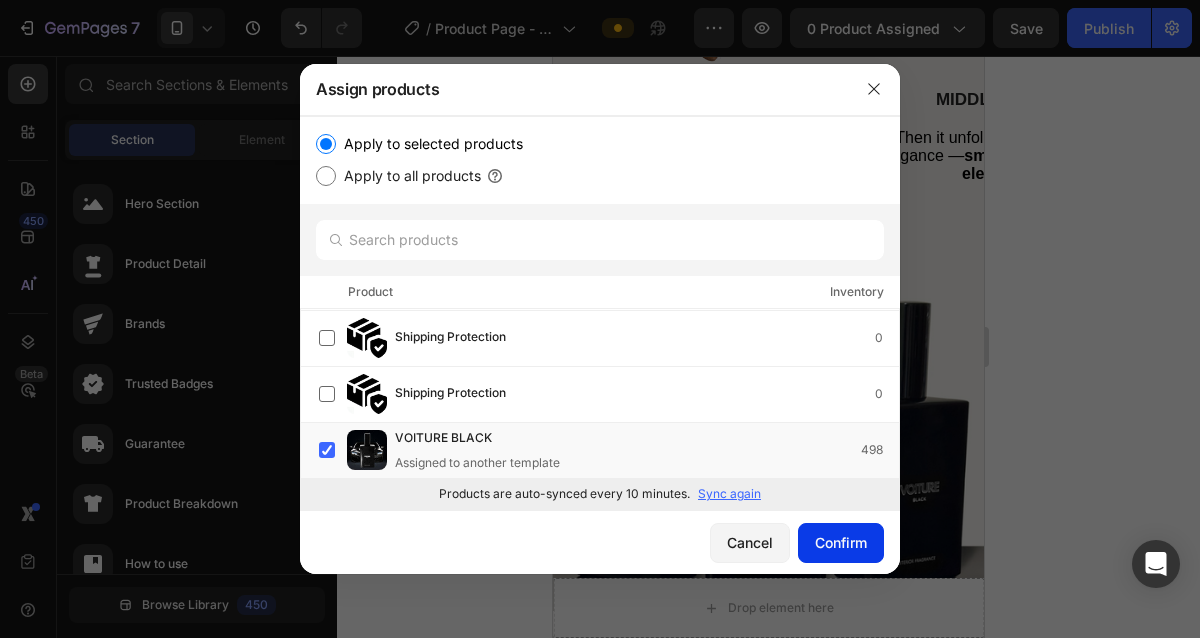 click on "Confirm" at bounding box center [841, 542] 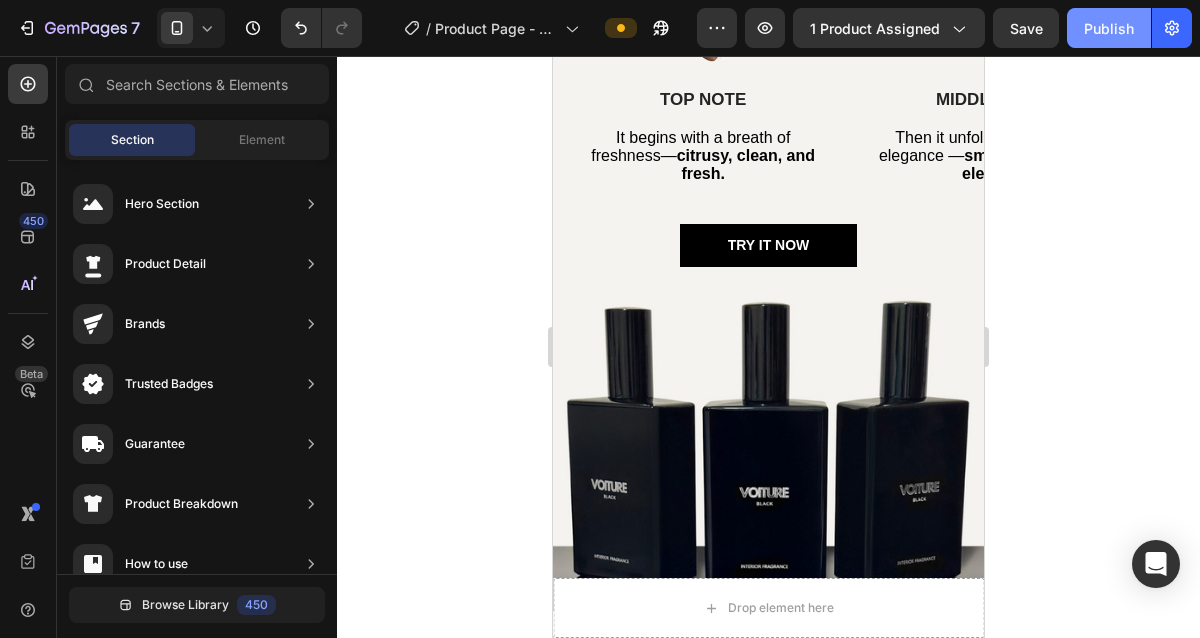 click on "Publish" at bounding box center [1109, 28] 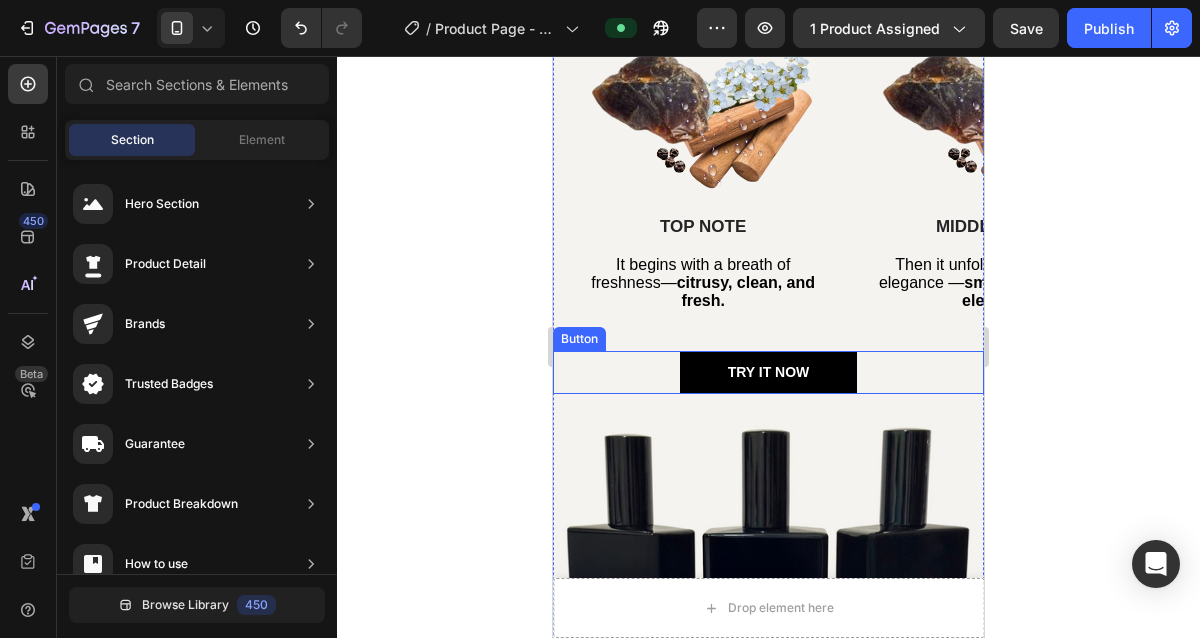 scroll, scrollTop: 2863, scrollLeft: 0, axis: vertical 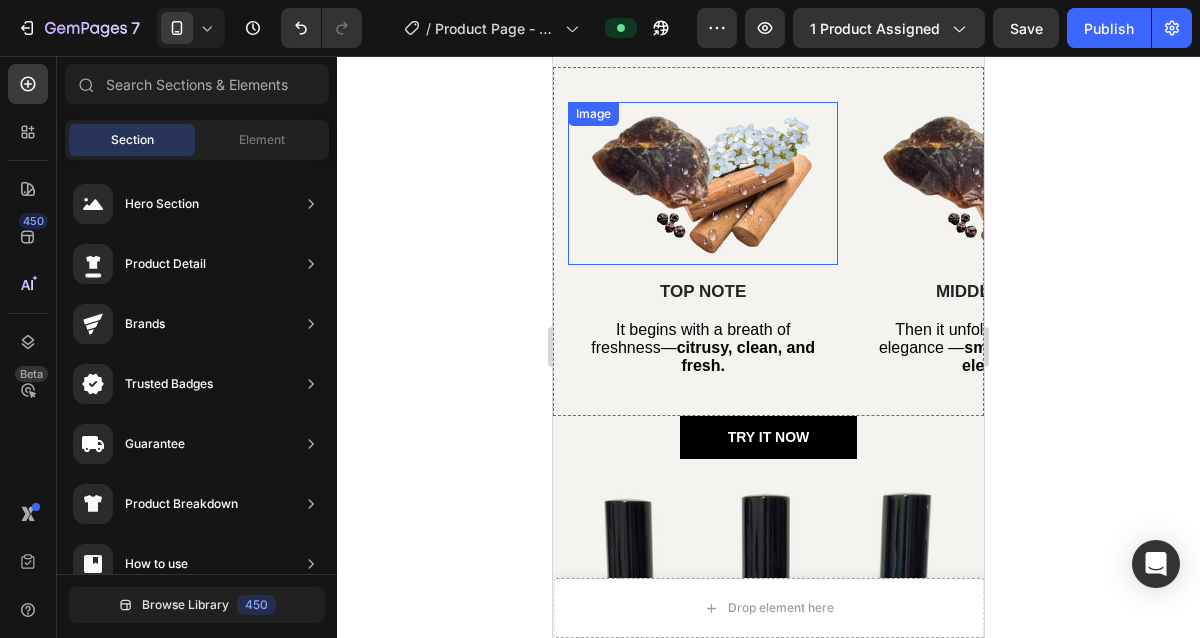 click on "Image TOP NOTE Text Block It begins with a breath of freshness  —  citrusy, clean, and fresh. Text Block Row Image MIDDLE NOTE Text Block Then it unfolds into timeless elegance —  smooth, warm, and elegant.     Text Block Row Image BASE NOTE Text Block Finally, it settles into sophistication —  soft, musky, and refined. Text Block Row Carousel" at bounding box center (768, 241) 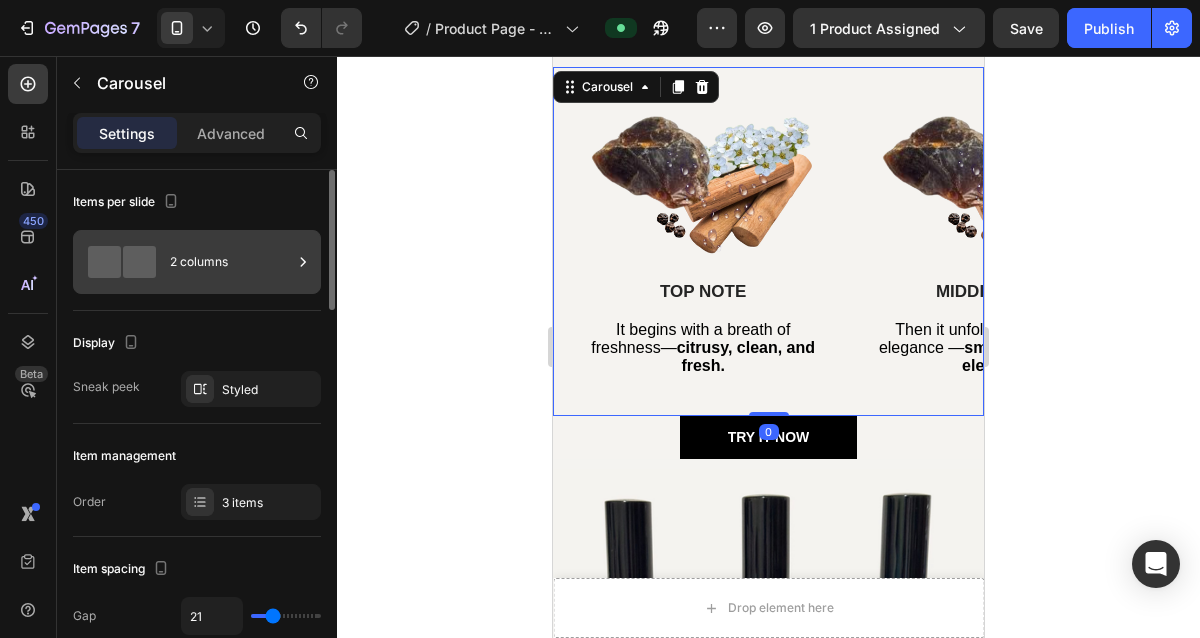 click on "2 columns" at bounding box center [231, 262] 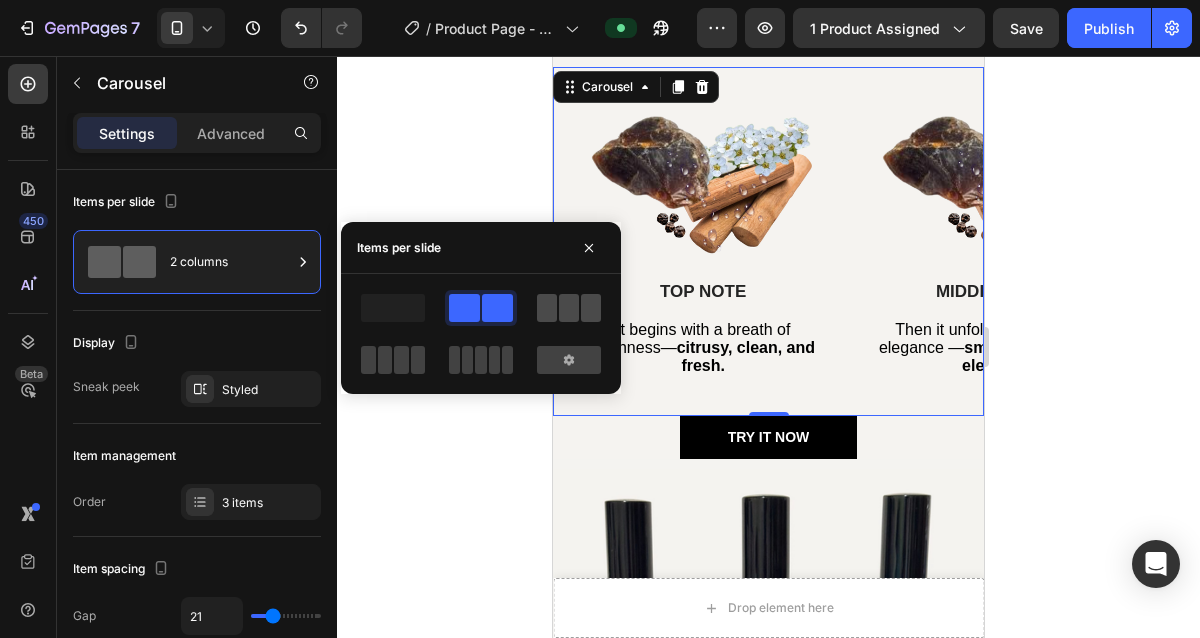click 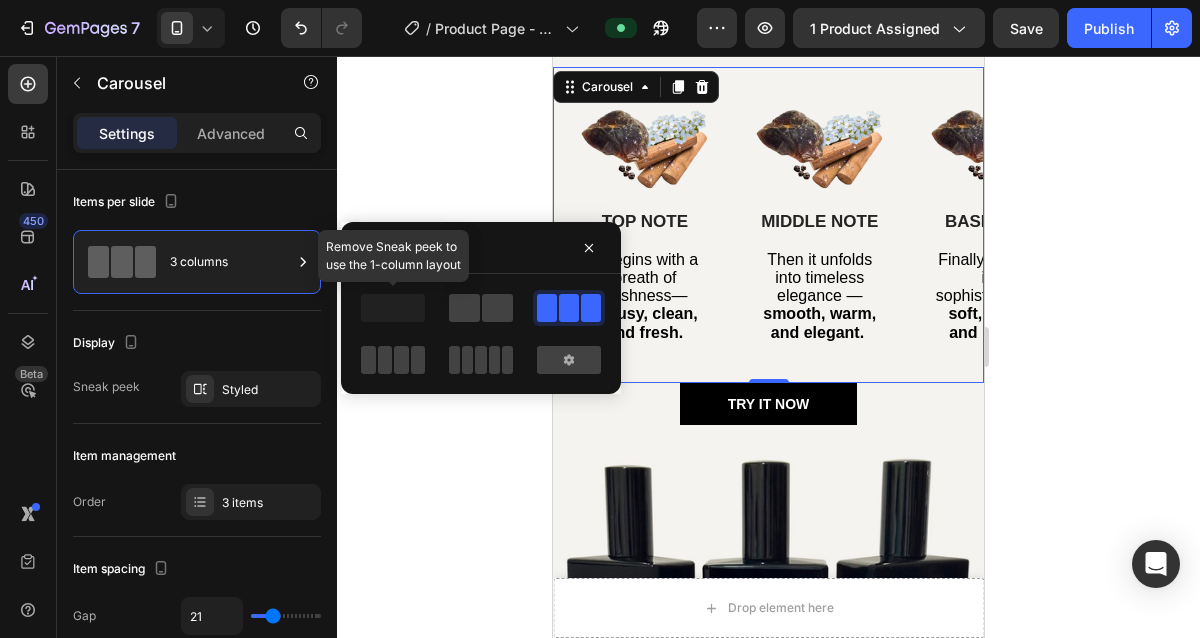 click 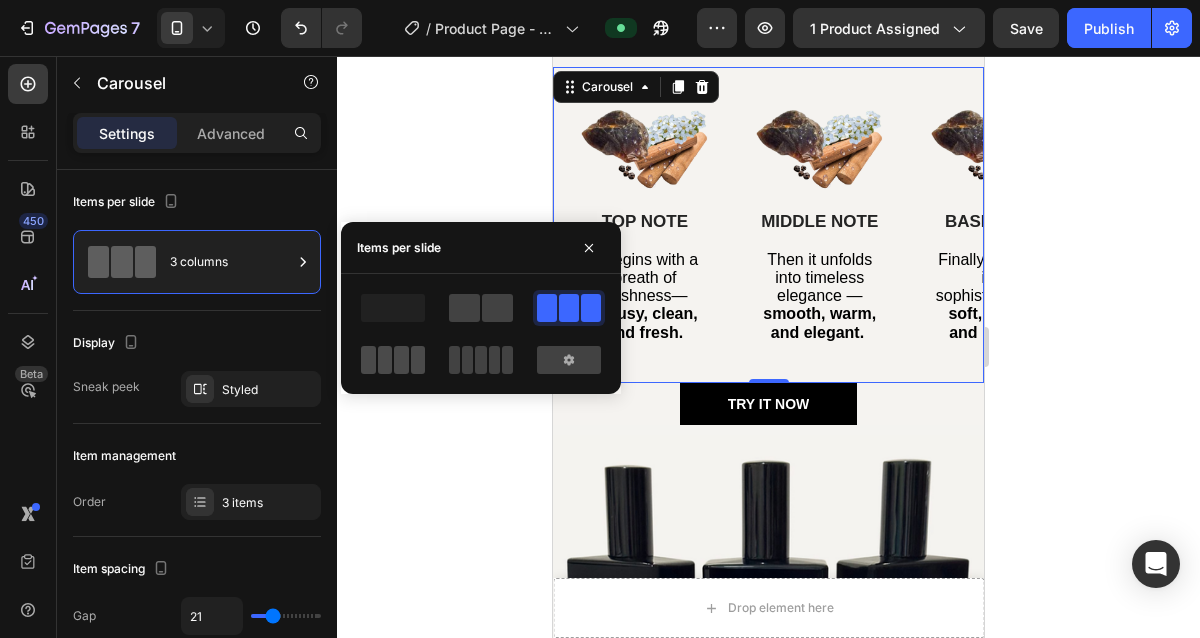 click at bounding box center (393, 360) 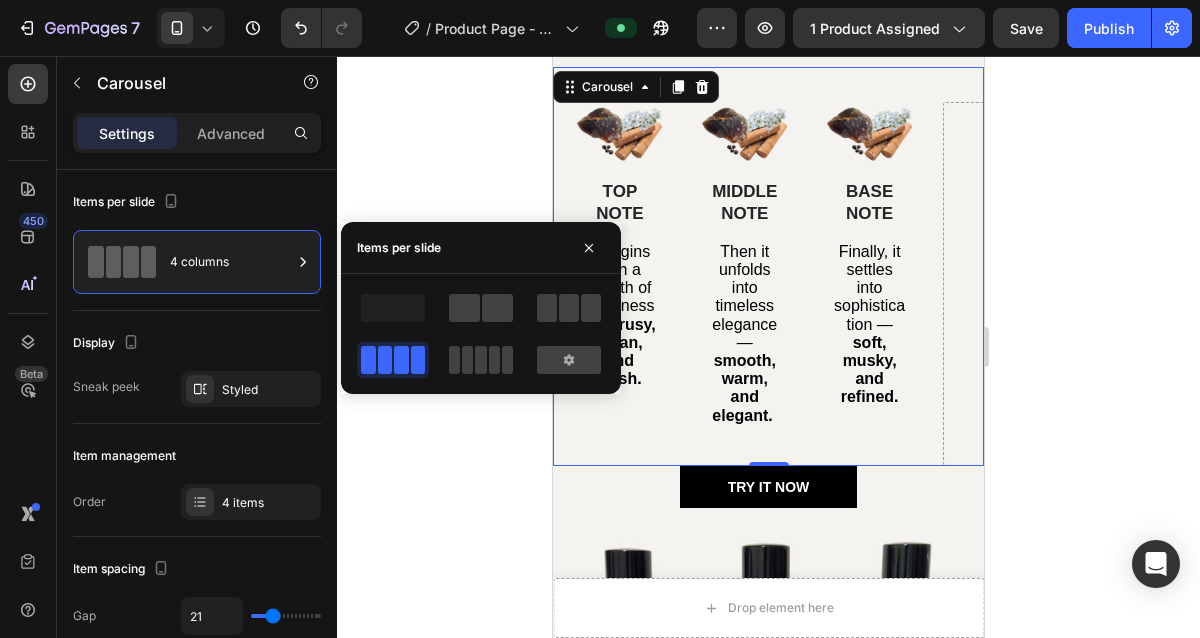 click 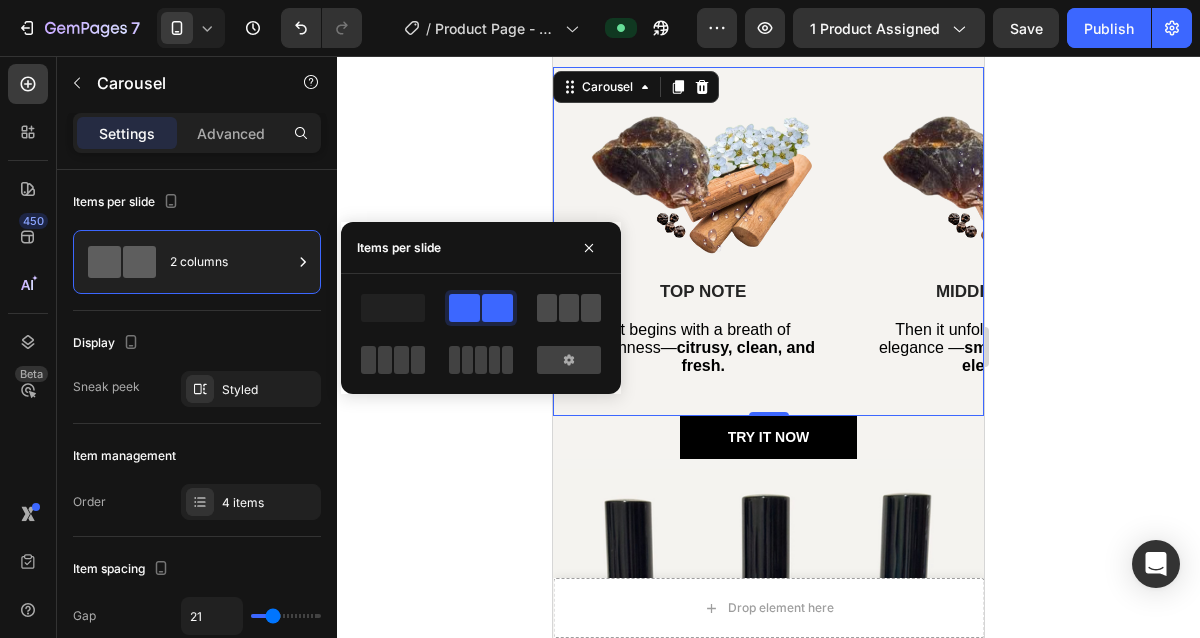 click 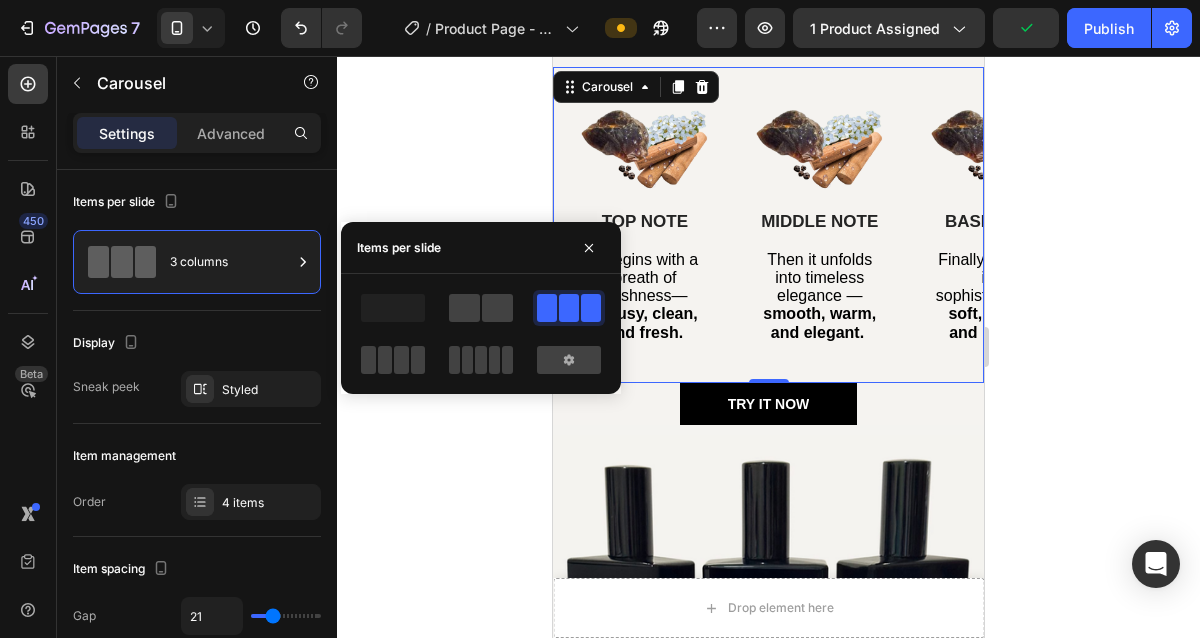 click at bounding box center [481, 334] 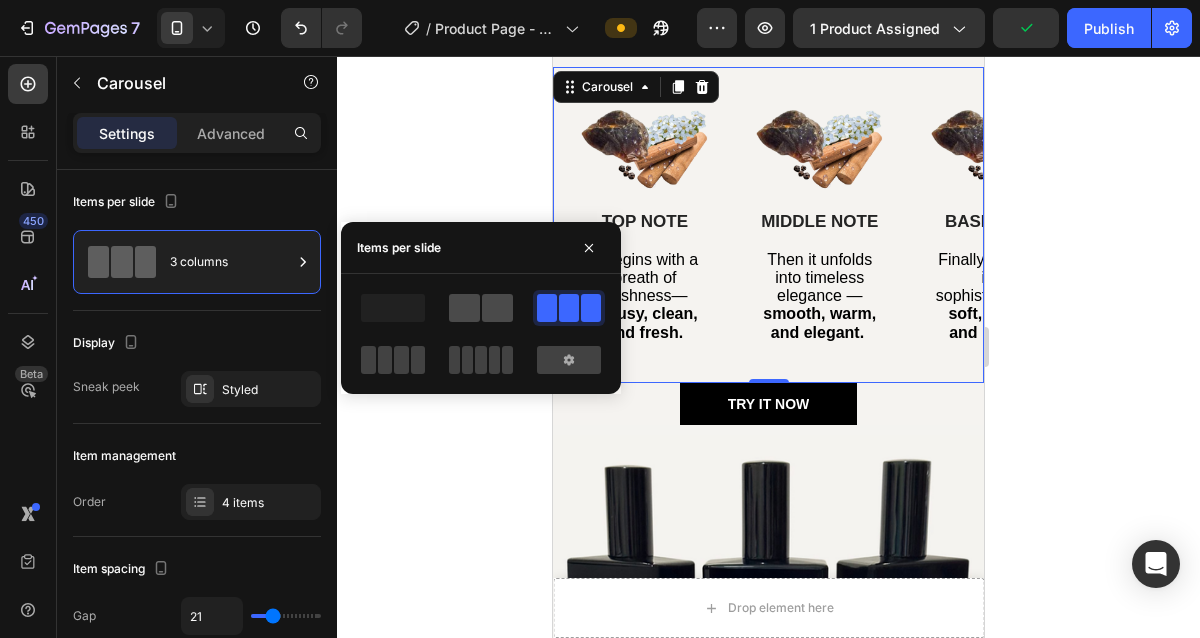 click 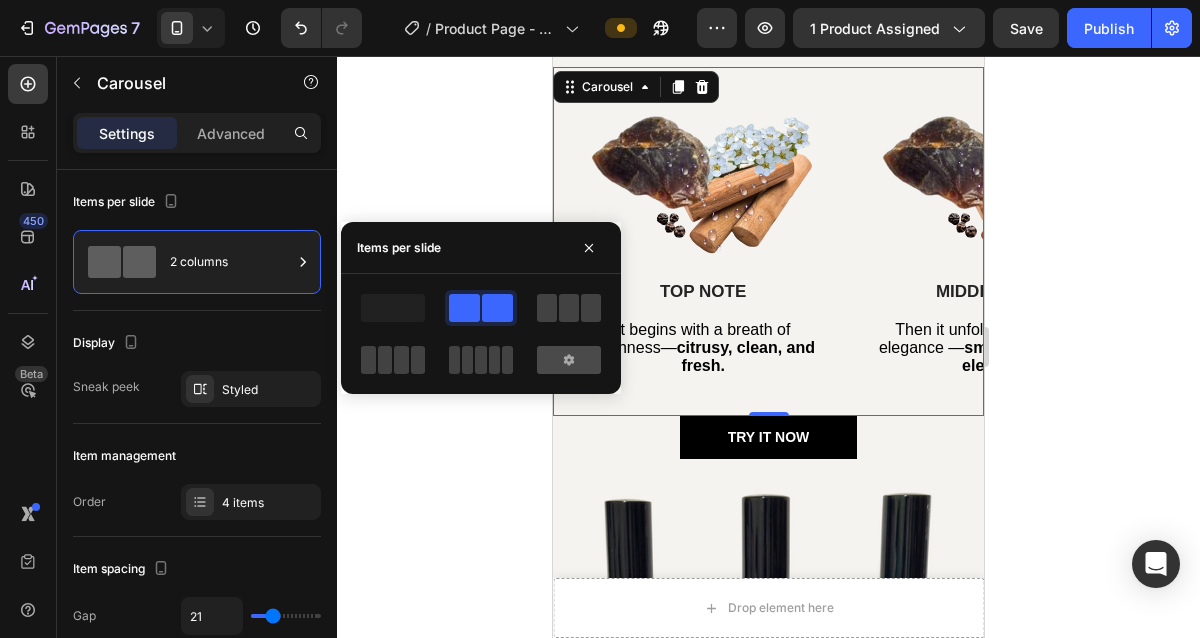 click 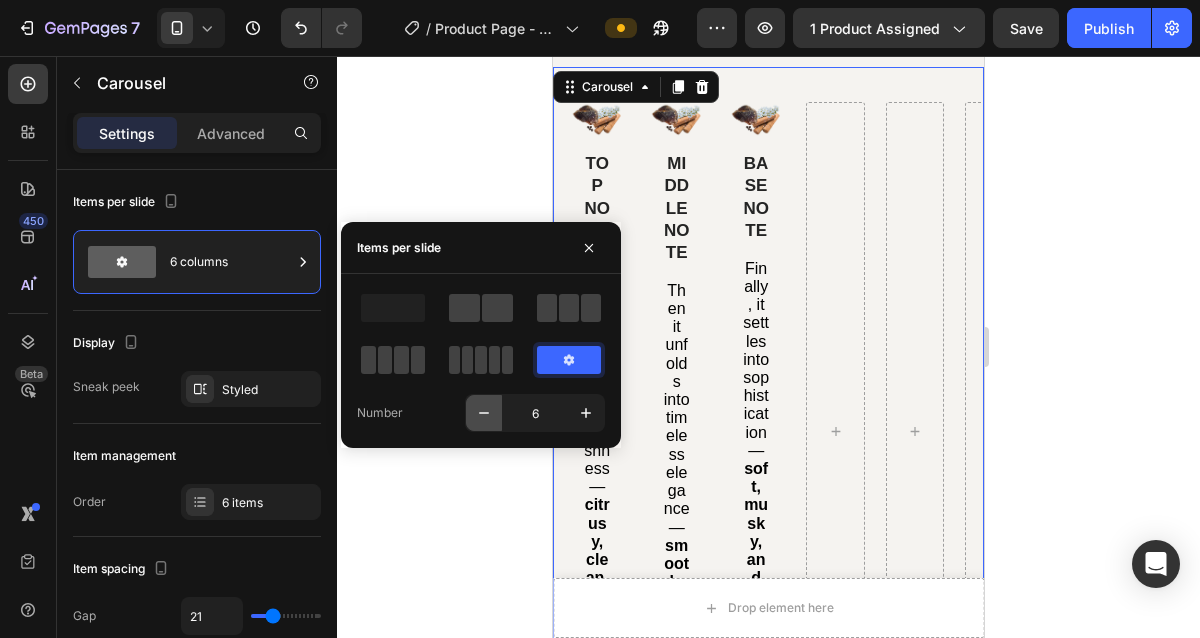 click 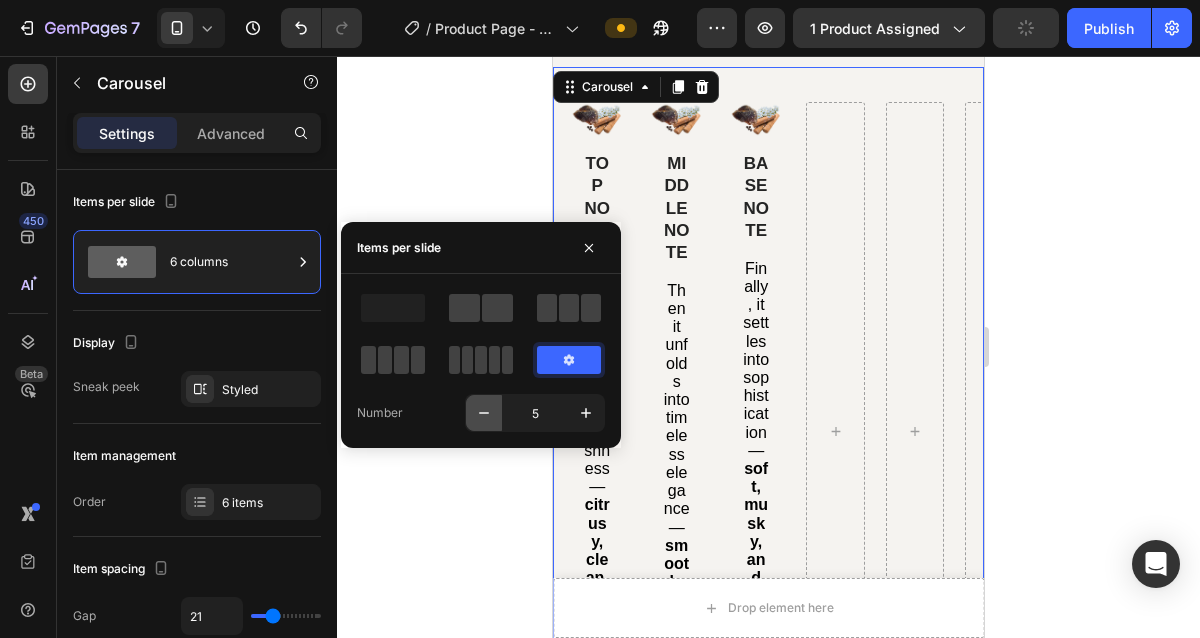 click 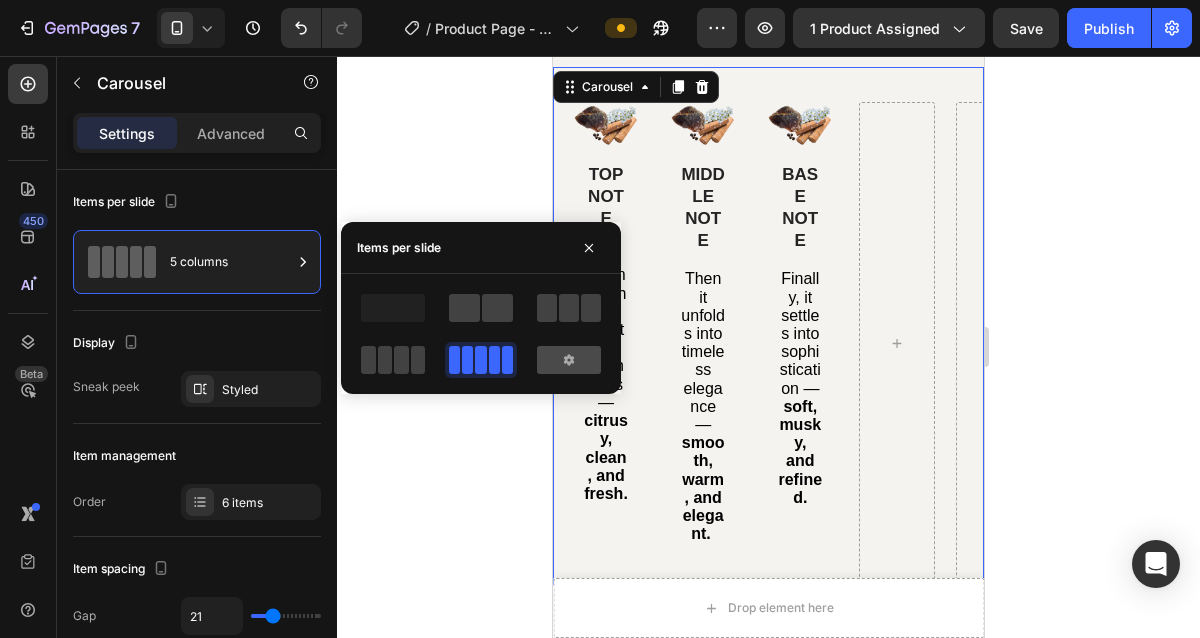 click at bounding box center (569, 360) 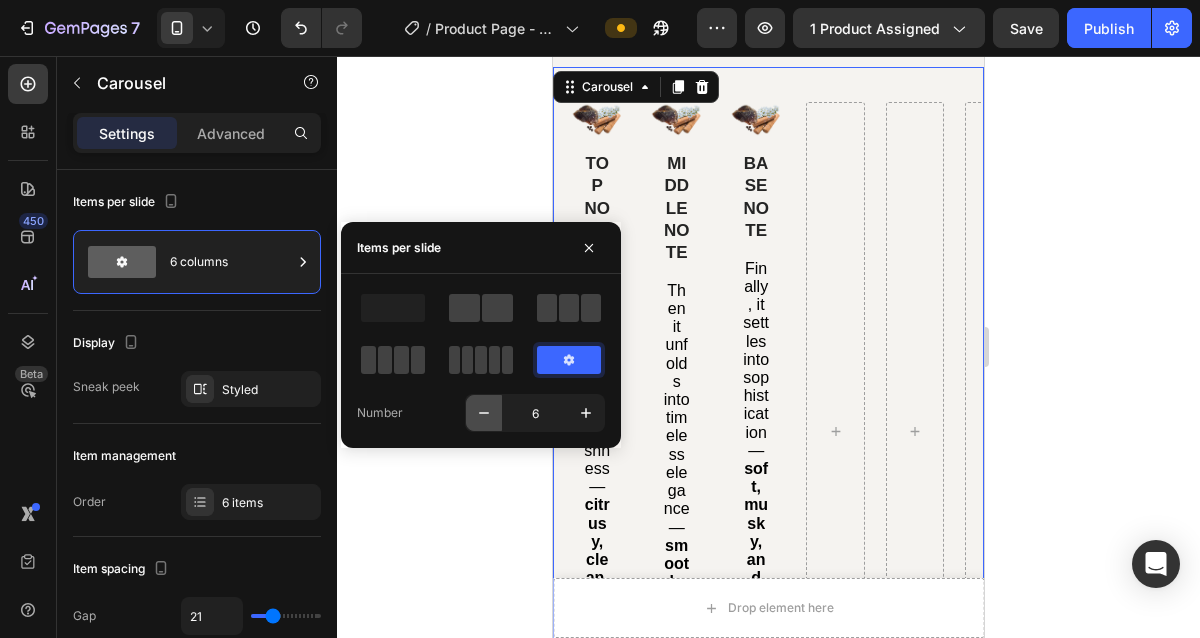 click 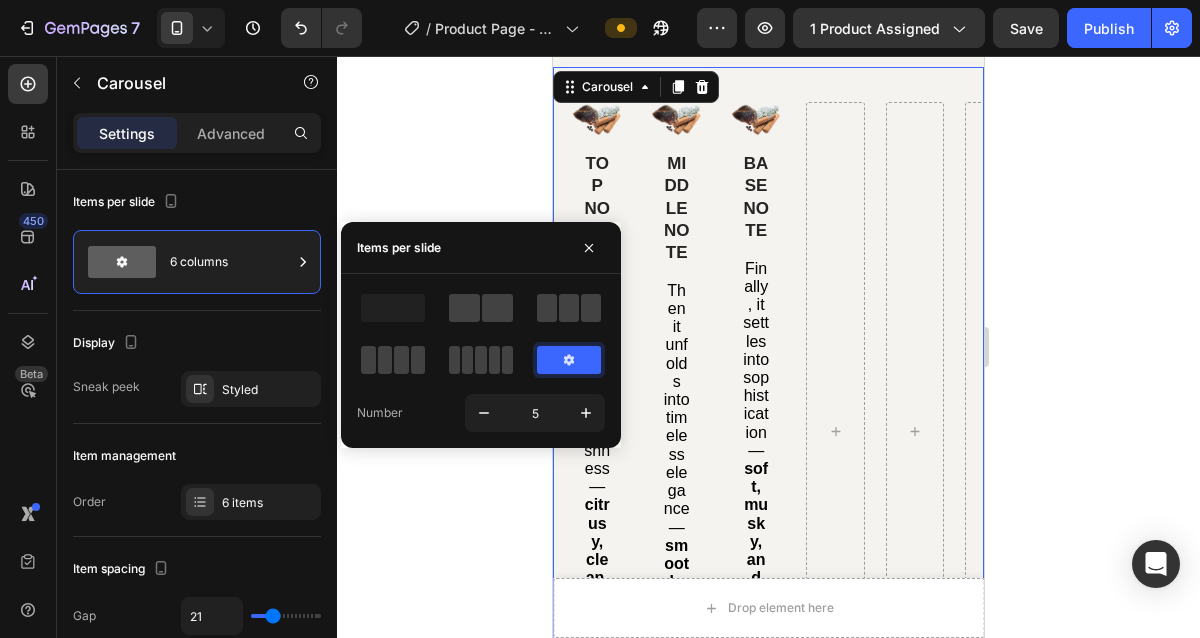 click 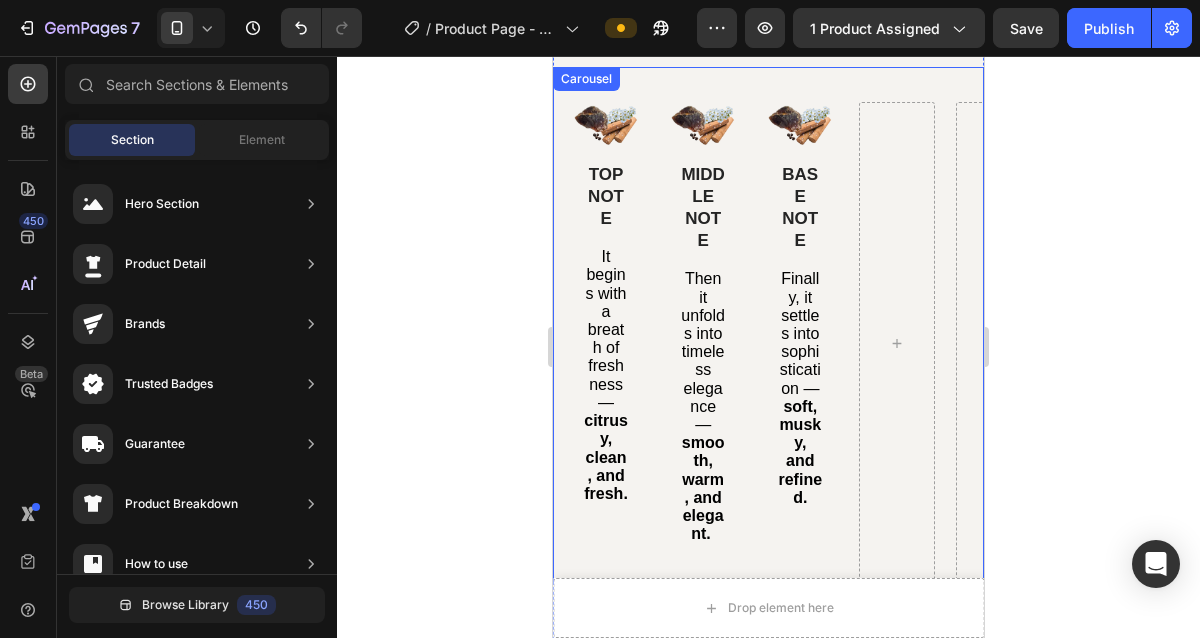 click on "Image TOP NOTE Text Block It begins with a breath of freshness  —  citrusy, clean, and fresh. Text Block Row Image MIDDLE NOTE Text Block Then it unfolds into timeless elegance —  smooth, warm, and elegant.     Text Block Row Image BASE NOTE Text Block Finally, it settles into sophistication —  soft, musky, and refined. Text Block Row
Carousel" at bounding box center [768, 325] 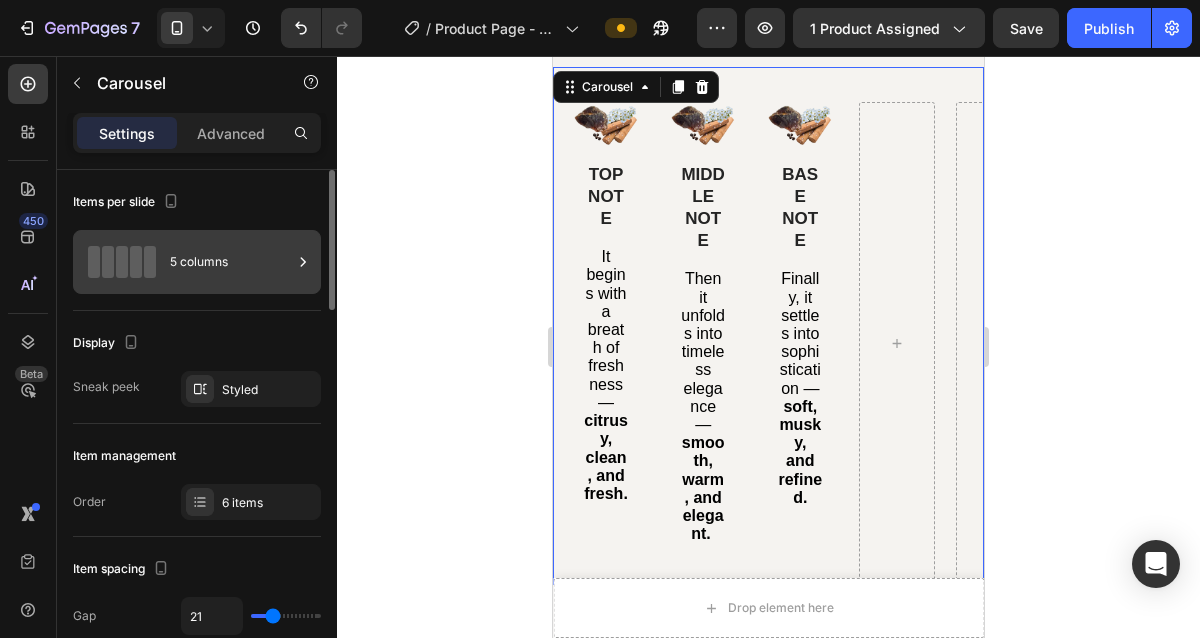 click on "5 columns" at bounding box center (197, 262) 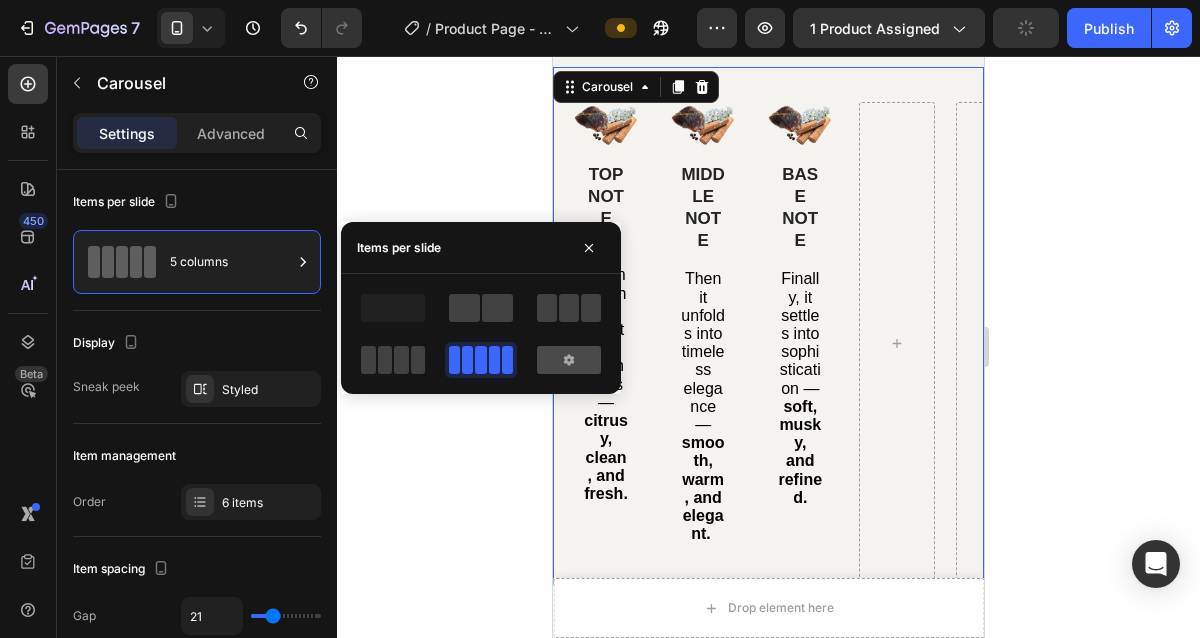 click at bounding box center [569, 360] 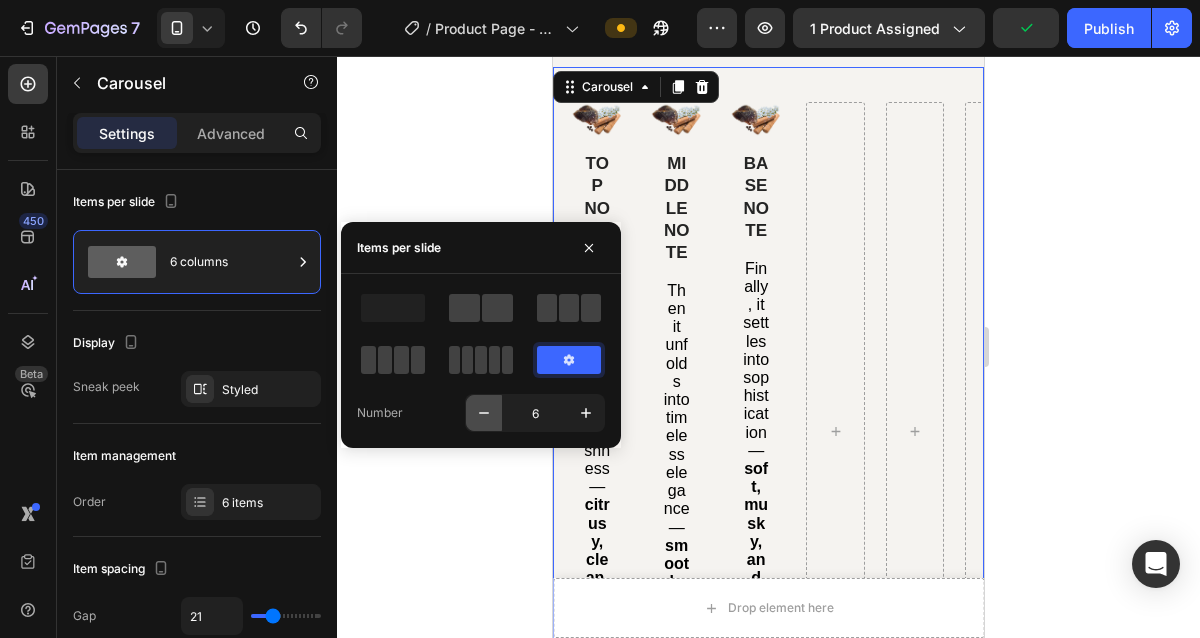 click 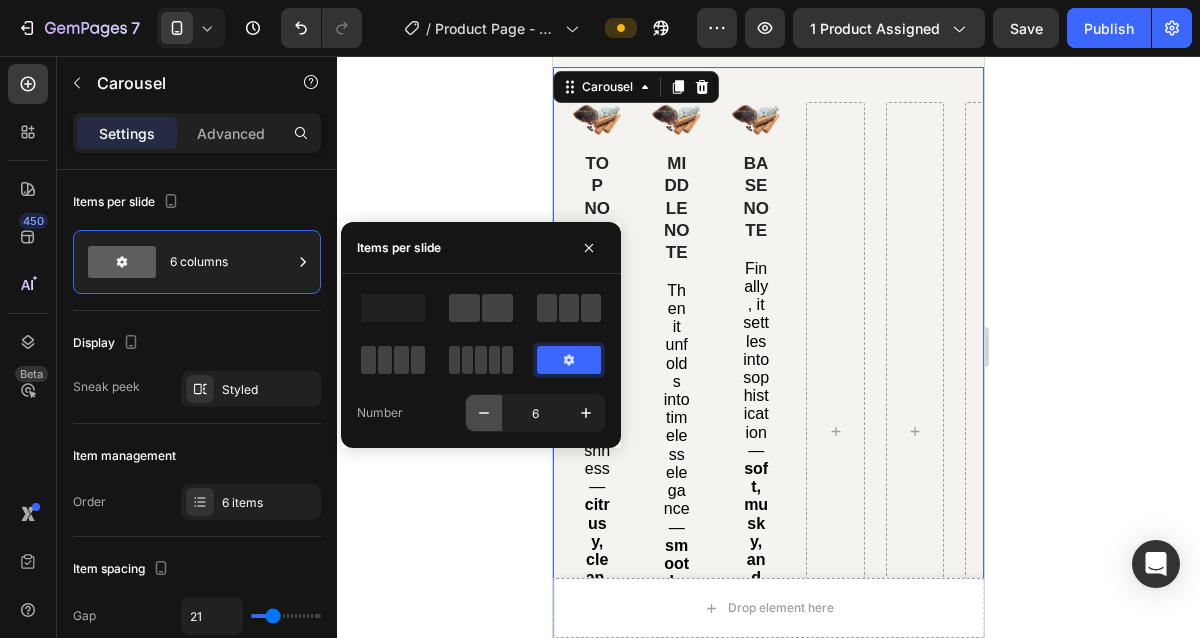 type on "5" 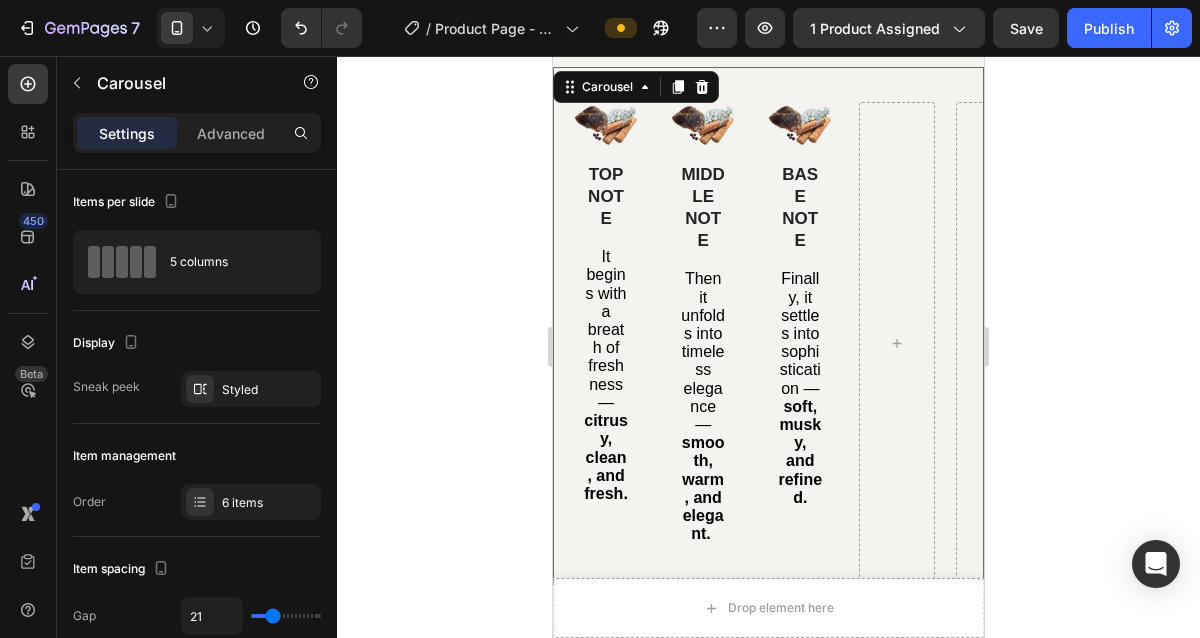 click 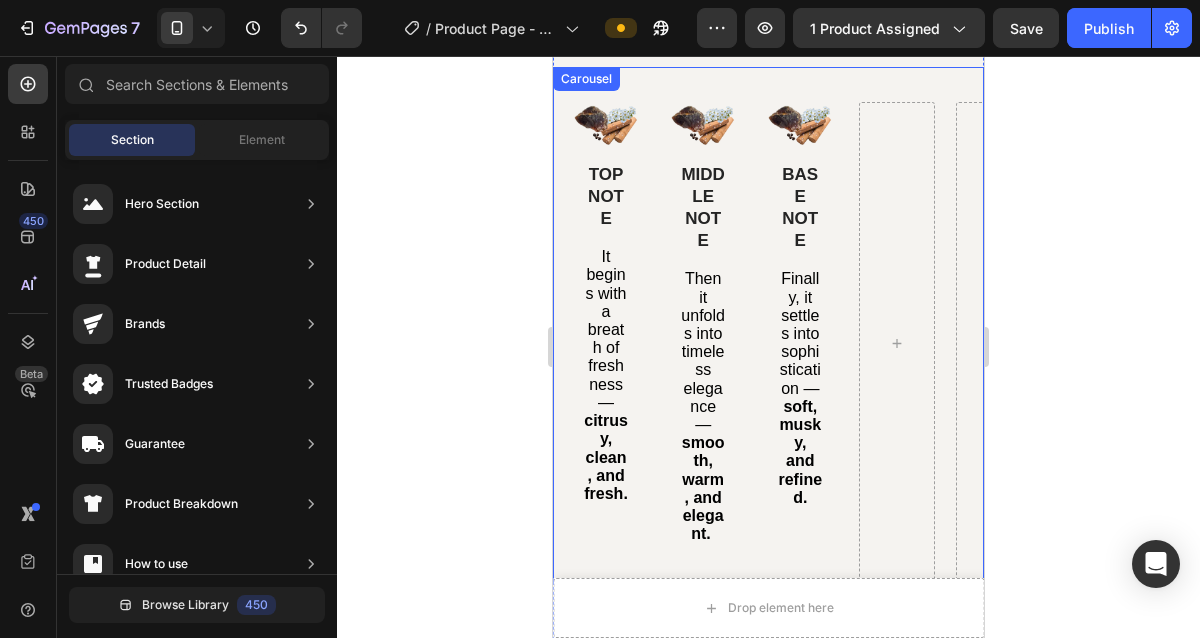 click on "Image TOP NOTE Text Block It begins with a breath of freshness  —  citrusy, clean, and fresh. Text Block Row Image MIDDLE NOTE Text Block Then it unfolds into timeless elegance —  smooth, warm, and elegant.     Text Block Row Image BASE NOTE Text Block Finally, it settles into sophistication —  soft, musky, and refined. Text Block Row
Carousel" at bounding box center [768, 325] 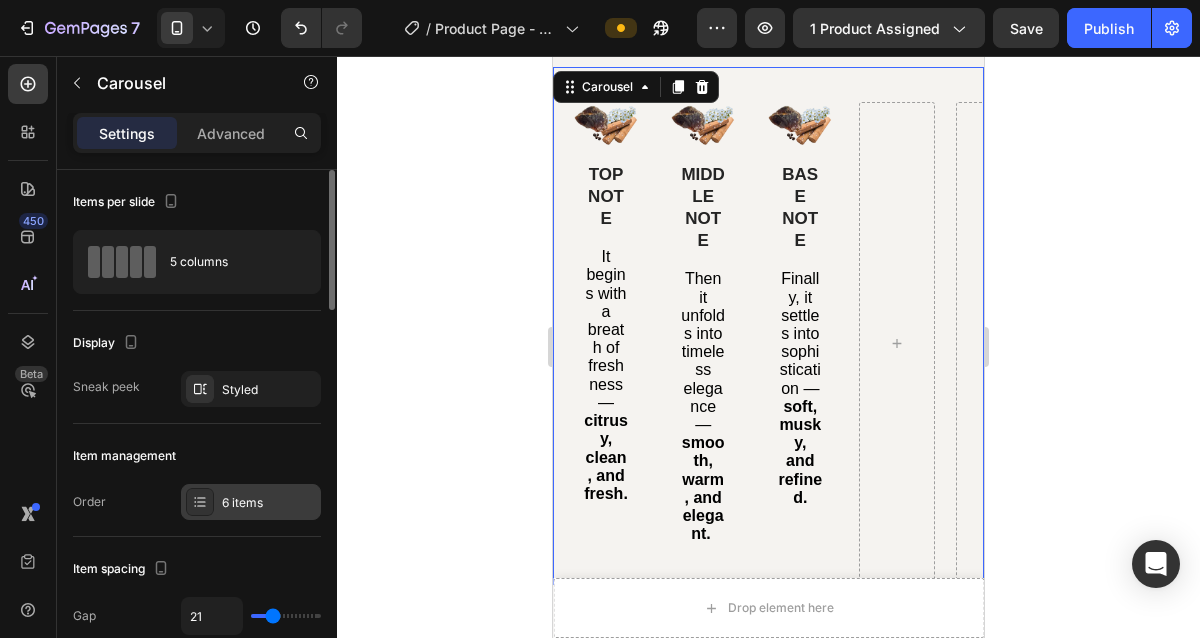 click on "6 items" at bounding box center (269, 503) 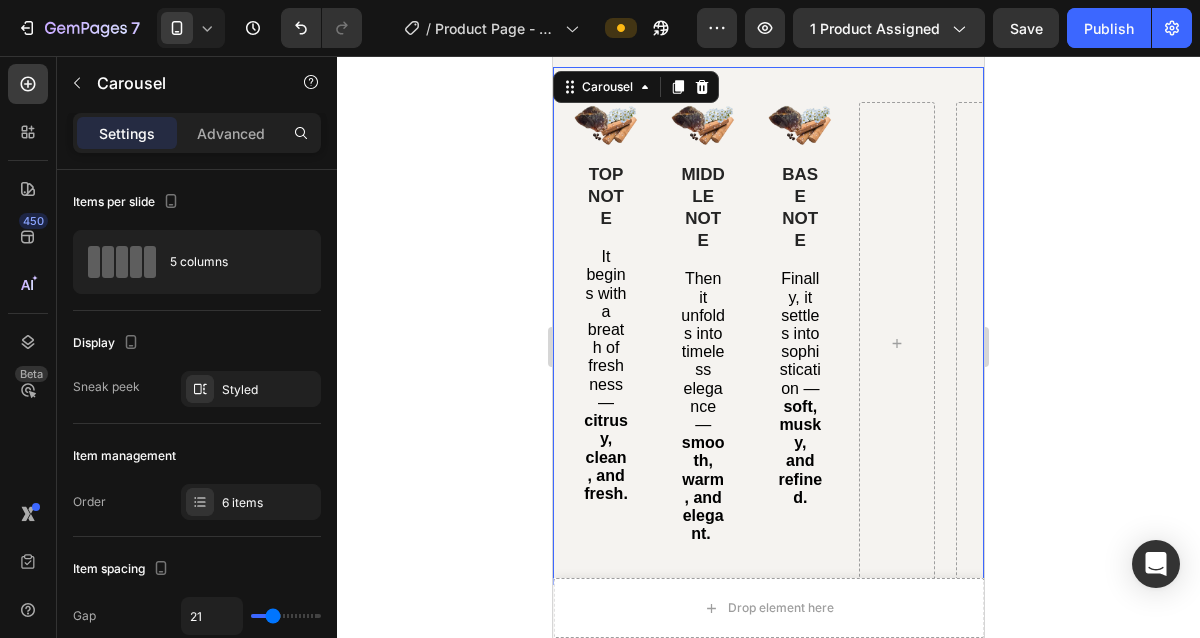 click on "Image TOP NOTE Text Block It begins with a breath of freshness  —  citrusy, clean, and fresh. Text Block Row Image MIDDLE NOTE Text Block Then it unfolds into timeless elegance —  smooth, warm, and elegant.     Text Block Row Image BASE NOTE Text Block Finally, it settles into sophistication —  soft, musky, and refined. Text Block Row
Carousel   0" at bounding box center (768, 325) 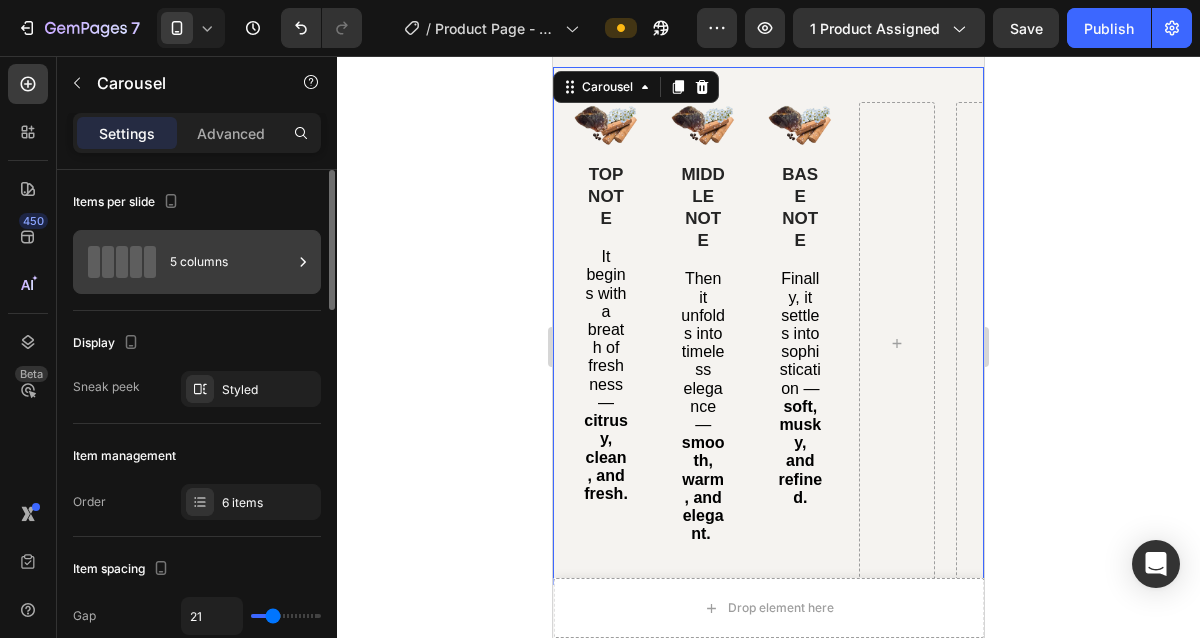 click on "5 columns" at bounding box center [231, 262] 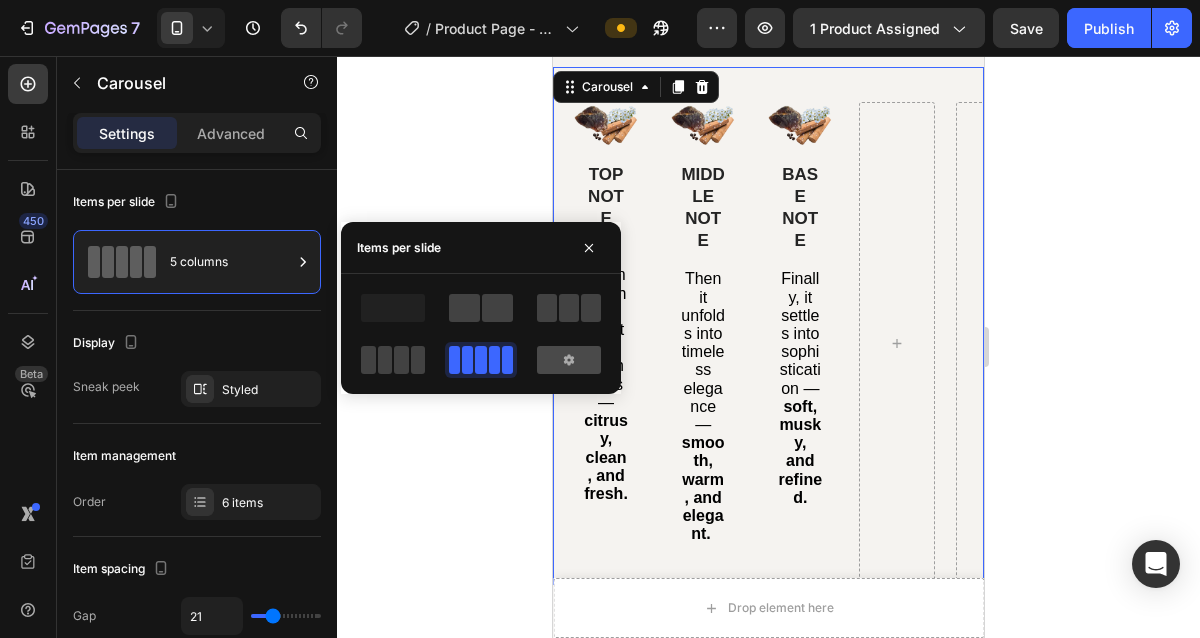 click 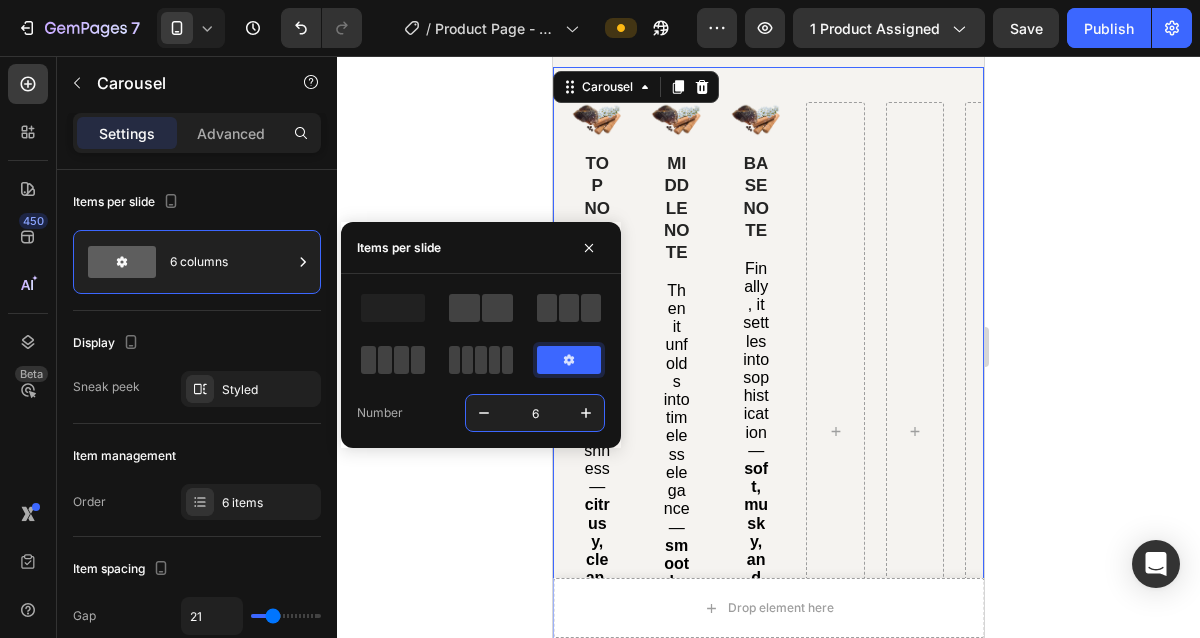 click on "6" at bounding box center (535, 413) 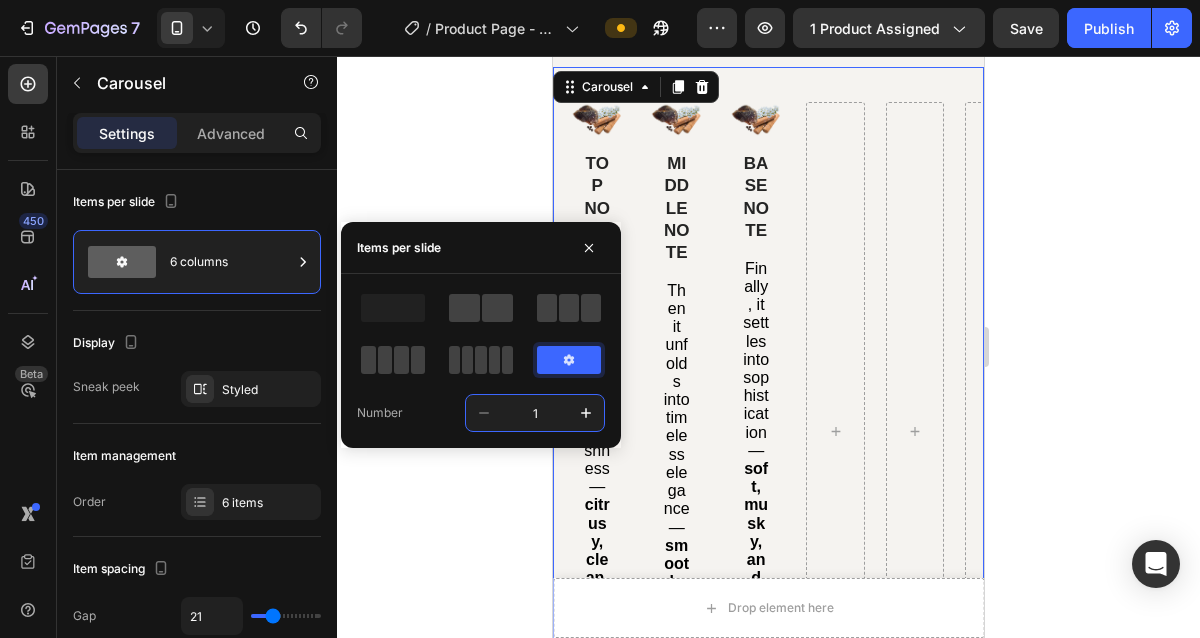 type on "1" 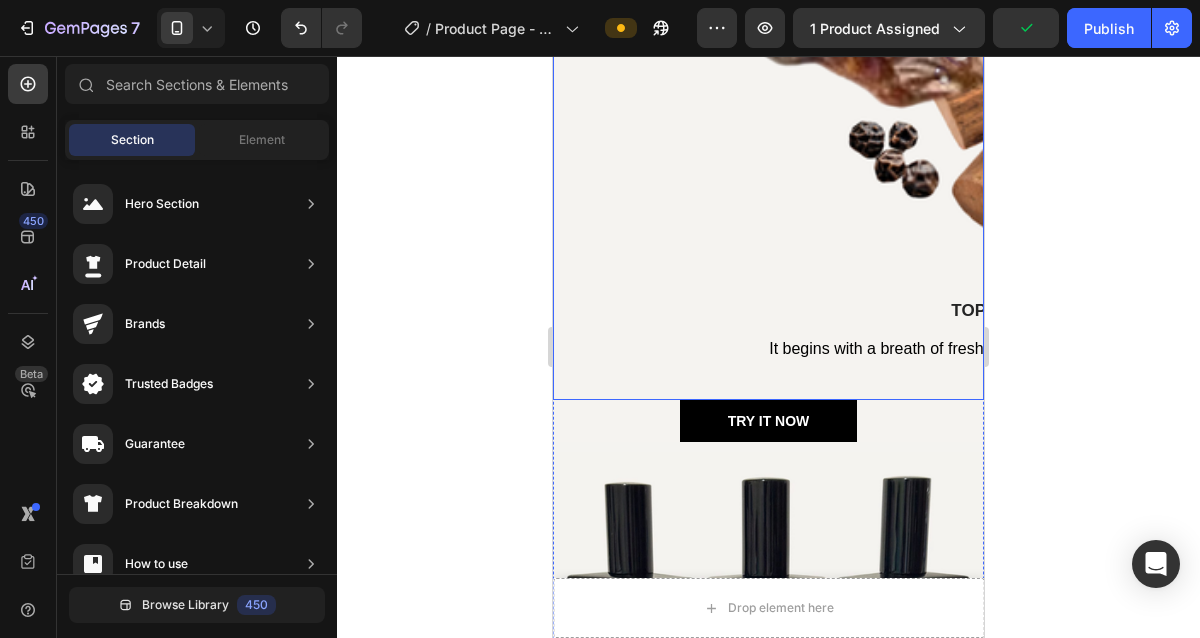 scroll, scrollTop: 3166, scrollLeft: 0, axis: vertical 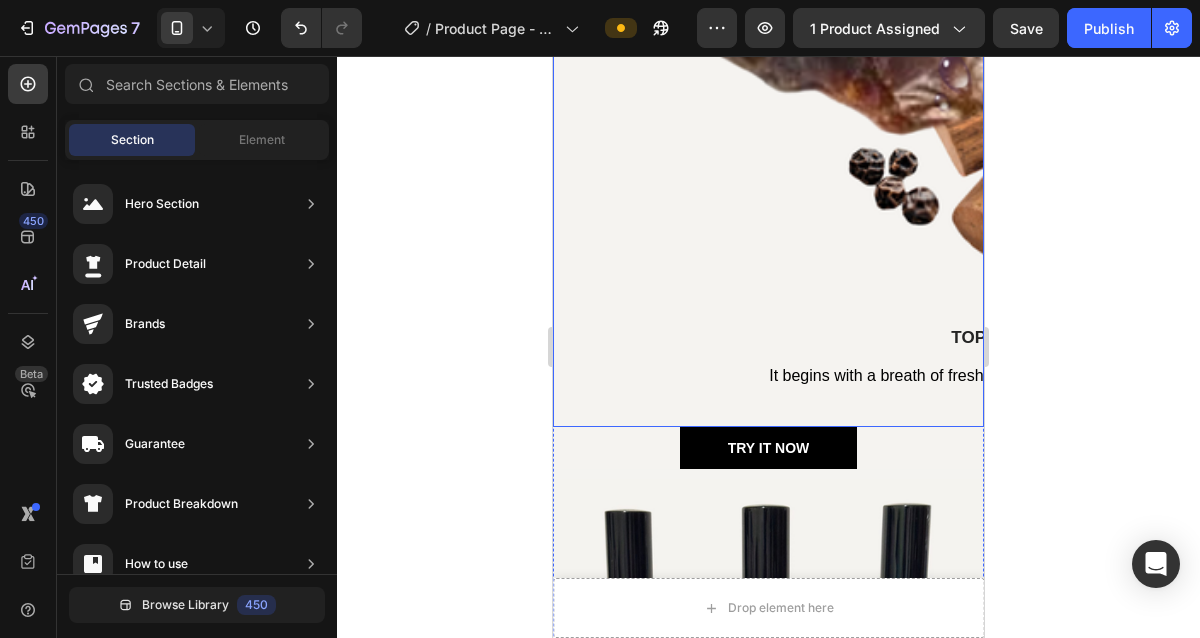 click on "Image TOP NOTE Text Block It begins with a breath of freshness  —  citrusy, clean, and fresh. Text Block Row Image MIDDLE NOTE Text Block Then it unfolds into timeless elegance —  smooth, warm, and elegant.     Text Block Row Image BASE NOTE Text Block Finally, it settles into sophistication —  soft, musky, and refined. Text Block Row
Drop element here
Drop element here
Drop element here Carousel" at bounding box center (768, 95) 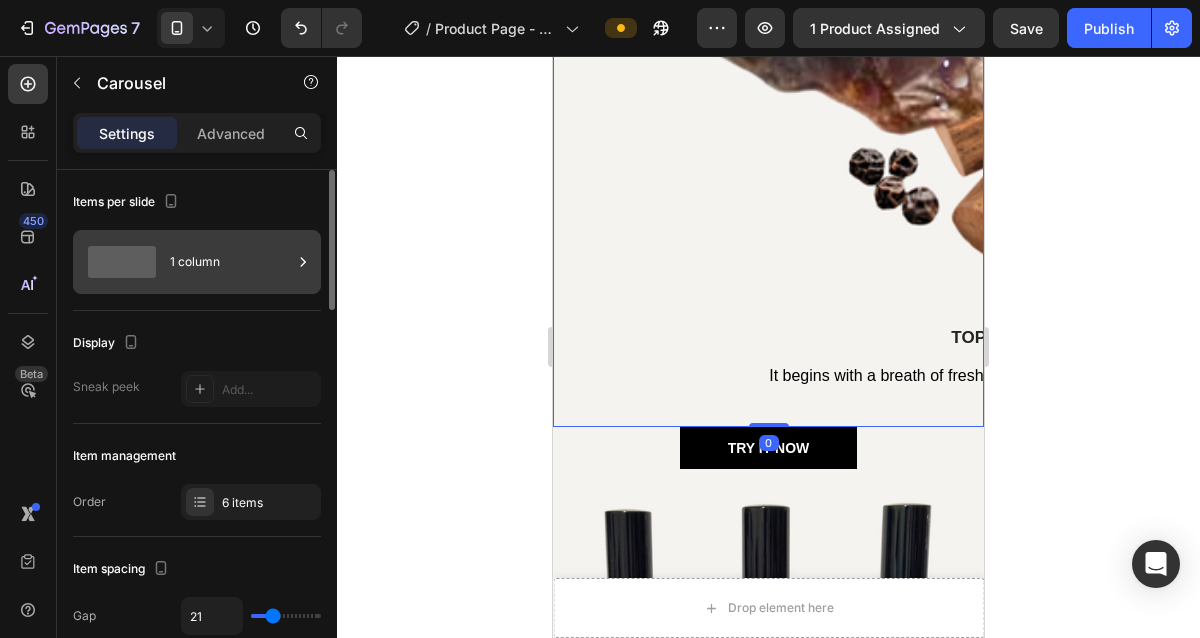 click on "1 column" at bounding box center [231, 262] 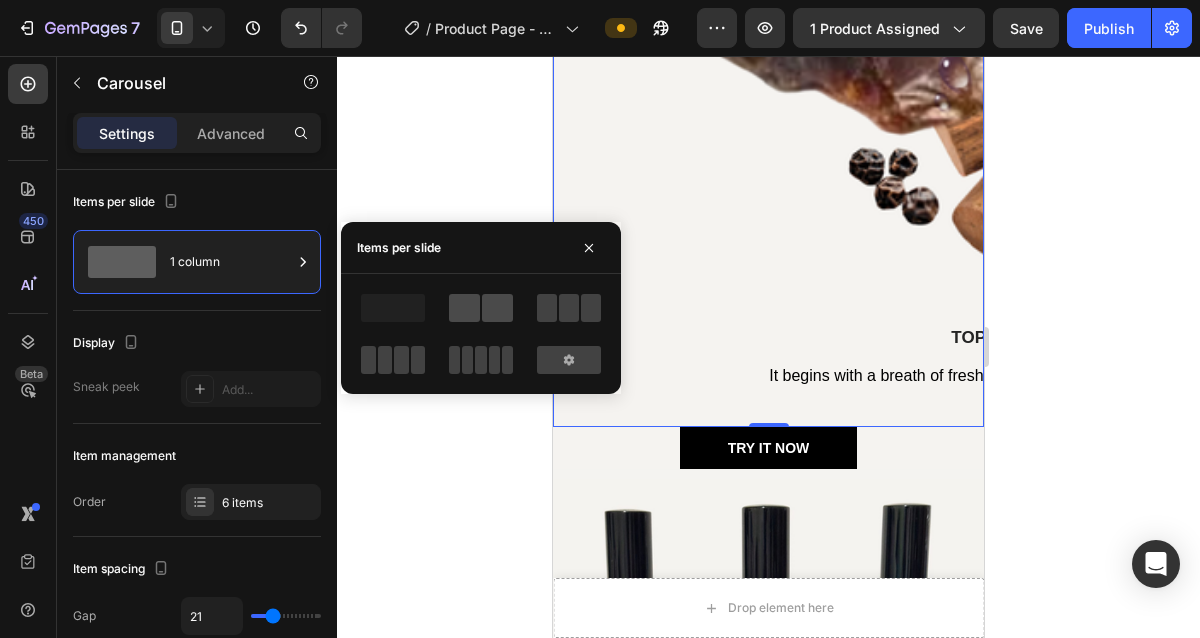 click 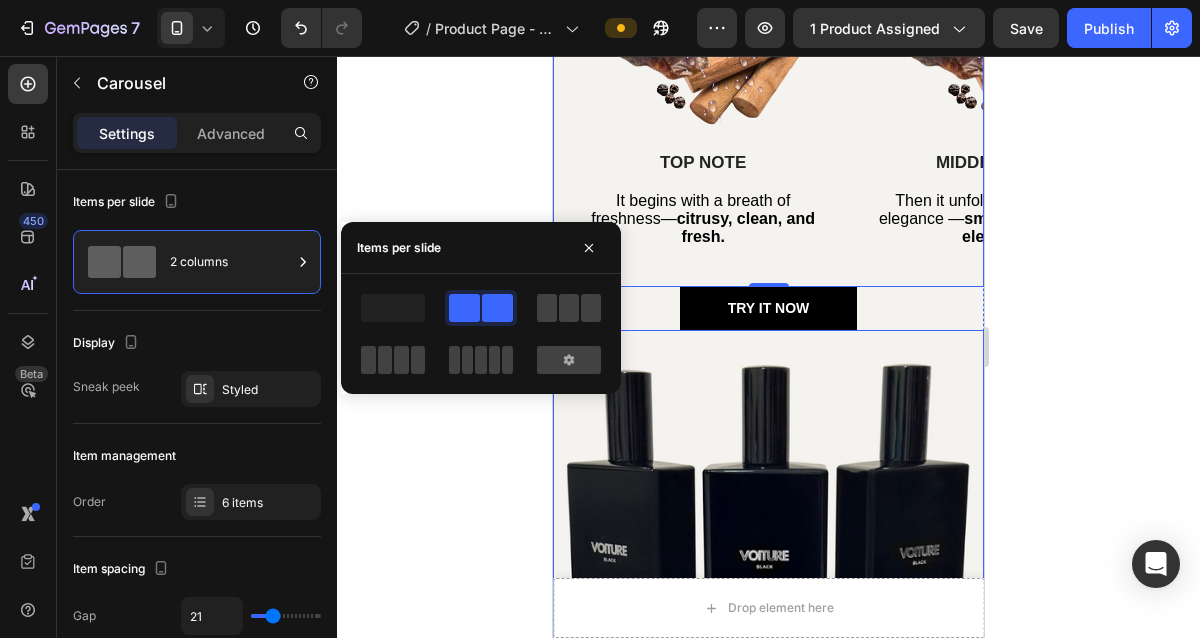 scroll, scrollTop: 2988, scrollLeft: 0, axis: vertical 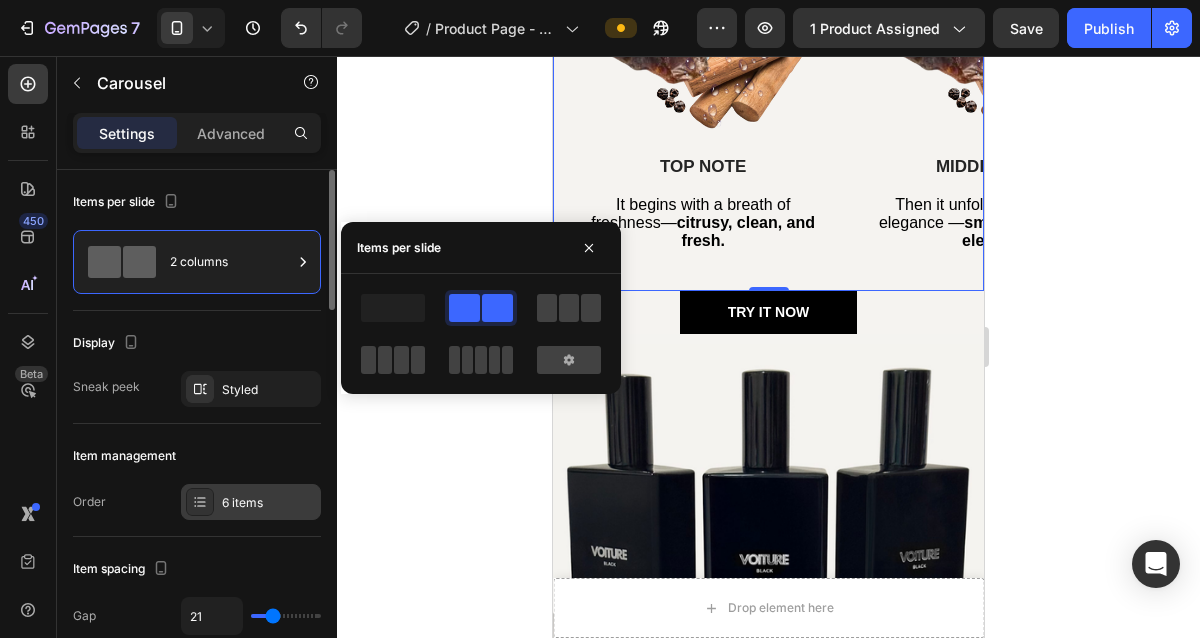 click on "6 items" at bounding box center [251, 502] 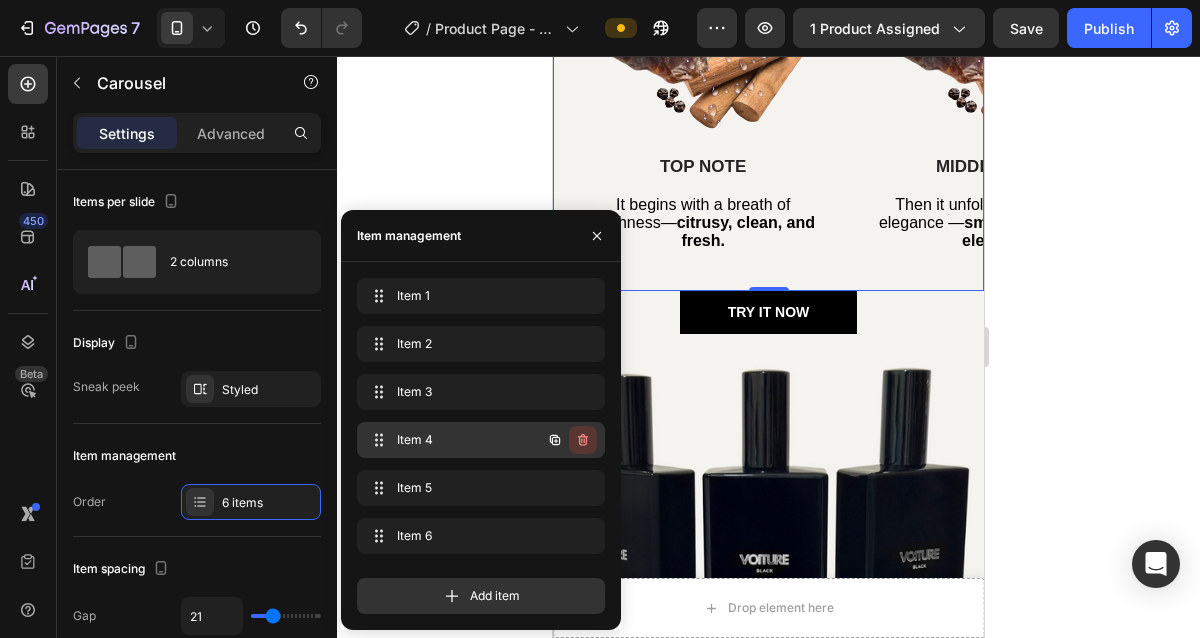 click 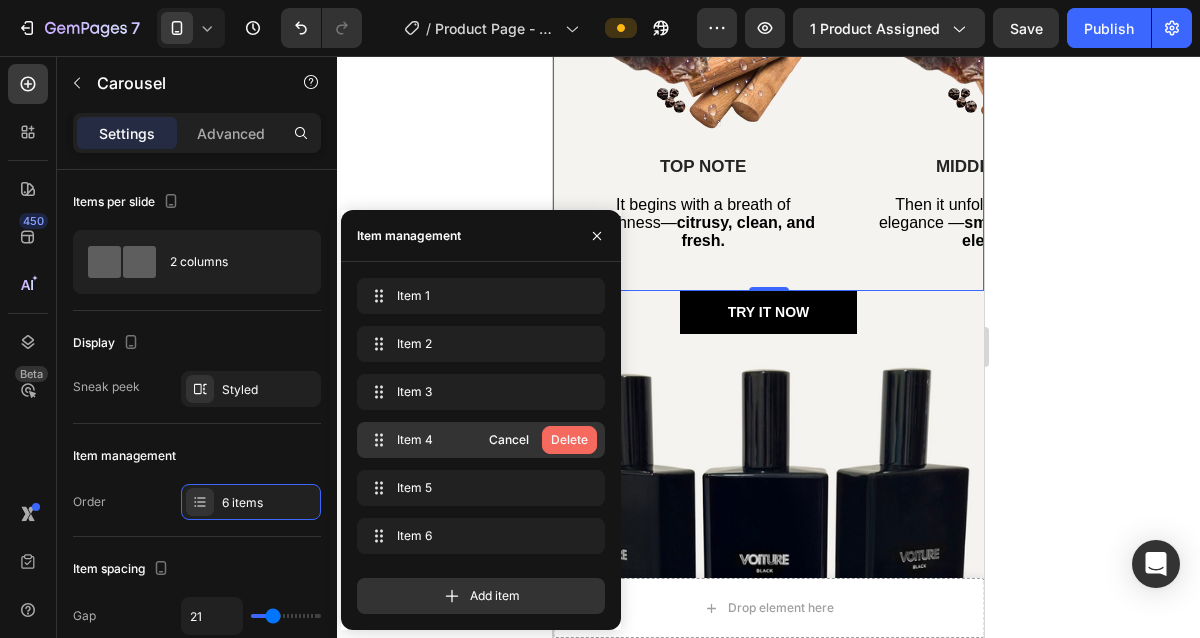 click on "Delete" at bounding box center [569, 440] 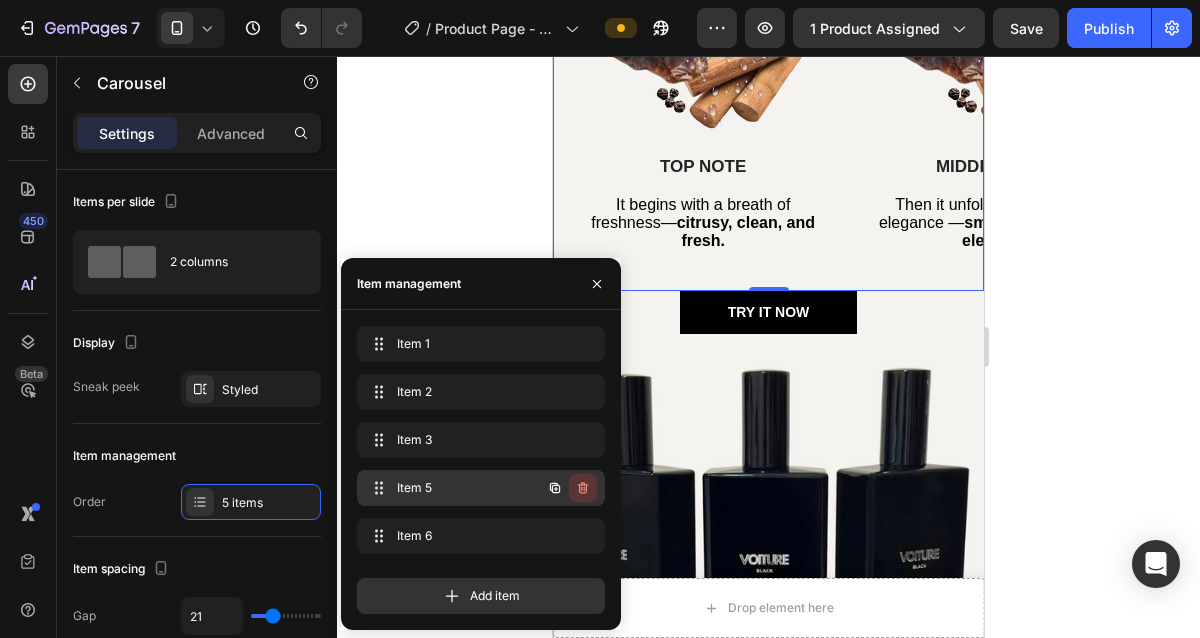 click 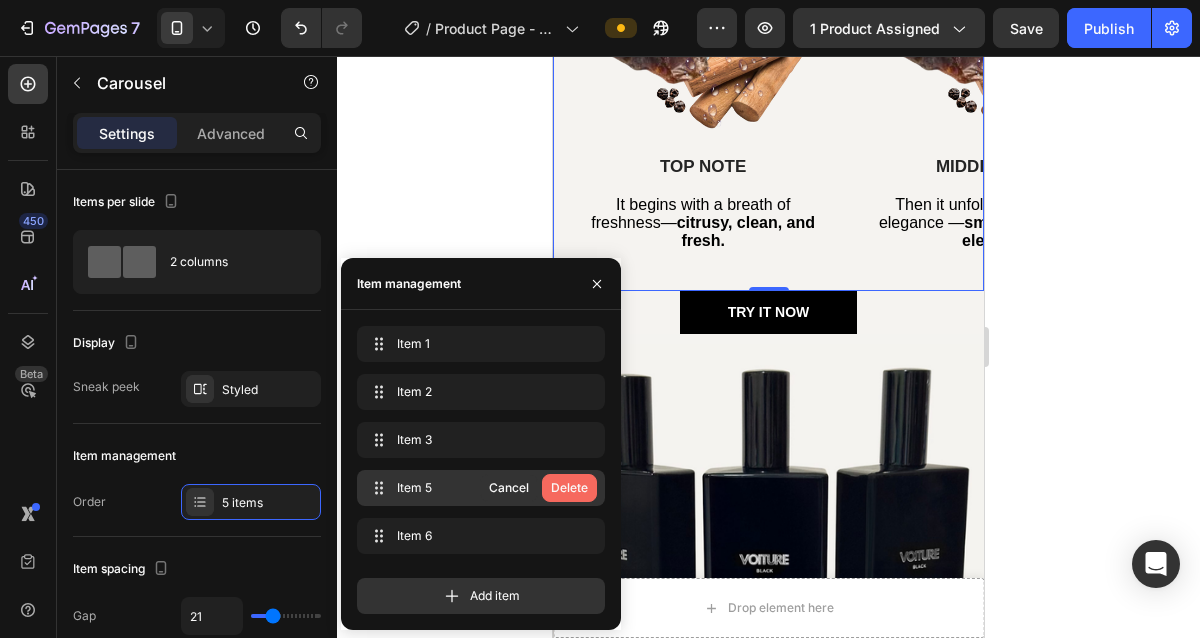 click on "Delete" at bounding box center [569, 488] 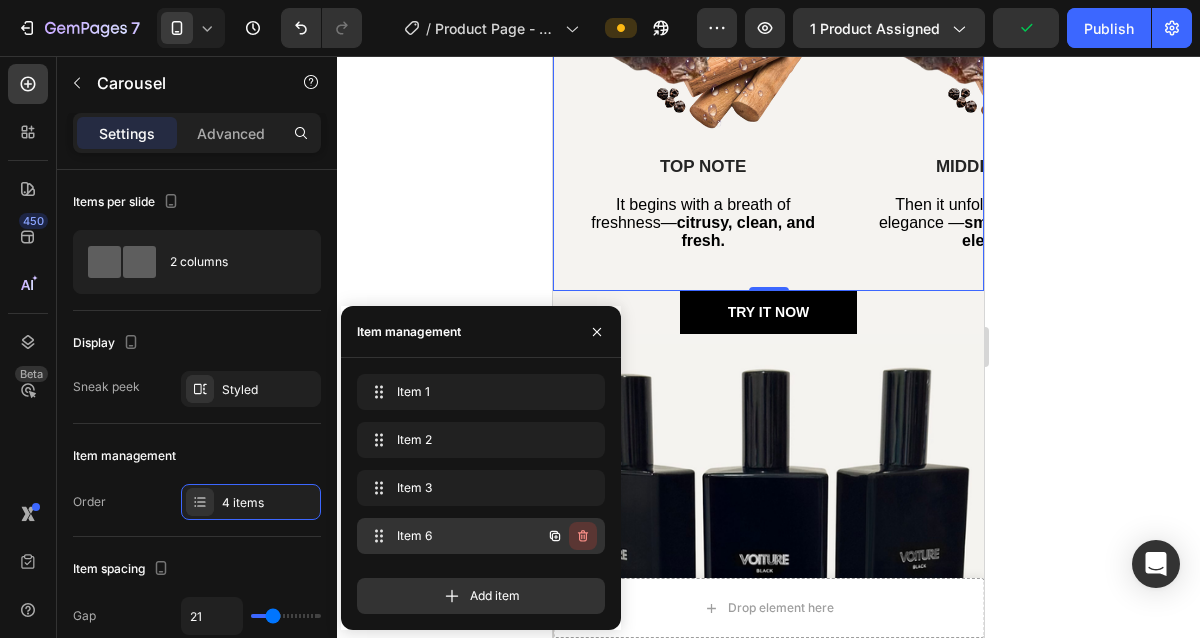 click 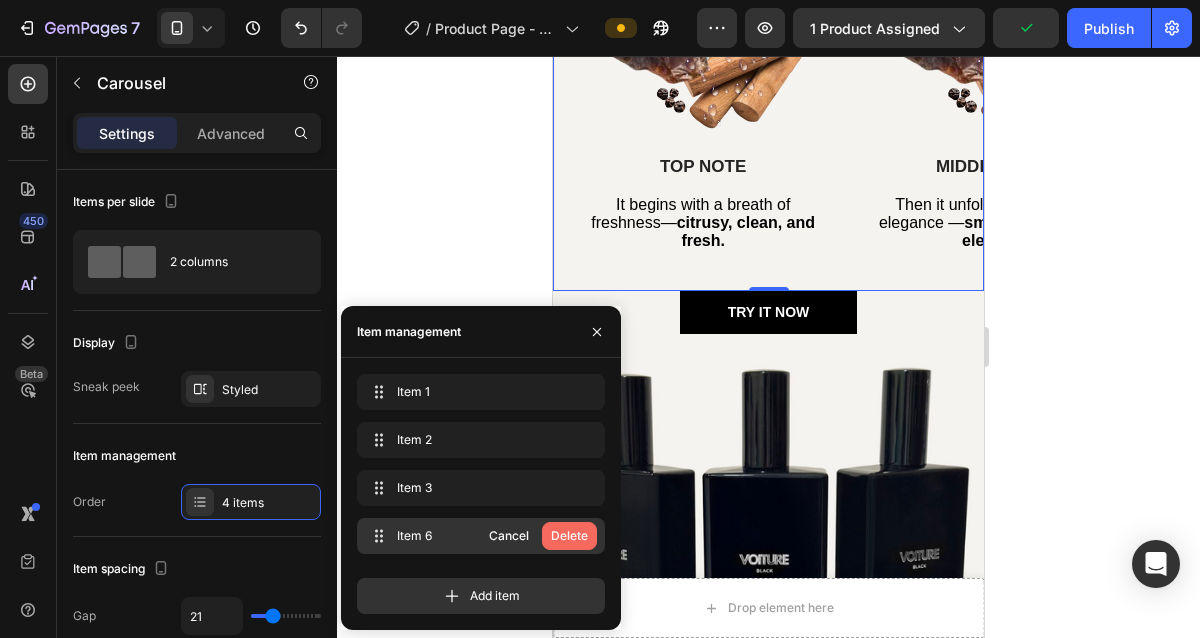 click on "Delete" at bounding box center (569, 536) 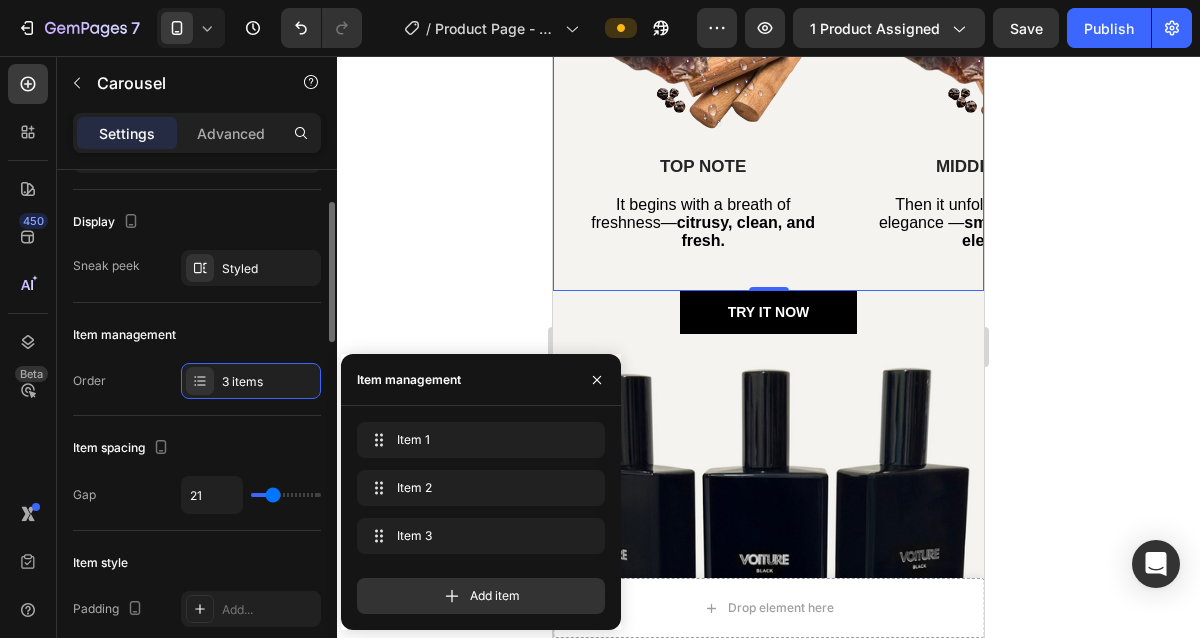 click on "Item spacing Gap 21" 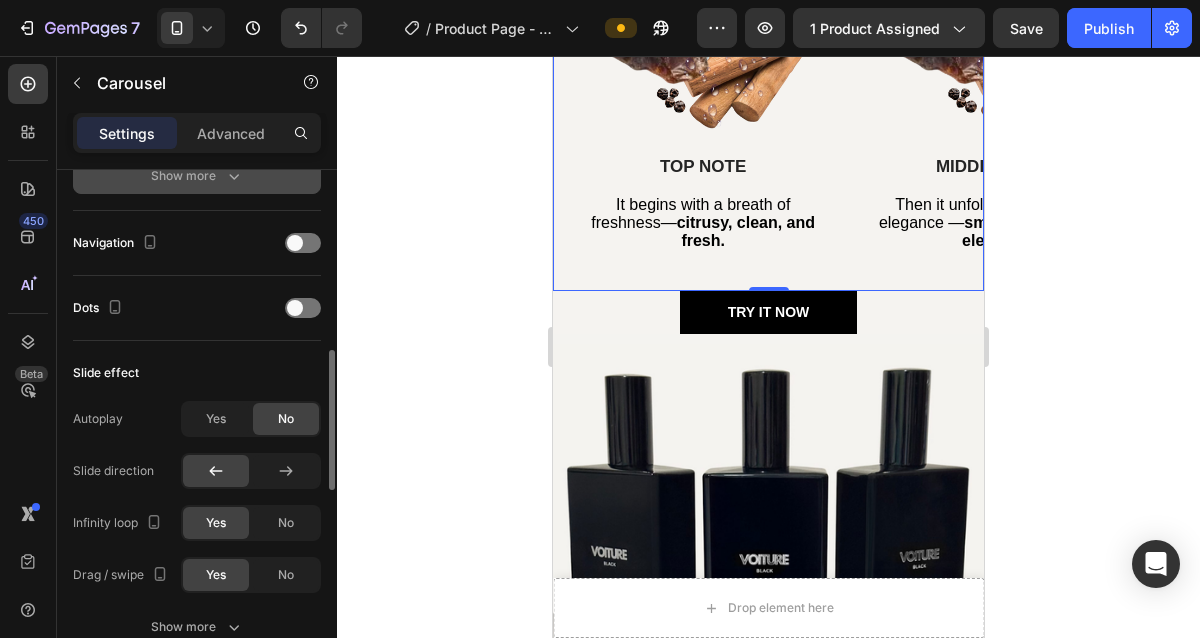 scroll, scrollTop: 661, scrollLeft: 0, axis: vertical 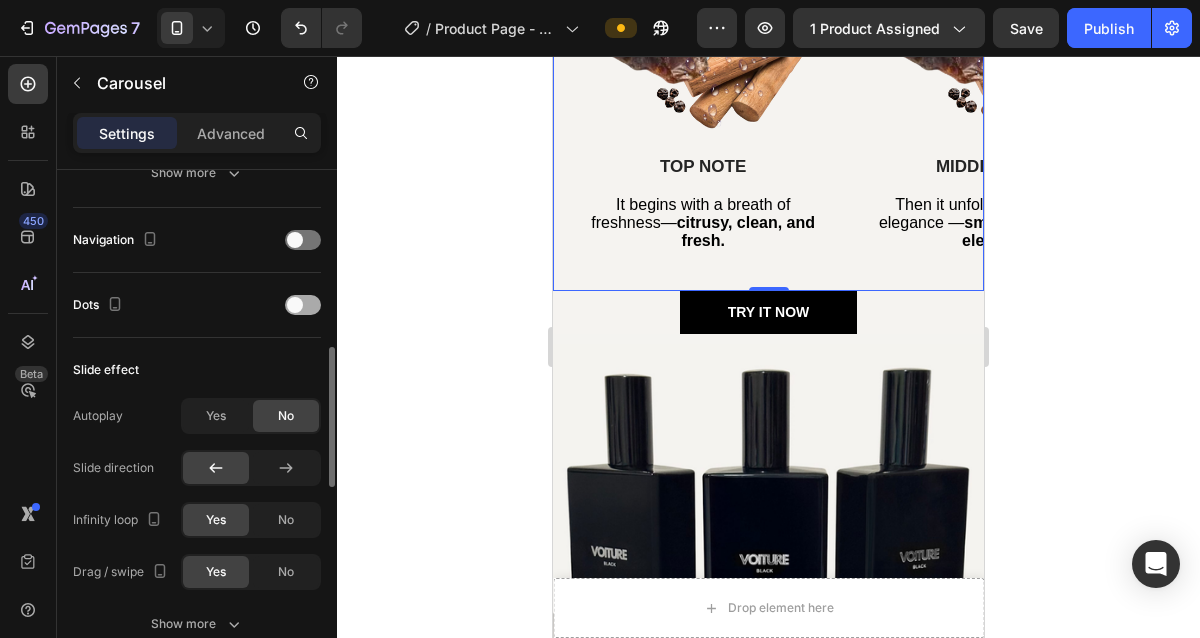 click at bounding box center (295, 305) 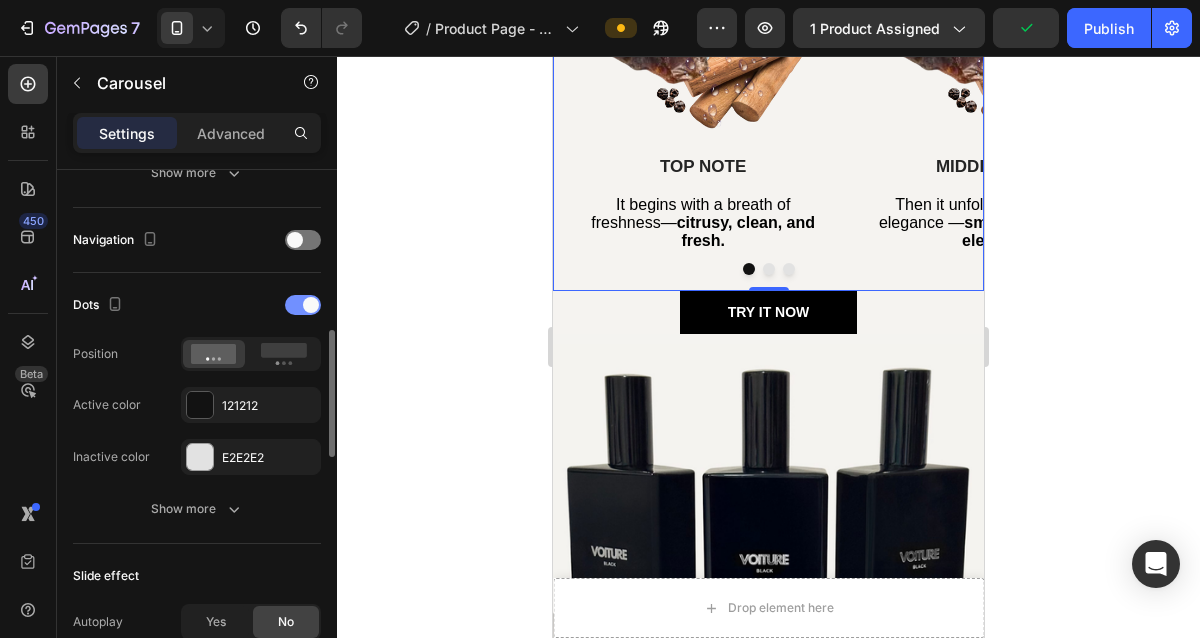 click at bounding box center [311, 305] 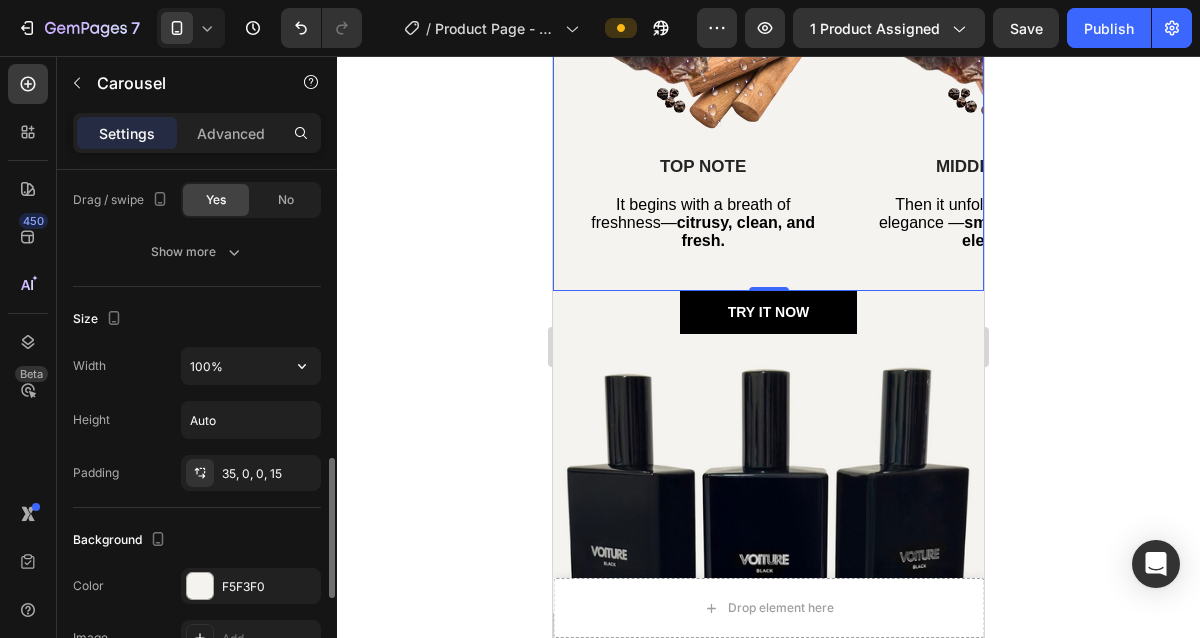 scroll, scrollTop: 1057, scrollLeft: 0, axis: vertical 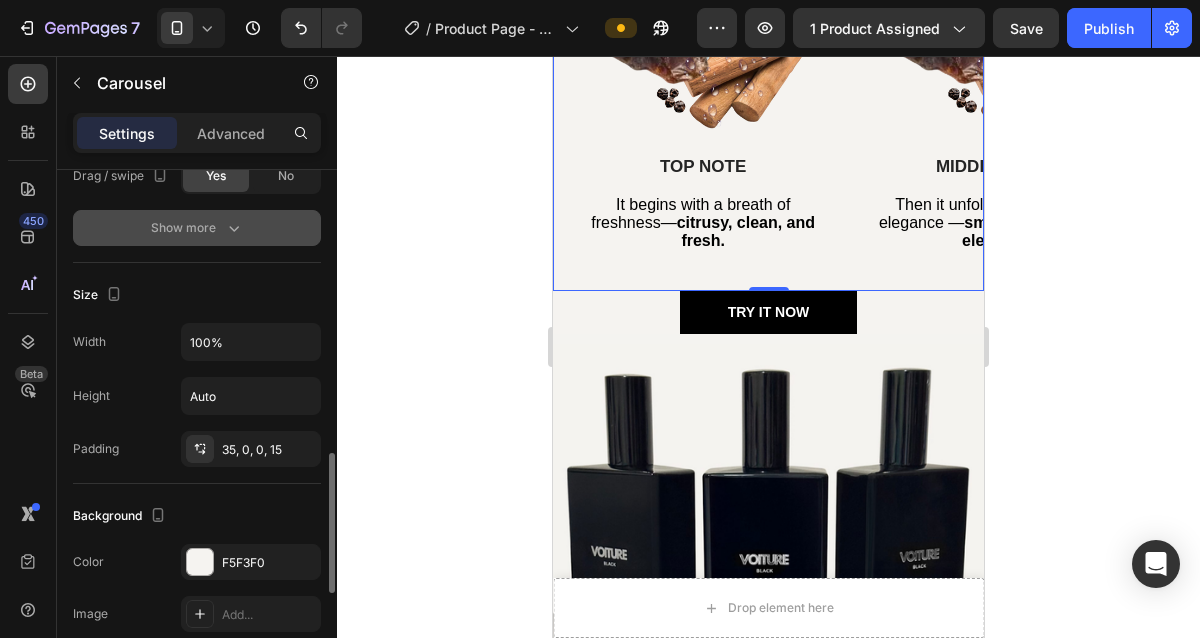 click on "Show more" at bounding box center (197, 228) 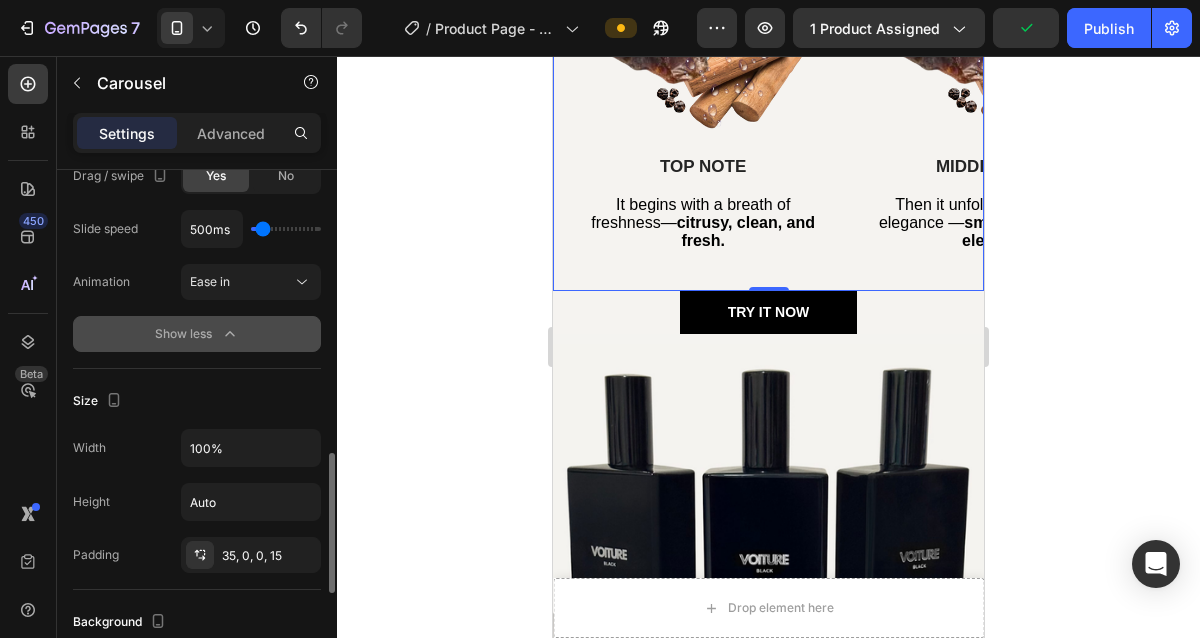 click 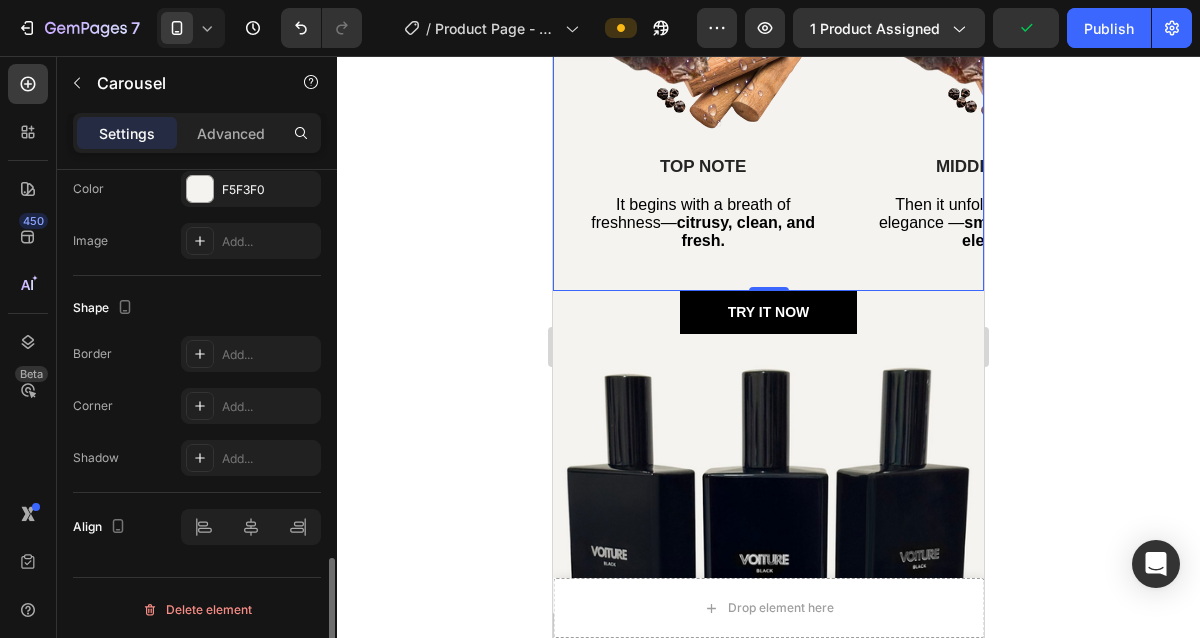 scroll, scrollTop: 1433, scrollLeft: 0, axis: vertical 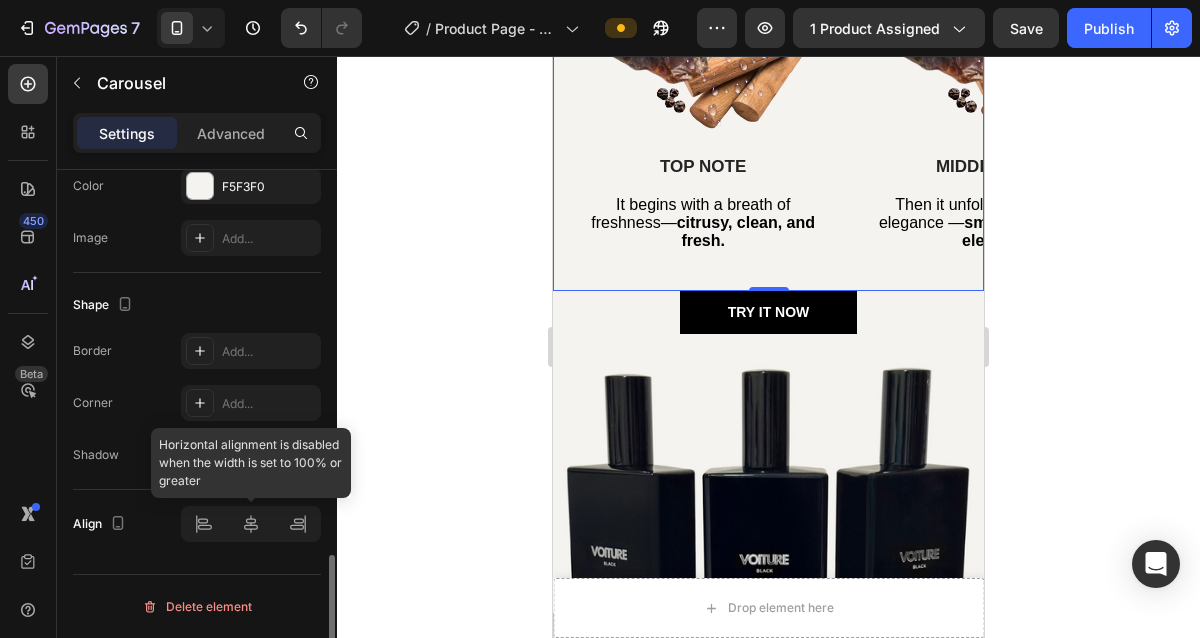 click 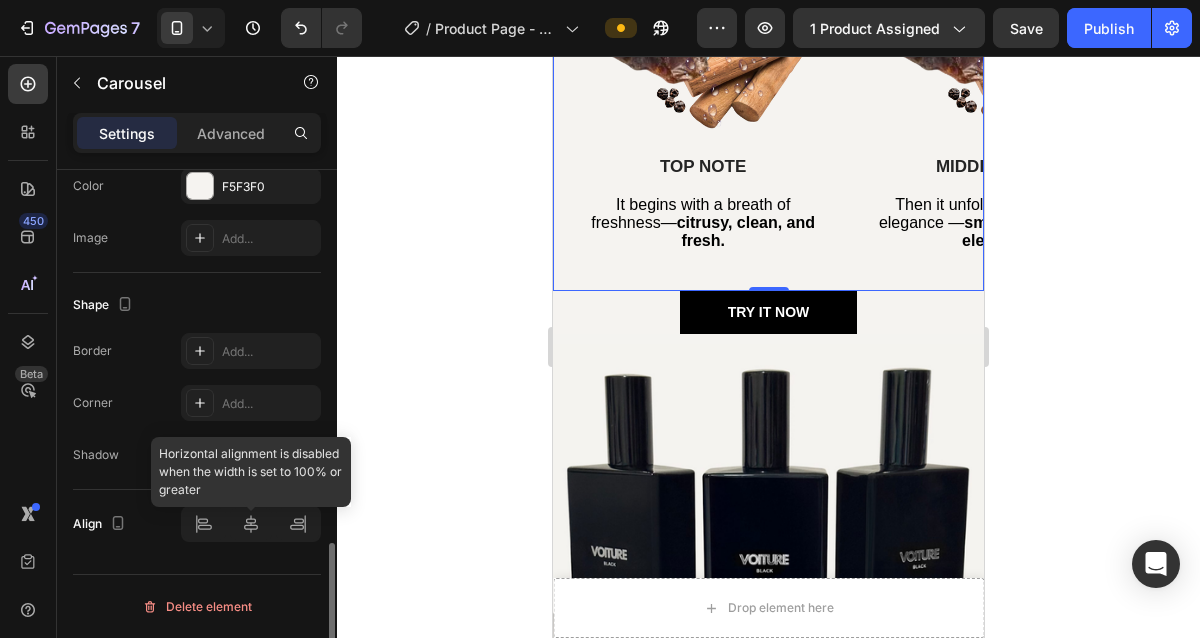 scroll, scrollTop: 1401, scrollLeft: 0, axis: vertical 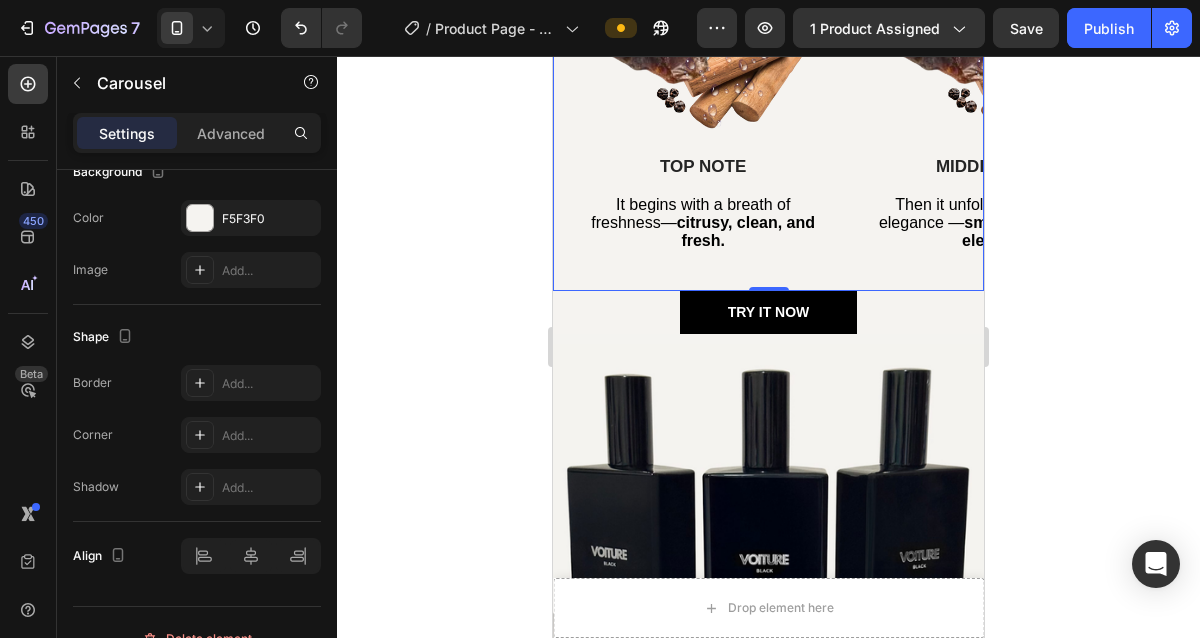 click on "Image TOP NOTE Text Block It begins with a breath of freshness  —  citrusy, clean, and fresh. Text Block Row Image MIDDLE NOTE Text Block Then it unfolds into timeless elegance —  smooth, warm, and elegant.     Text Block Row Image BASE NOTE Text Block Finally, it settles into sophistication —  soft, musky, and refined. Text Block Row Carousel   0" at bounding box center (768, 116) 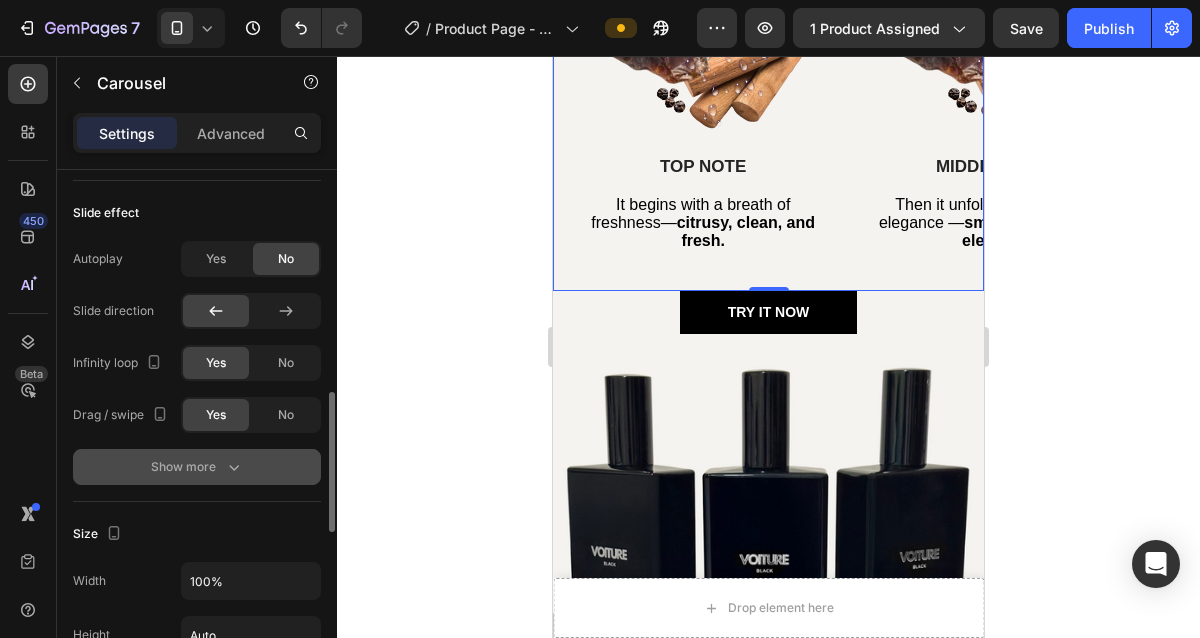 scroll, scrollTop: 814, scrollLeft: 0, axis: vertical 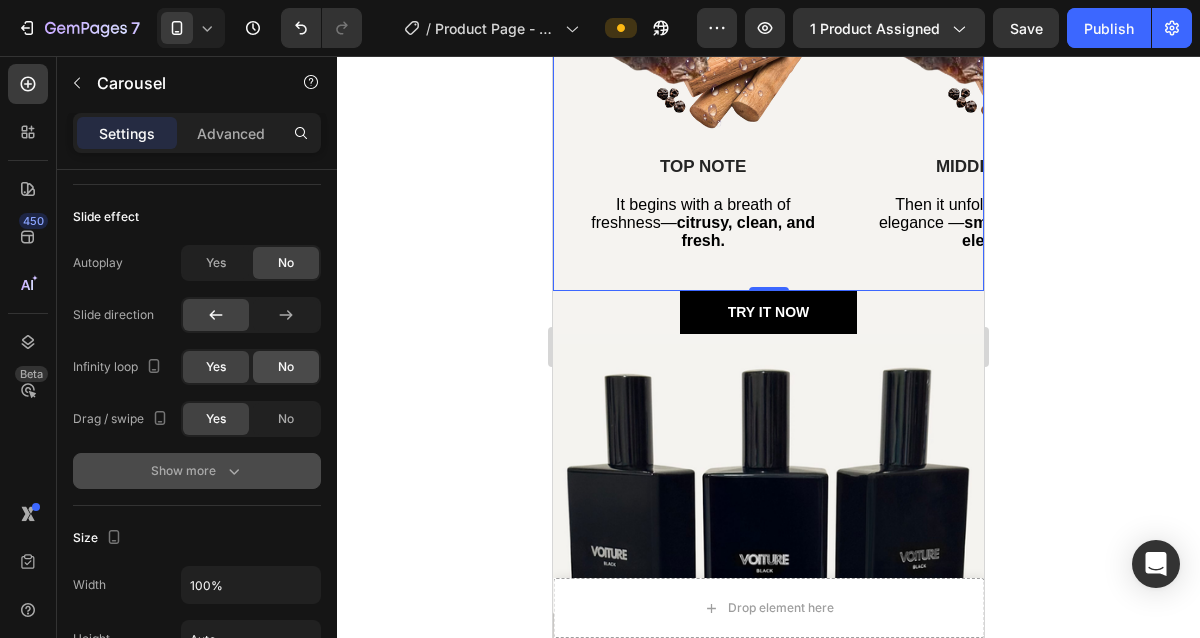 click on "No" 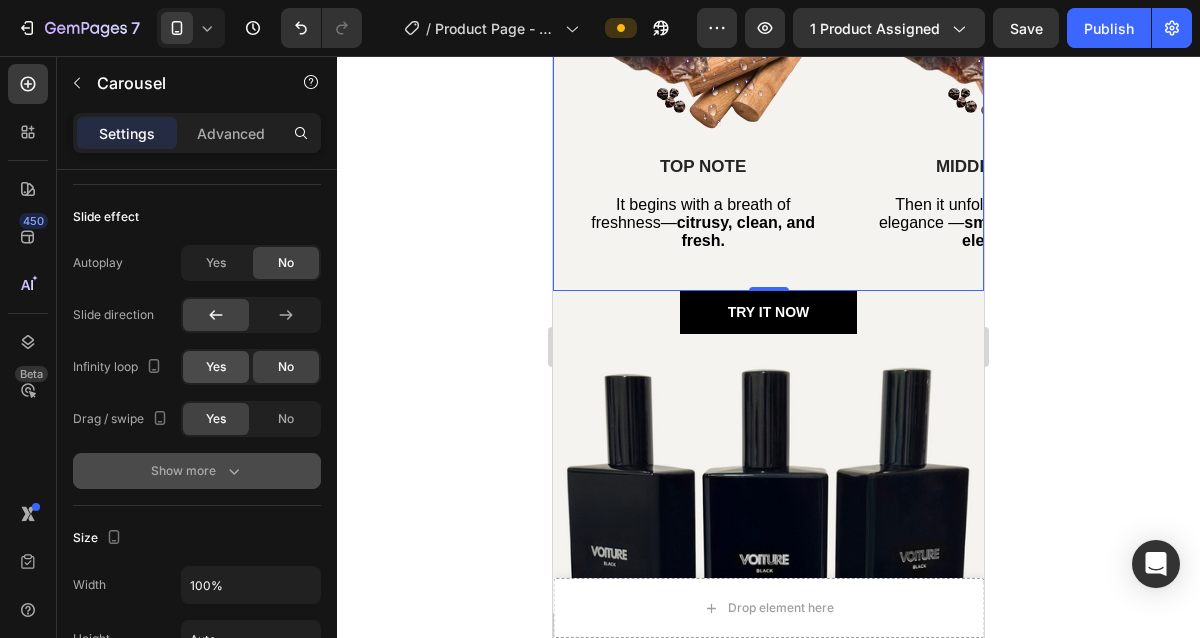 click on "Yes" 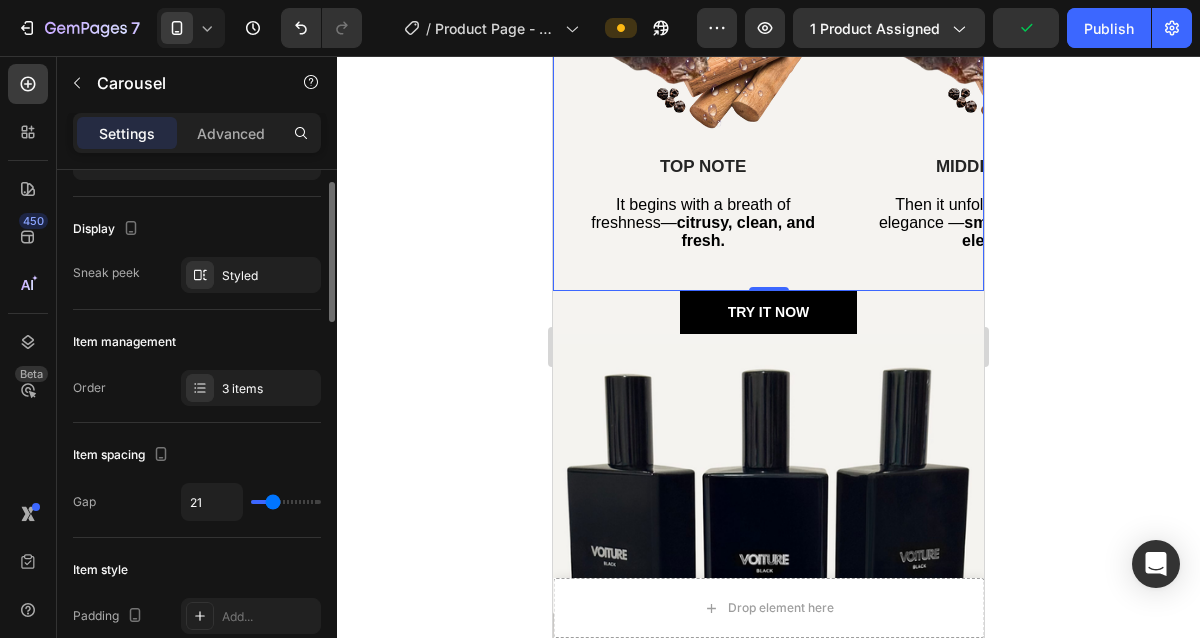 scroll, scrollTop: 100, scrollLeft: 0, axis: vertical 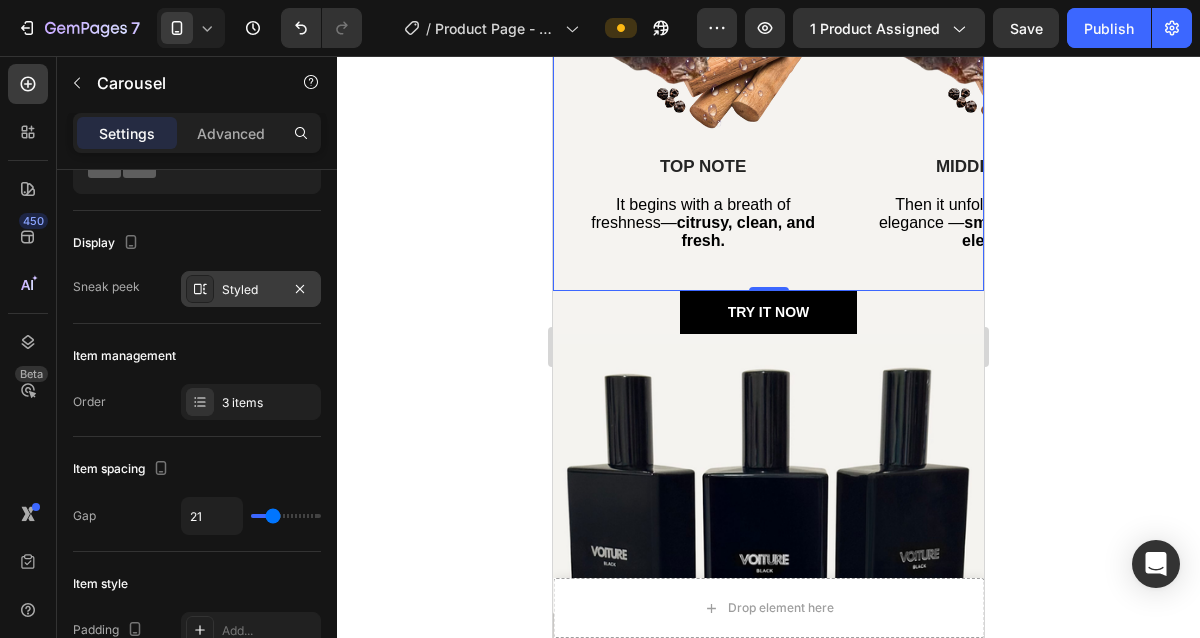 click on "Styled" at bounding box center [251, 290] 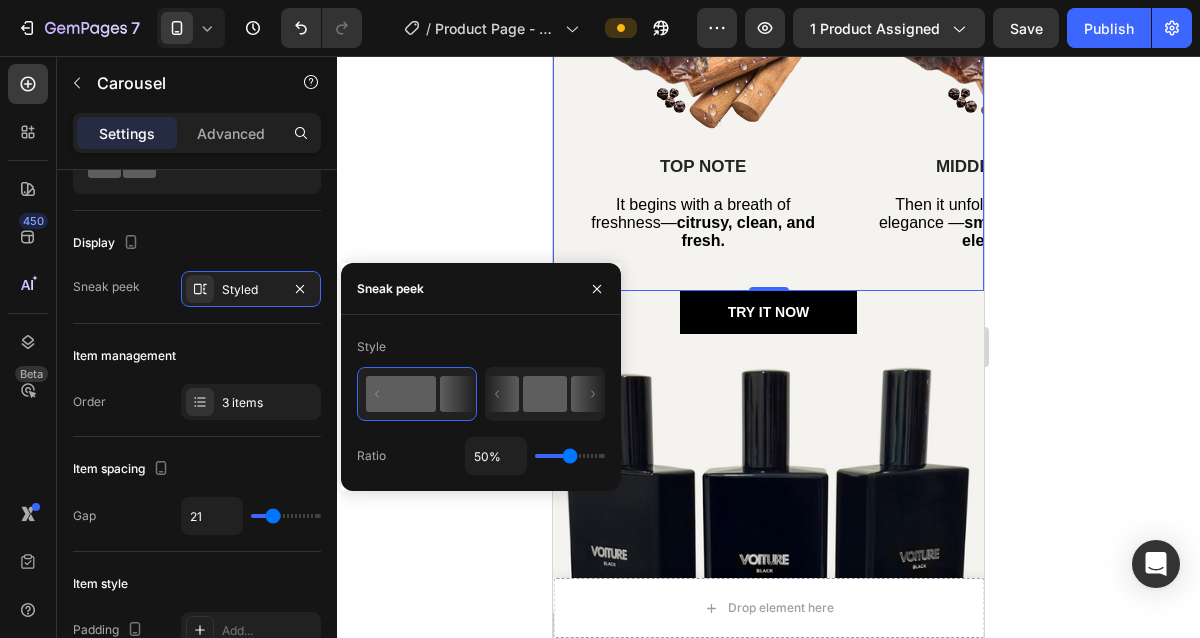 click 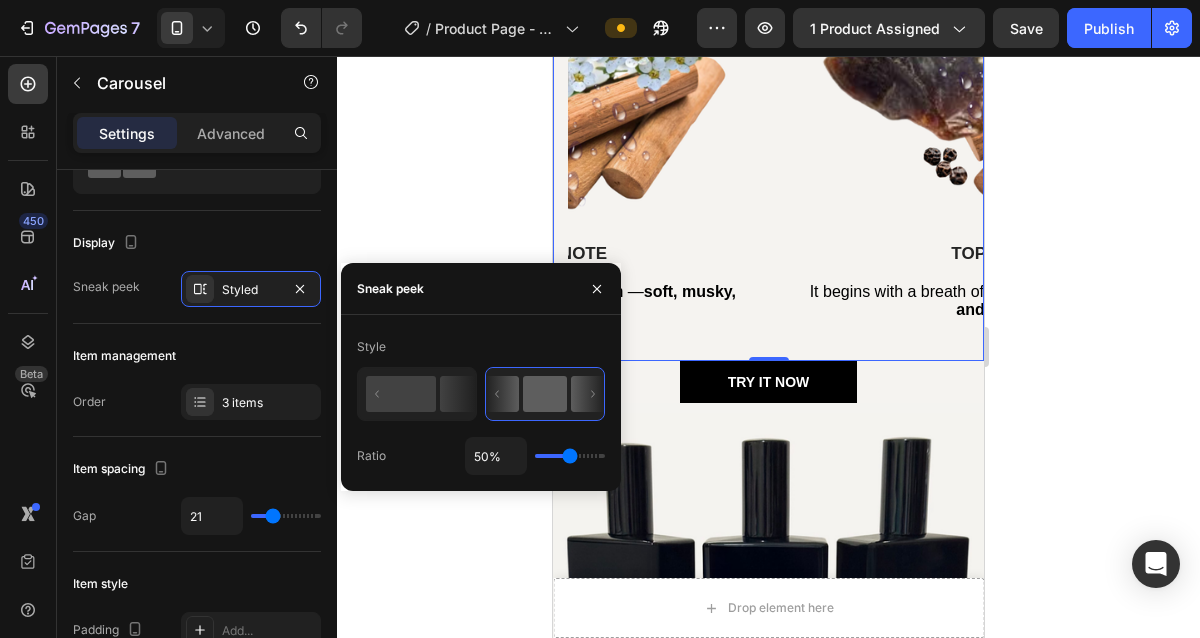 type on "1%" 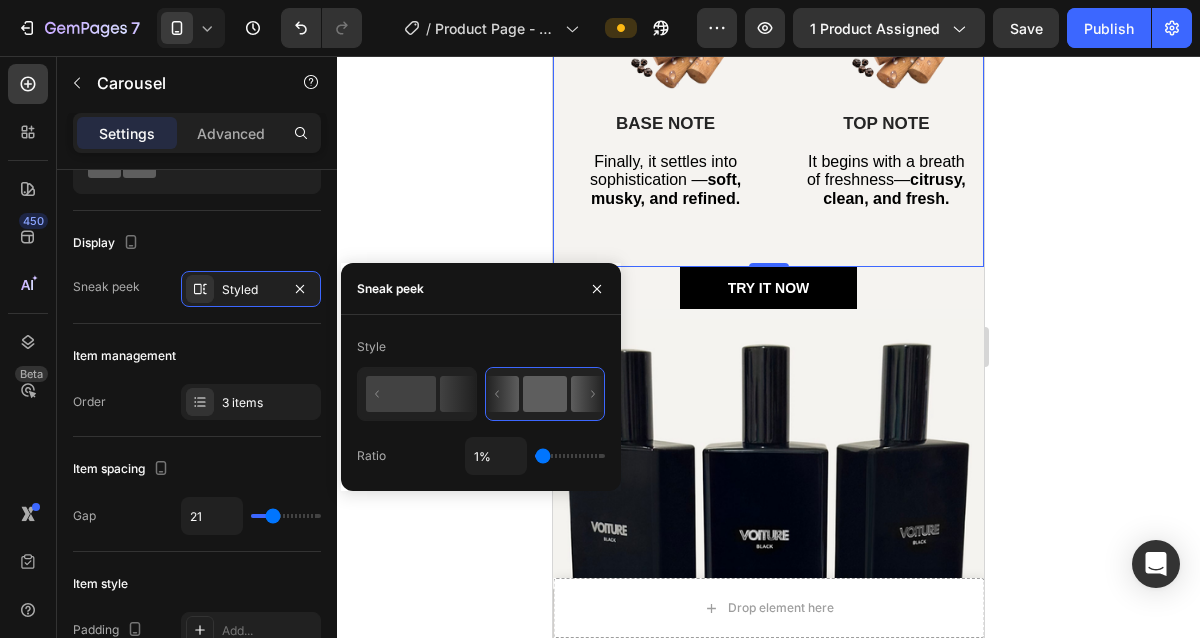 drag, startPoint x: 569, startPoint y: 460, endPoint x: 528, endPoint y: 459, distance: 41.01219 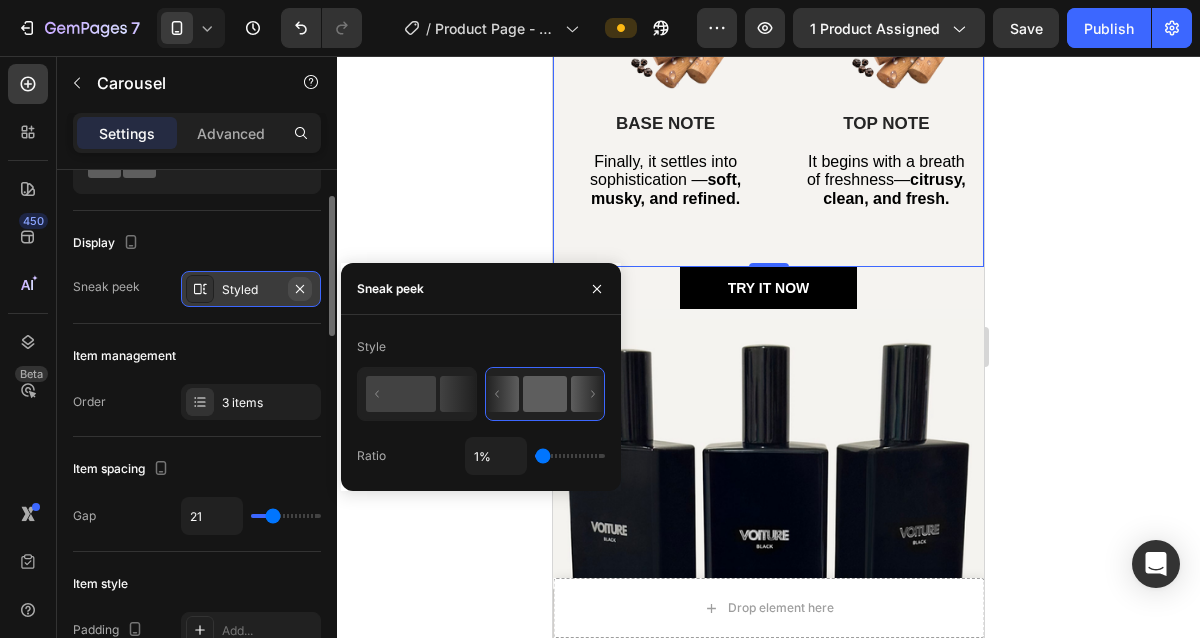 click 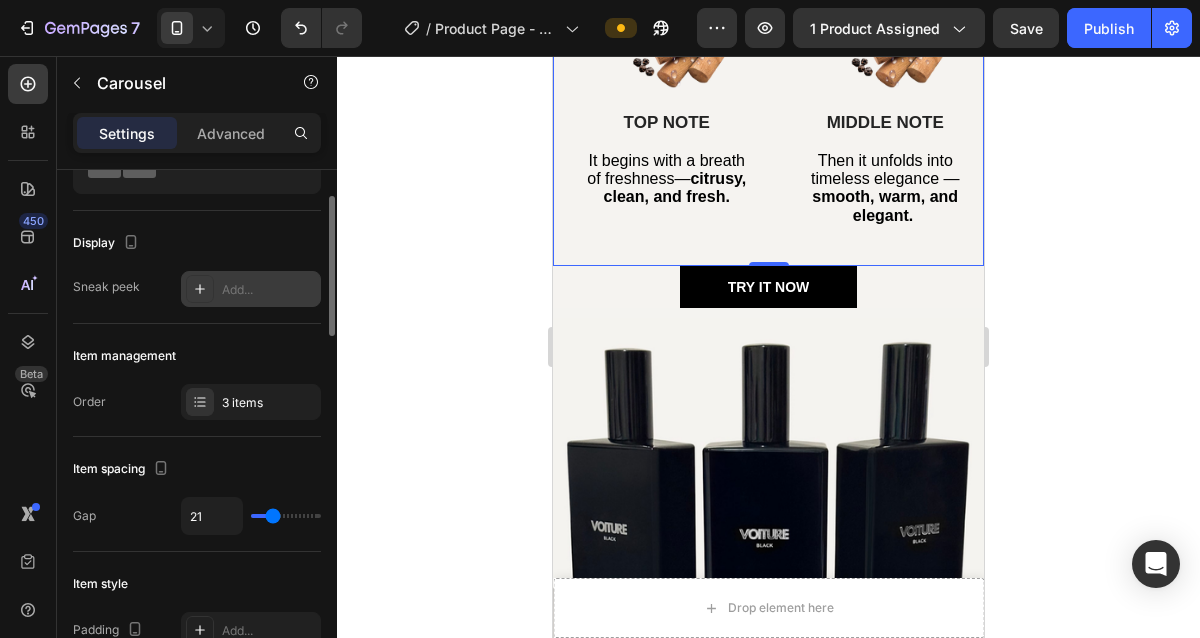 click 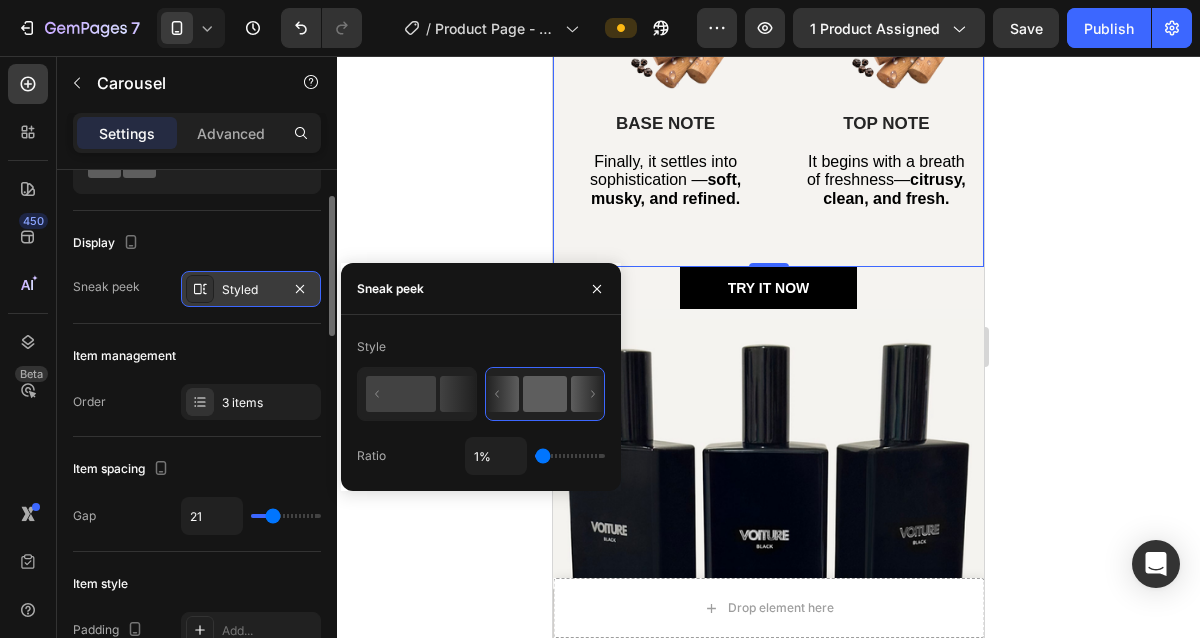 click 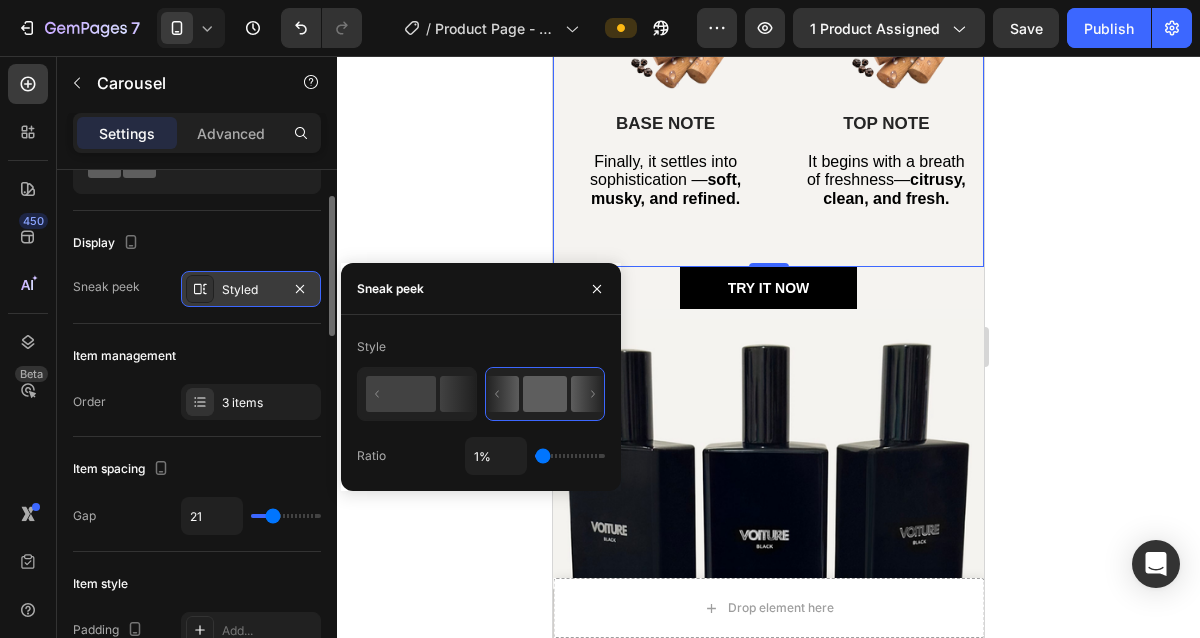 click 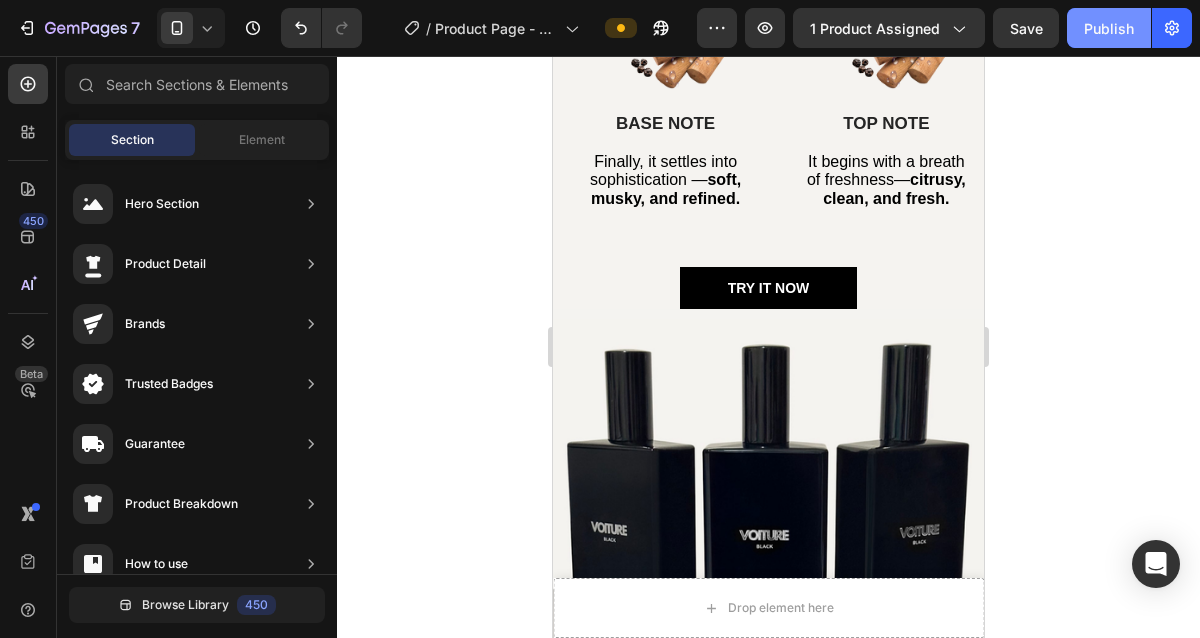 click on "Publish" at bounding box center [1109, 28] 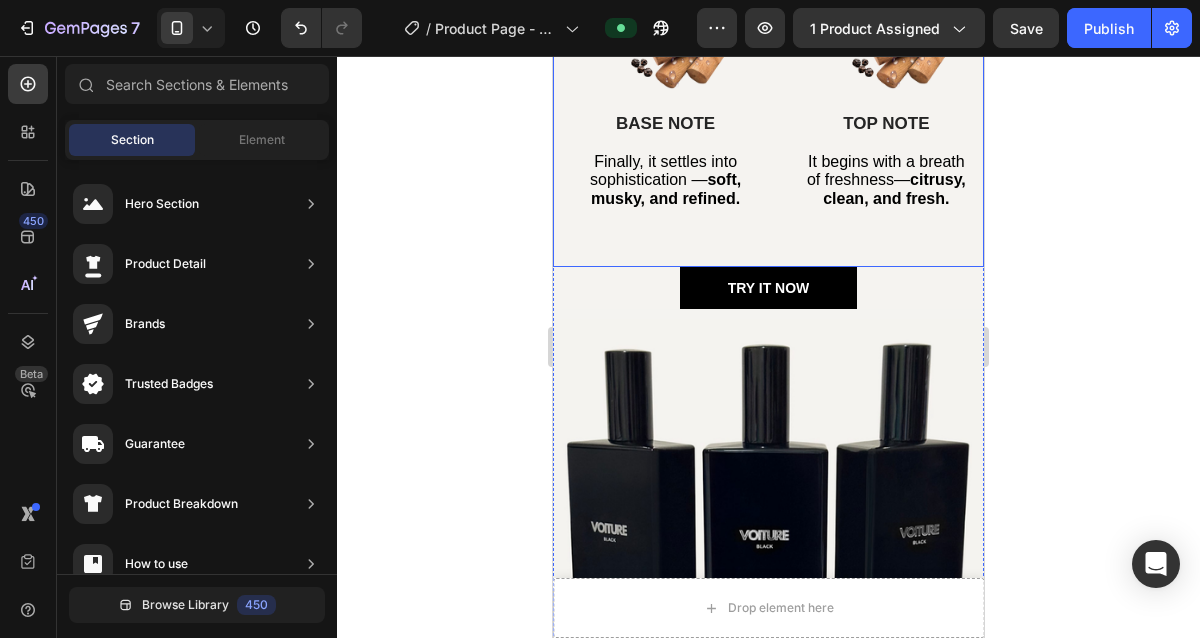 click on "Image TOP NOTE Text Block It begins with a breath of freshness  —  citrusy, clean, and fresh. Text Block Row Image MIDDLE NOTE Text Block Then it unfolds into timeless elegance —  smooth, warm, and elegant.     Text Block Row Image BASE NOTE Text Block Finally, it settles into sophistication —  soft, musky, and refined. Text Block Row Carousel" at bounding box center [768, 104] 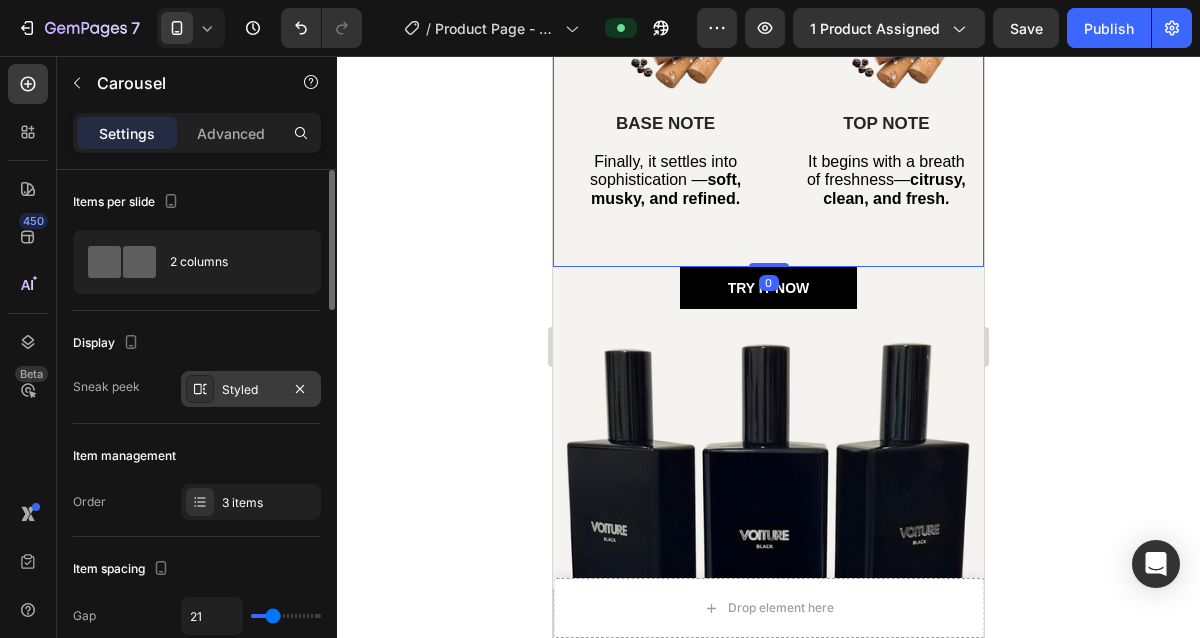 click on "Styled" at bounding box center [251, 390] 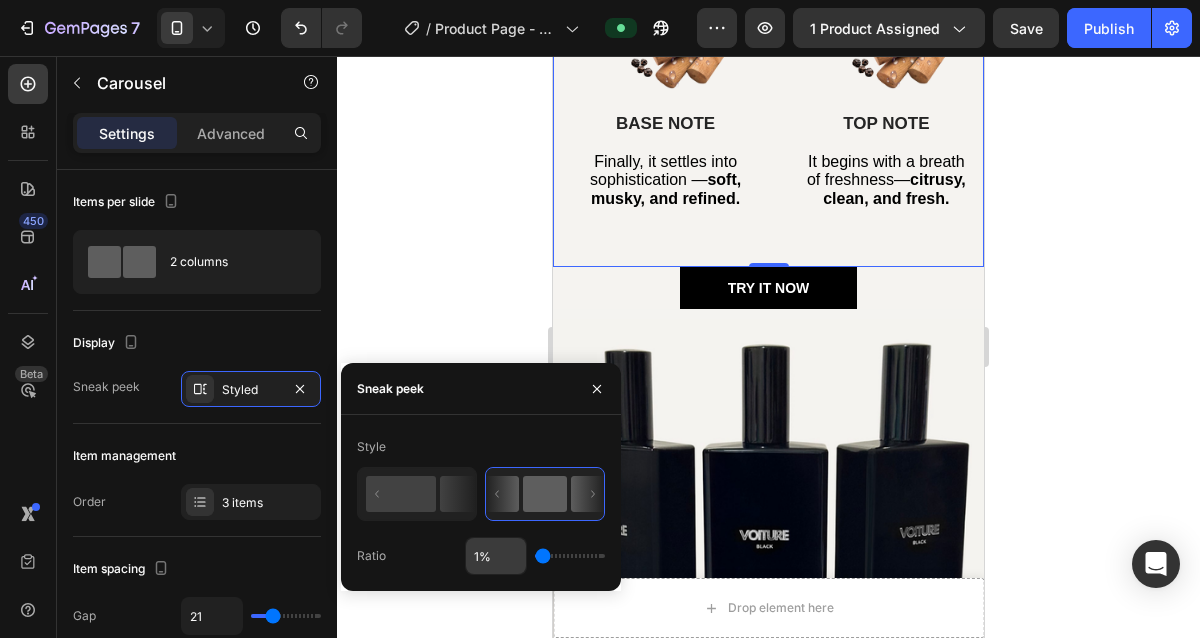 click on "1%" at bounding box center [496, 556] 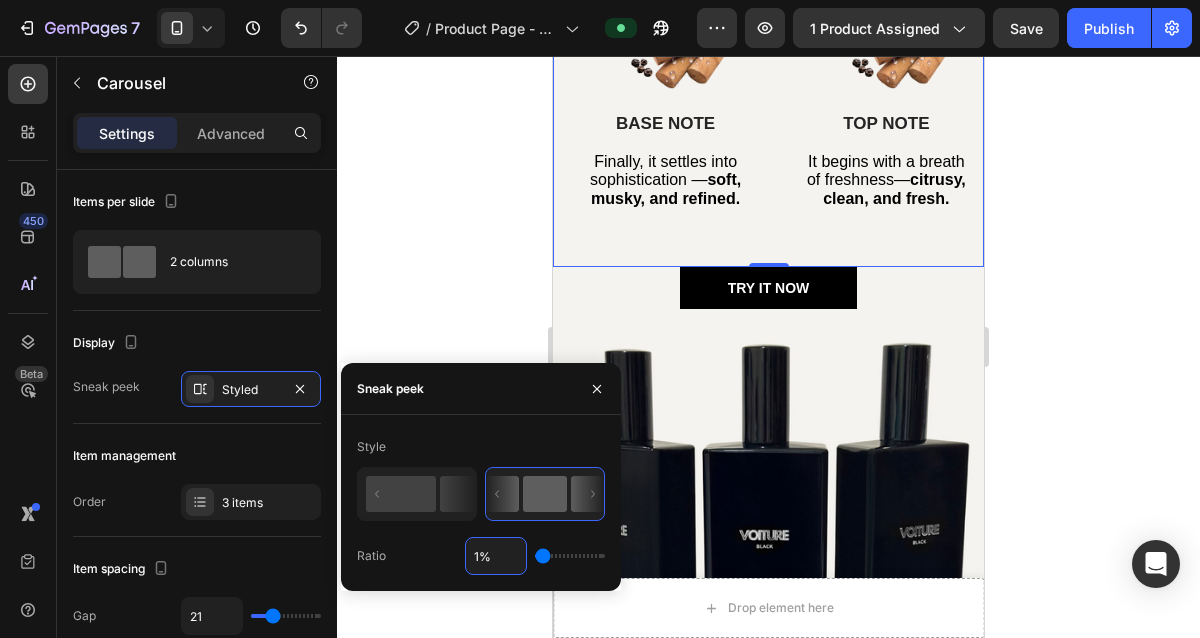 type on "5%" 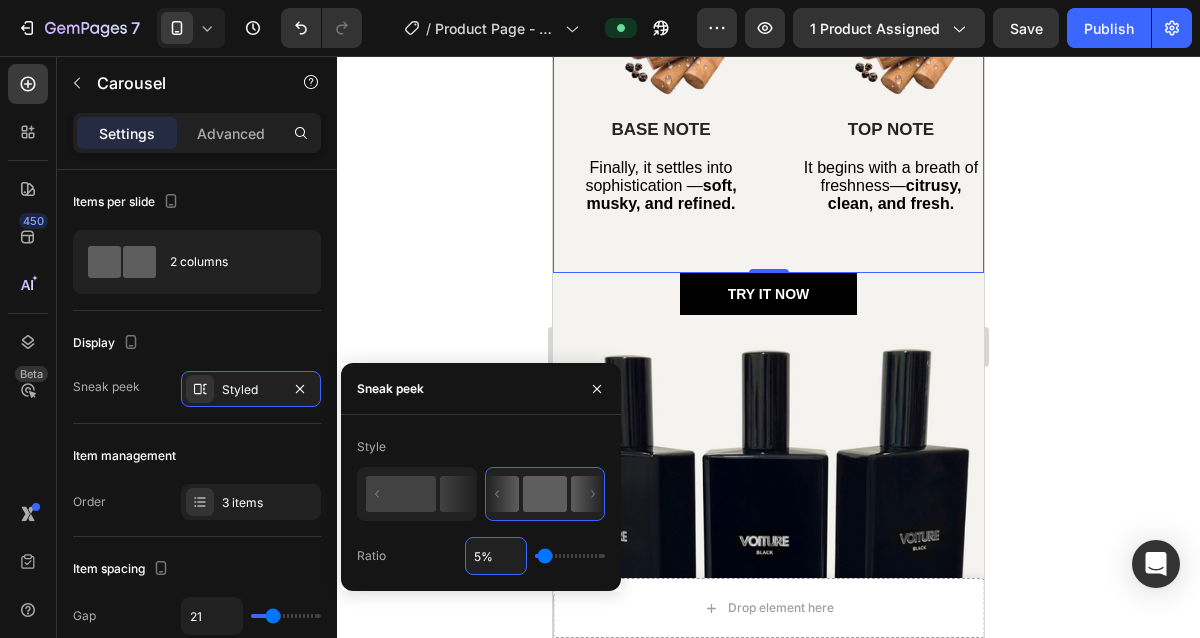 type on "50%" 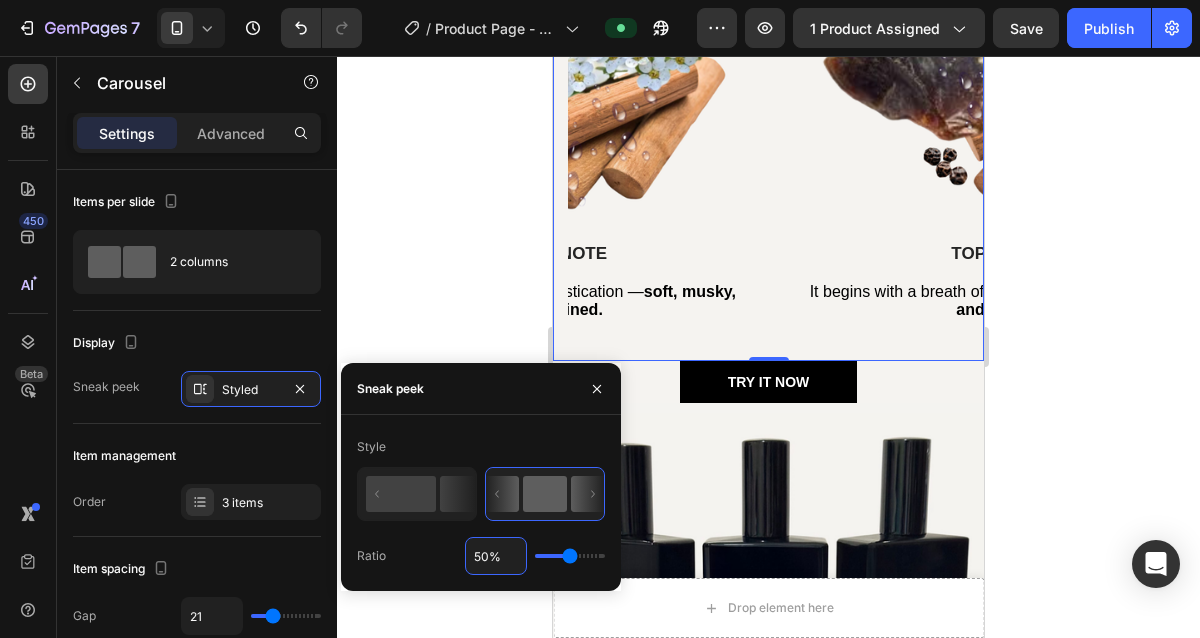 click 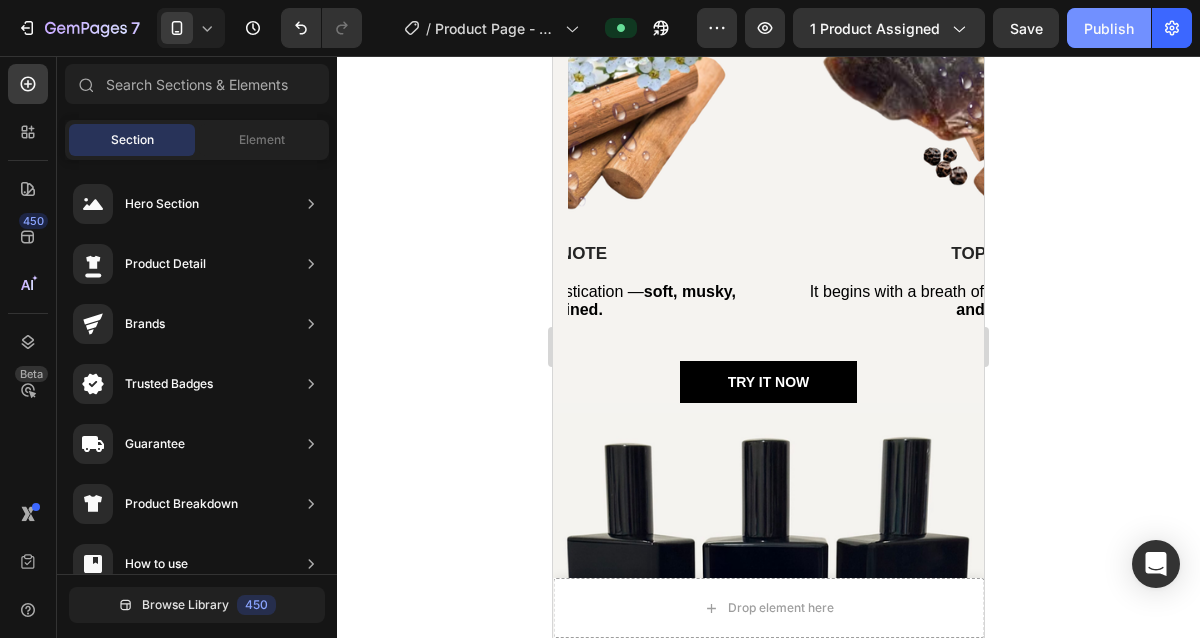click on "Publish" at bounding box center (1109, 28) 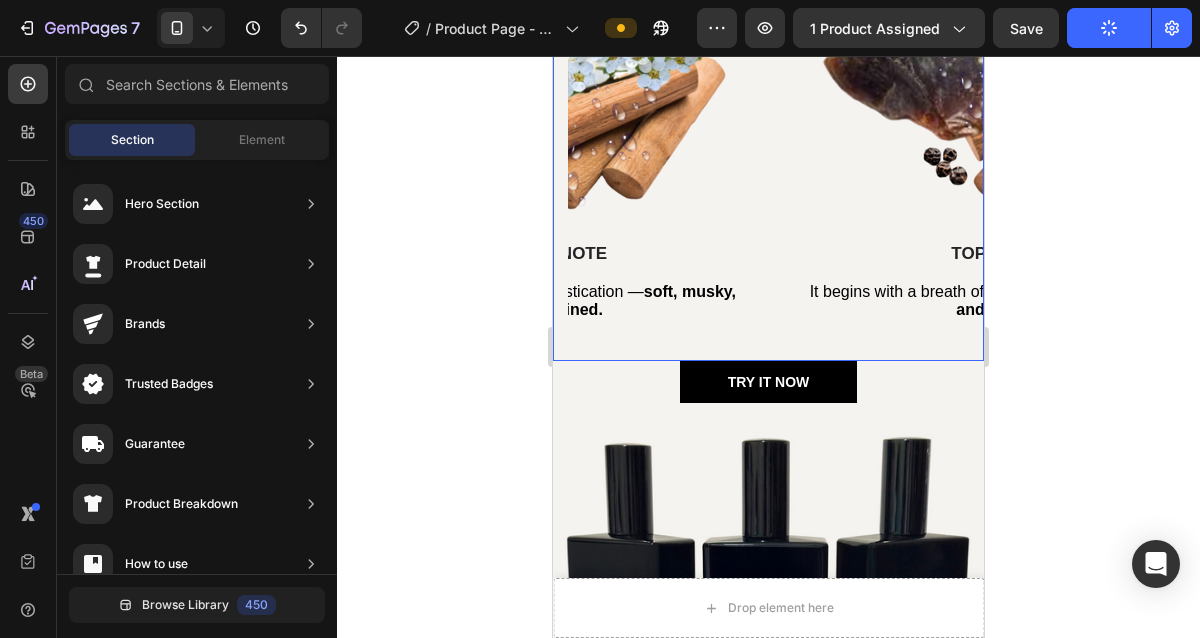 click on "Image TOP NOTE Text Block It begins with a breath of freshness  —  citrusy, clean, and fresh. Text Block Row Image MIDDLE NOTE Text Block Then it unfolds into timeless elegance —  smooth, warm, and elegant.     Text Block Row Image BASE NOTE Text Block Finally, it settles into sophistication —  soft, musky, and refined. Text Block Row Carousel   0" at bounding box center (768, 151) 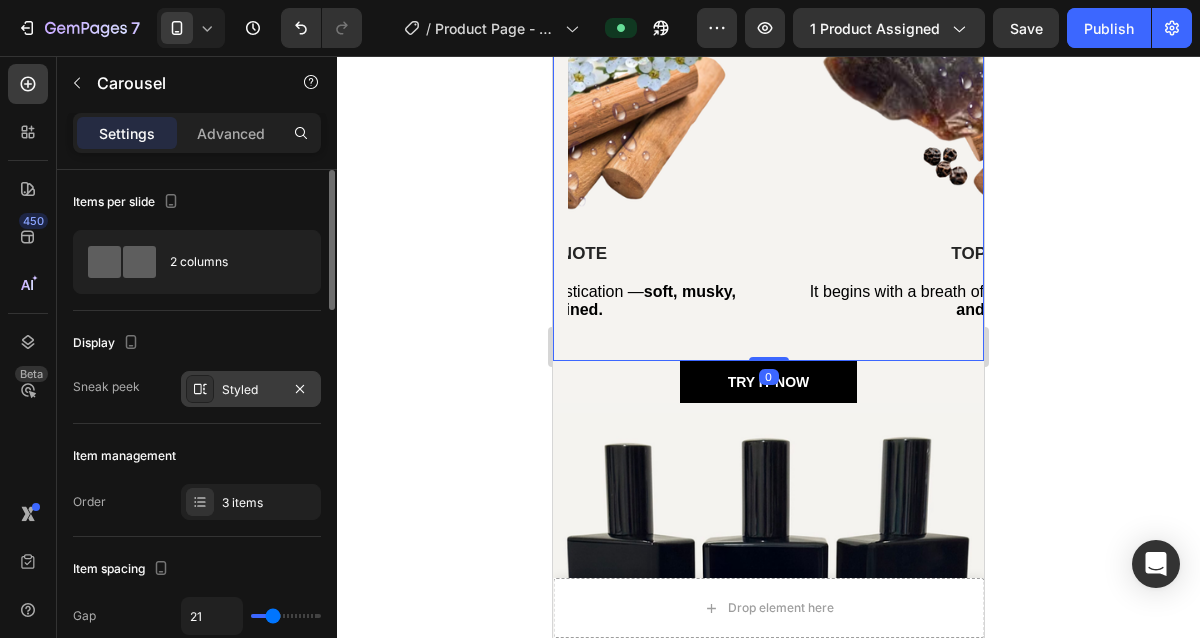 click on "Styled" at bounding box center [251, 390] 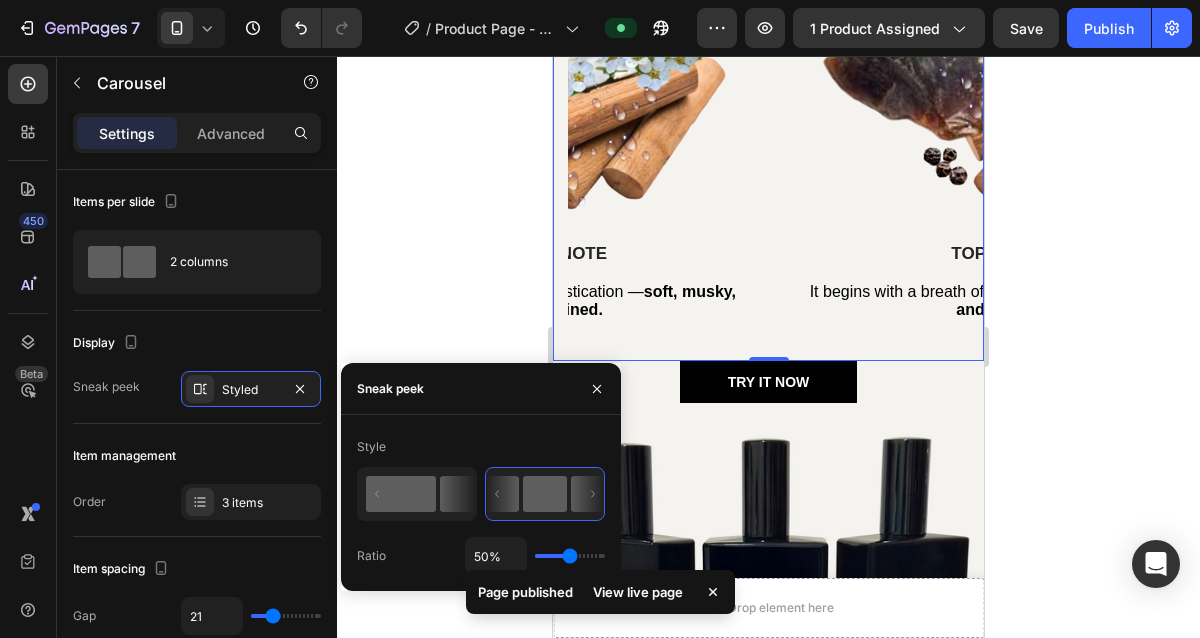 click 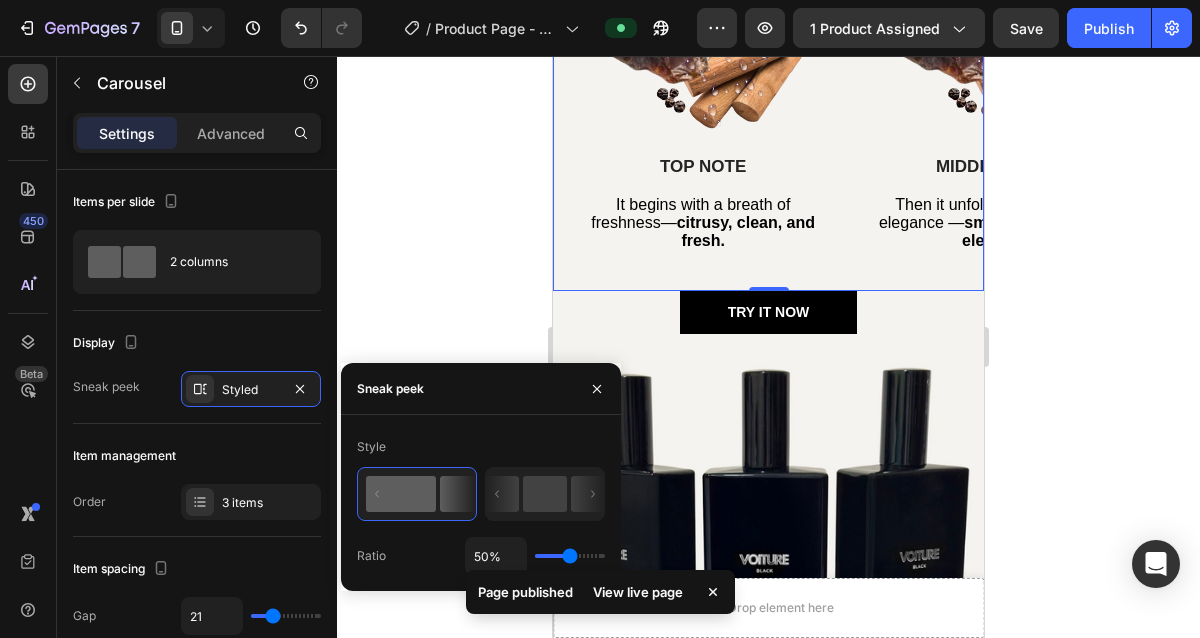 type on "100%" 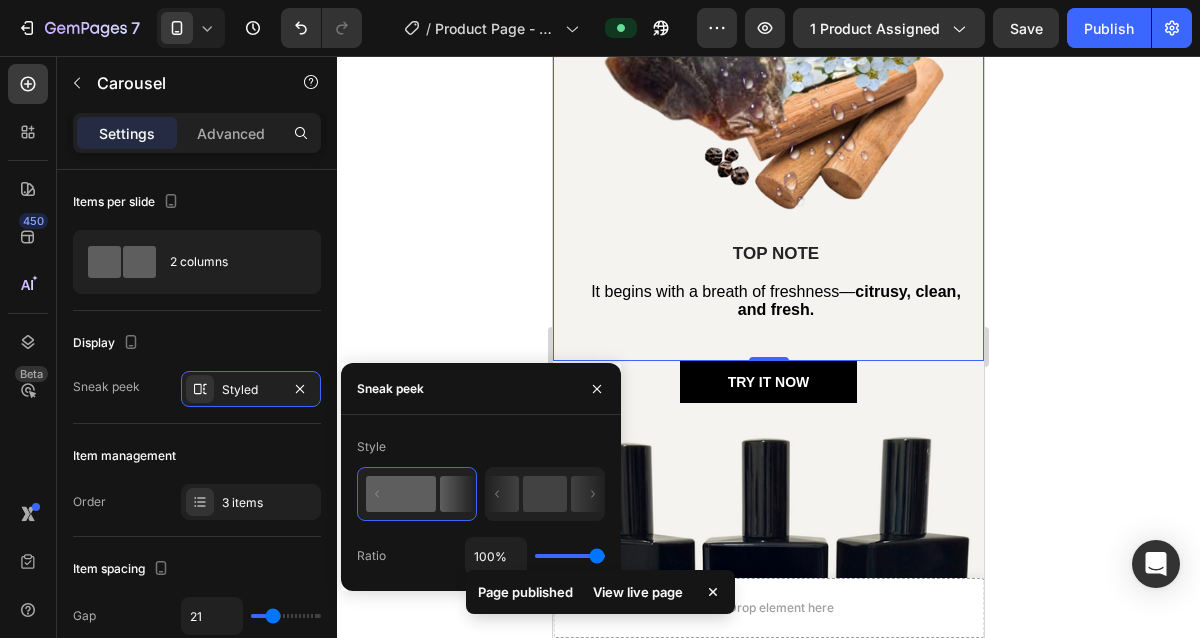 drag, startPoint x: 568, startPoint y: 553, endPoint x: 637, endPoint y: 550, distance: 69.065186 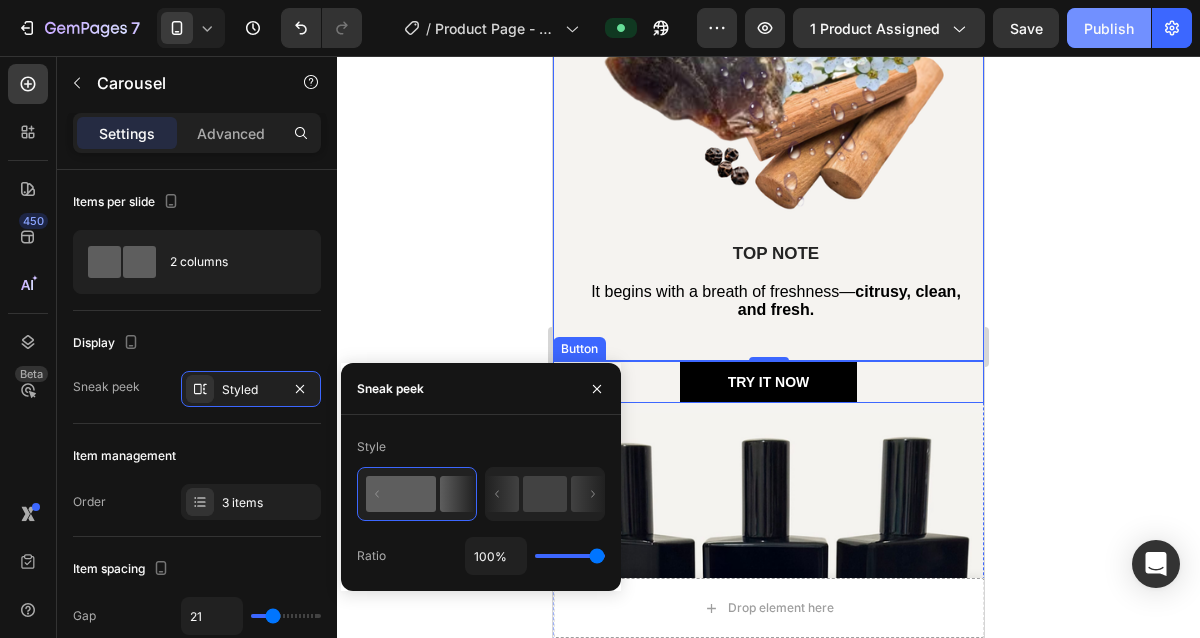 click on "Publish" at bounding box center [1109, 28] 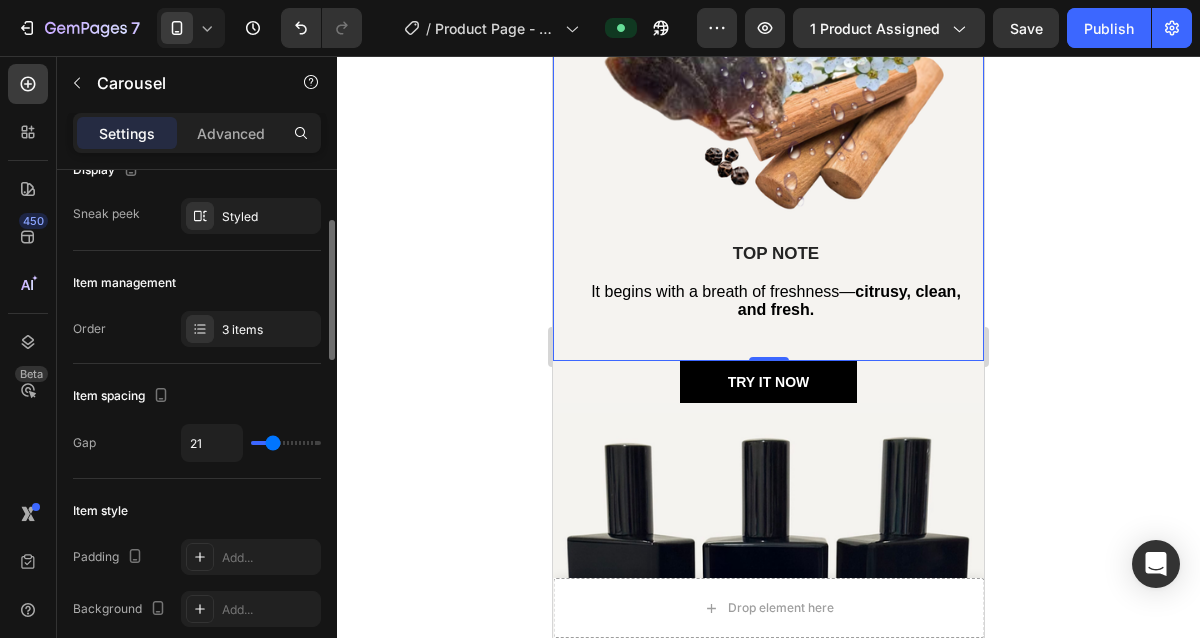 scroll, scrollTop: 182, scrollLeft: 0, axis: vertical 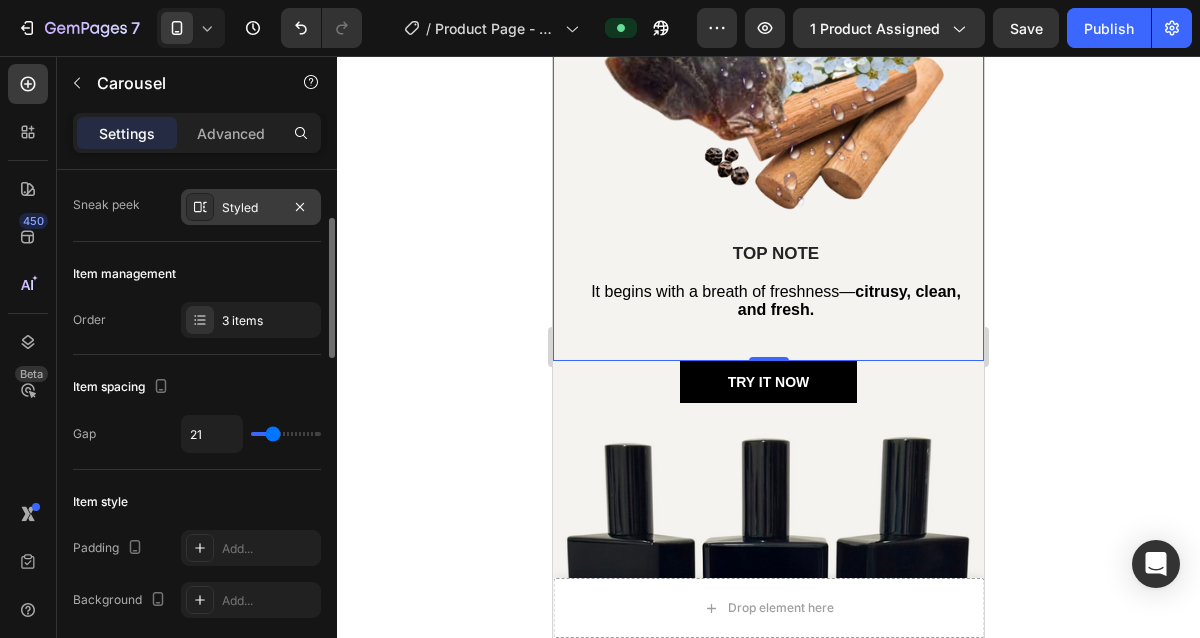 click on "Styled" at bounding box center [251, 207] 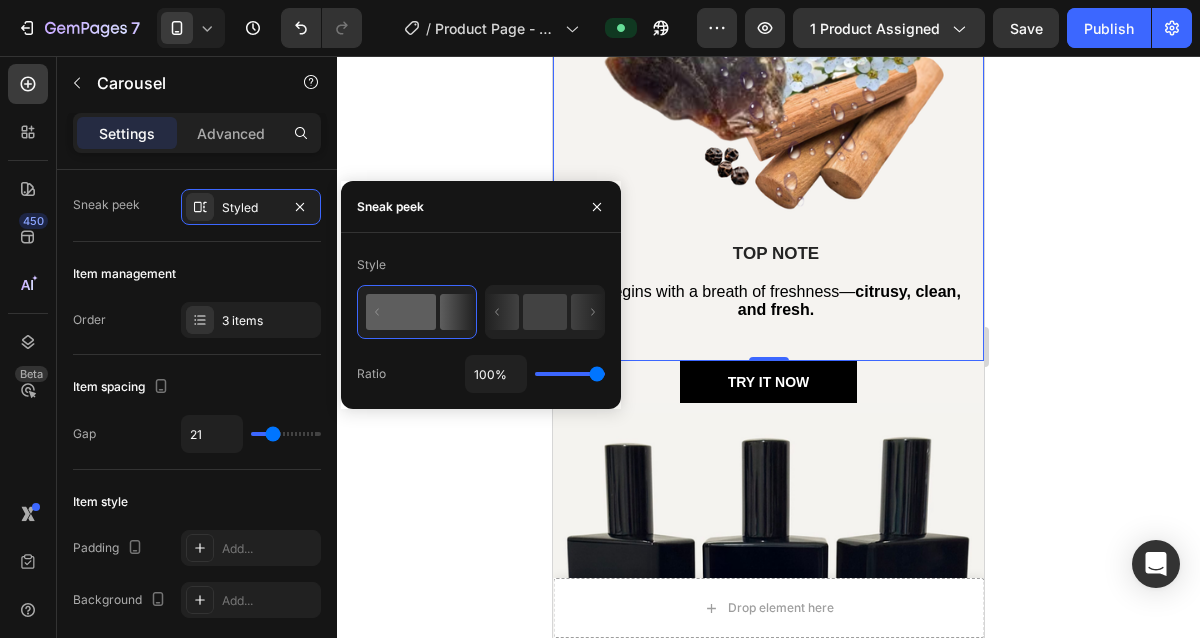type on "88%" 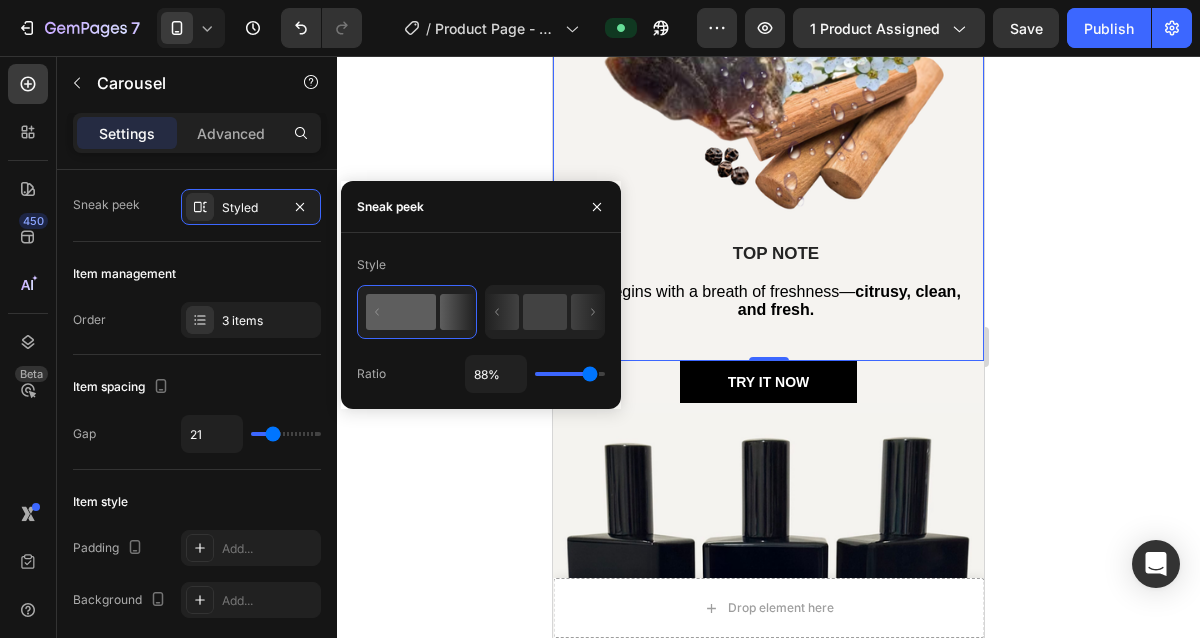 type on "59%" 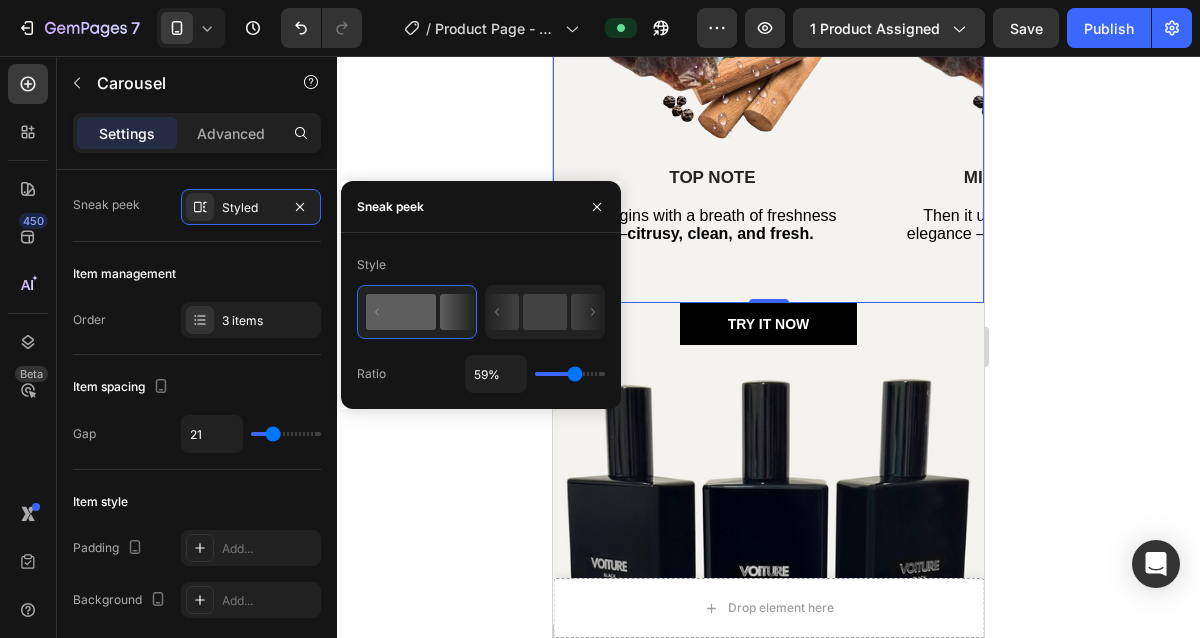 type on "34%" 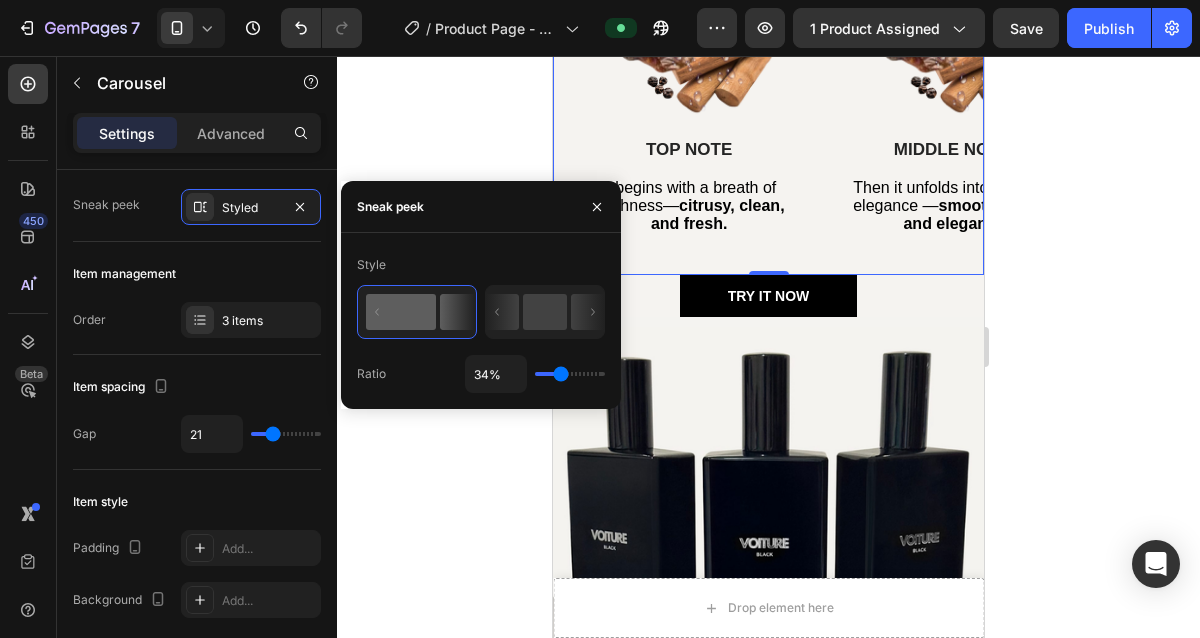 type on "47%" 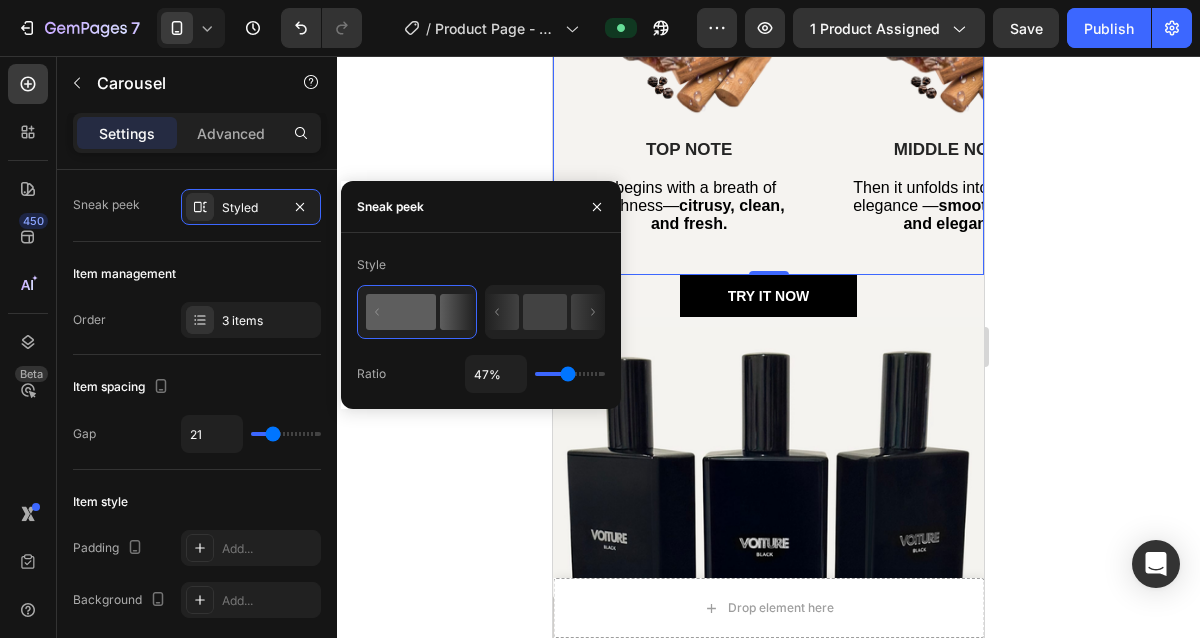 type on "87%" 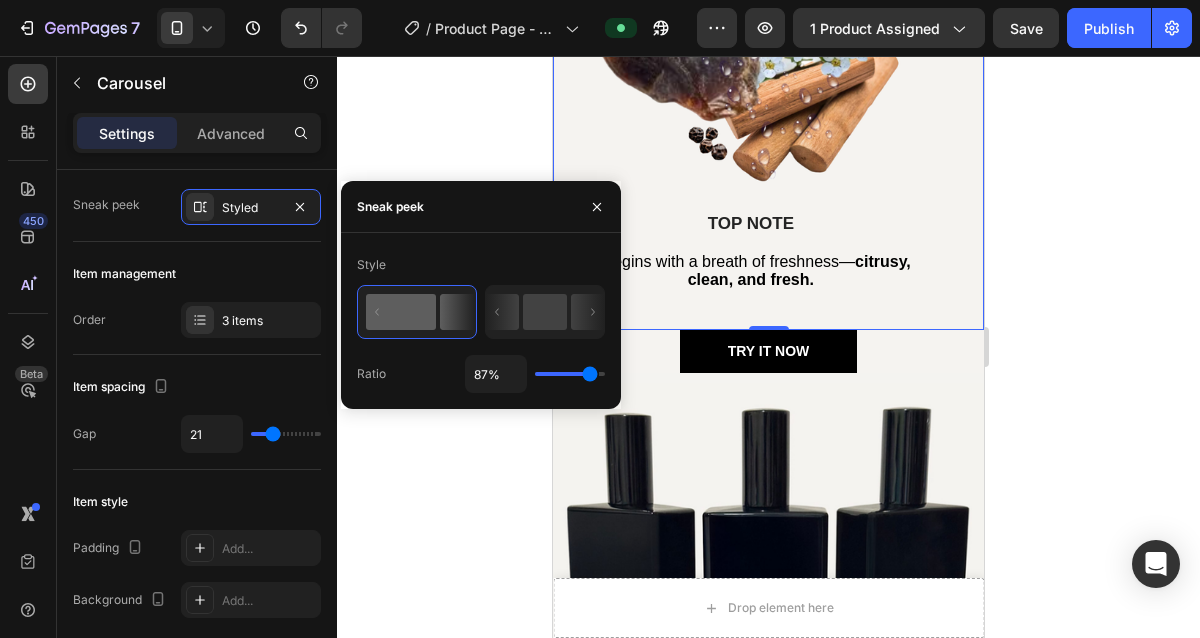 type on "100%" 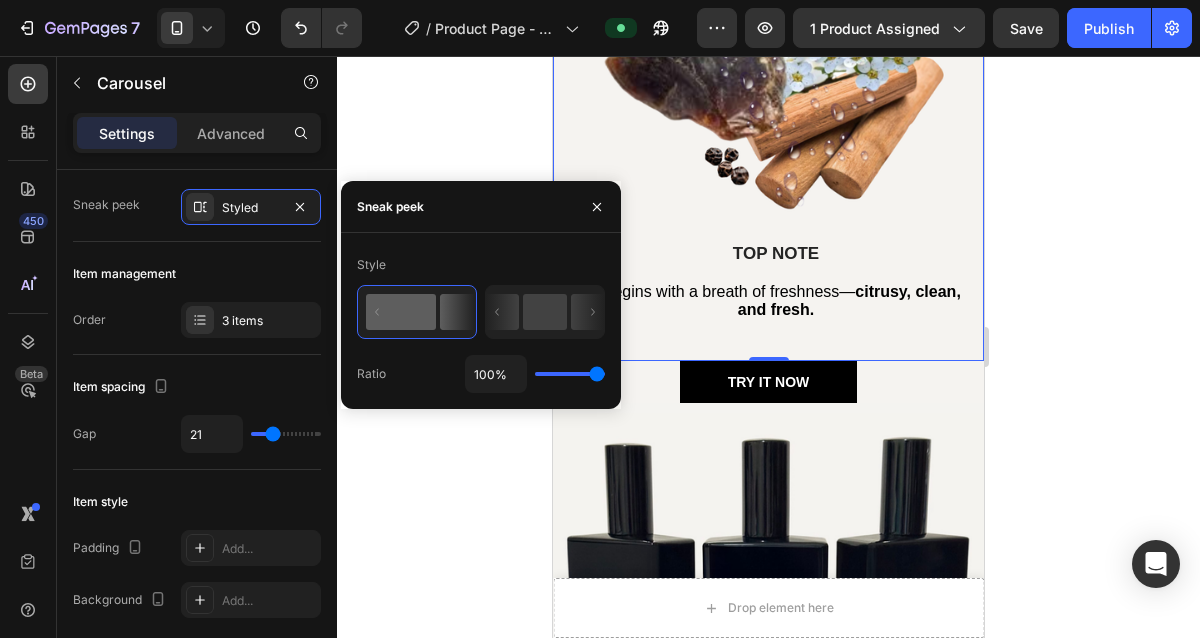 drag, startPoint x: 597, startPoint y: 379, endPoint x: 630, endPoint y: 388, distance: 34.20526 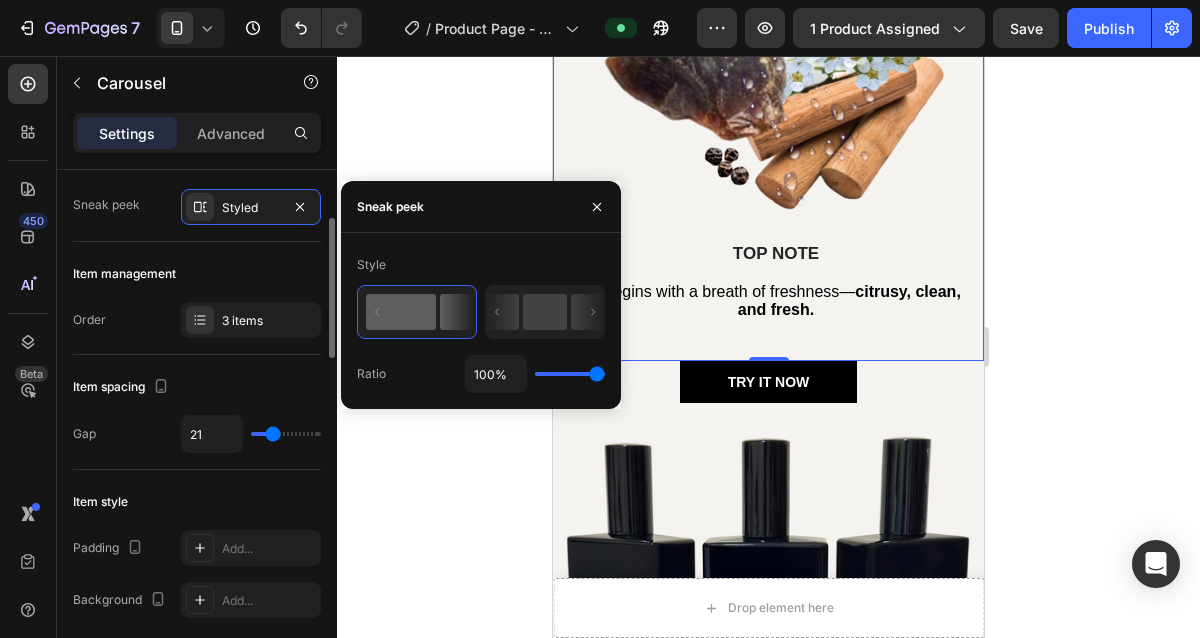 click on "Item management" at bounding box center [197, 274] 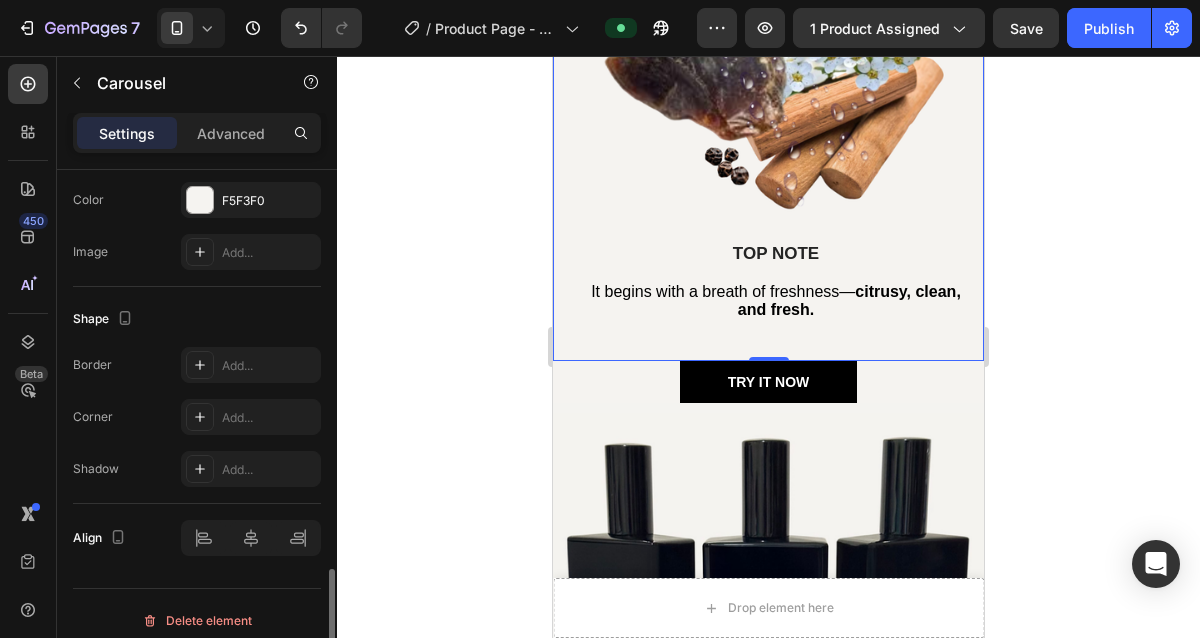 scroll, scrollTop: 1433, scrollLeft: 0, axis: vertical 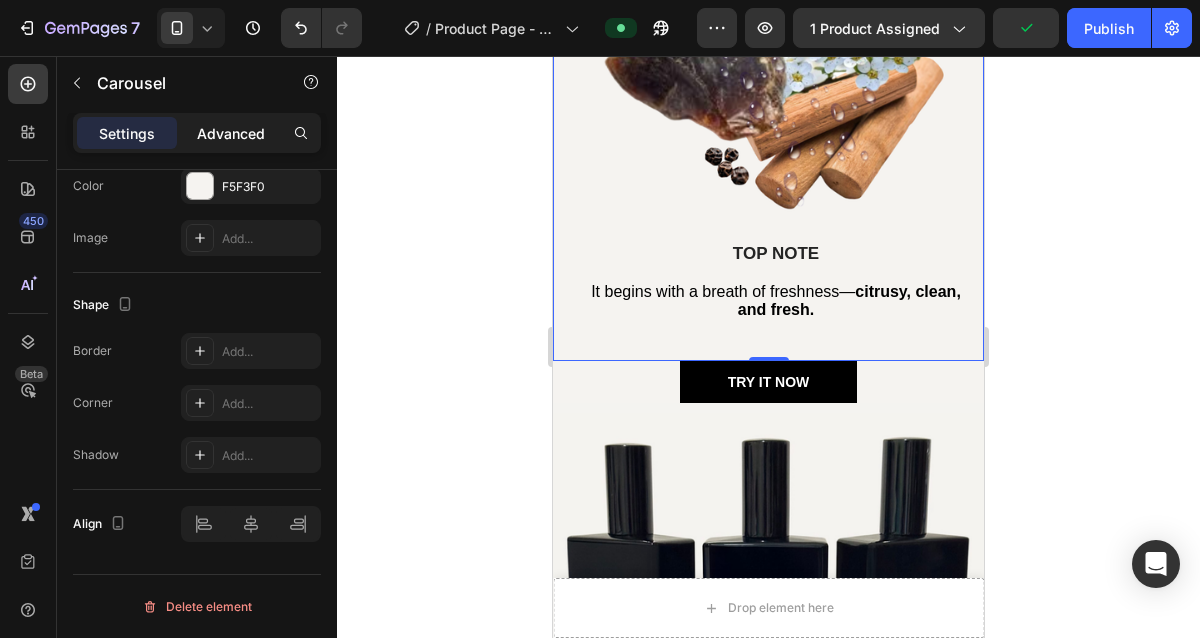 click on "Advanced" at bounding box center [231, 133] 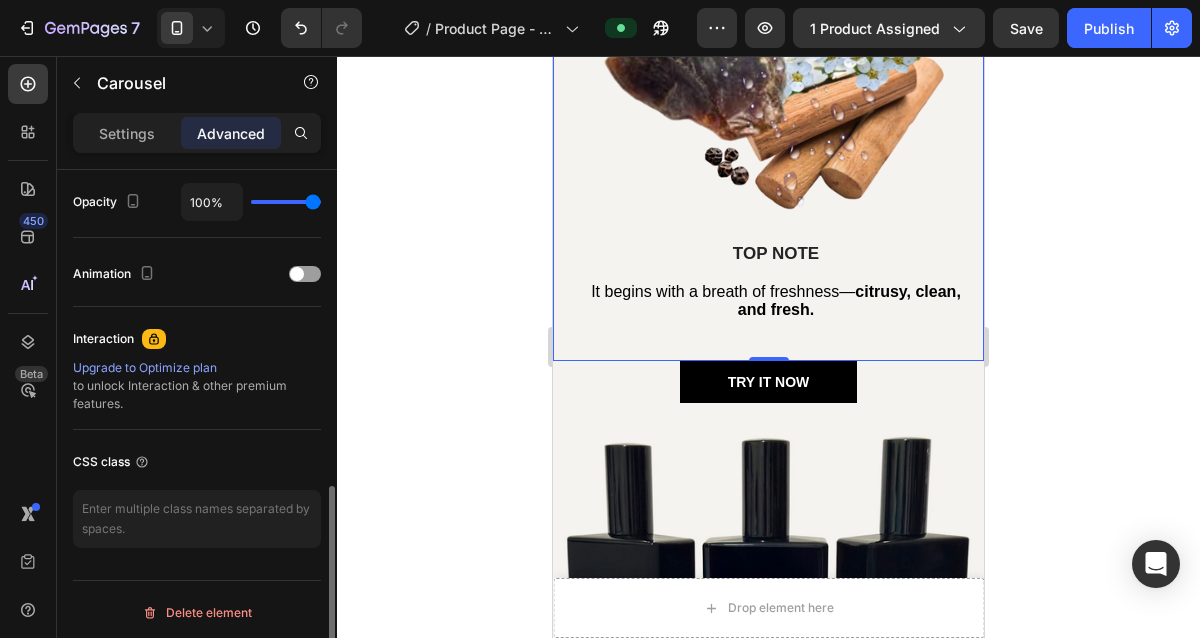scroll, scrollTop: 800, scrollLeft: 0, axis: vertical 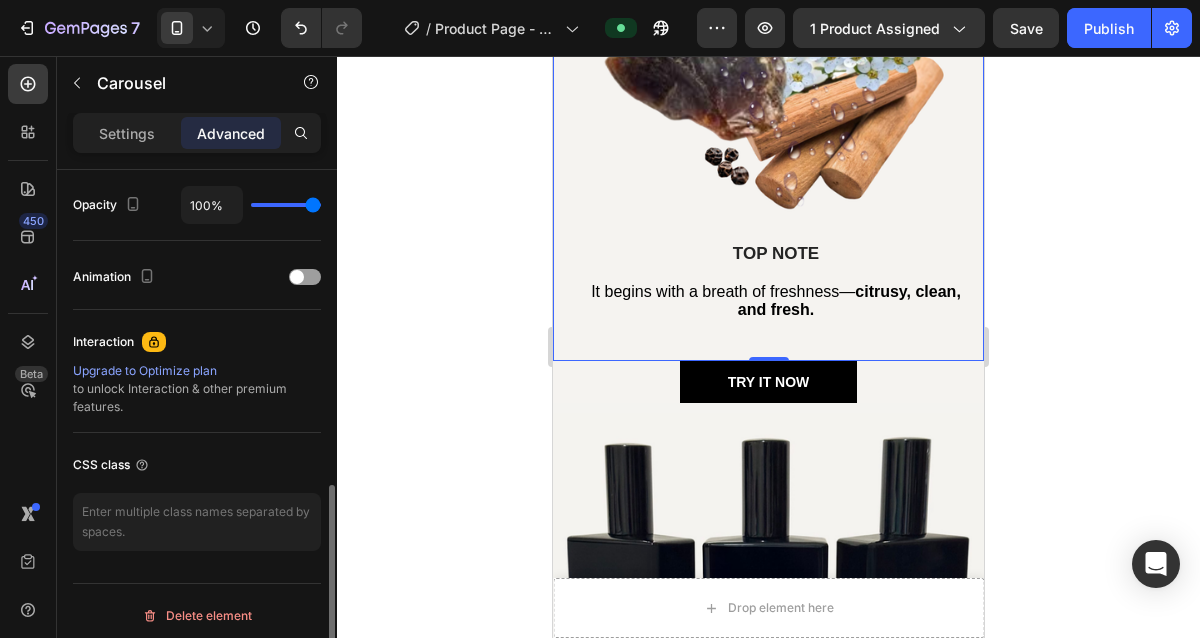 click on "Settings Advanced" at bounding box center [197, 141] 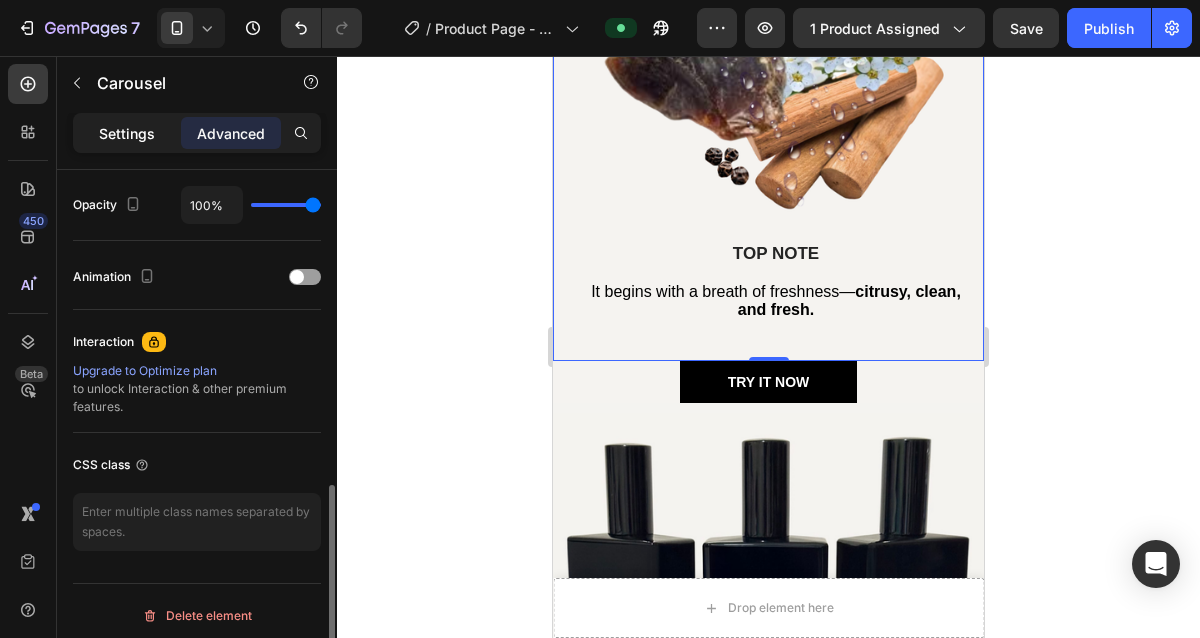 click on "Settings" 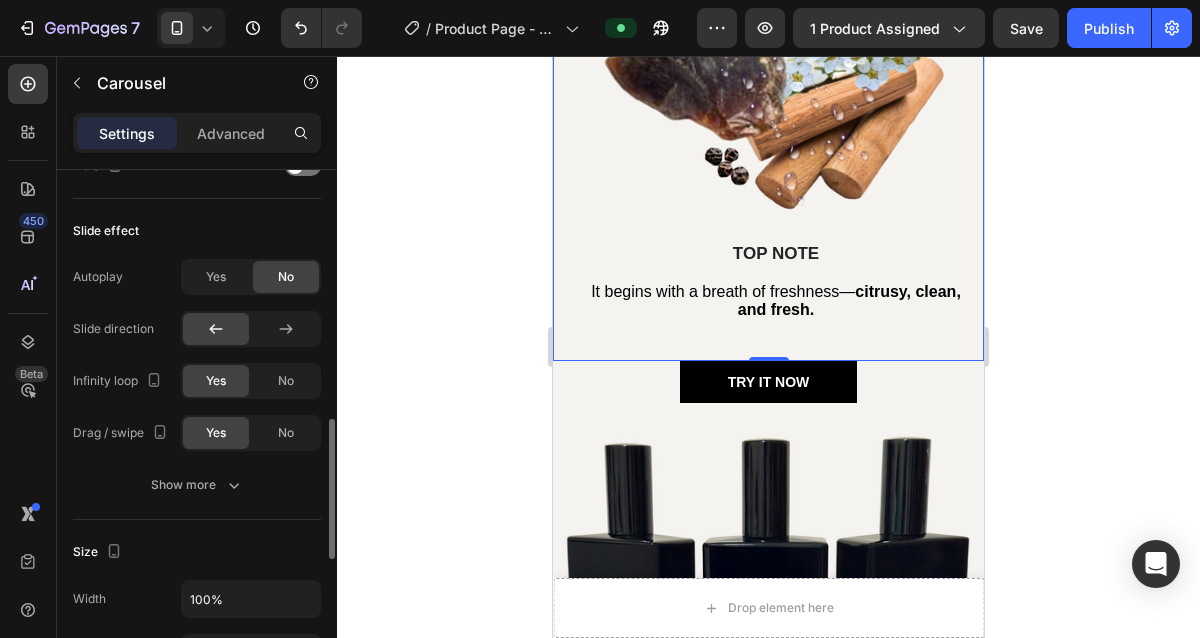 scroll, scrollTop: 954, scrollLeft: 0, axis: vertical 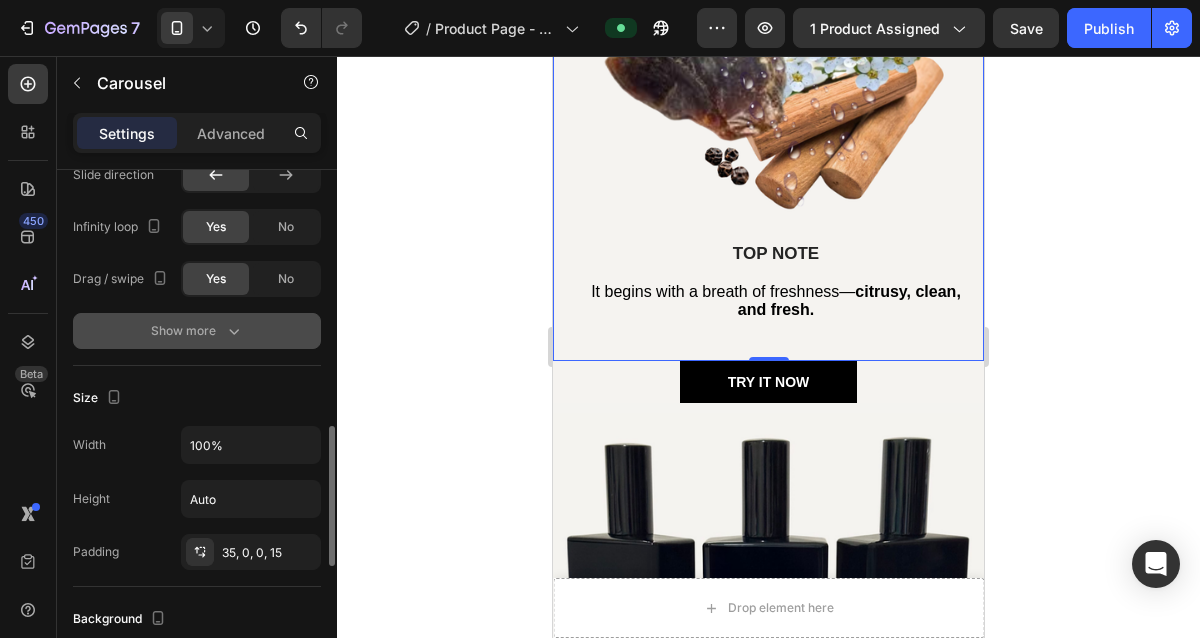 click on "Show more" at bounding box center (197, 331) 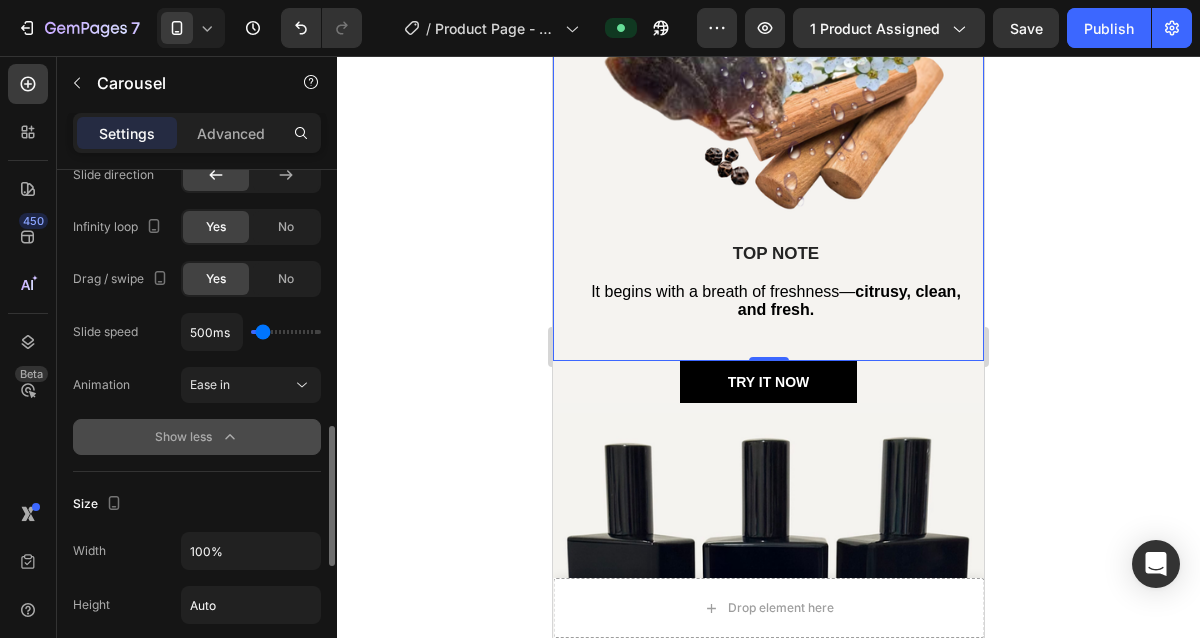 click on "Show less" at bounding box center [197, 437] 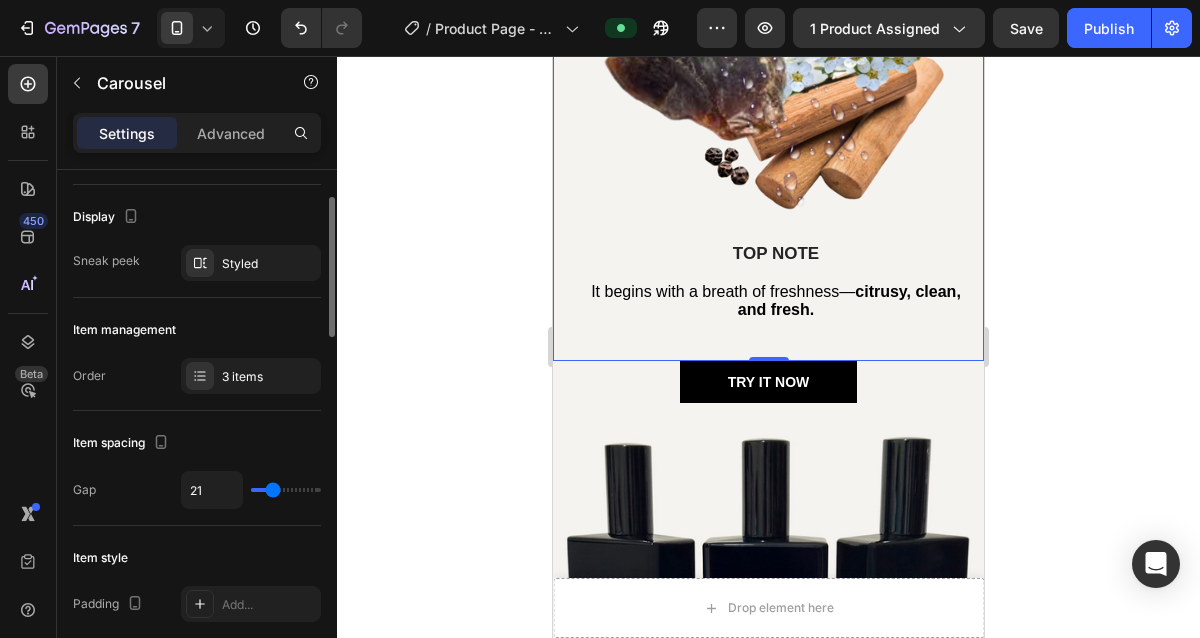 scroll, scrollTop: 120, scrollLeft: 0, axis: vertical 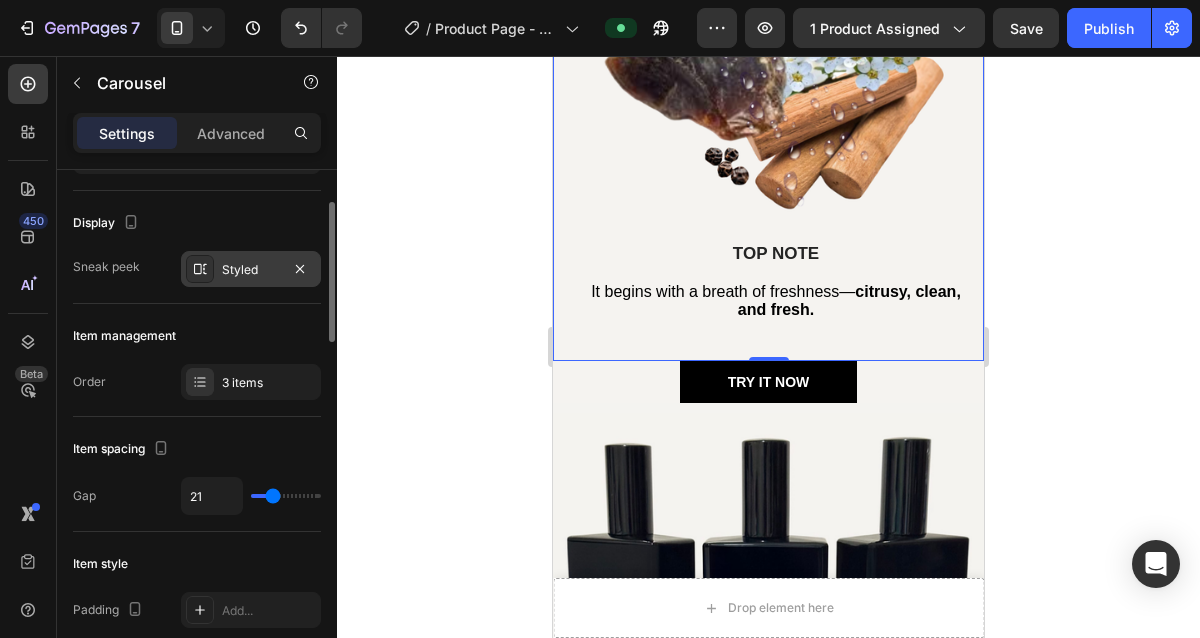 click at bounding box center (200, 269) 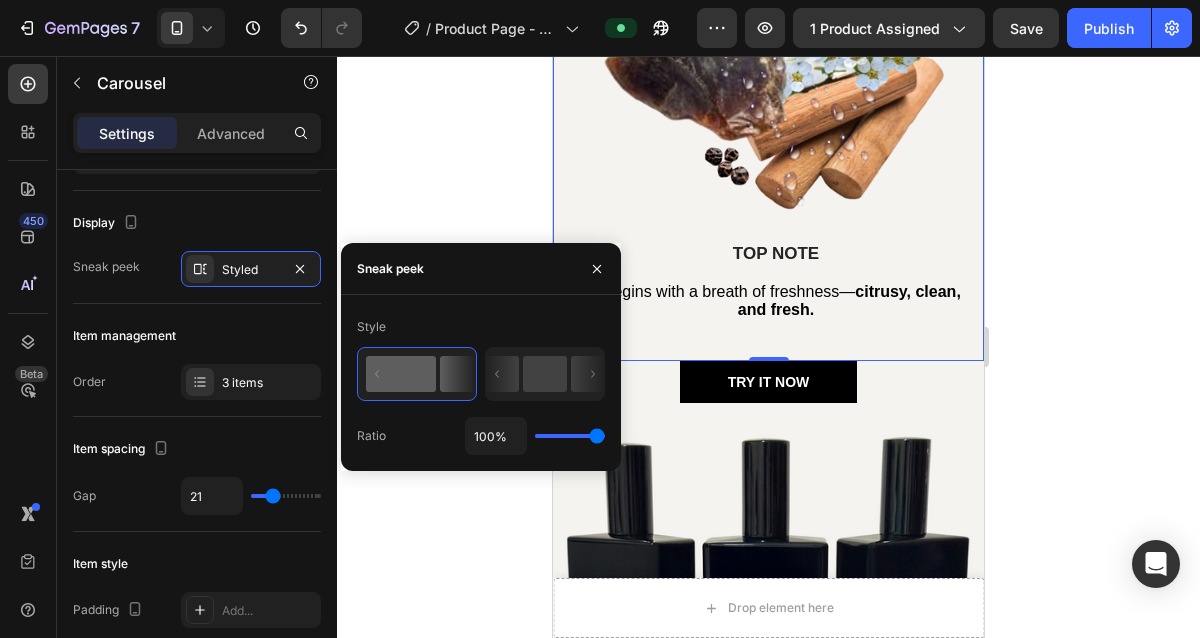 type on "83%" 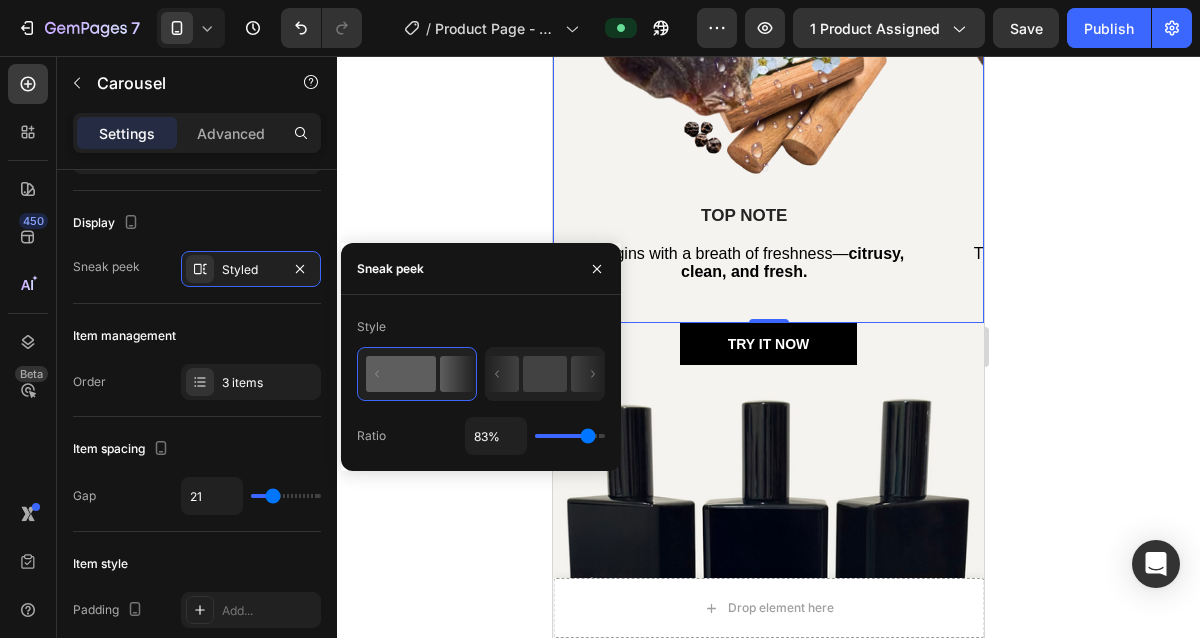 type on "50%" 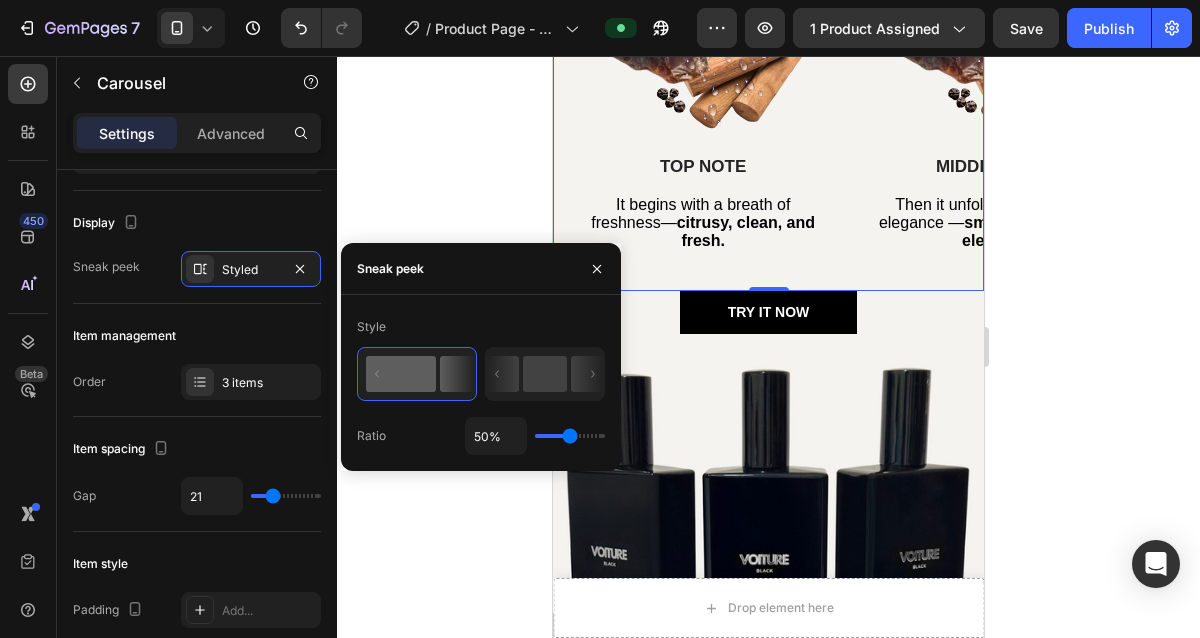 type on "46%" 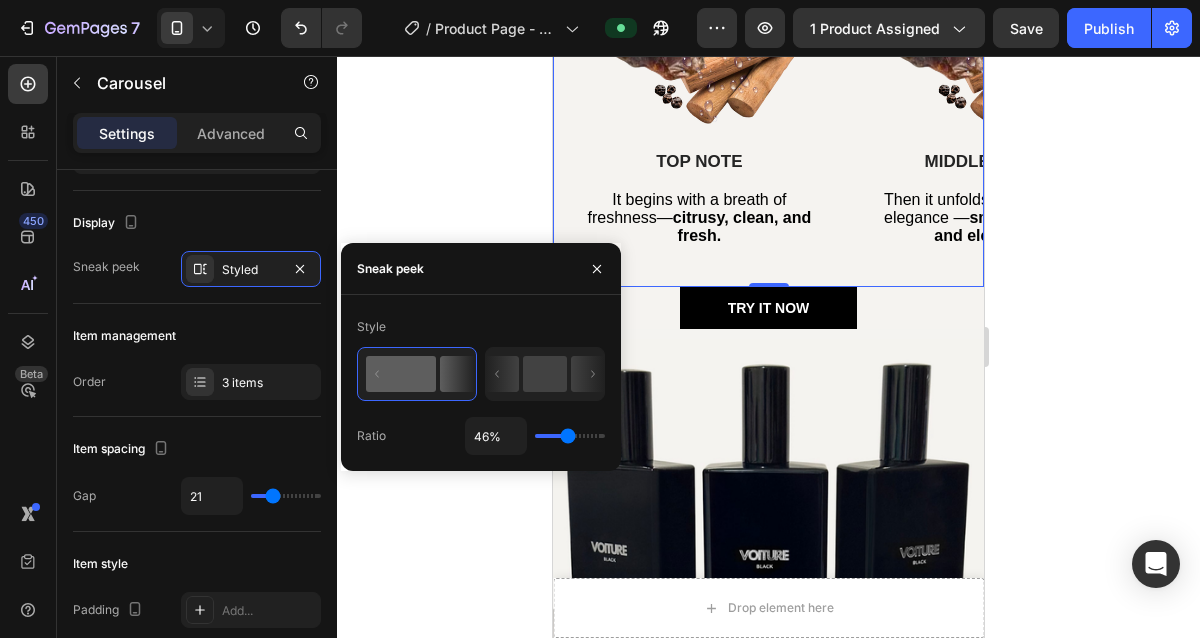 type on "41%" 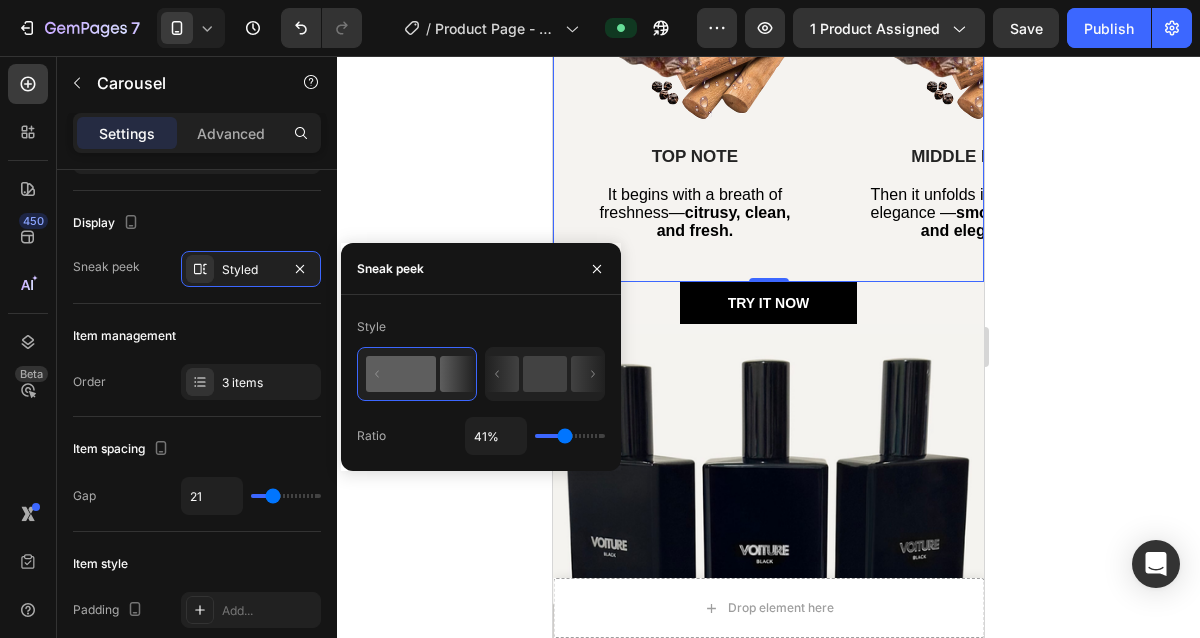 type on "32%" 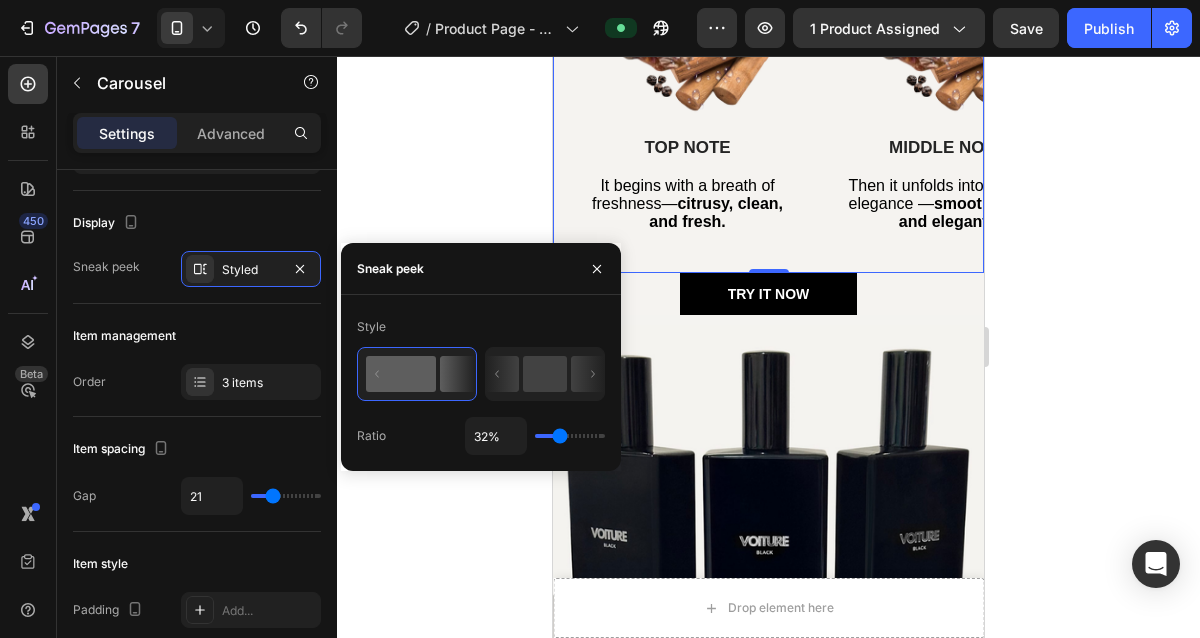 type on "36%" 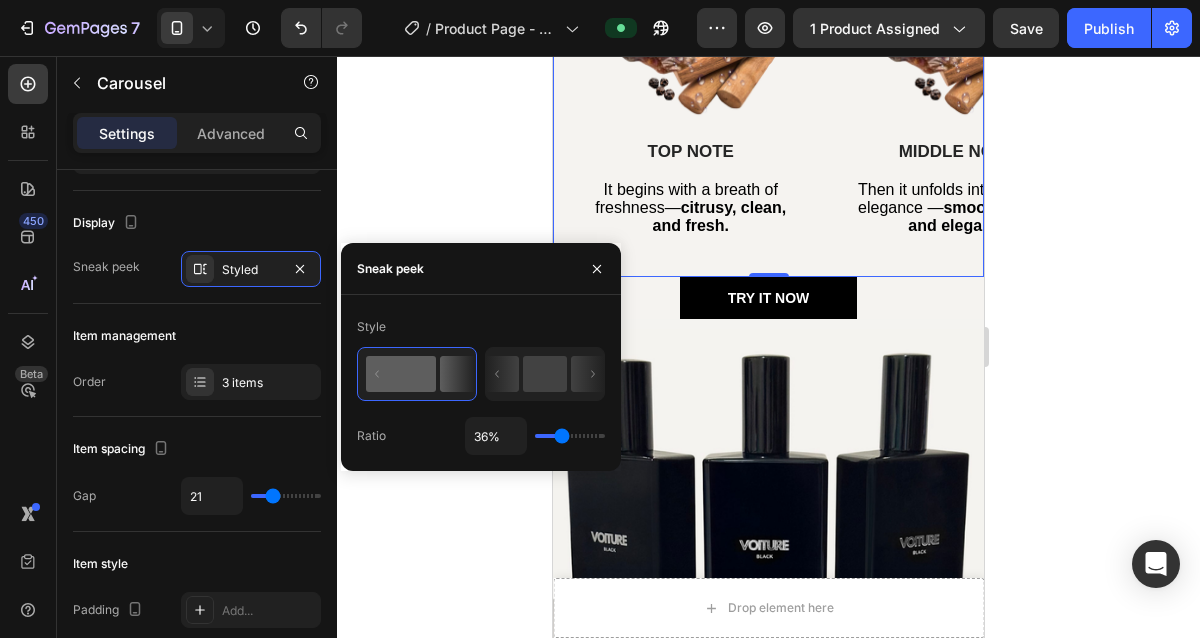 type on "37%" 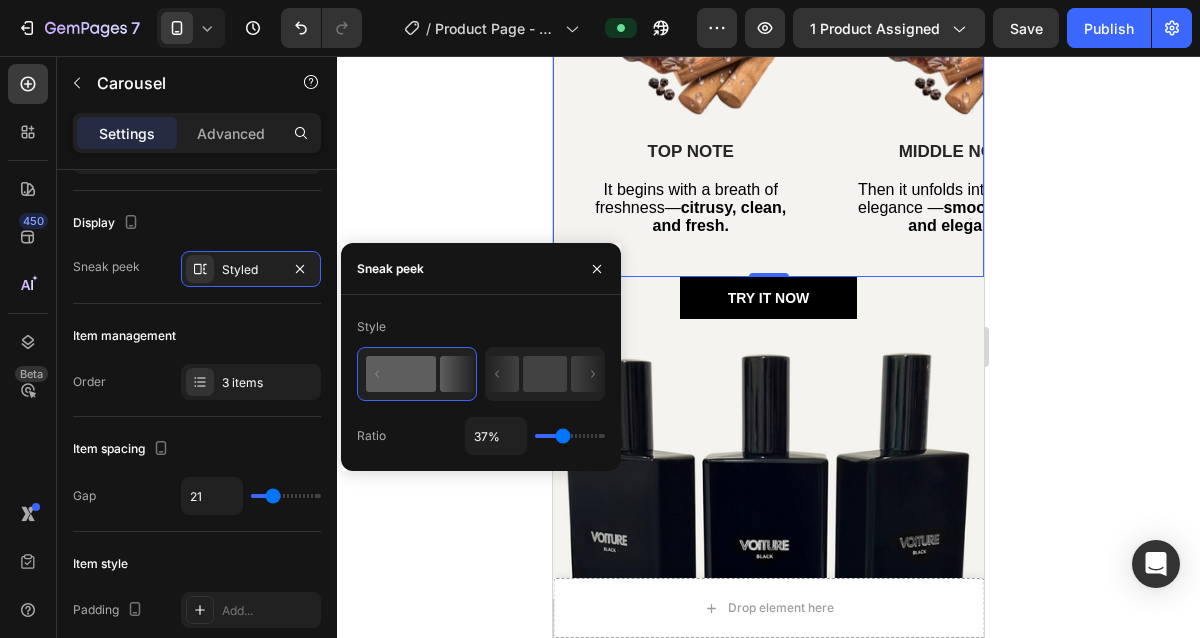 type on "38%" 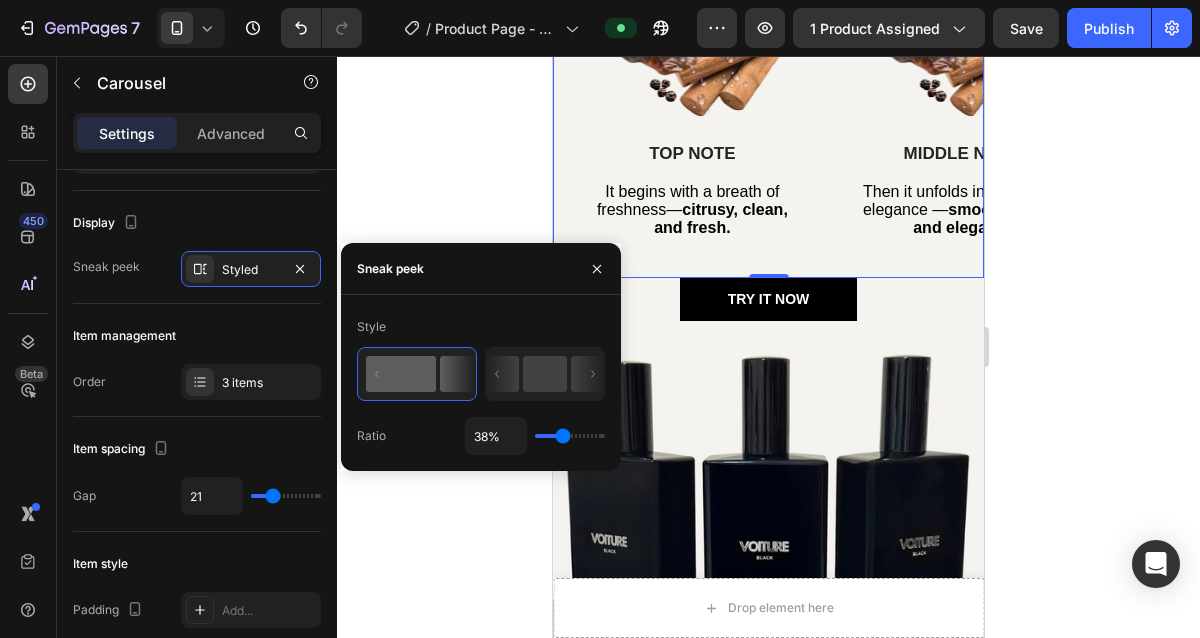 type on "39%" 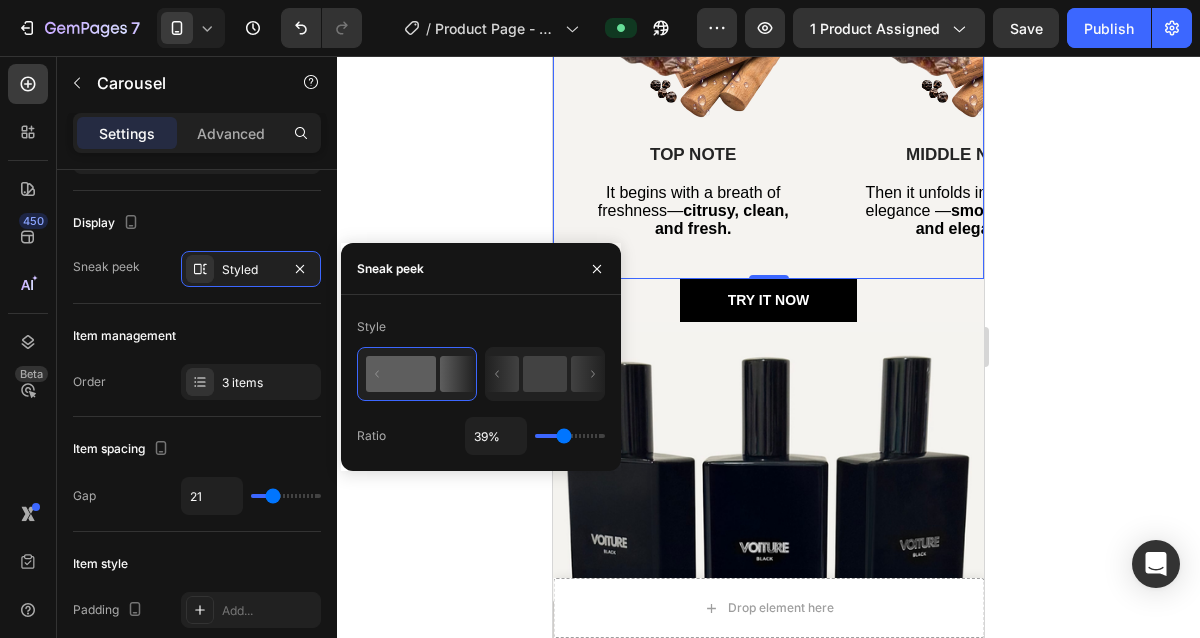 type on "40%" 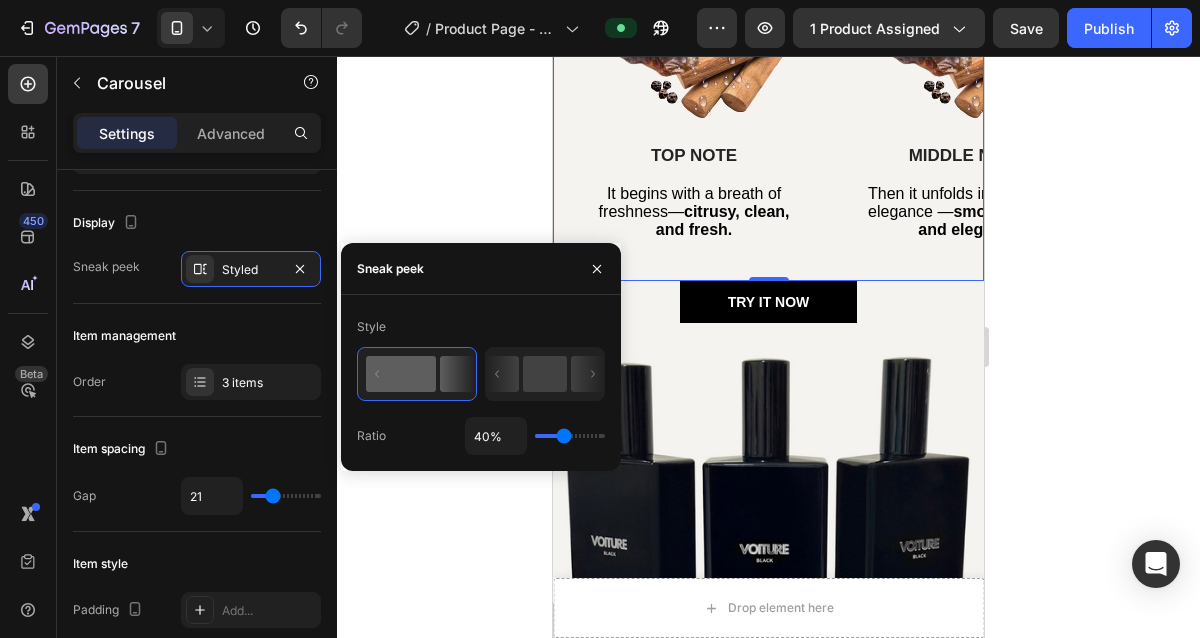 type on "41%" 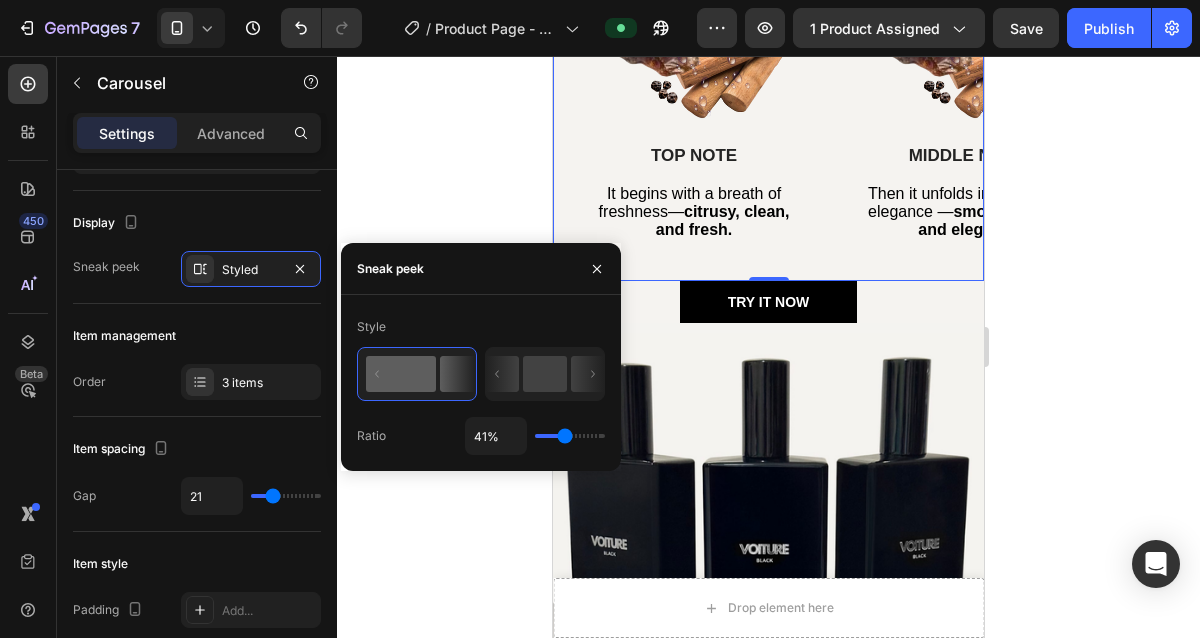 type on "42%" 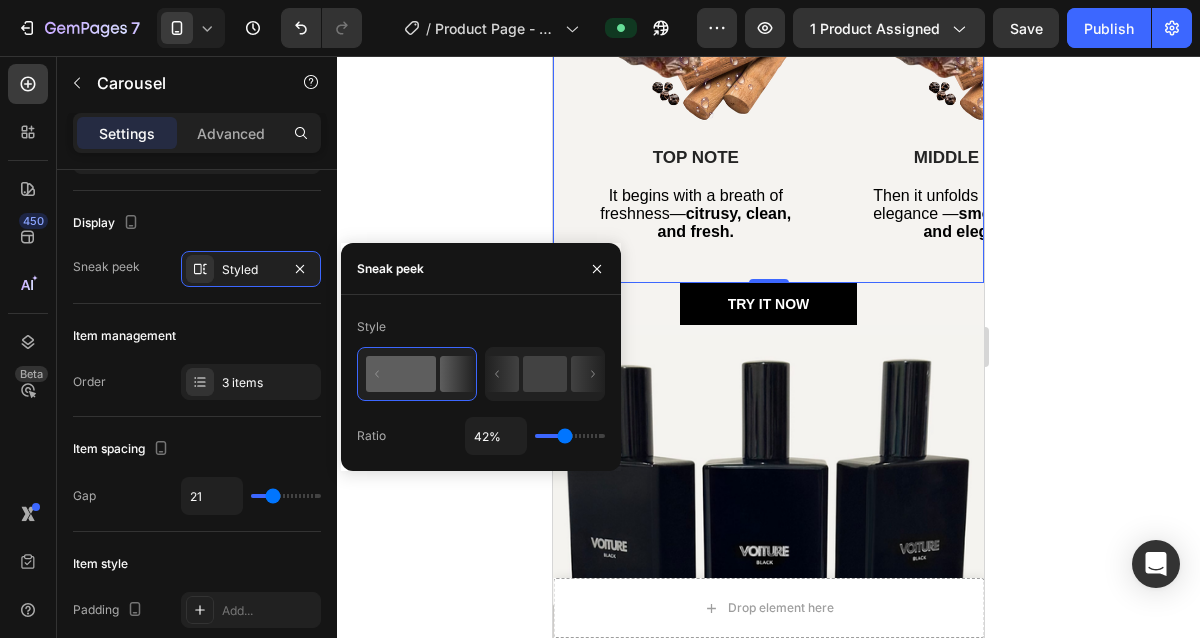 type on "43%" 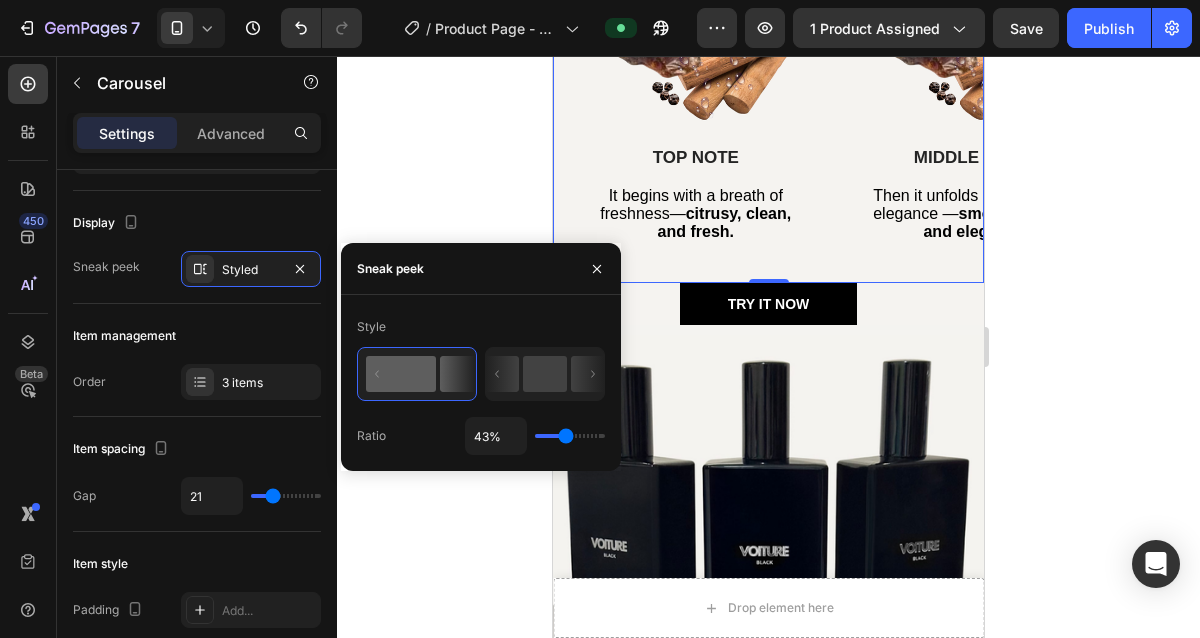 type on "44%" 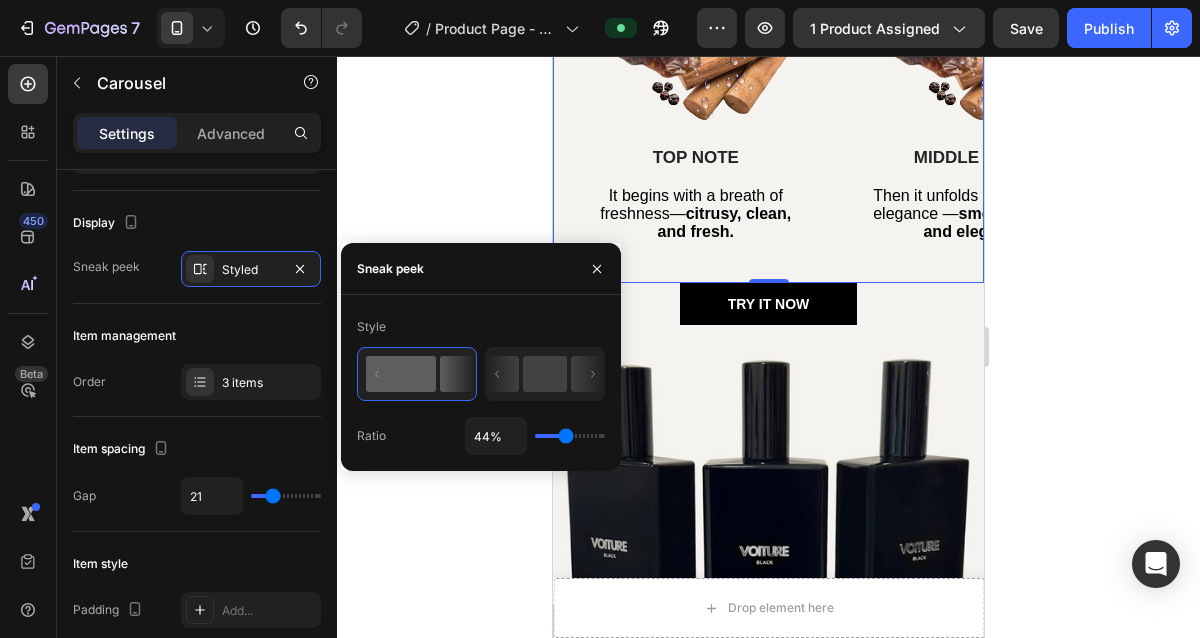 type on "44" 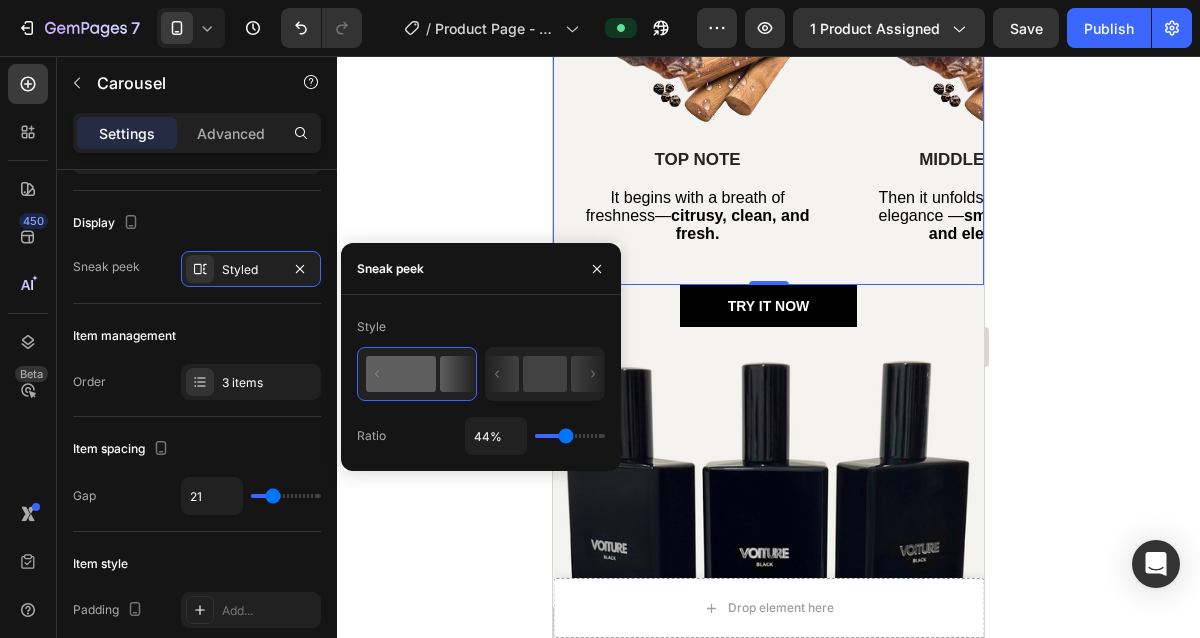 type on "45%" 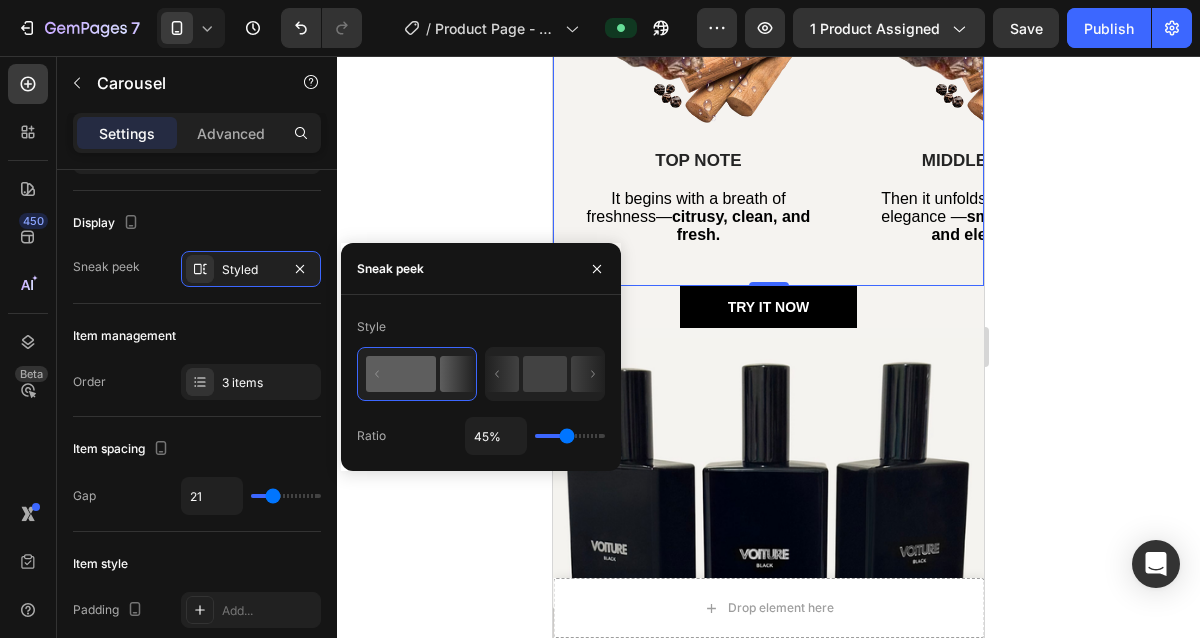 type on "60%" 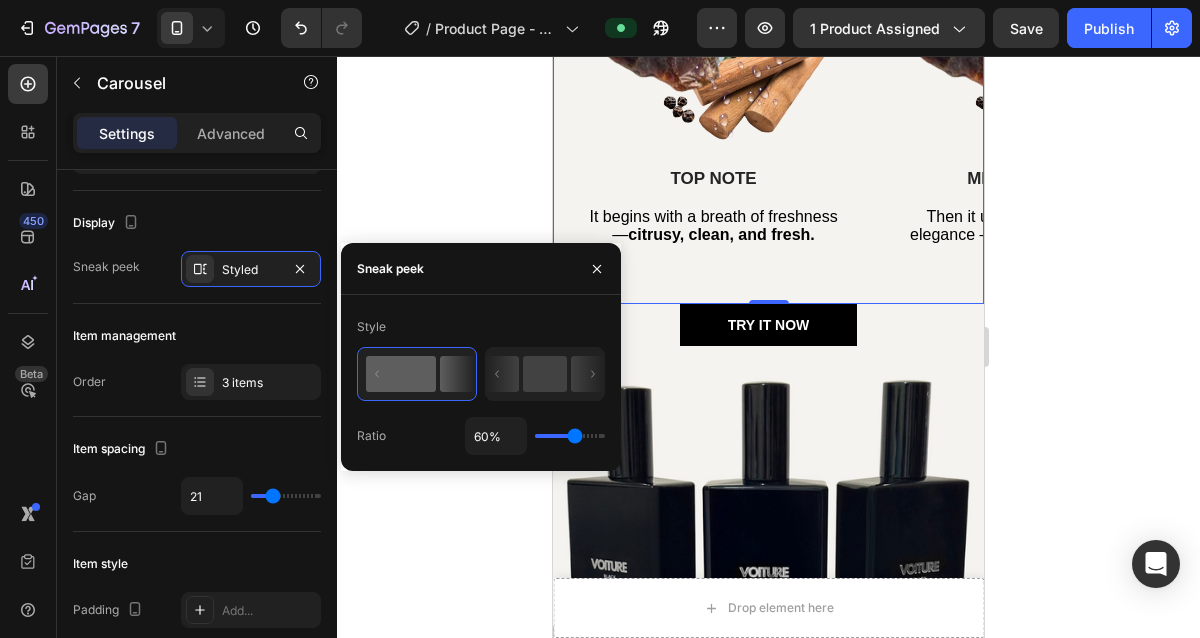 type on "59%" 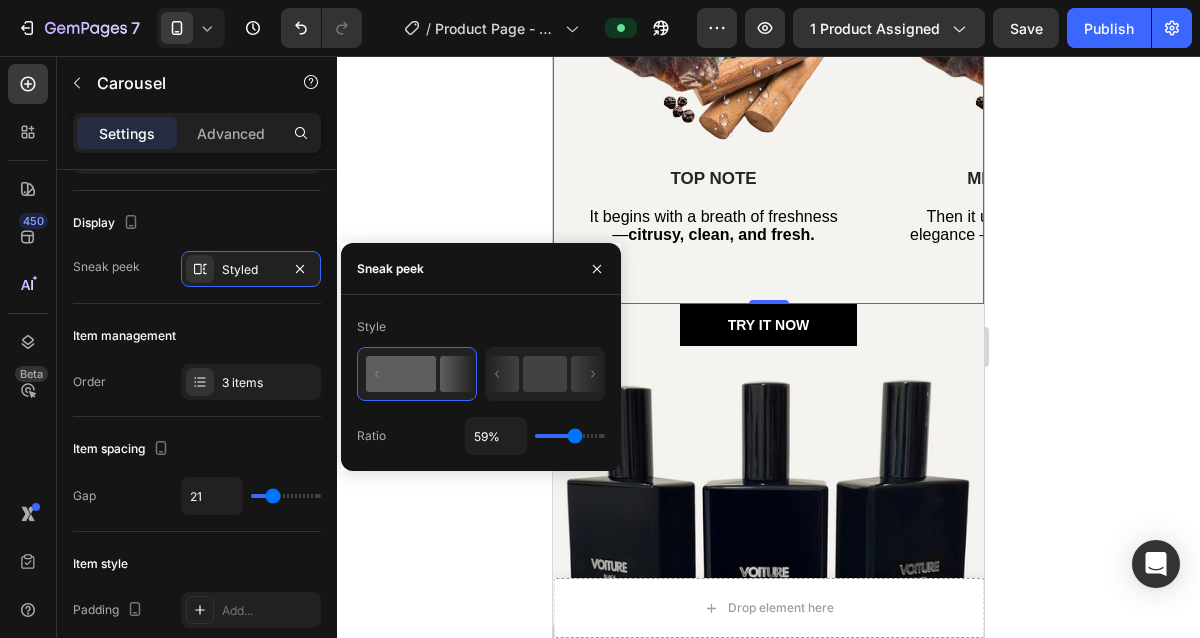 type on "58%" 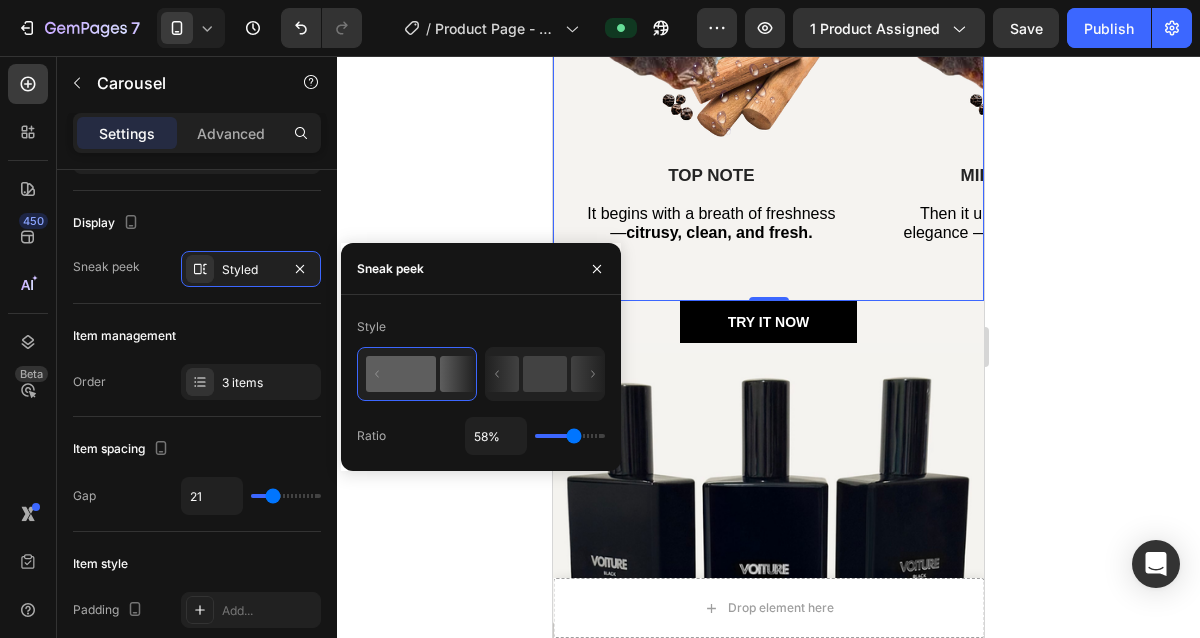 type on "61%" 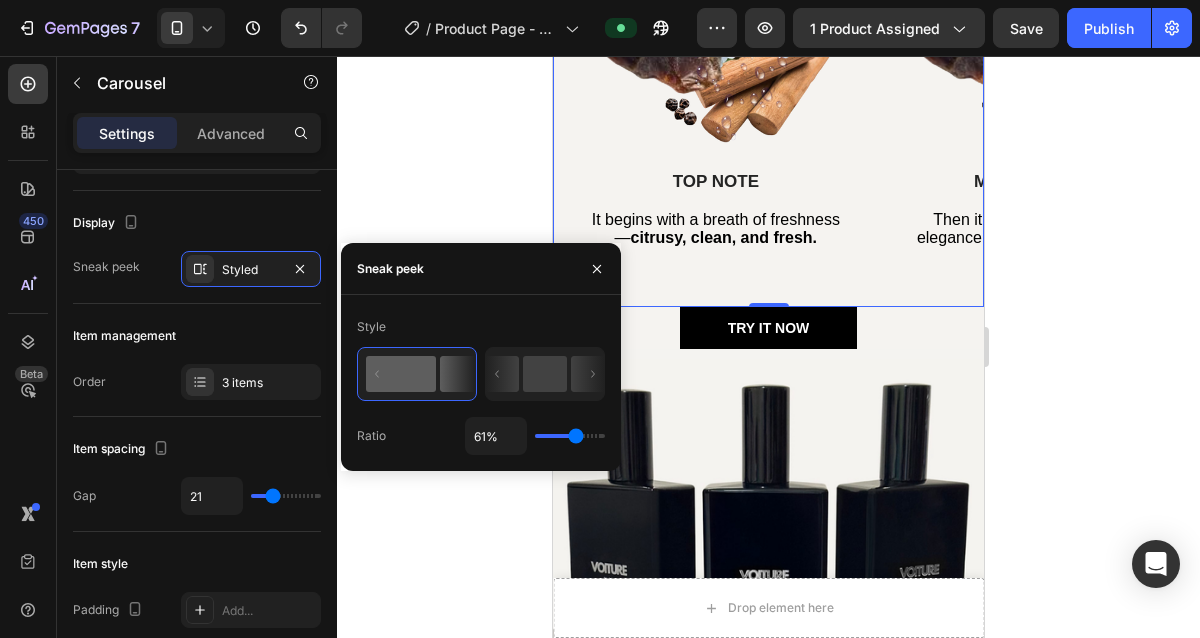 type on "62%" 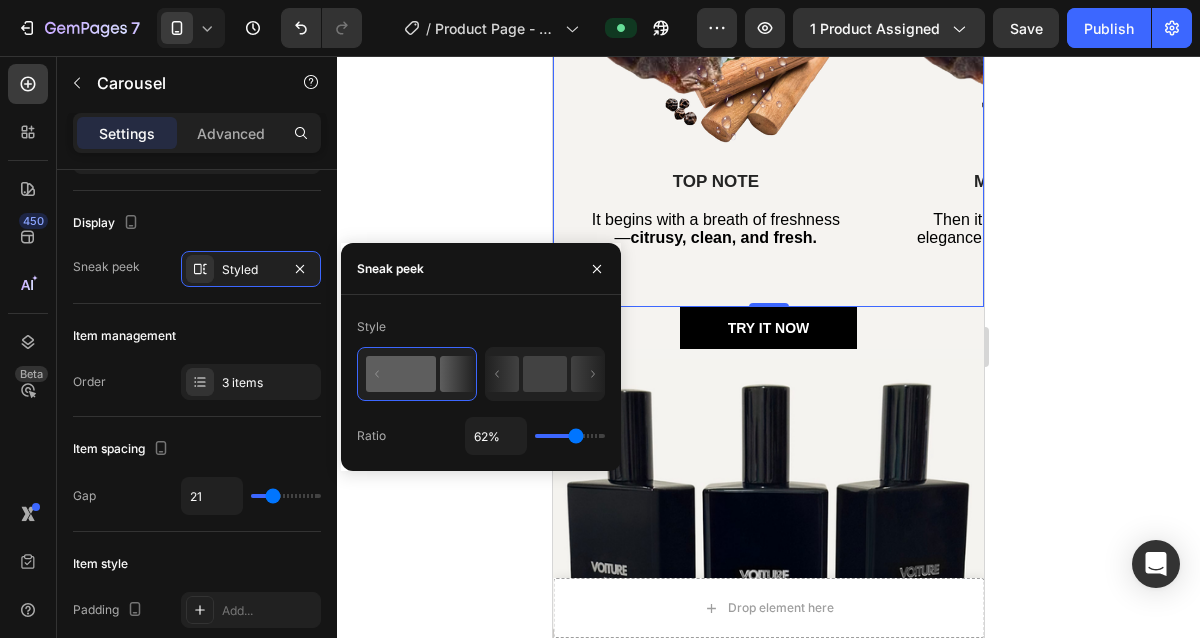 type on "67%" 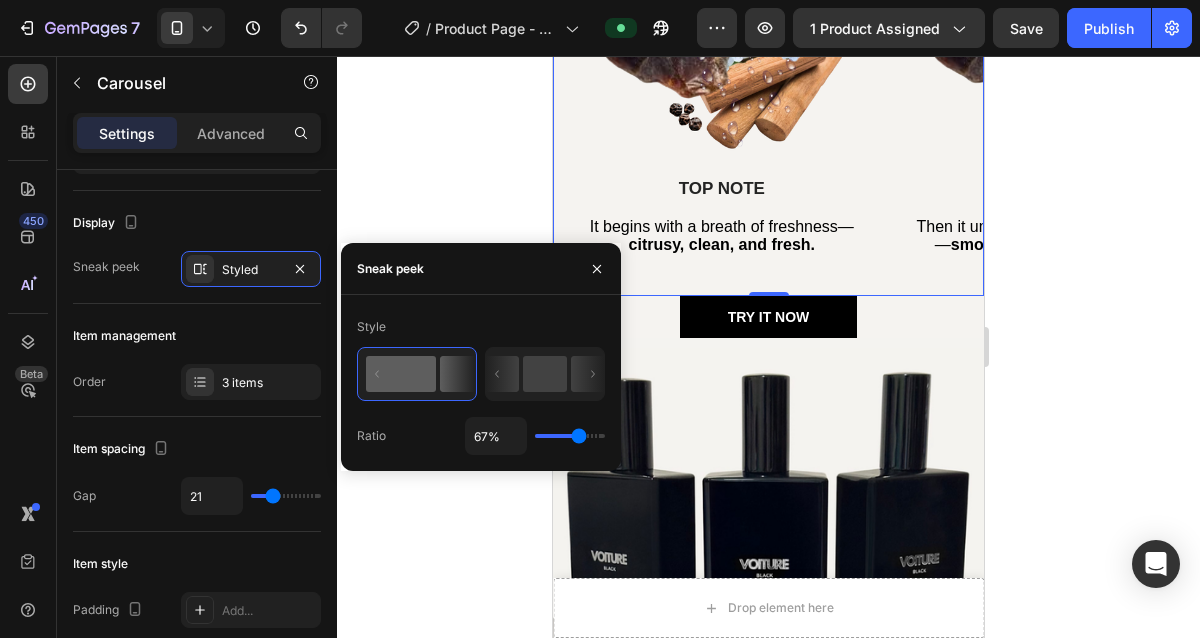 type on "66%" 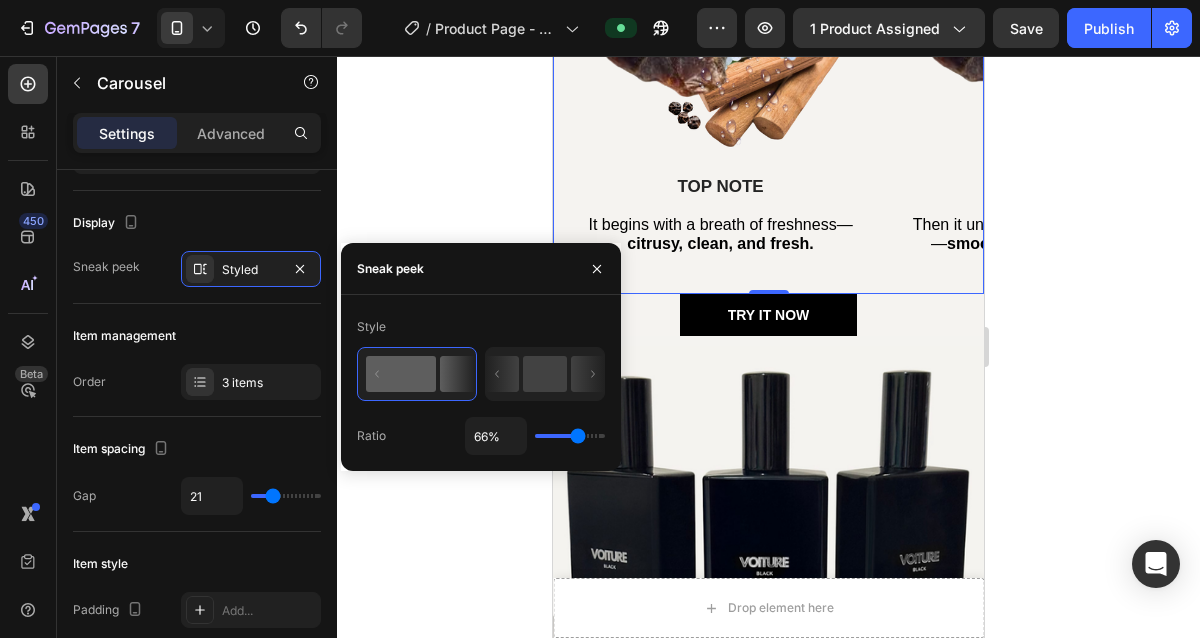 type on "61%" 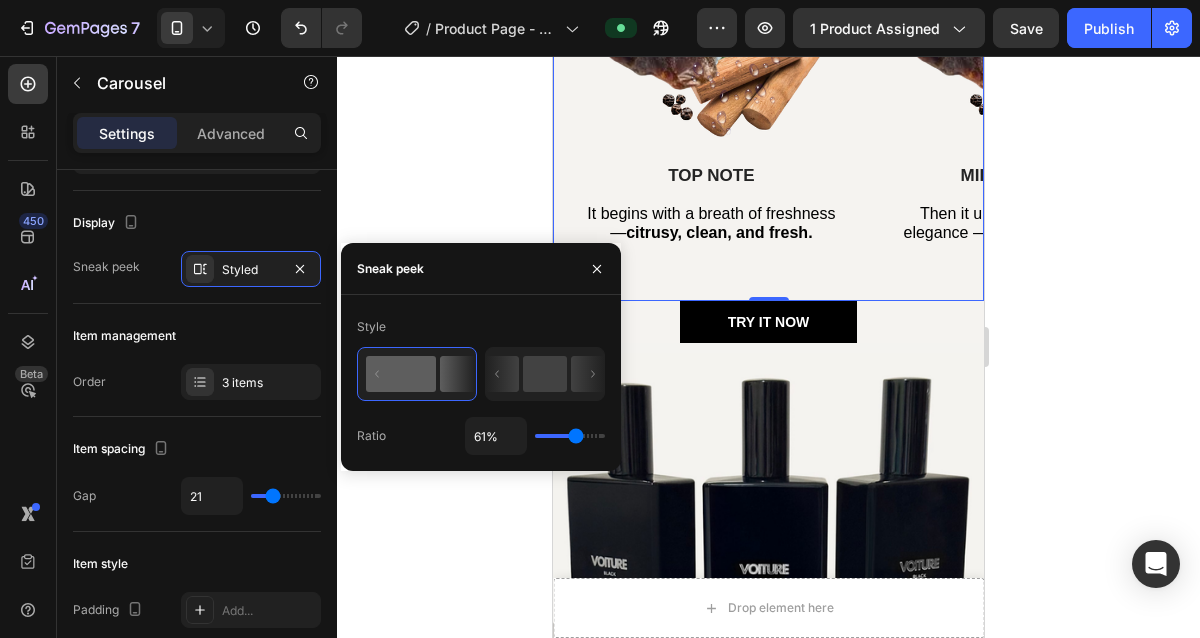 type on "58%" 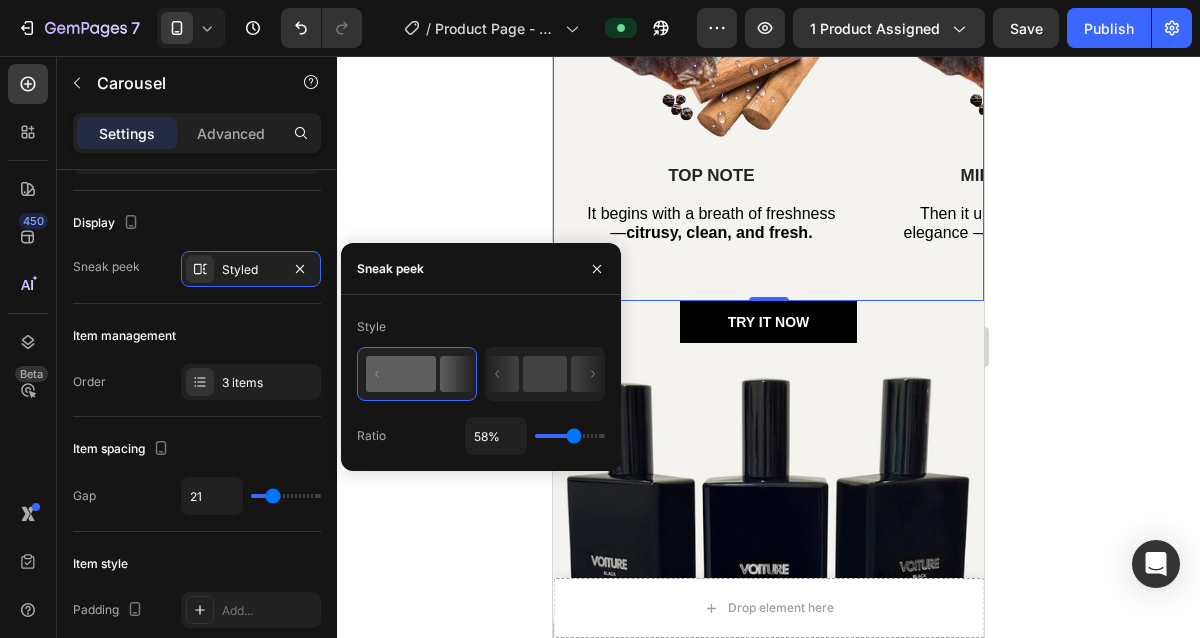 type on "57%" 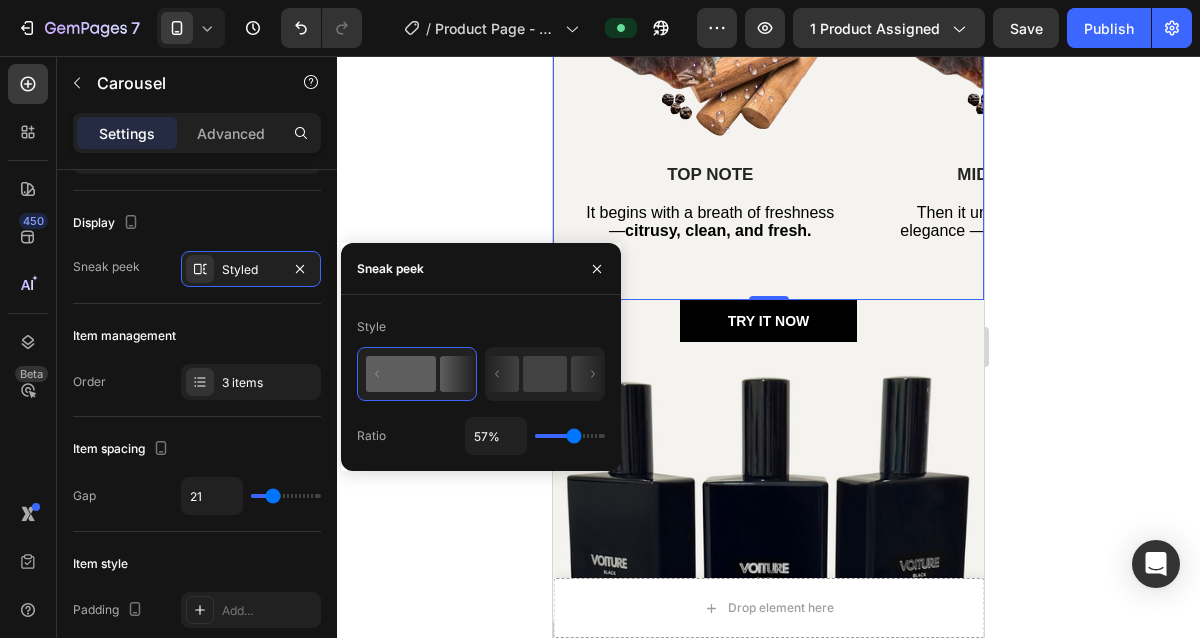type on "56%" 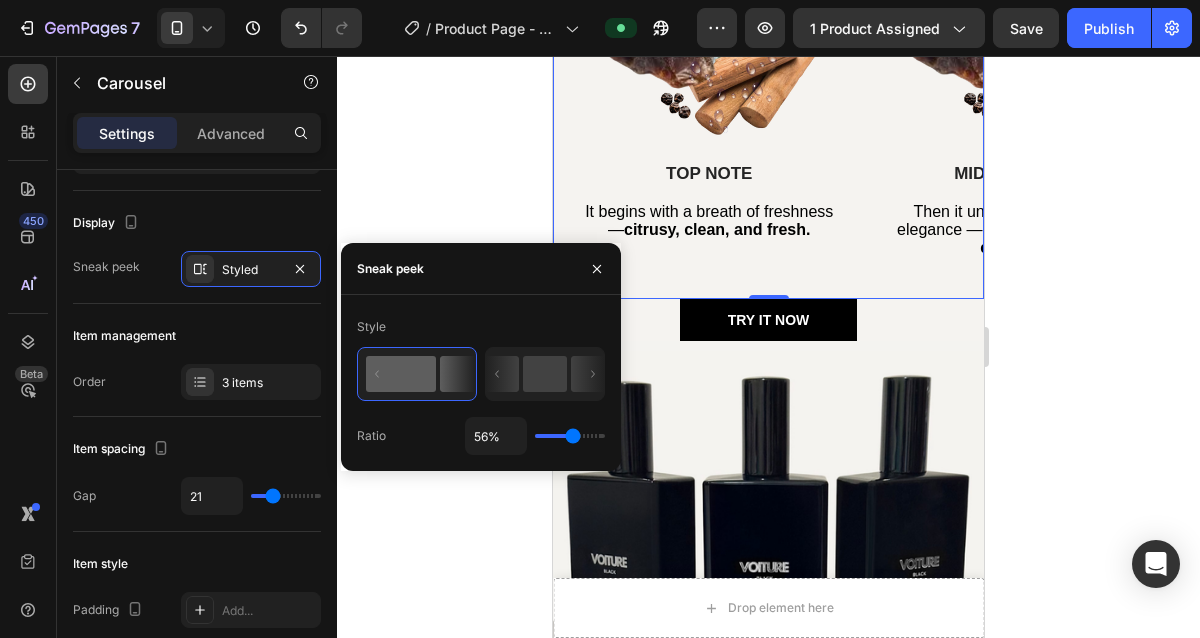 type on "52%" 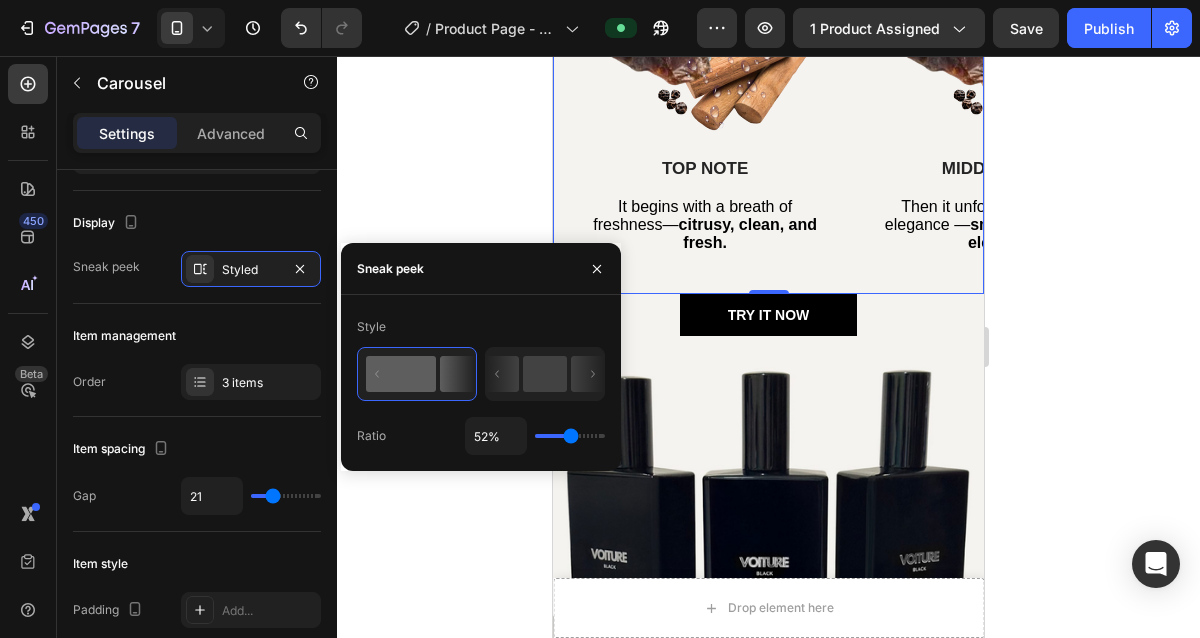 type on "51%" 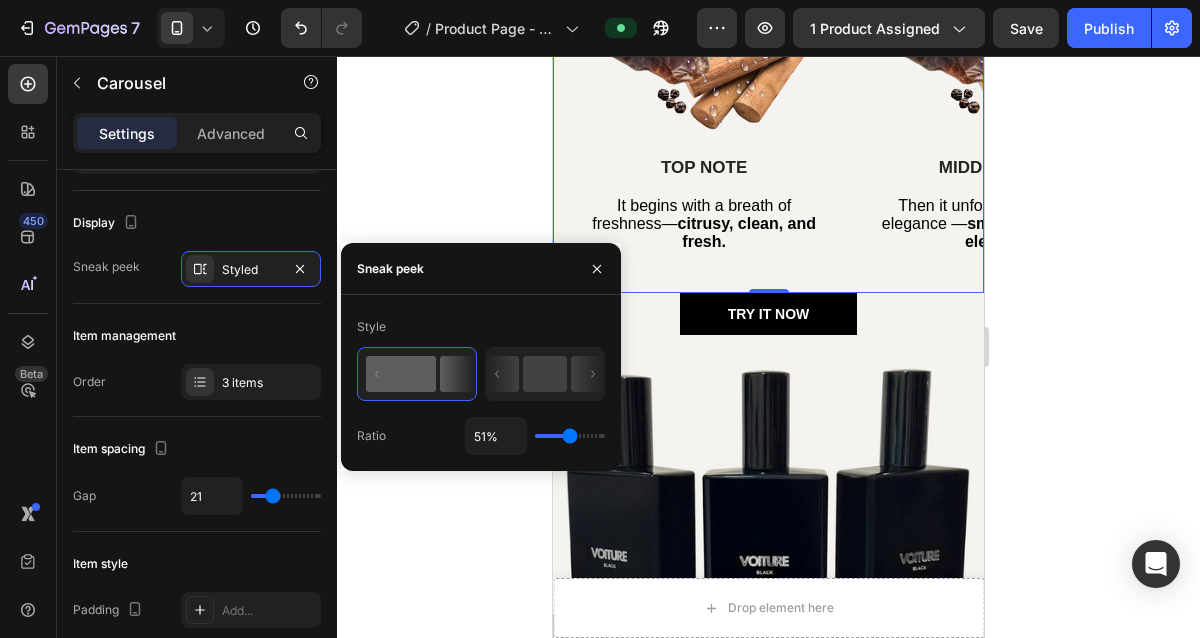 type on "50%" 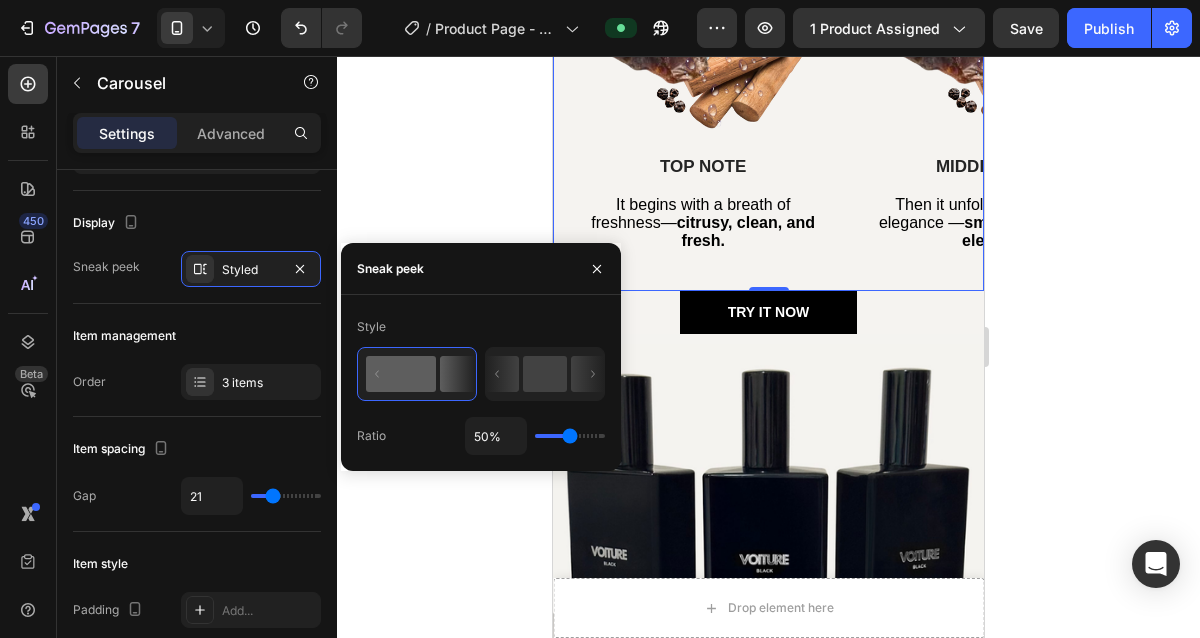 drag, startPoint x: 592, startPoint y: 436, endPoint x: 569, endPoint y: 438, distance: 23.086792 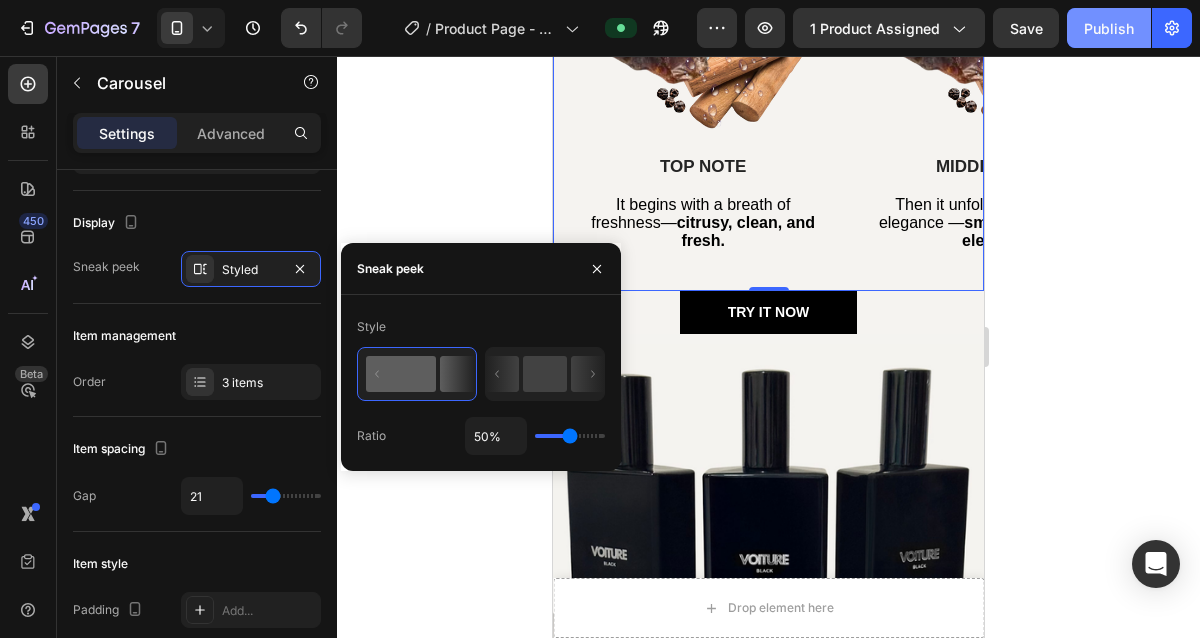 click on "Publish" at bounding box center [1109, 28] 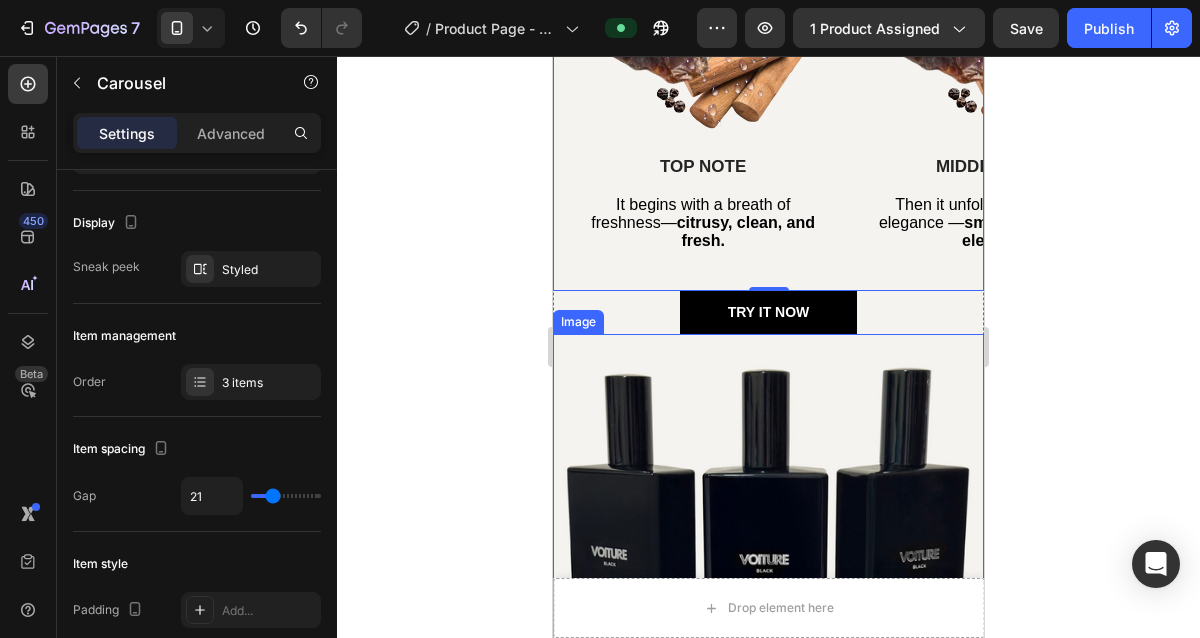 click at bounding box center [768, 506] 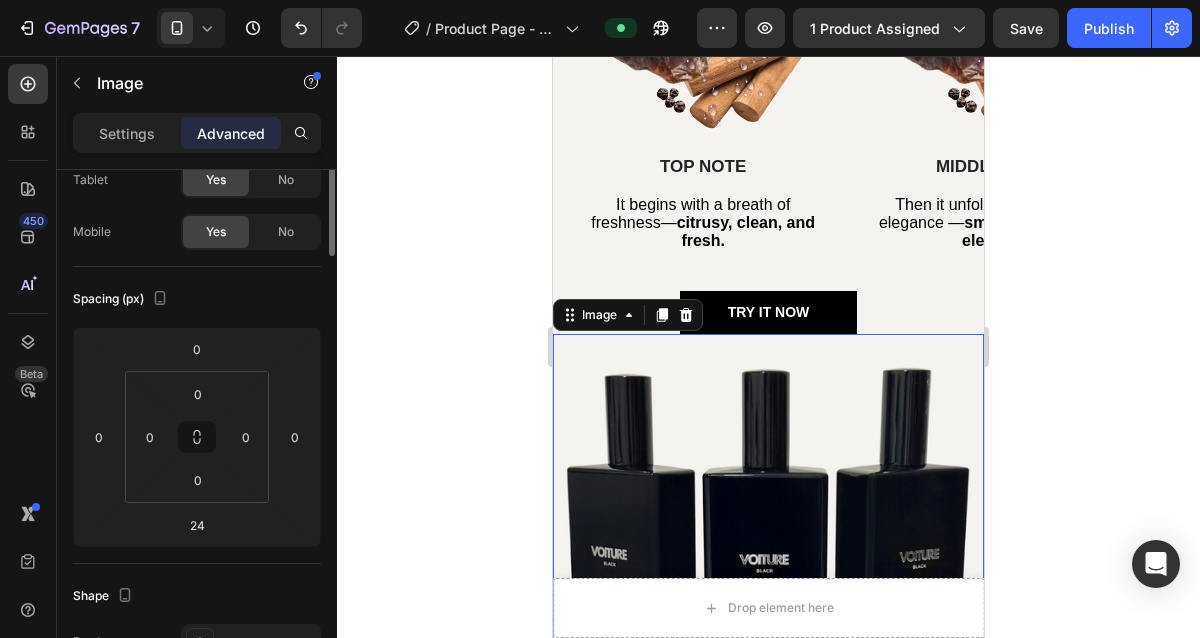 scroll, scrollTop: 0, scrollLeft: 0, axis: both 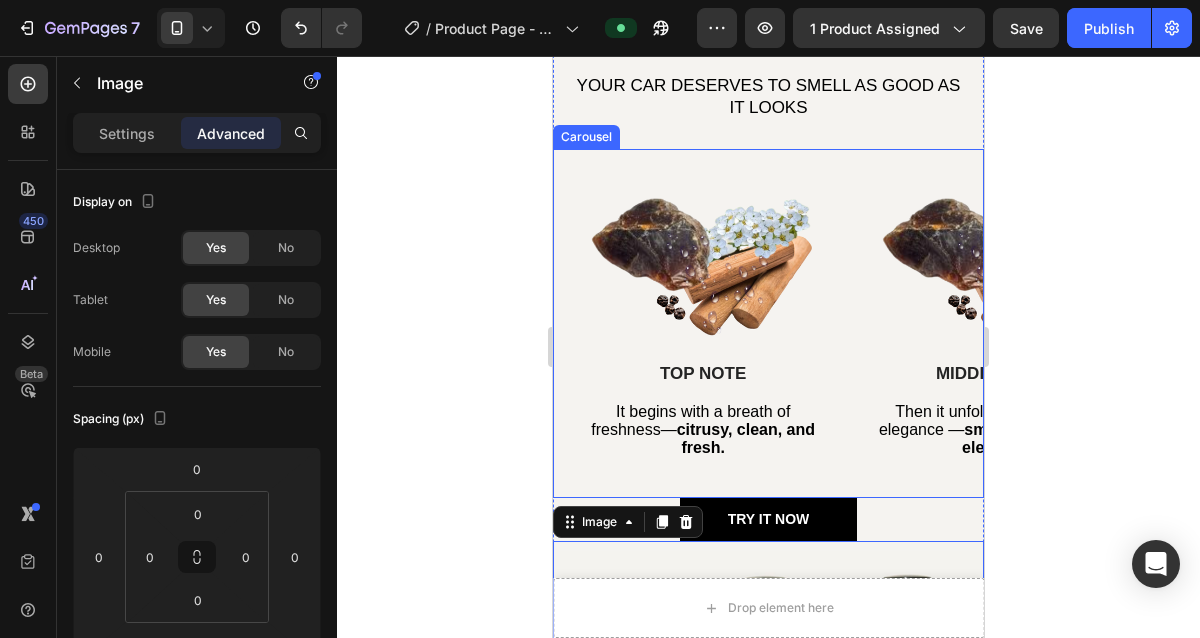 click on "Image TOP NOTE Text Block It begins with a breath of freshness  —  citrusy, clean, and fresh. Text Block Row Image MIDDLE NOTE Text Block Then it unfolds into timeless elegance —  smooth, warm, and elegant.     Text Block Row Image BASE NOTE Text Block Finally, it settles into sophistication —  soft, musky, and refined. Text Block Row Carousel" at bounding box center [768, 323] 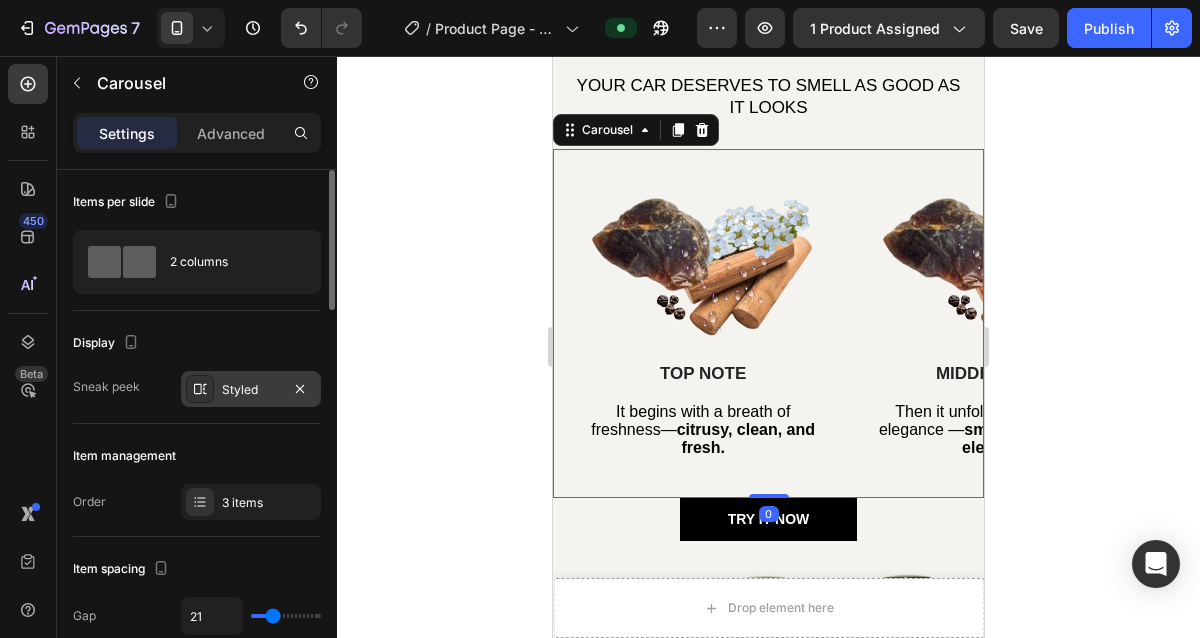 click on "Styled" at bounding box center (251, 390) 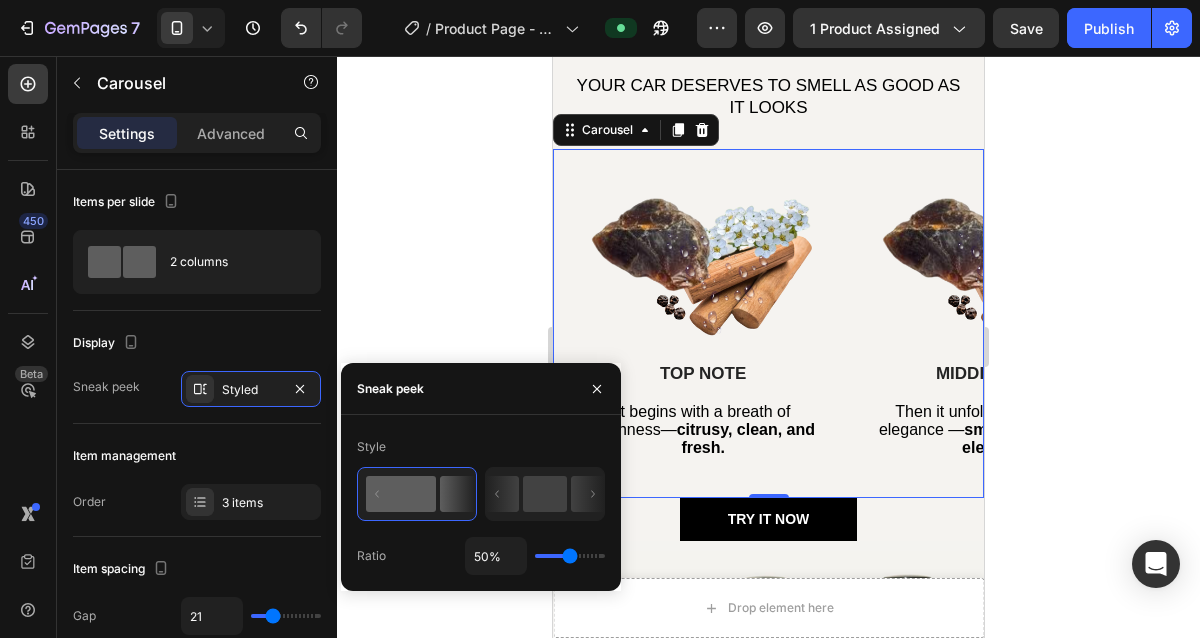 drag, startPoint x: 561, startPoint y: 552, endPoint x: 548, endPoint y: 552, distance: 13 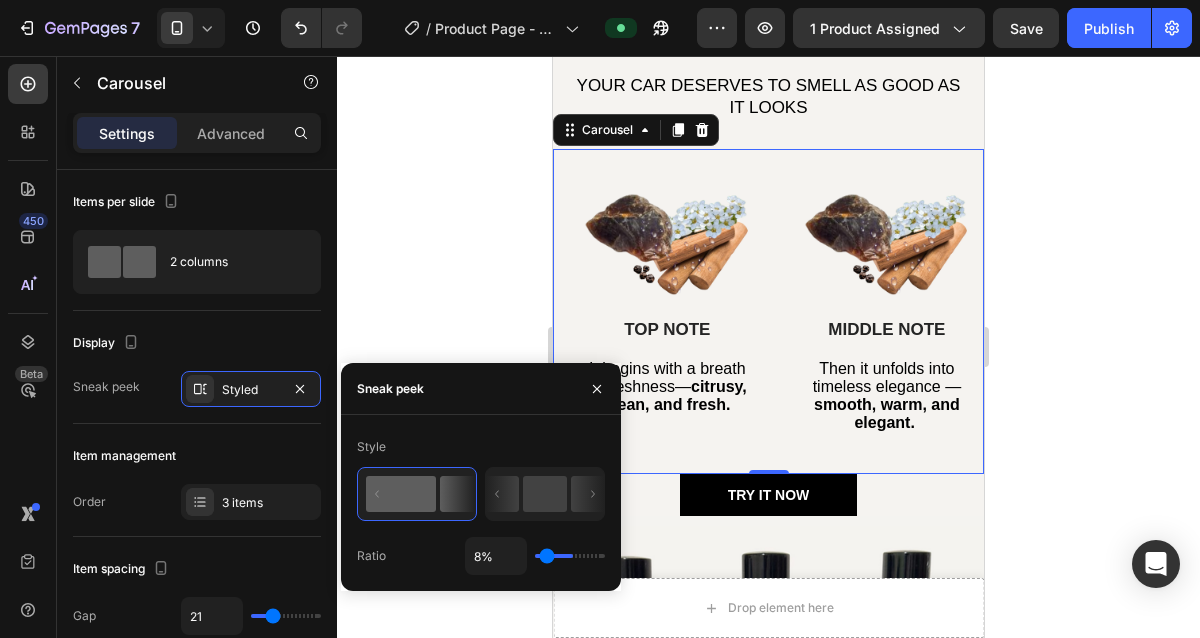 type on "1%" 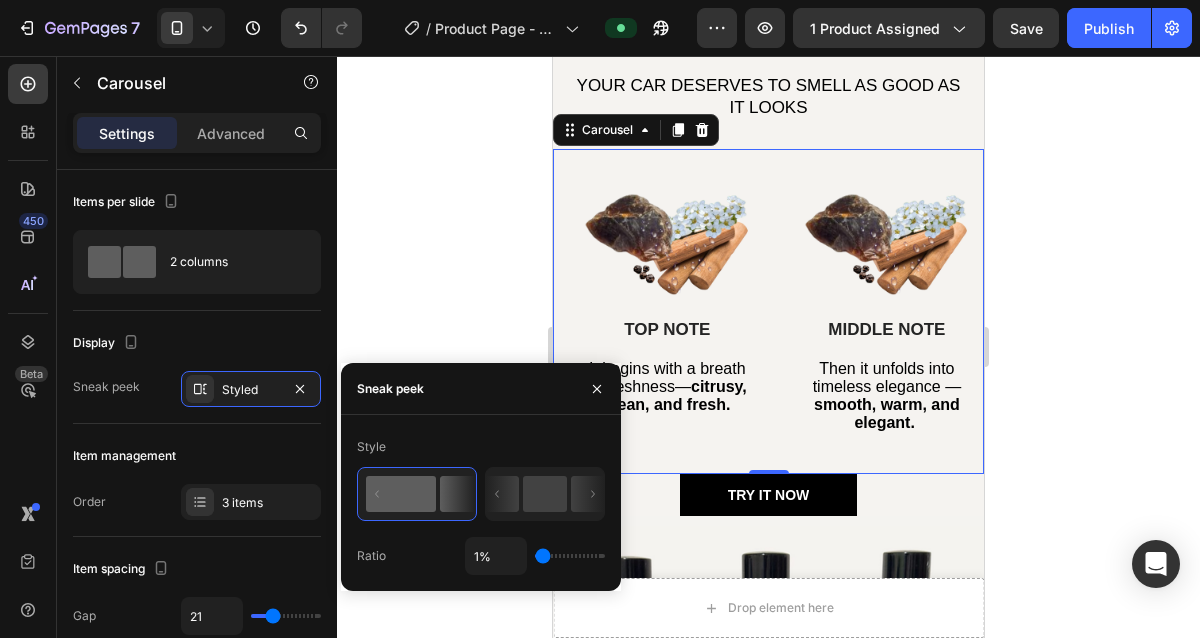 type on "96%" 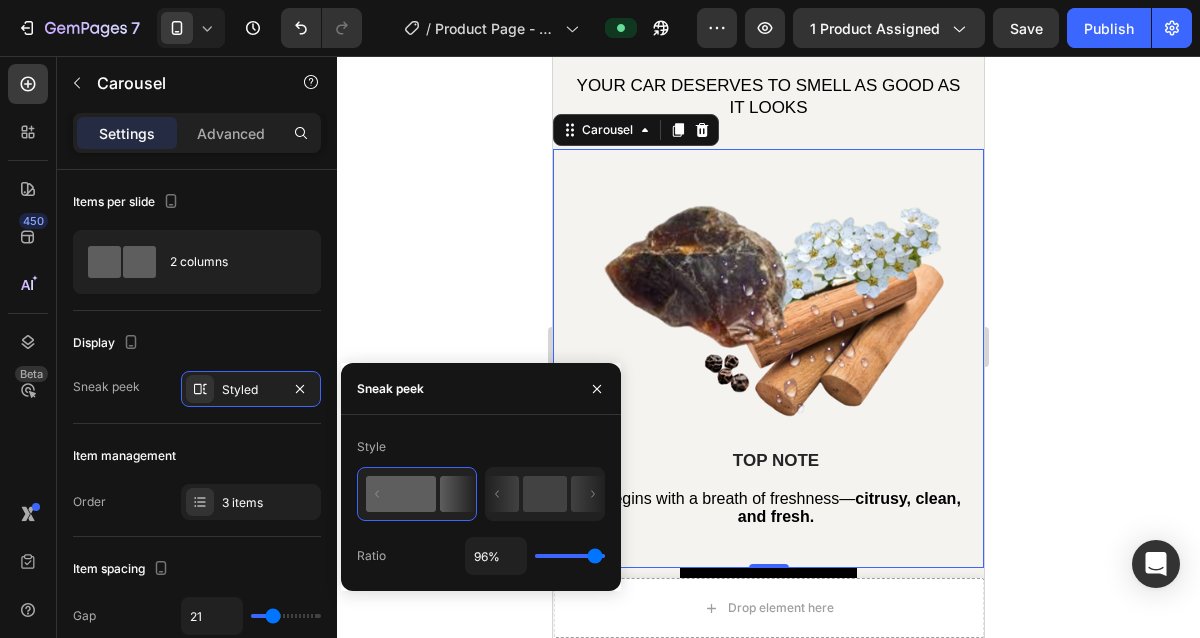 type on "100%" 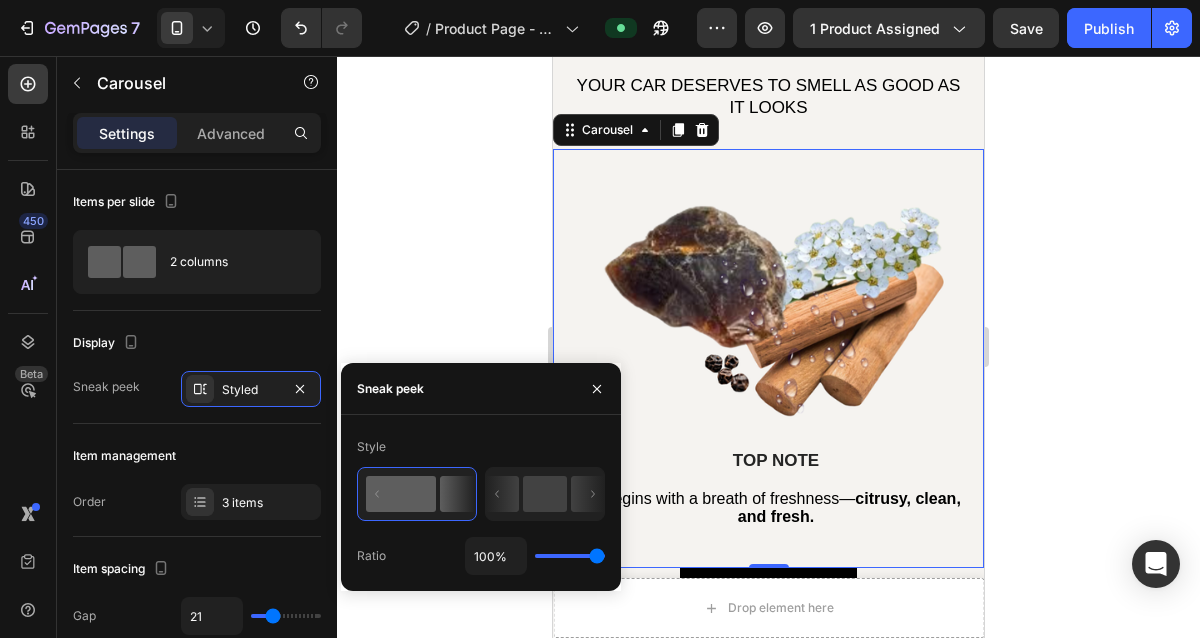 drag, startPoint x: 575, startPoint y: 557, endPoint x: 657, endPoint y: 569, distance: 82.8734 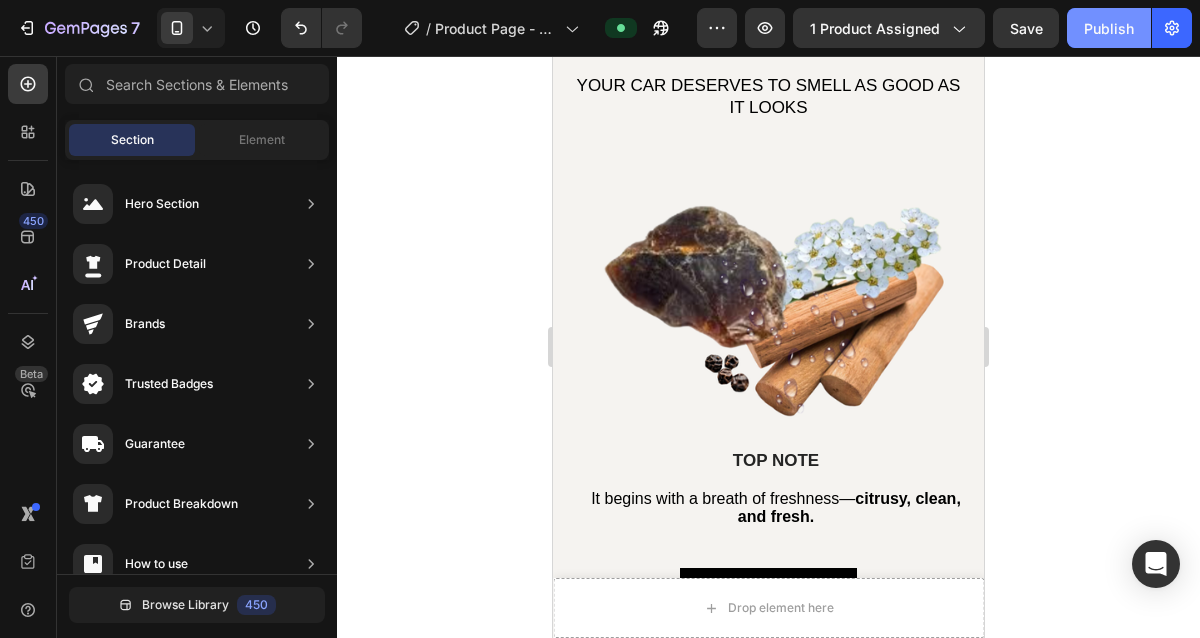 click on "Publish" 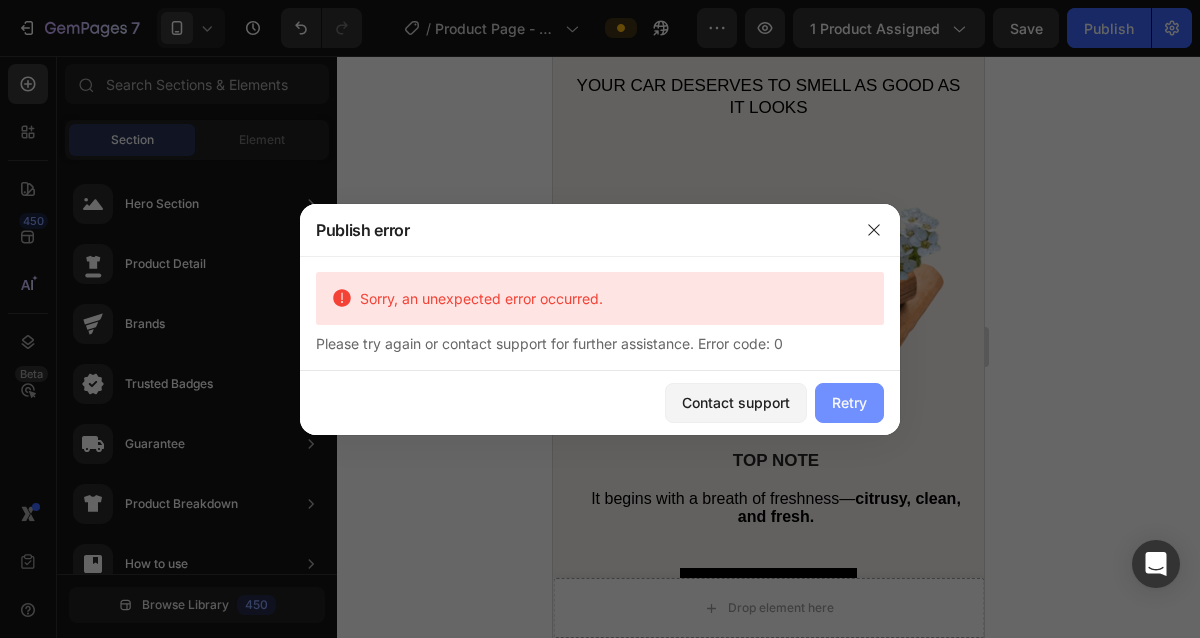 click on "Retry" at bounding box center [849, 402] 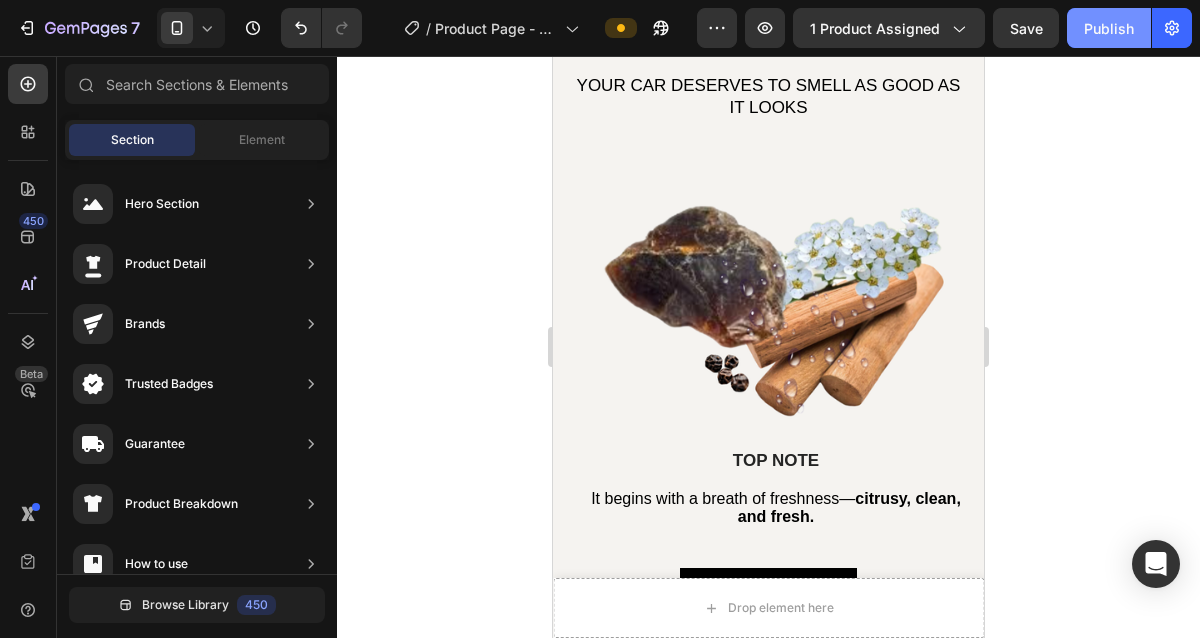 click on "Publish" at bounding box center [1109, 28] 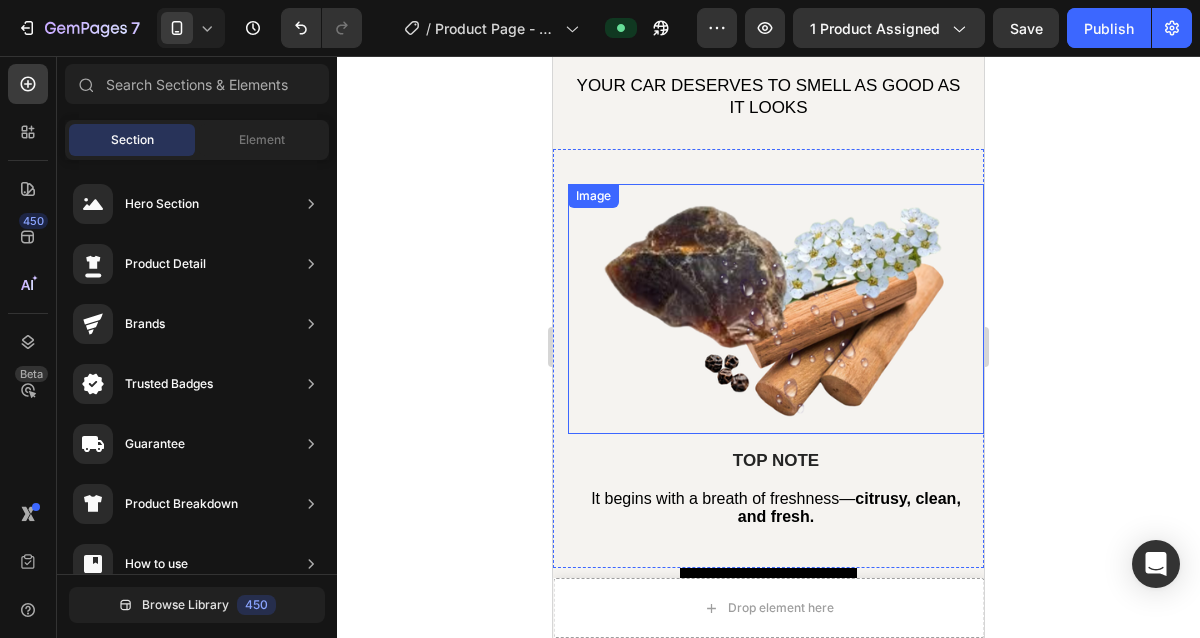click at bounding box center (776, 309) 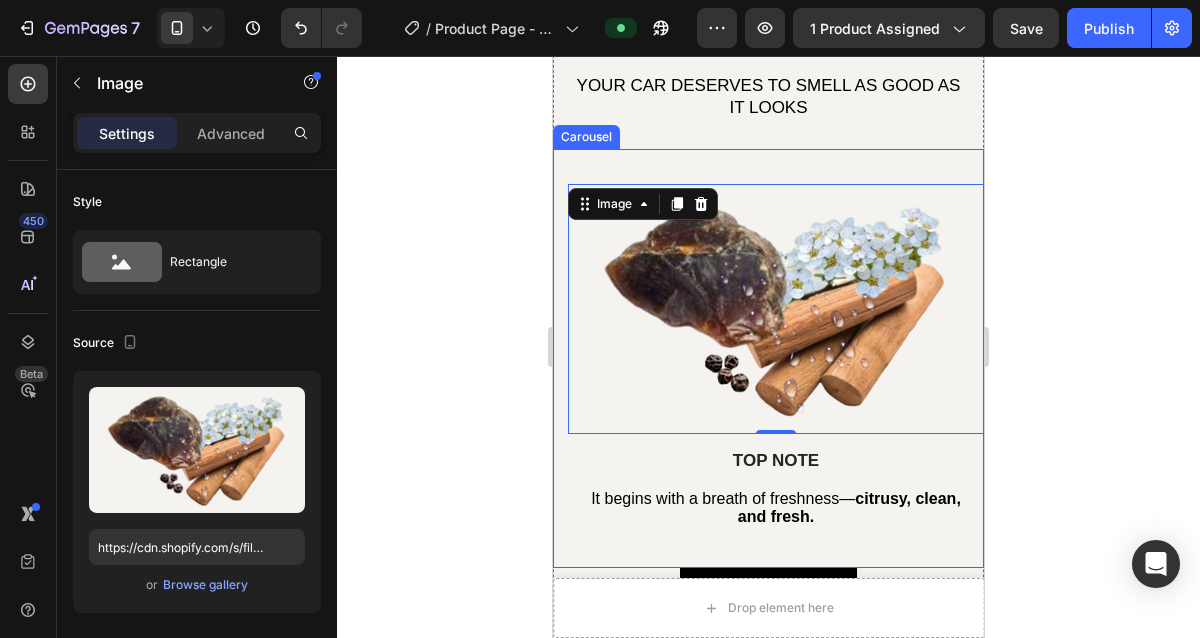 click on "Image   0 TOP NOTE Text Block It begins with a breath of freshness  —  citrusy, clean, and fresh. Text Block Row Image MIDDLE NOTE Text Block Then it unfolds into timeless elegance —  smooth, warm, and elegant.     Text Block Row Image BASE NOTE Text Block Finally, it settles into sophistication —  soft, musky, and refined. Text Block Row Carousel" at bounding box center (768, 358) 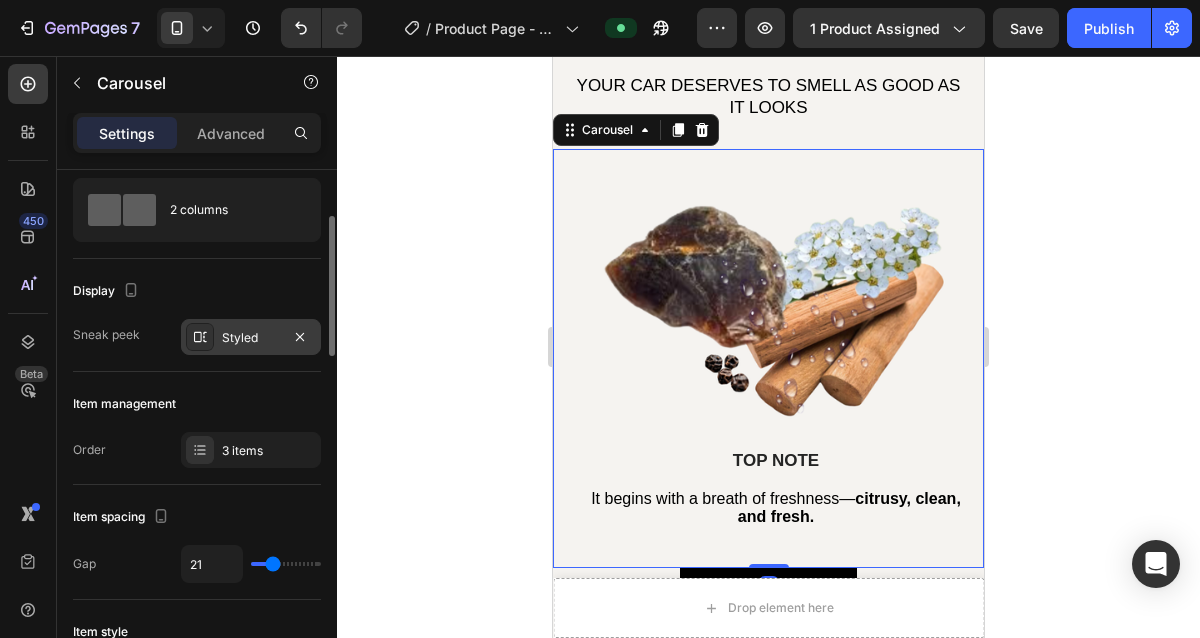 scroll, scrollTop: 128, scrollLeft: 0, axis: vertical 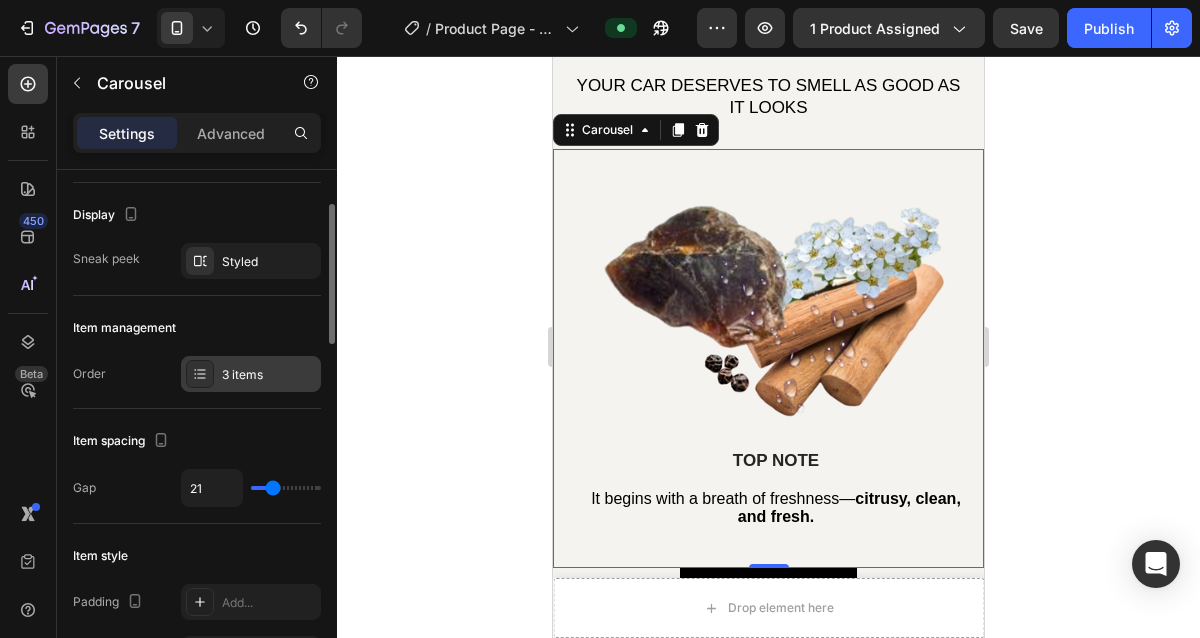 click on "3 items" at bounding box center (269, 375) 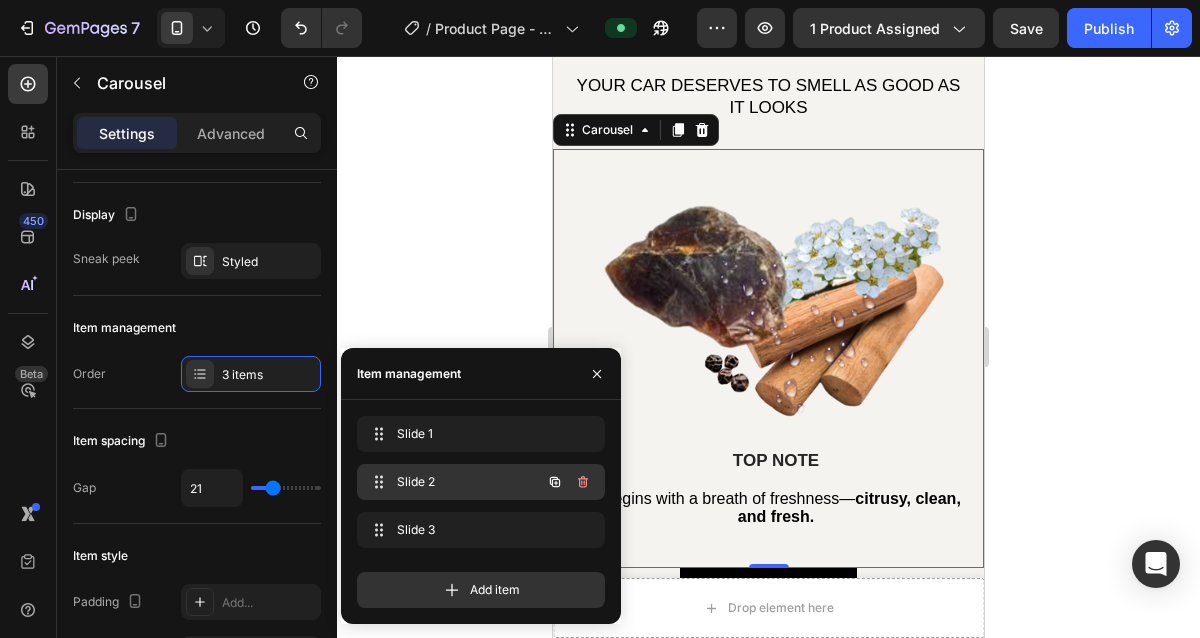 click on "Slide 2" at bounding box center (453, 482) 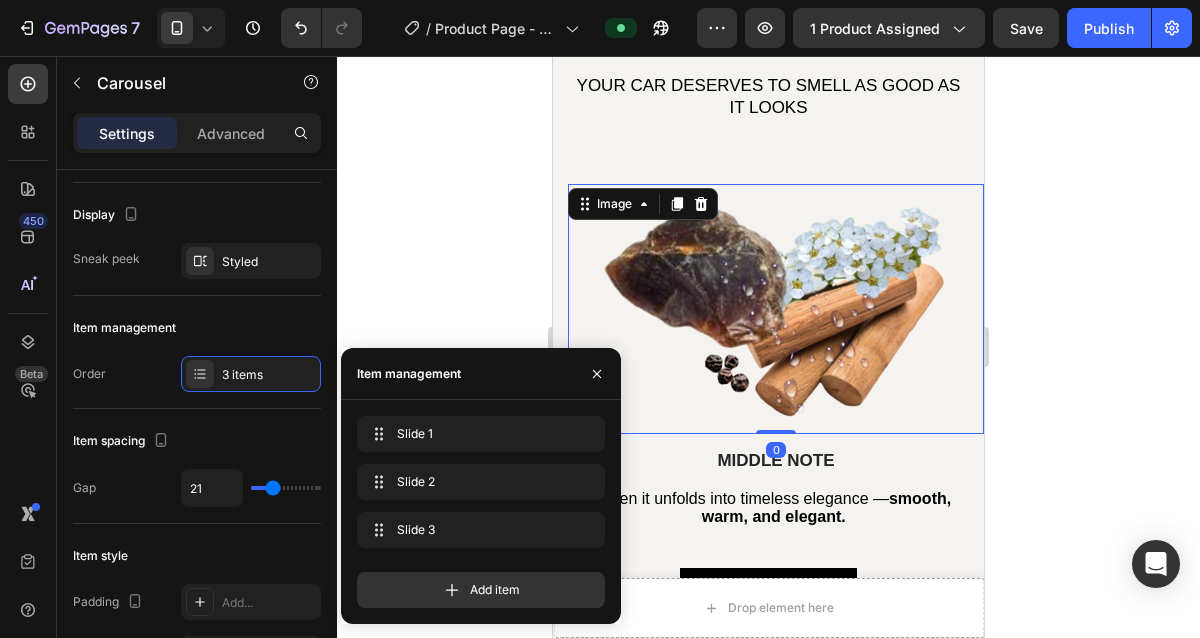 click at bounding box center (776, 309) 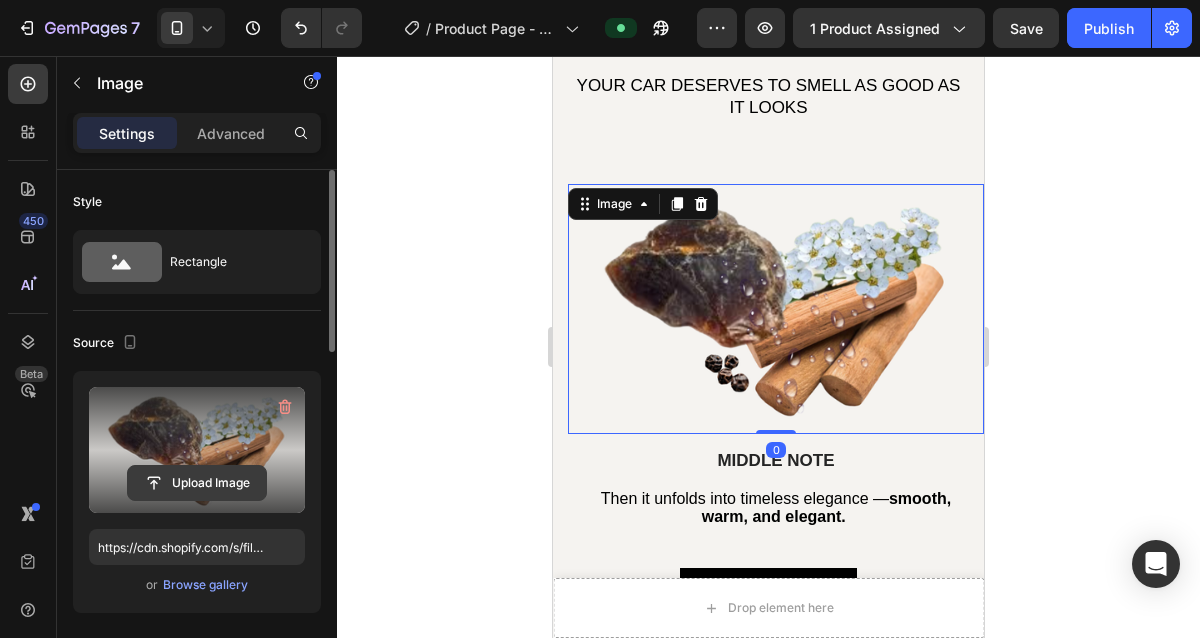 click 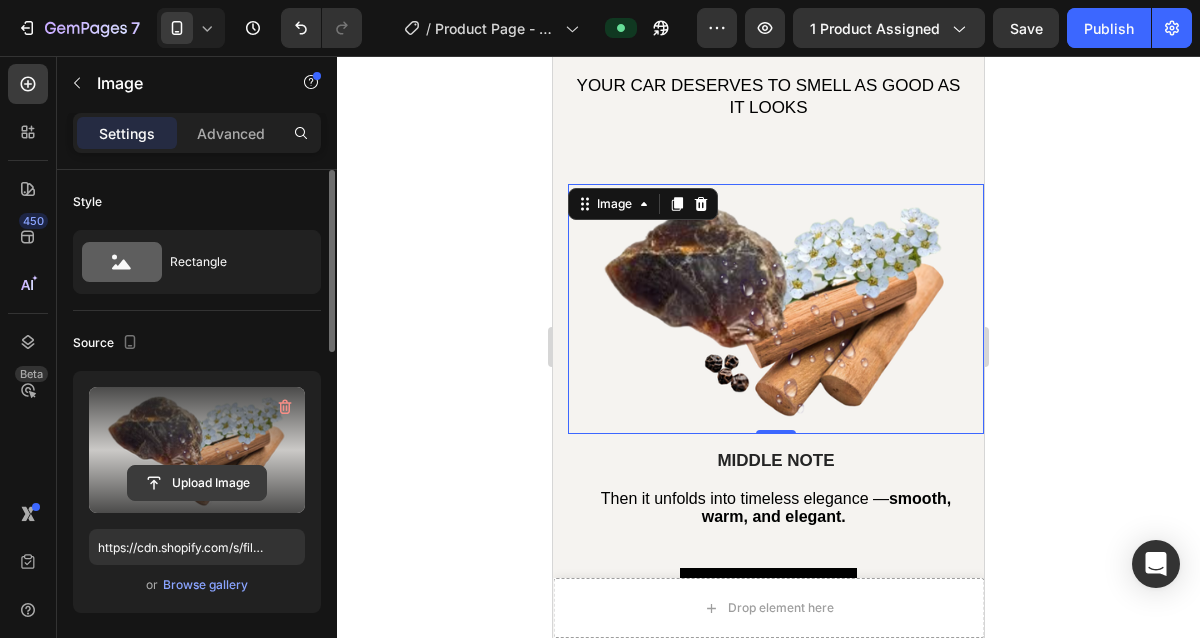 click 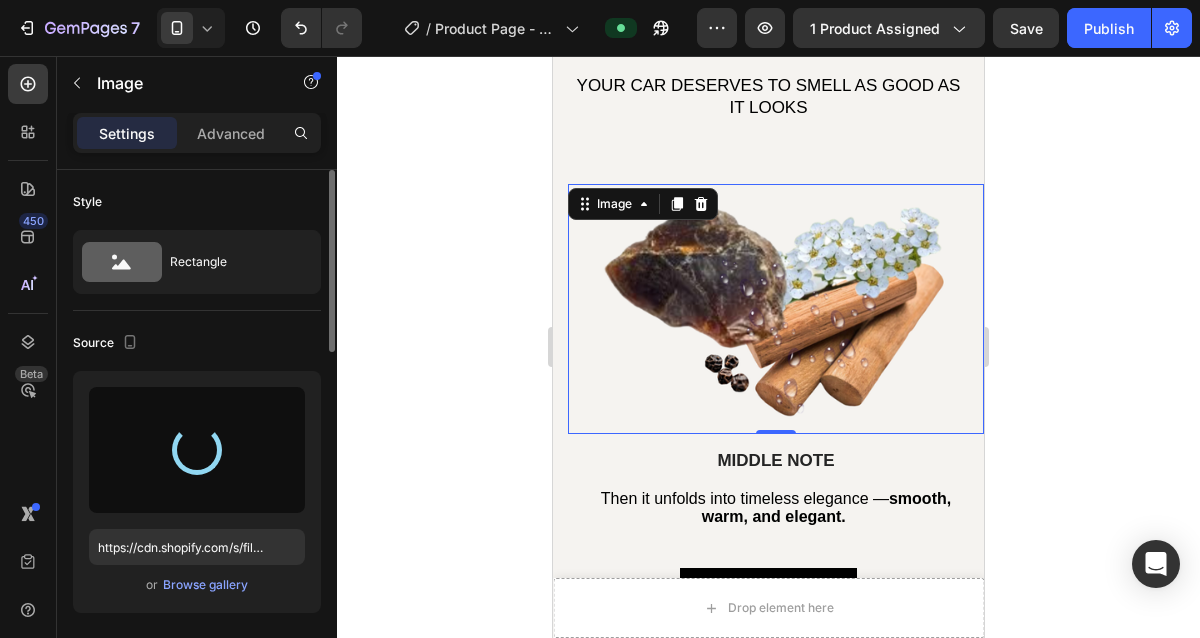 type on "https://cdn.shopify.com/s/files/1/0624/4142/2913/files/gempages_575508466651628483-31afc679-2b2e-4480-925e-d3b915f3c174.png" 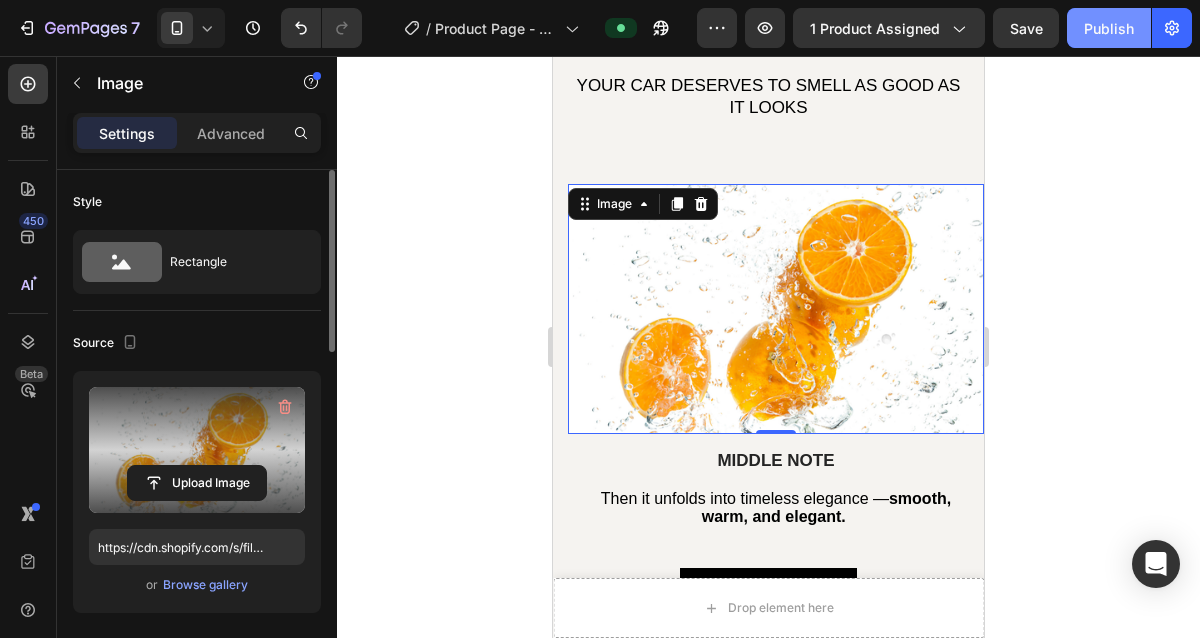 click on "Publish" at bounding box center [1109, 28] 